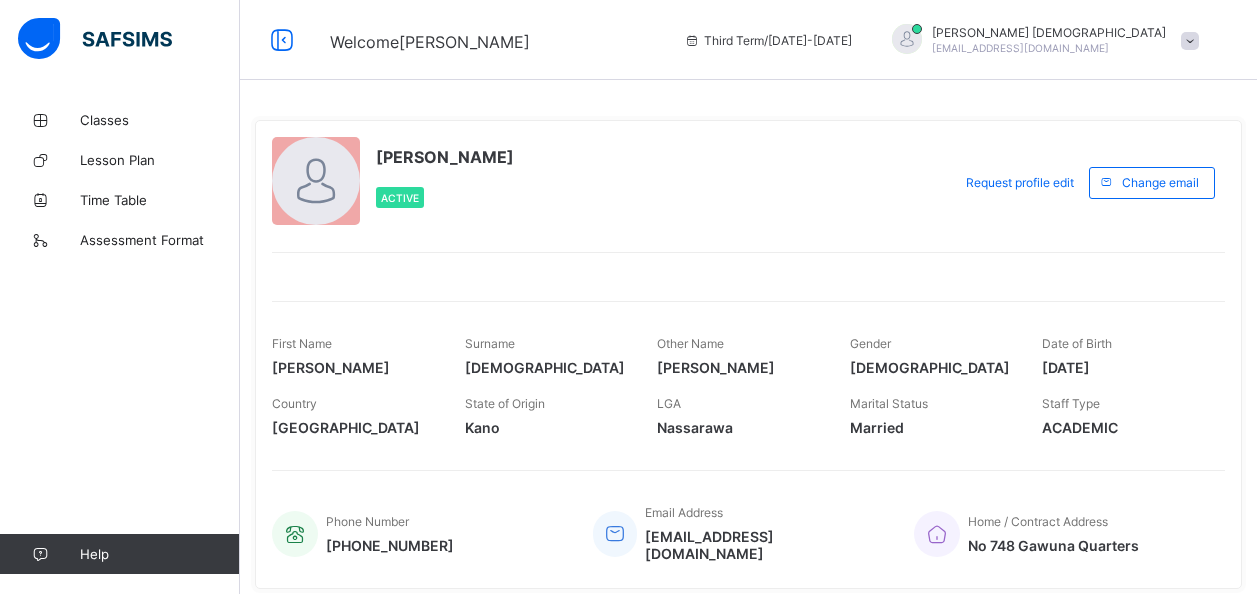 scroll, scrollTop: 0, scrollLeft: 0, axis: both 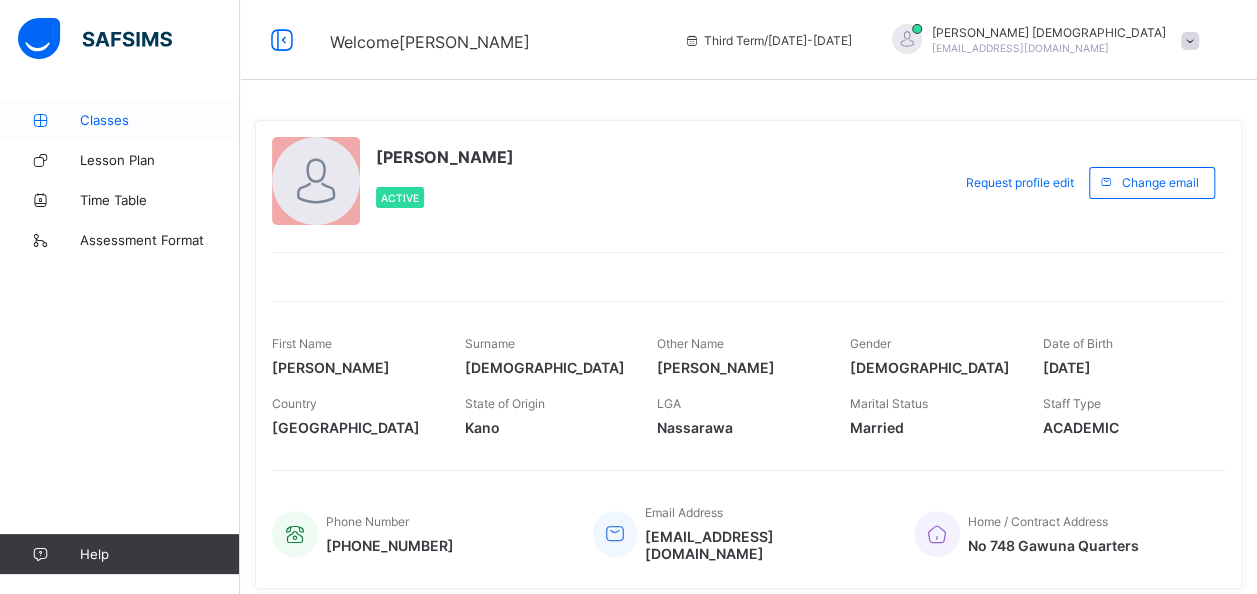 click on "Classes" at bounding box center [160, 120] 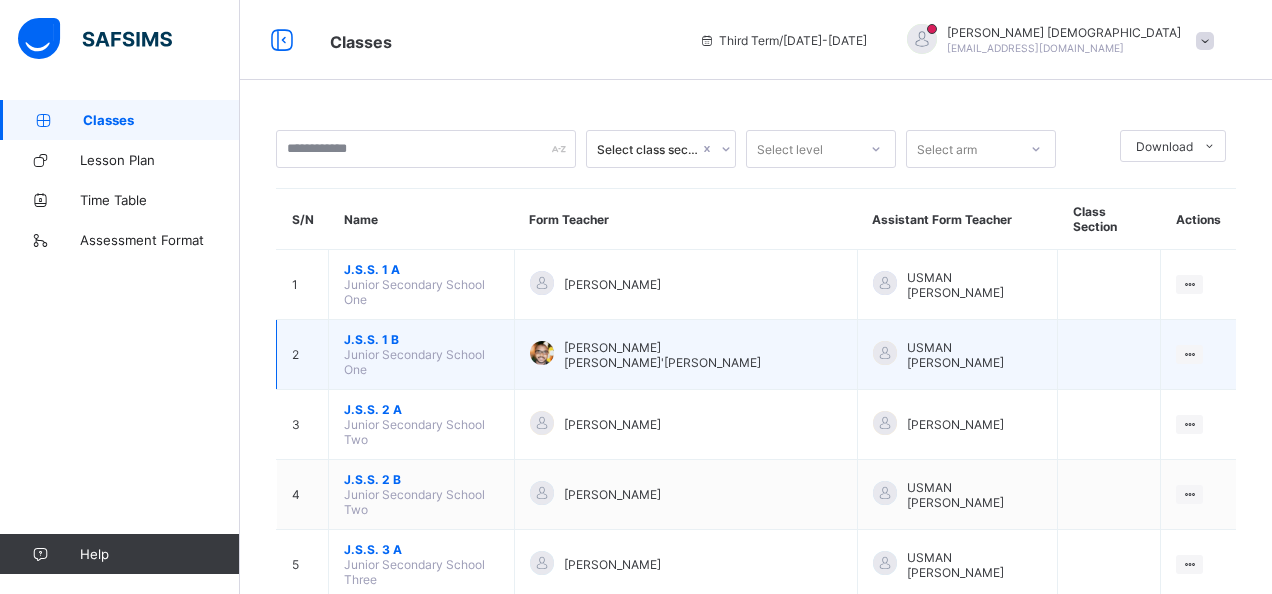 click on "Junior Secondary School One" at bounding box center (414, 362) 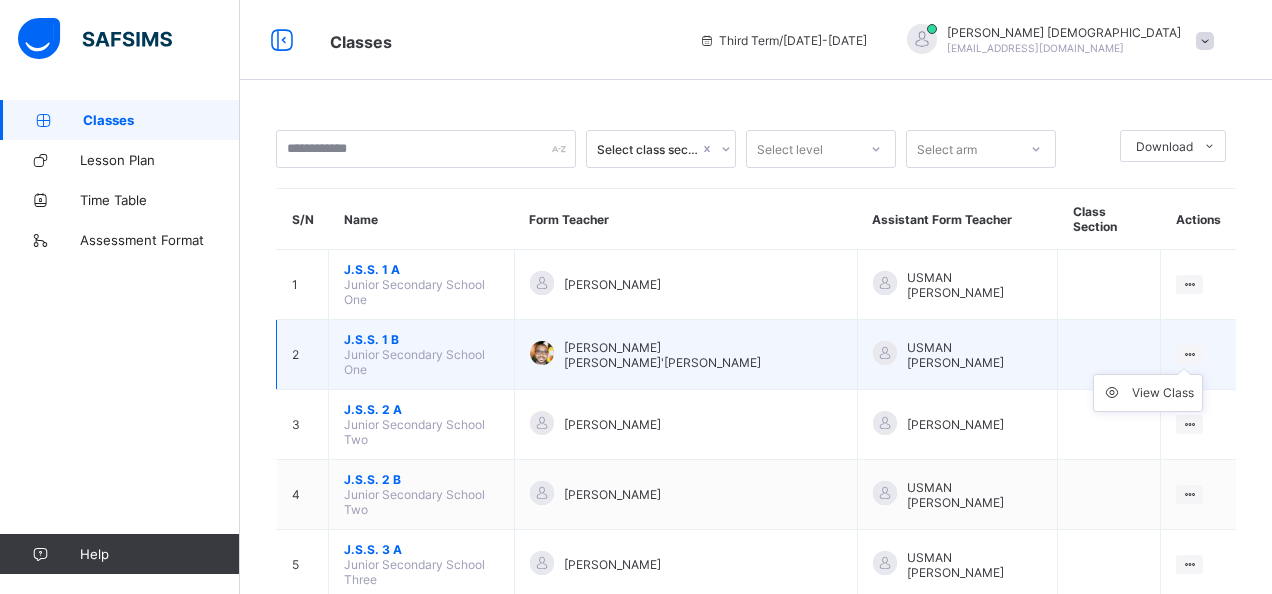 click at bounding box center [1189, 354] 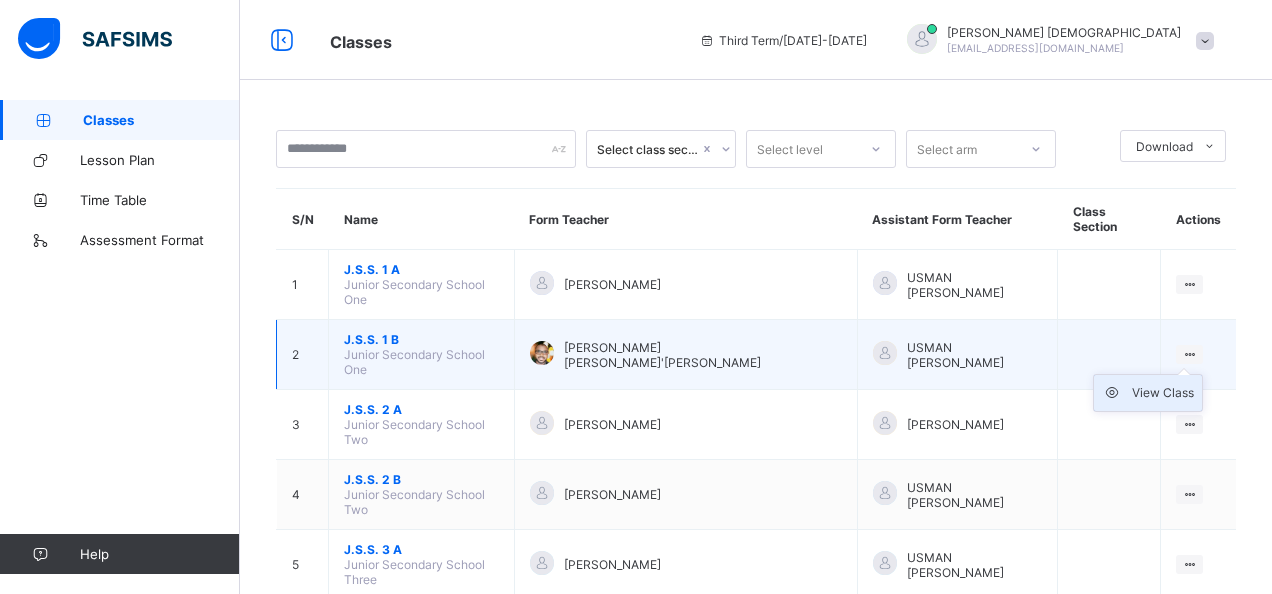 click on "View Class" at bounding box center [1163, 393] 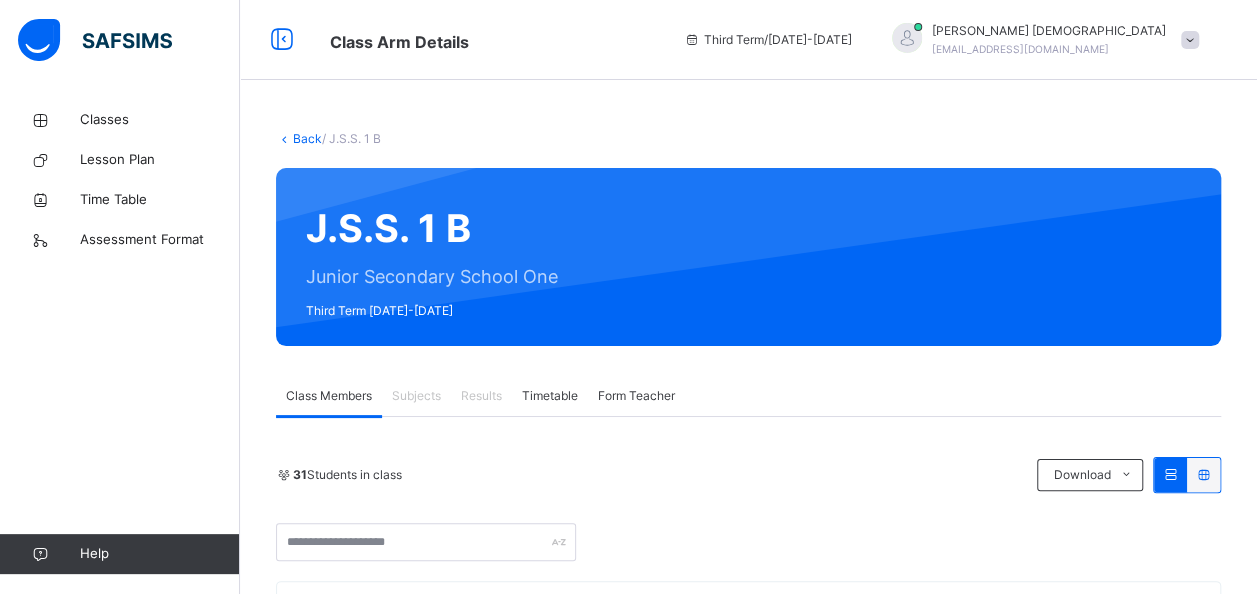 click on "Subjects" at bounding box center (416, 396) 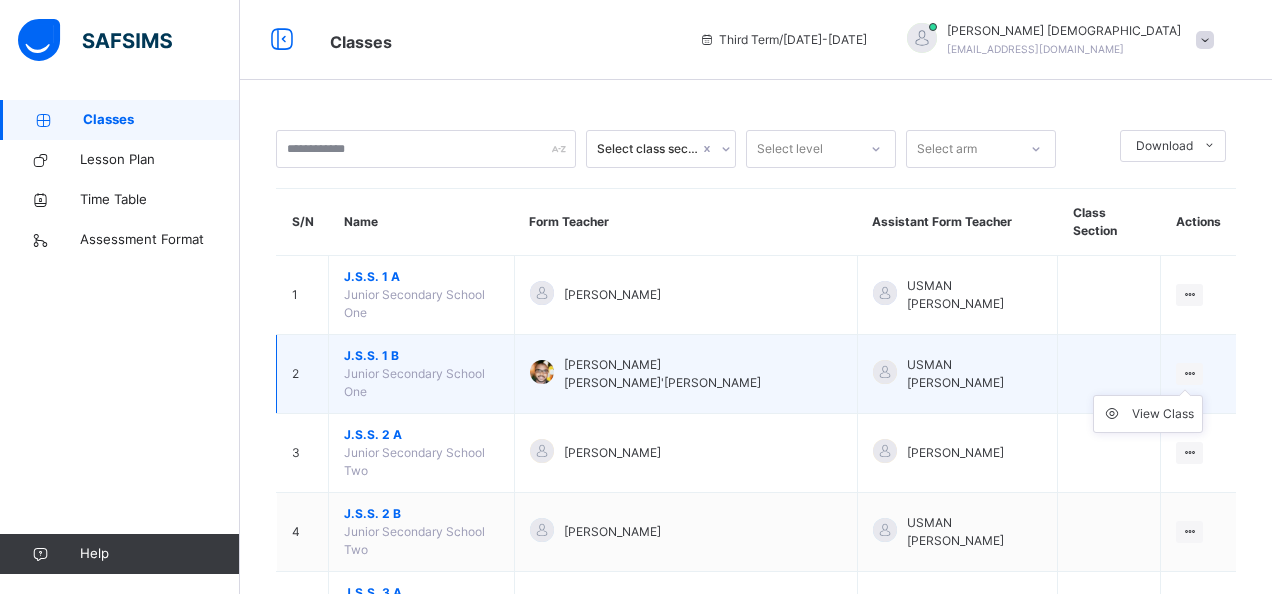 click on "View Class" at bounding box center [1148, 414] 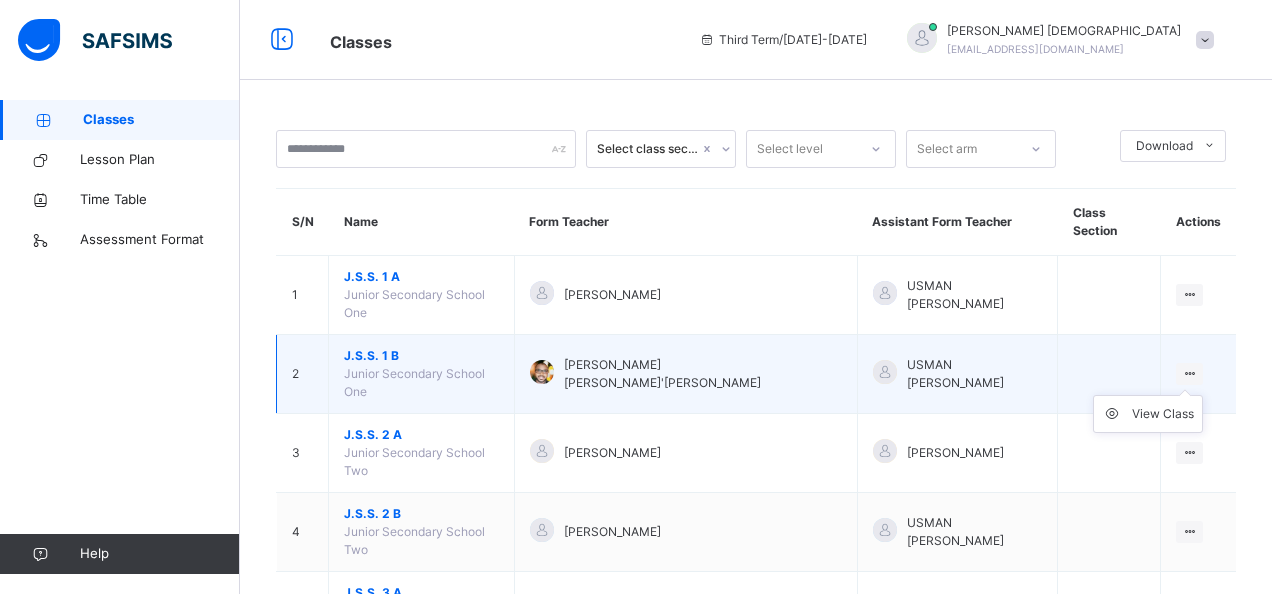 click at bounding box center (1189, 373) 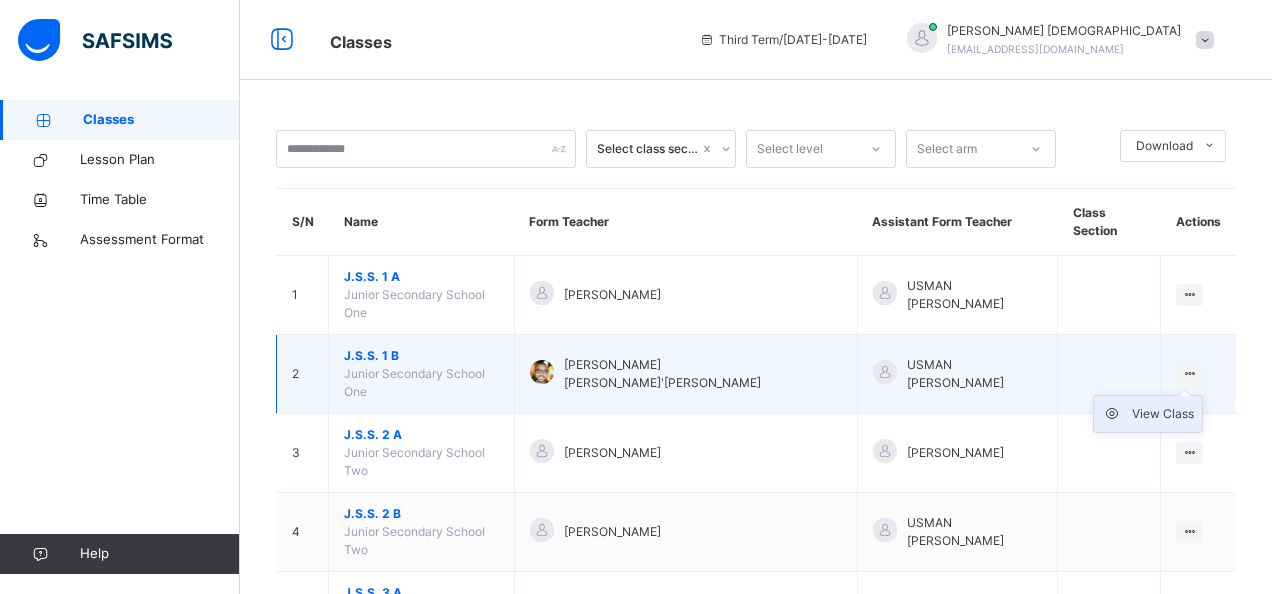 click at bounding box center (1117, 414) 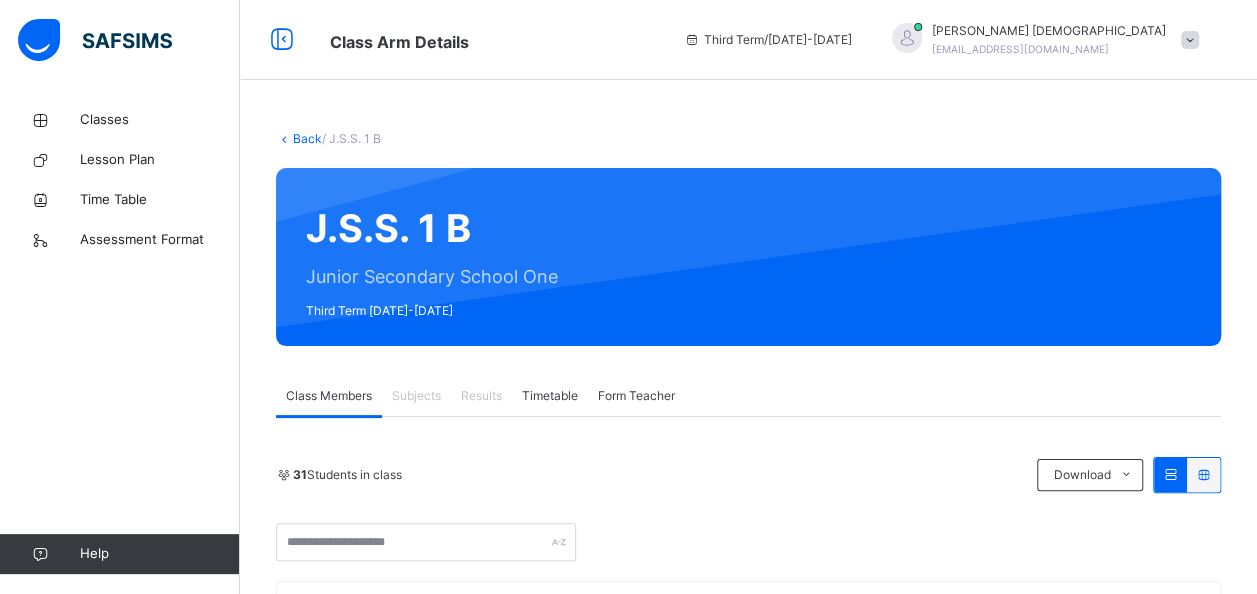 click on "Timetable" at bounding box center (550, 396) 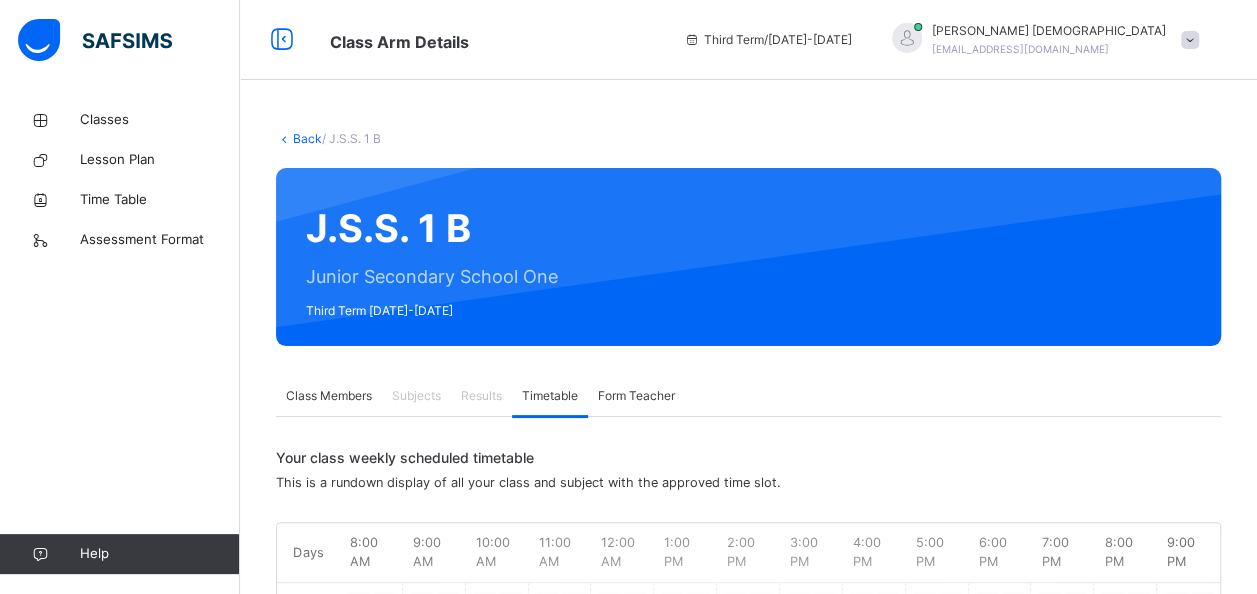 click on "Form Teacher" at bounding box center (636, 396) 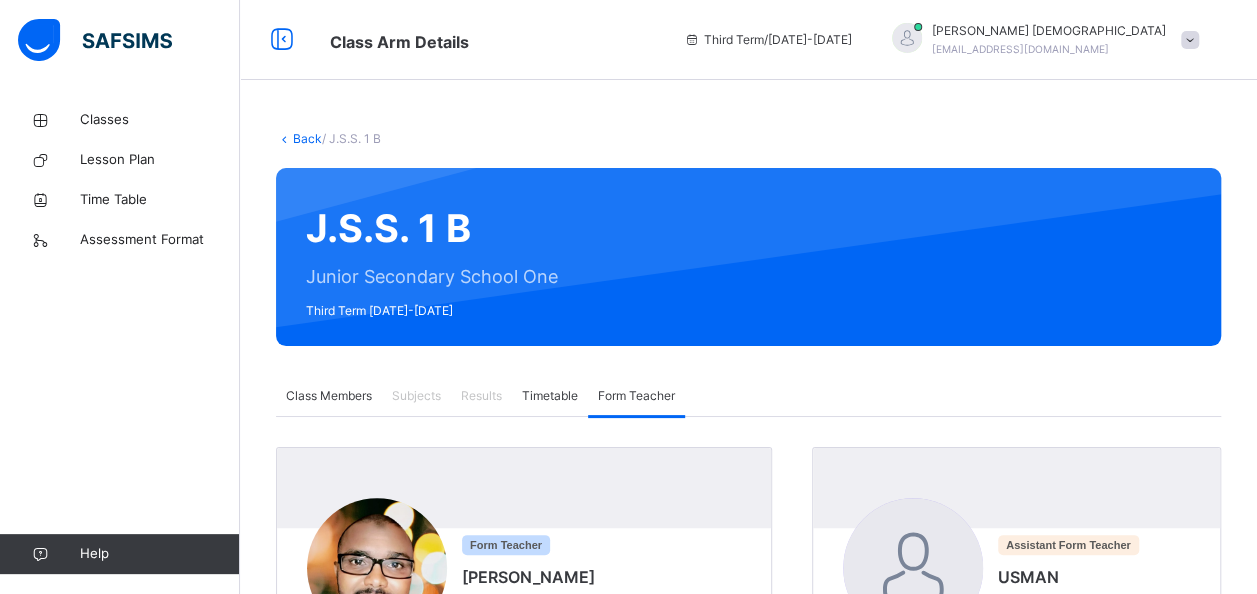 click on "Class Members" at bounding box center (329, 396) 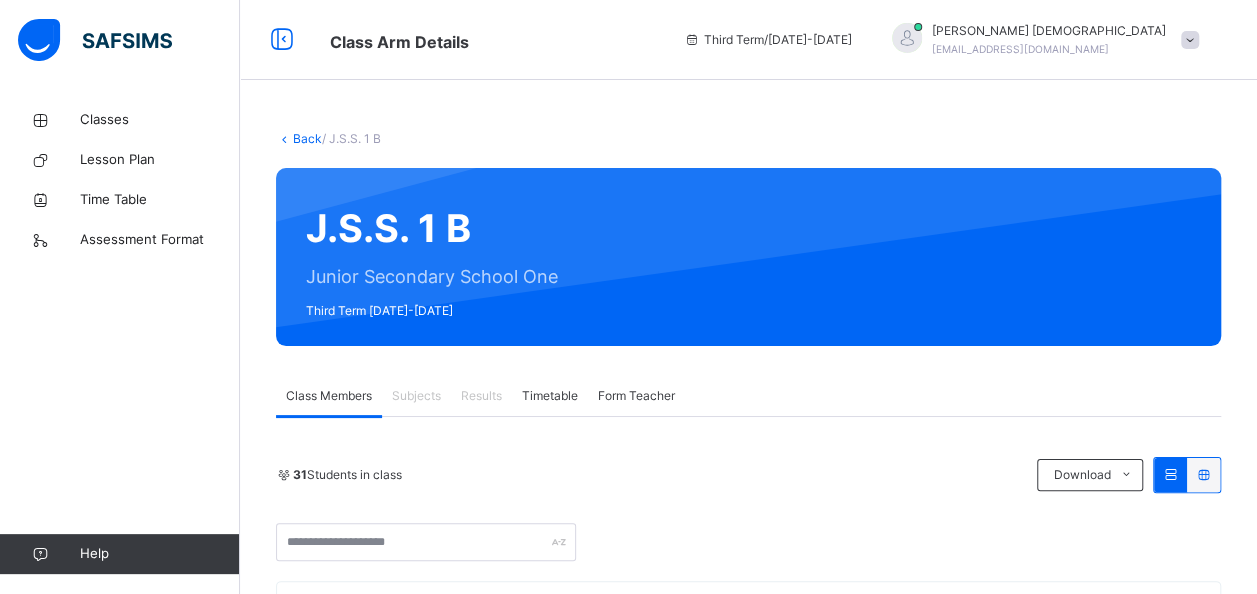 click on "Subjects" at bounding box center (416, 396) 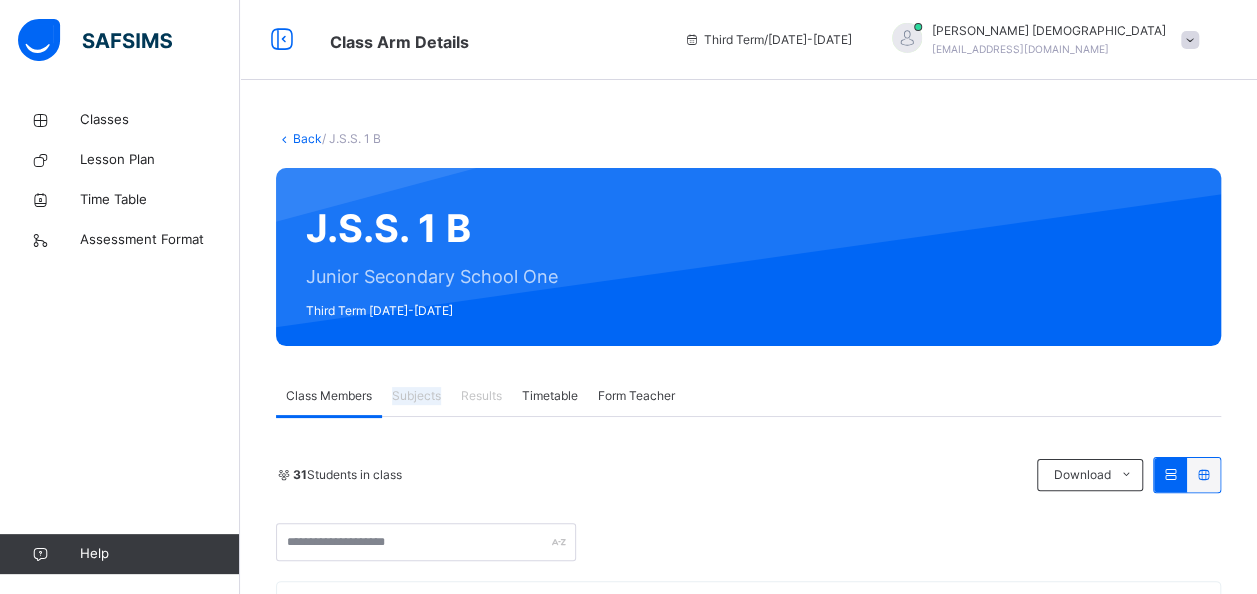 click on "Subjects" at bounding box center (416, 396) 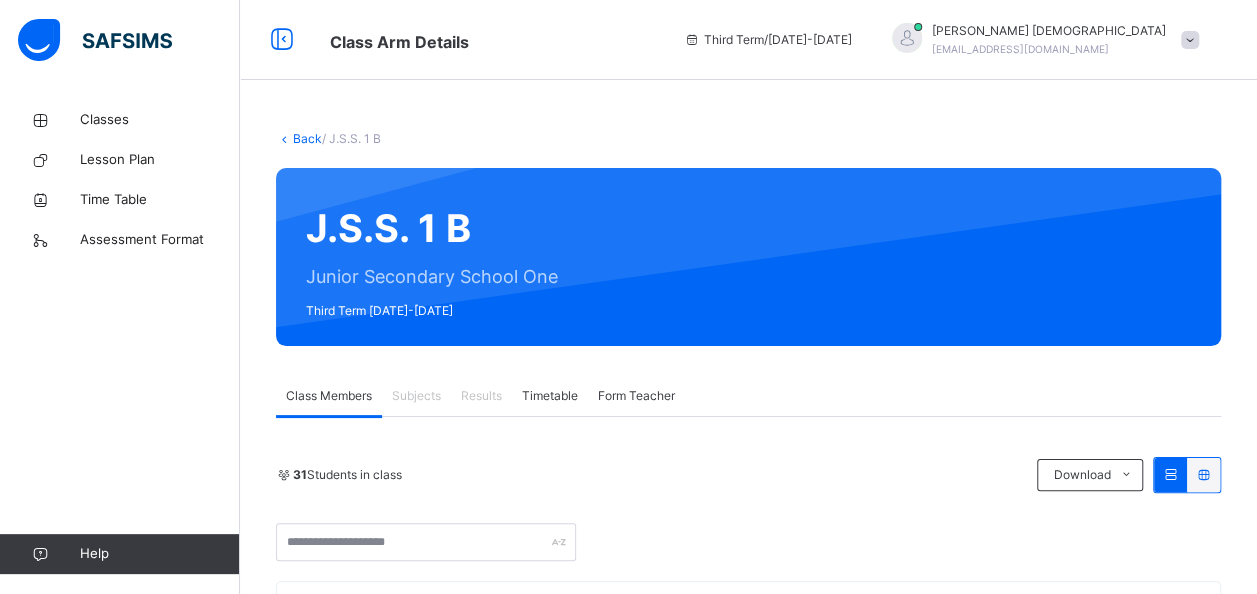 click on "Back  / J.S.S. 1 B J.S.S. 1 B Junior Secondary School One Third Term 2024-2025 Class Members Subjects Results Timetable Form Teacher Class Members More Options   31  Students in class Download Pdf Report Excel Report UBEC MODEL SMART SCHOOL, KANO  Date: 14th Jul 2025, 2:56:03 pm Class Members Class:  J.S.S. 1 B Total no. of Students:  31 Term:  Third Term Session:  2024-2025 S/NO Admission No. Last Name First Name Other Name 1 UMSS/J1/24/025 AHMAD ABDURRAHMAN 2 UMSS/J1/24/054 SHAFIU ABDURRAHMAN ABDULLAHI 3 UMSS/J1/24/020 YUSUF ABDUSSALAM 4 UMSS/J1/24/008 JAMILU ABUBAKAR ABUBAKAR 5 UMSS/J1/24/037 YUSUF ADAMU UMAR 6 UMSS/J1/24/003 MUHAMMAD AISHA IBRAHIM 7 UMSS/J1/24/009 HAMISU AMINA 8 UMSS/J1/24/032 ABDURRAZAK ANAS 9 UMSS/J1/24/063 AUWAL ASMA'U 10 UMSS/J1/24/029 JUNAIDU  AUWABU RABIU 11 UMSS/J1/24/055 YAKUBU BILYAMINU MUHAMMAD 12 UMSS/J1/24/047 ADAM FARUQ ABUBAKAR 13 UMSS/J1/24/021 ABDULHADI HALIMATU MALAM 14 USMSSK/J1/23/008 IBRAHIM HASSAN  15 UMSS/J1/24/057 HASSAN HUSSAINI UMAR 16 UMSS/J1/24/017 MUJITTAFA 17" at bounding box center [748, 1471] 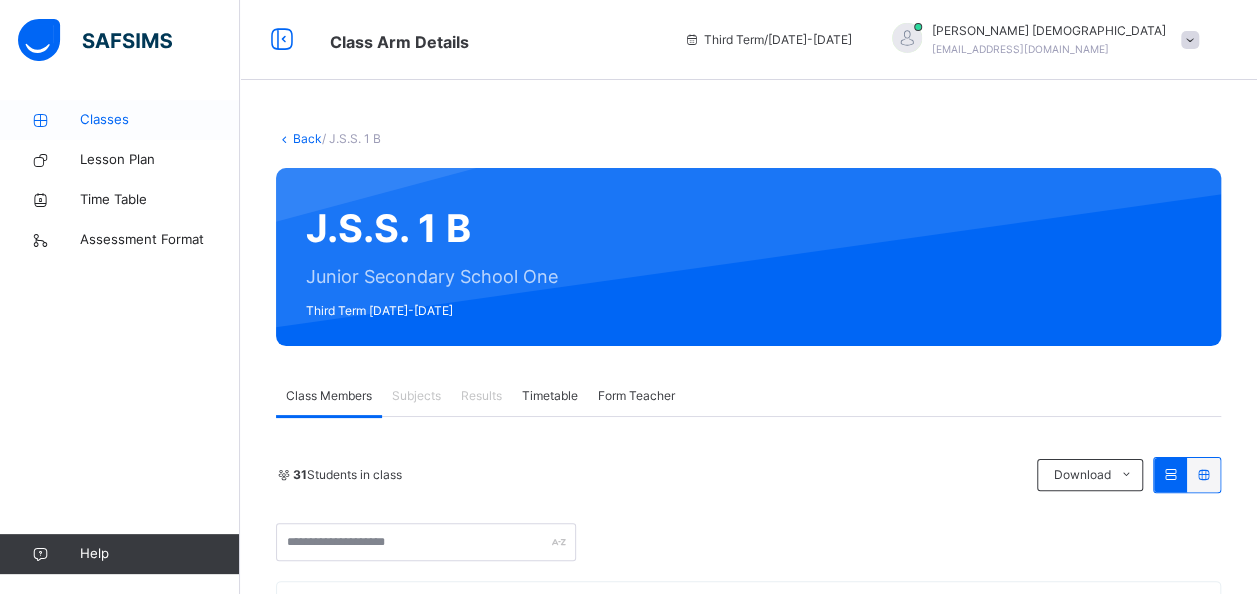 click on "Classes" at bounding box center [160, 120] 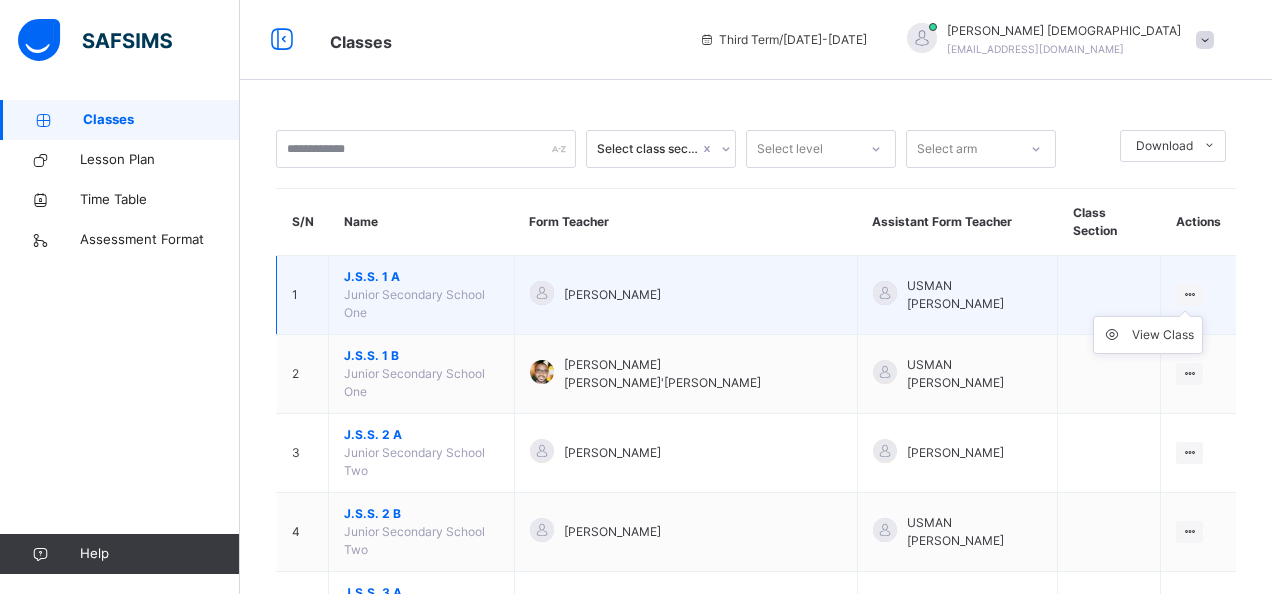 click at bounding box center (1189, 294) 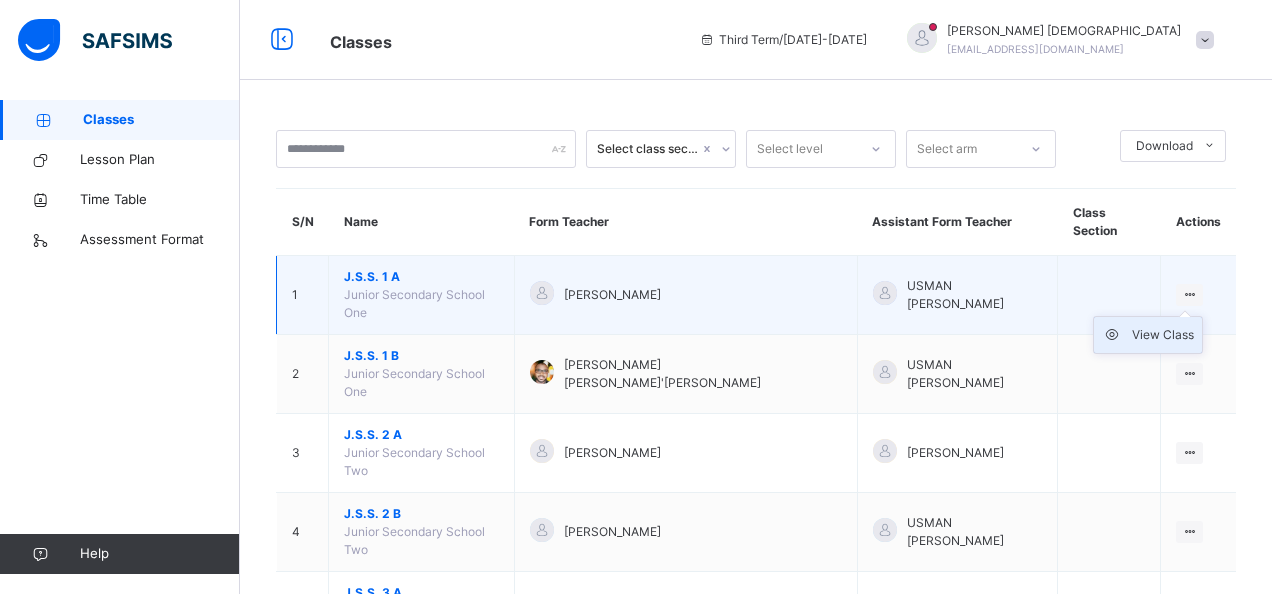 click on "View Class" at bounding box center [1163, 335] 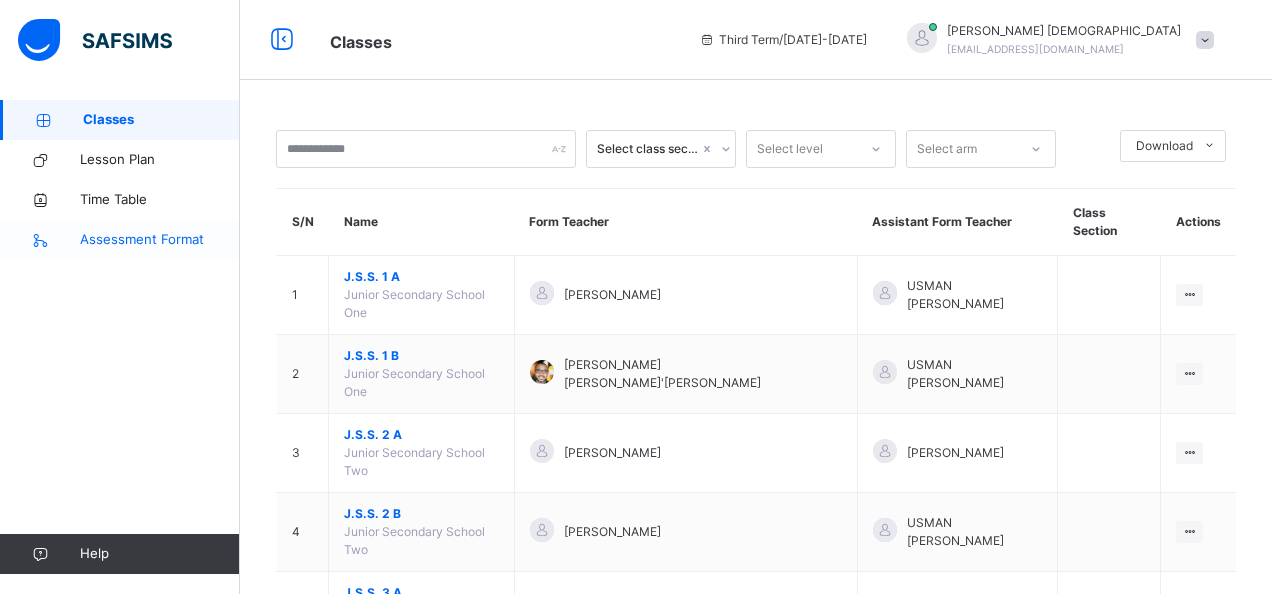 click on "Assessment Format" at bounding box center (160, 240) 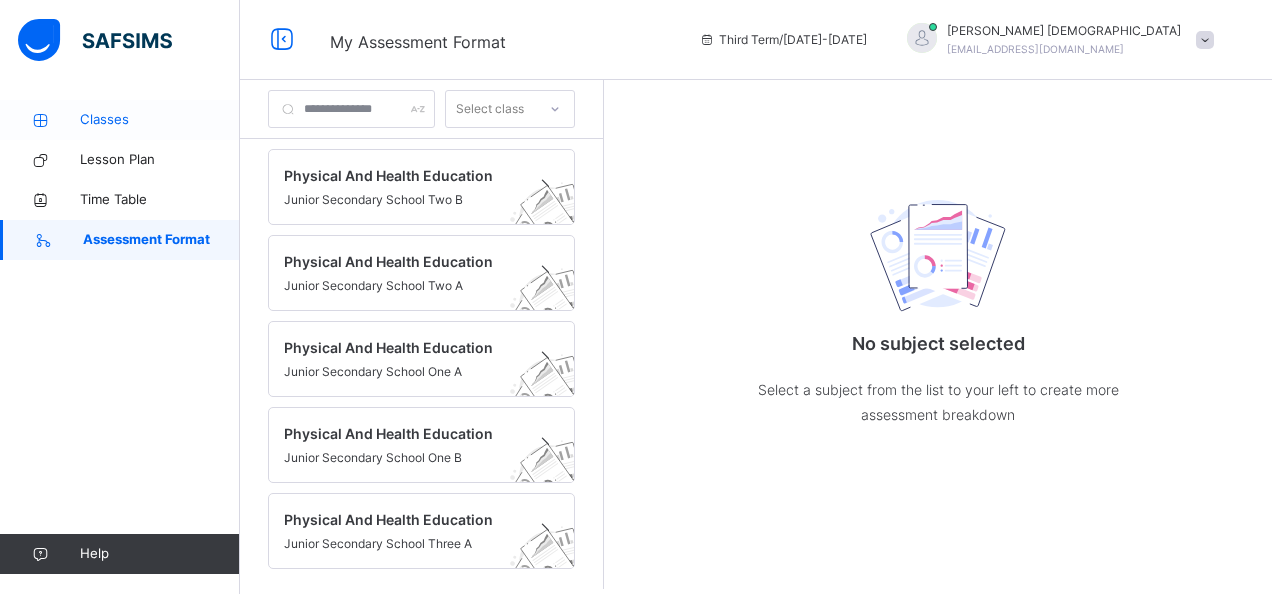 click on "Classes" at bounding box center (160, 120) 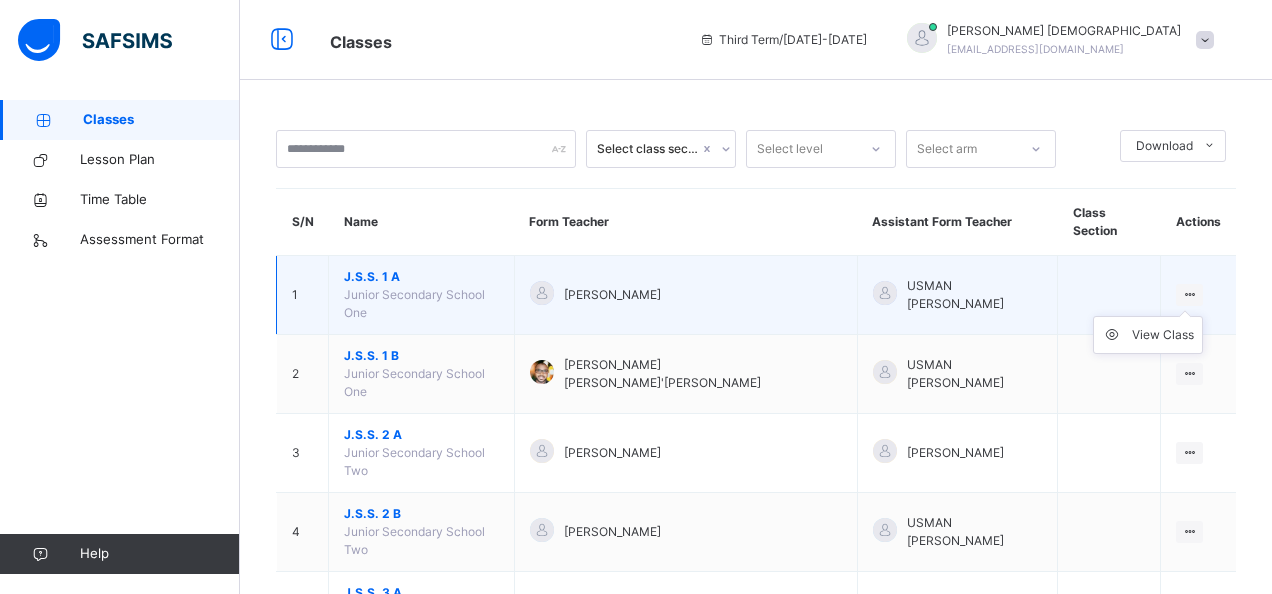 click at bounding box center [1189, 294] 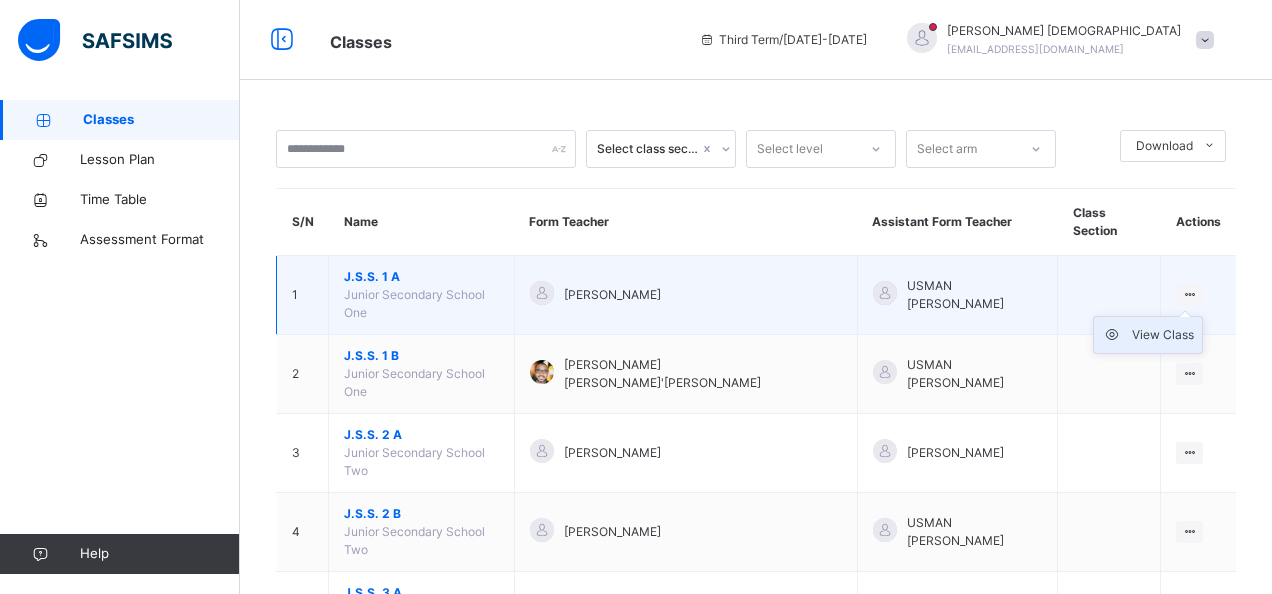 click on "View Class" at bounding box center (1163, 335) 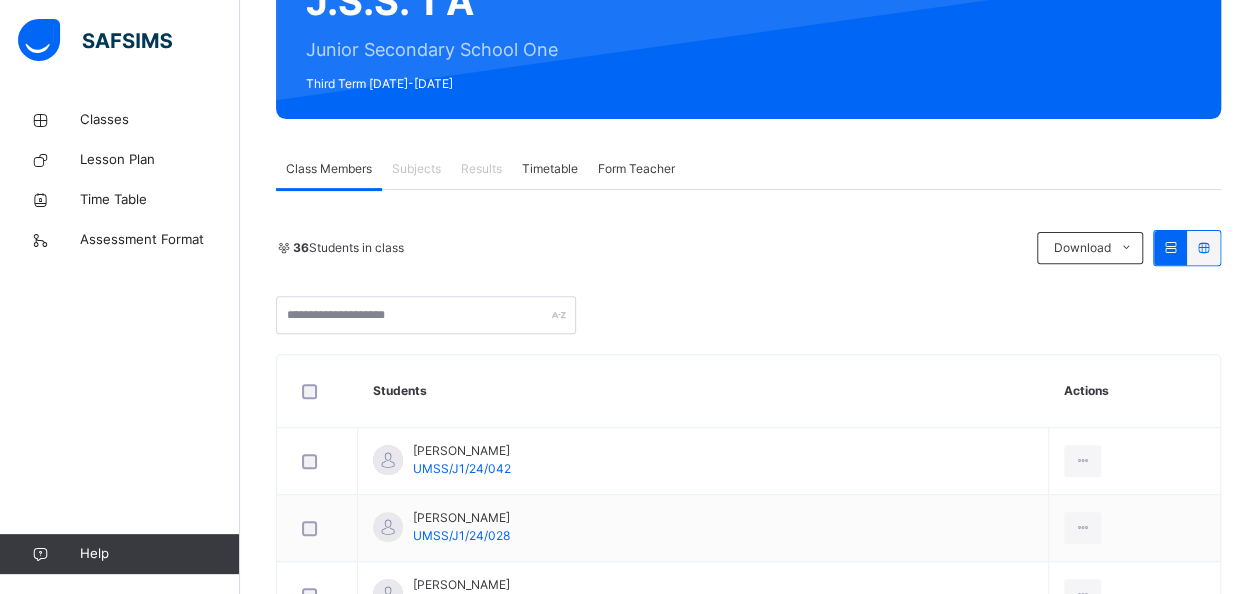 scroll, scrollTop: 0, scrollLeft: 0, axis: both 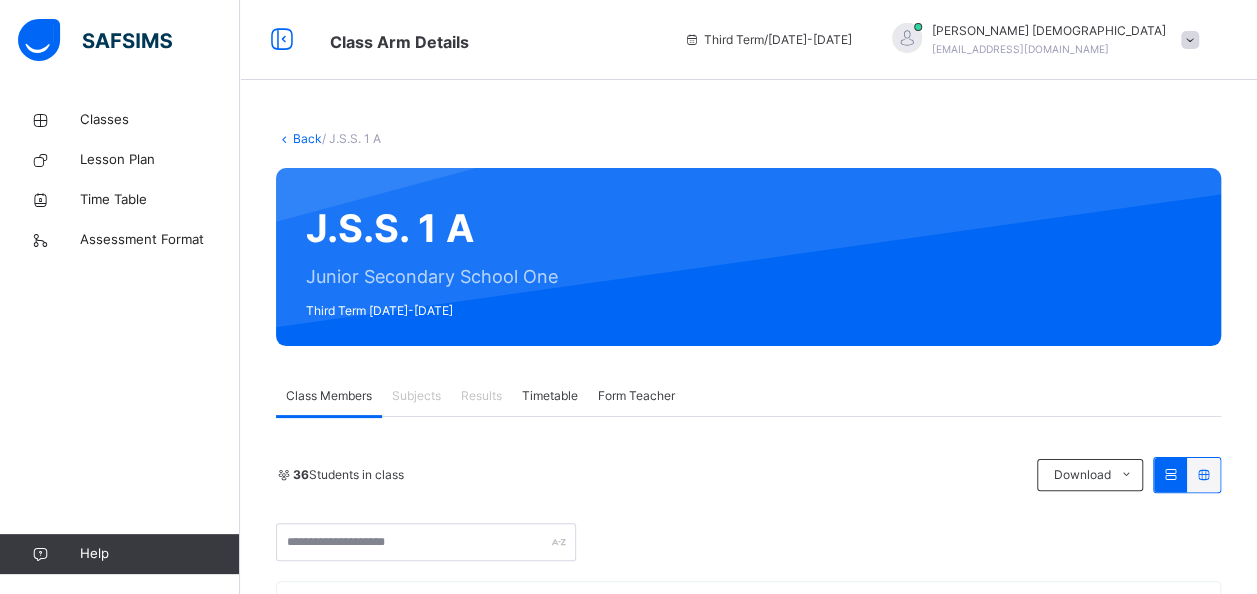 click on "Subjects" at bounding box center (416, 396) 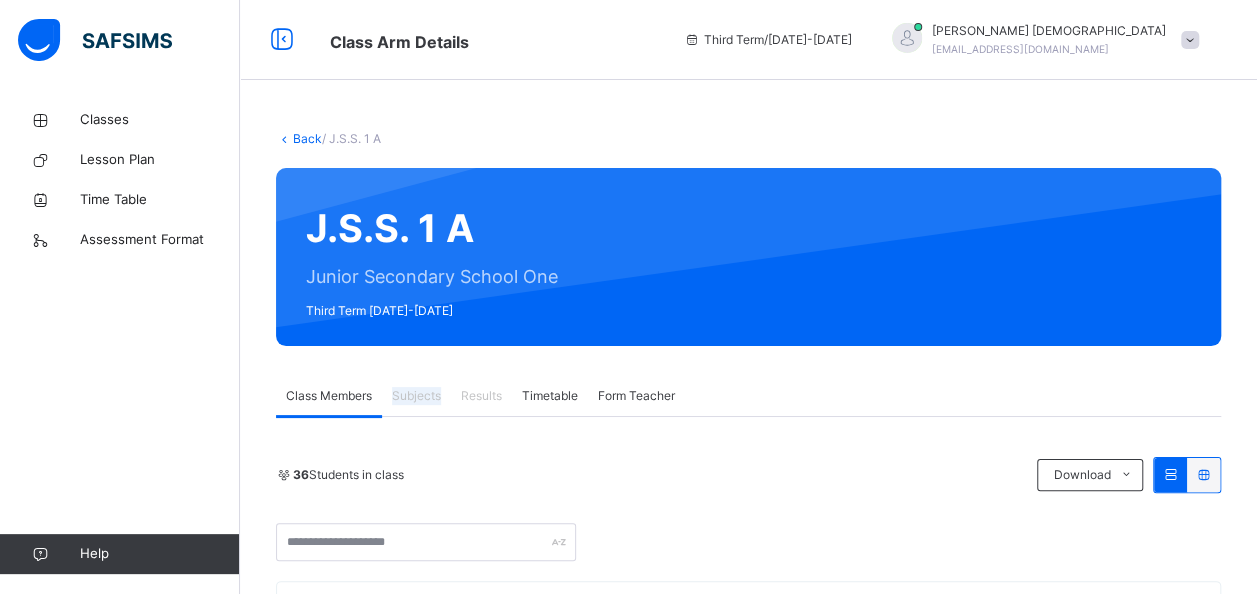 click on "Subjects" at bounding box center [416, 396] 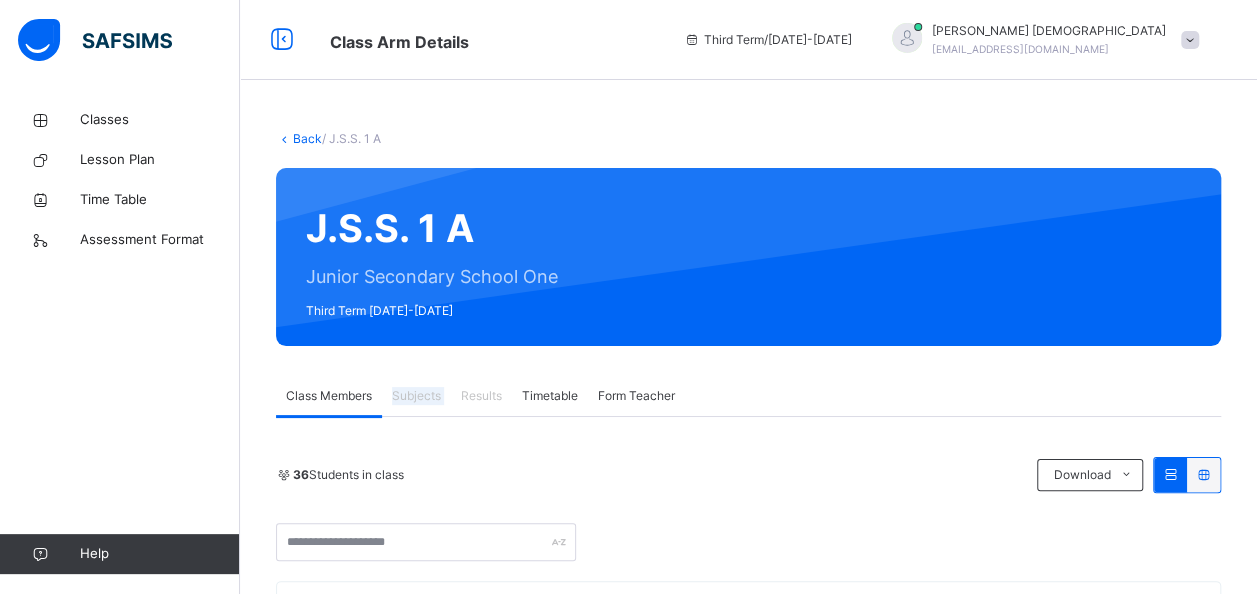 click on "Subjects" at bounding box center [416, 396] 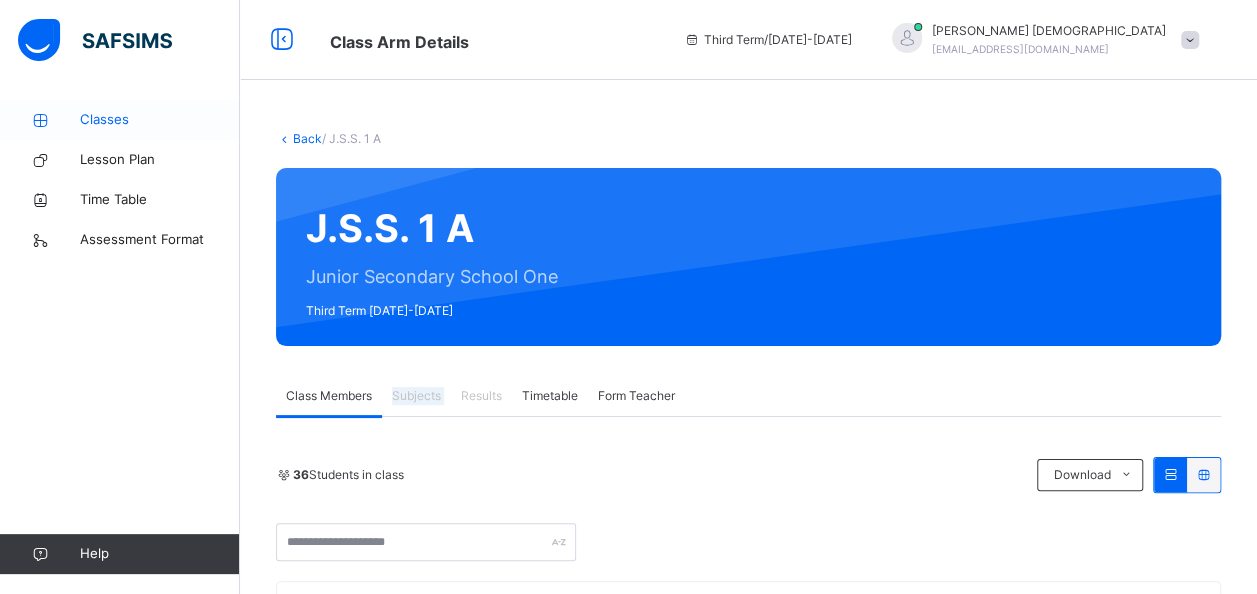 click on "Classes" at bounding box center [160, 120] 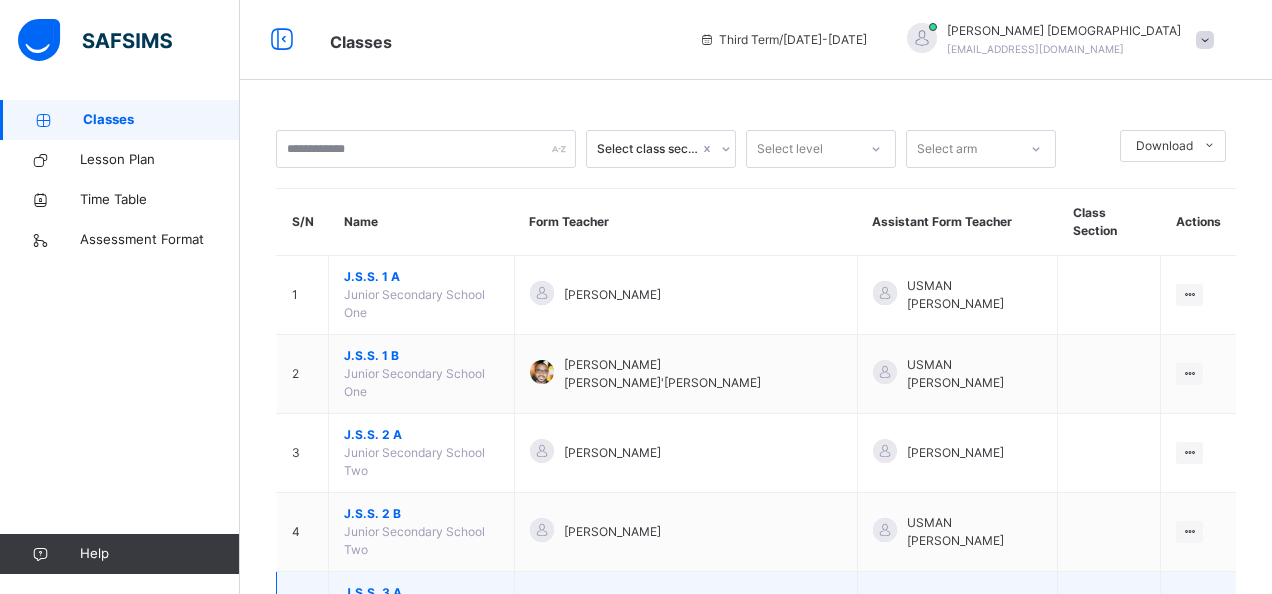 click on "View Class" at bounding box center (1148, 651) 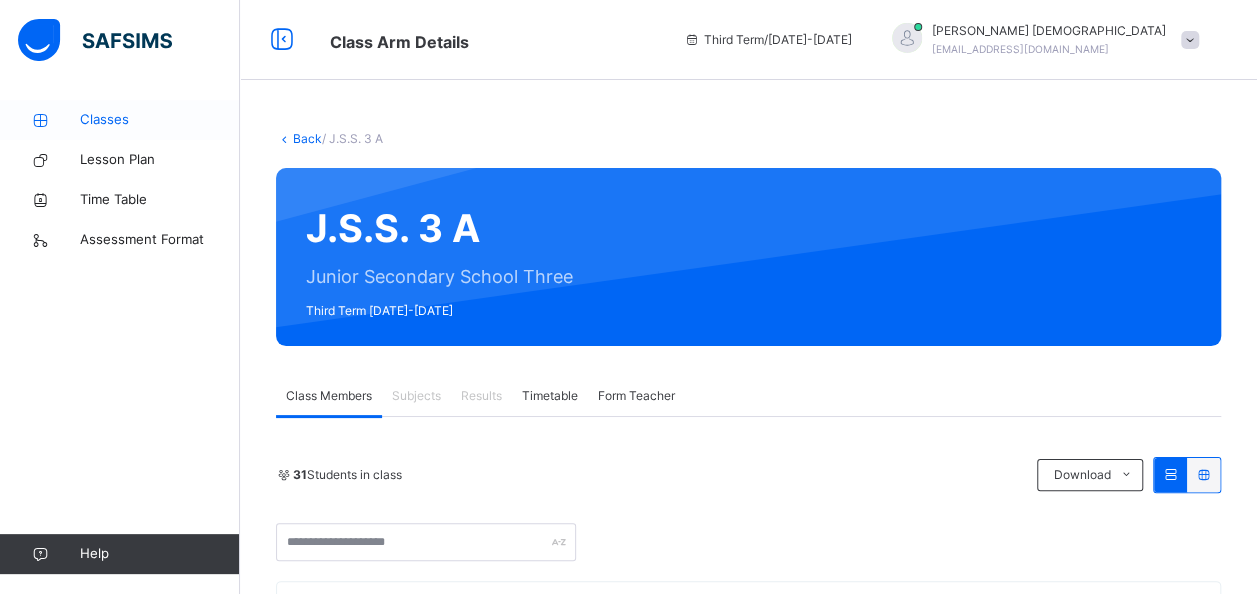 click on "Classes" at bounding box center (160, 120) 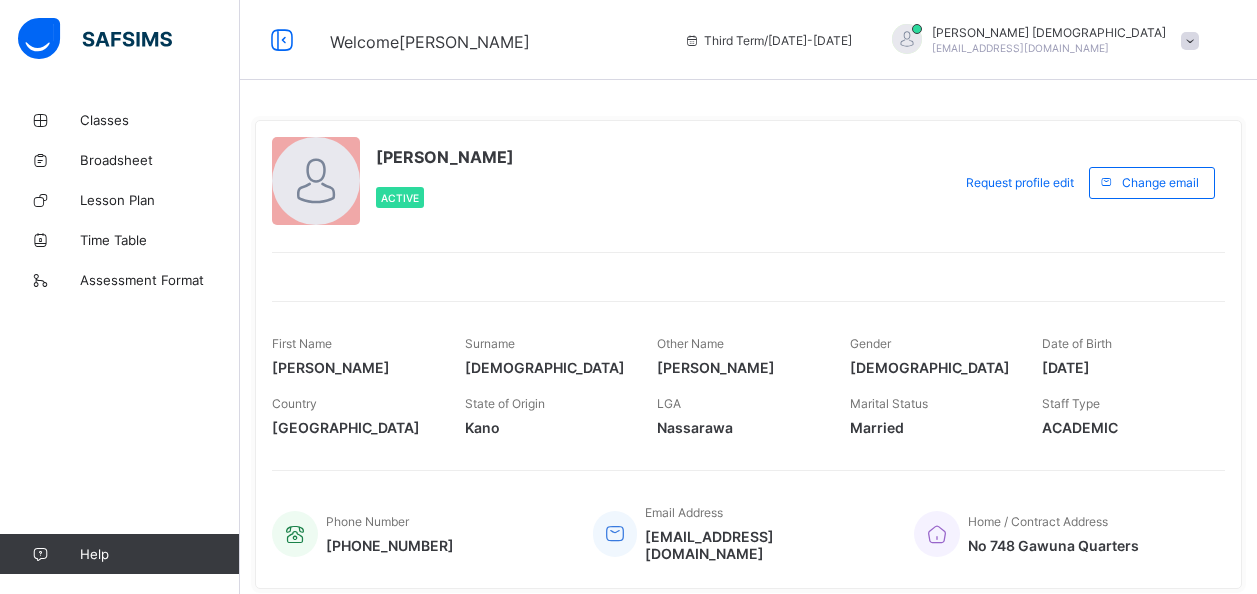 scroll, scrollTop: 0, scrollLeft: 0, axis: both 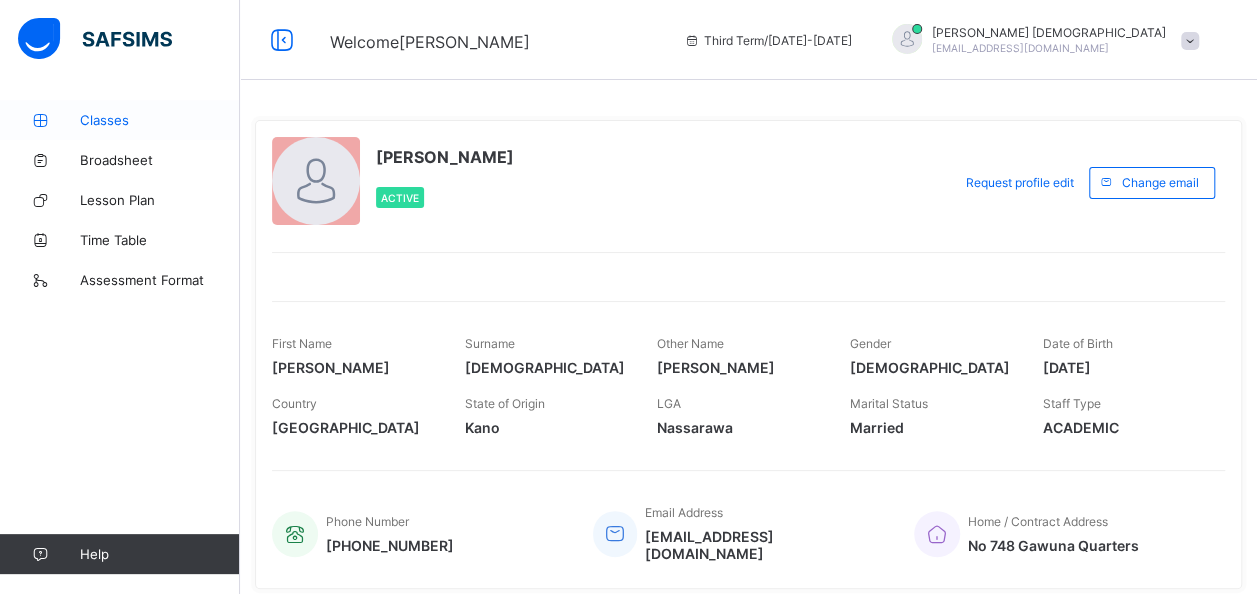 click on "Classes" at bounding box center [160, 120] 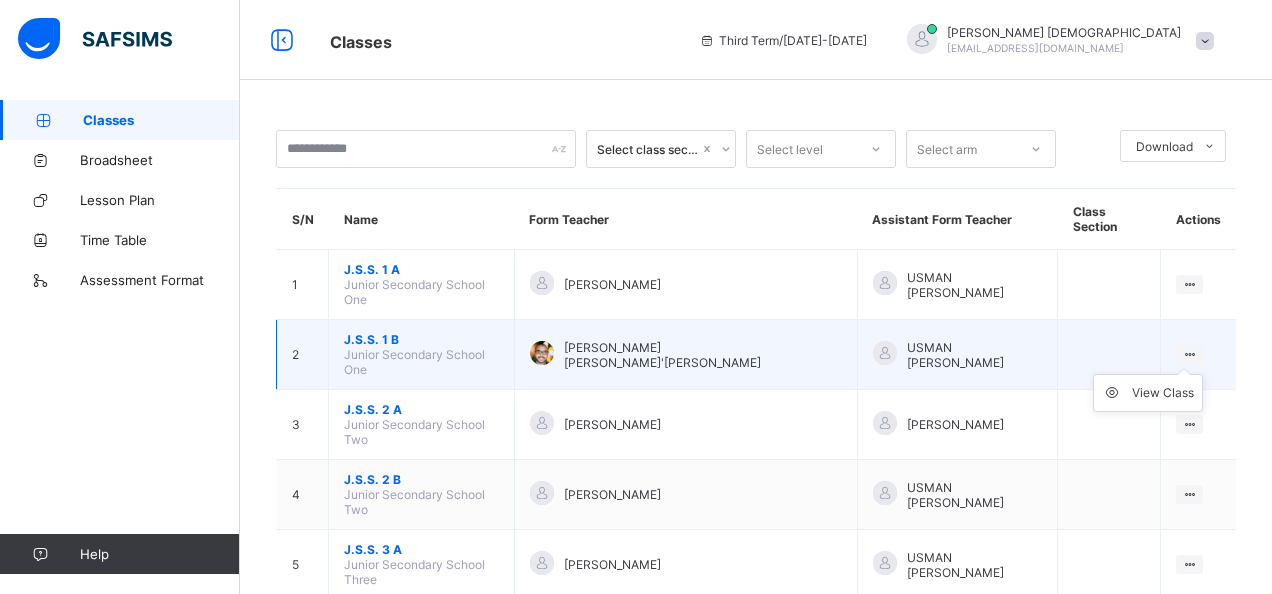 click on "View Class" at bounding box center (1148, 393) 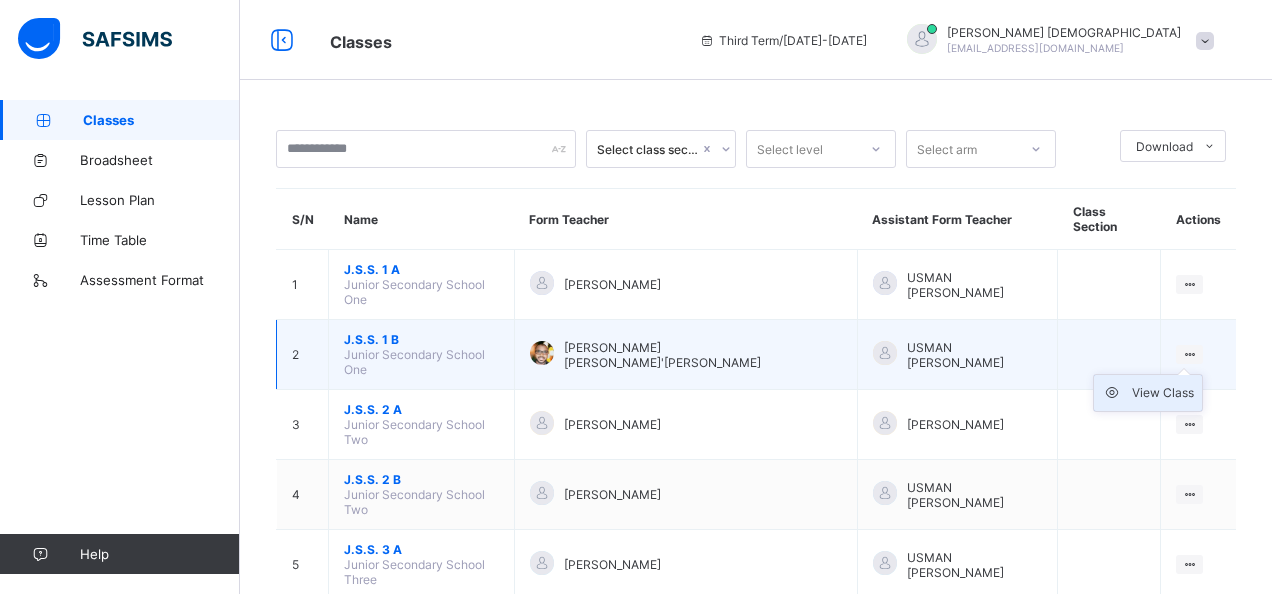 click on "View Class" at bounding box center (1163, 393) 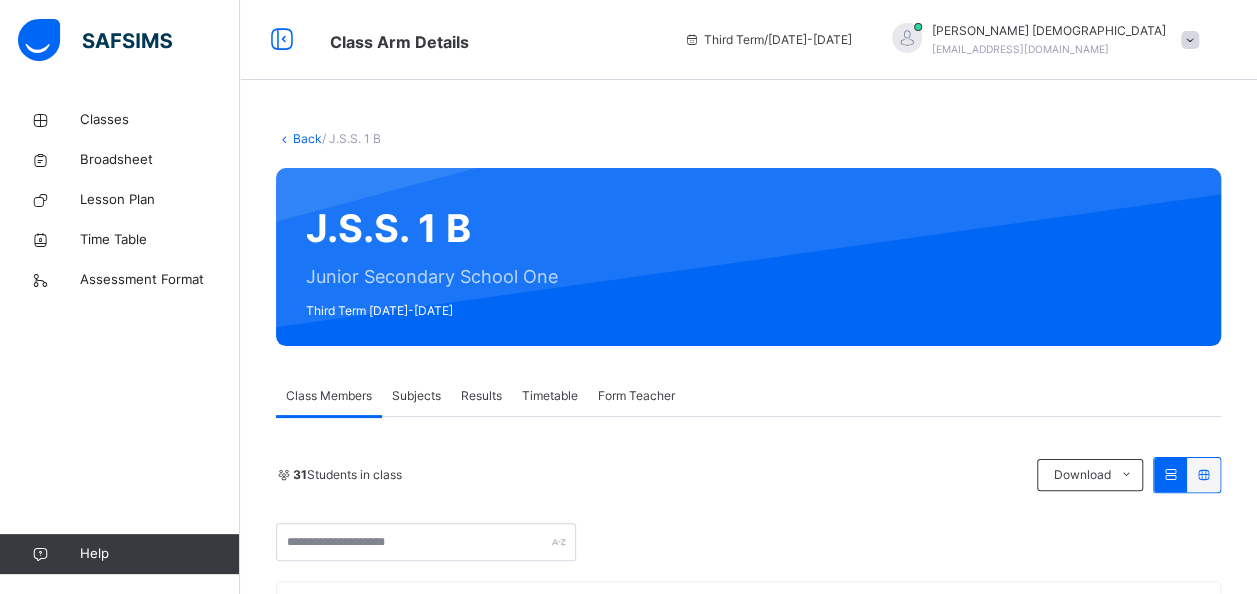 click on "Subjects" at bounding box center [416, 396] 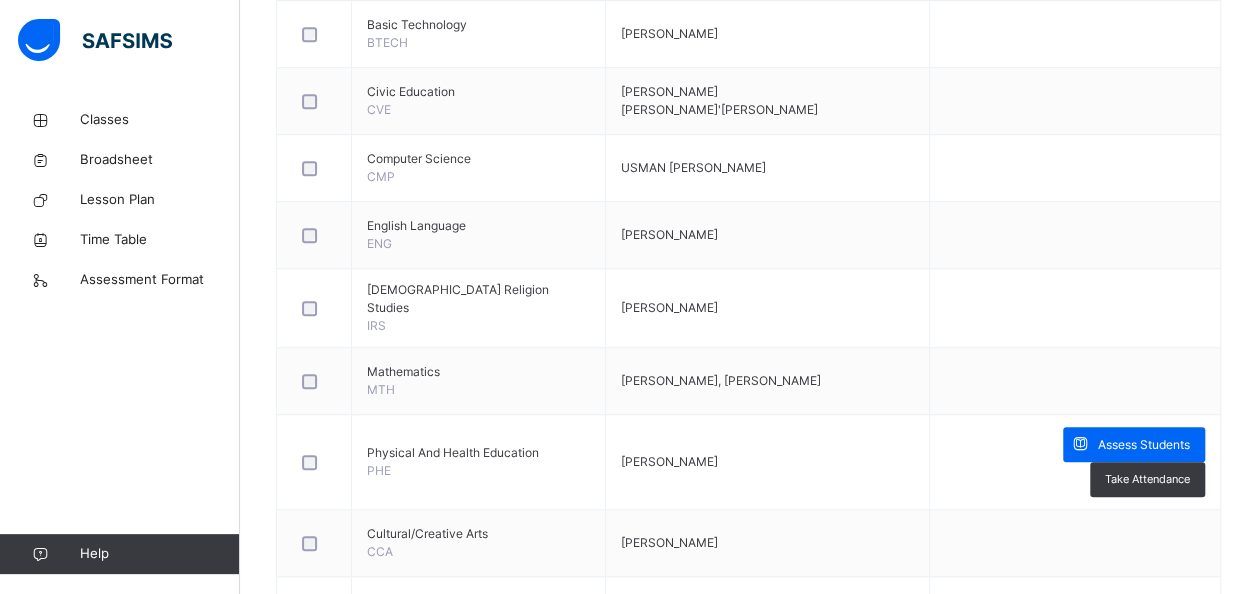 scroll, scrollTop: 746, scrollLeft: 0, axis: vertical 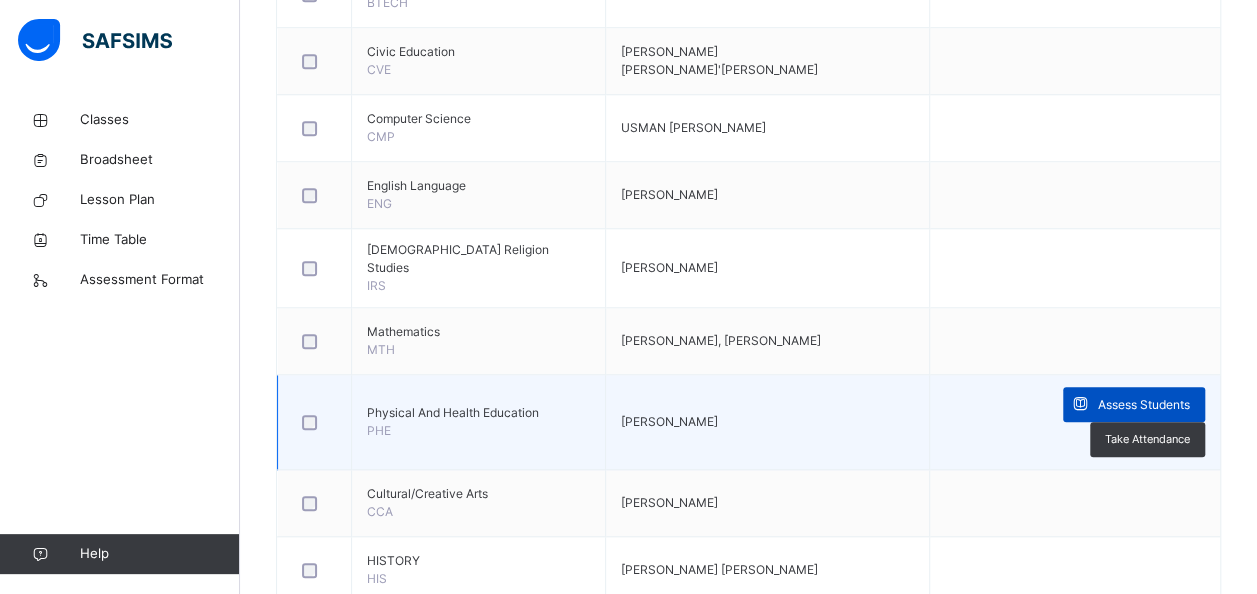 click on "Assess Students" at bounding box center (1144, 405) 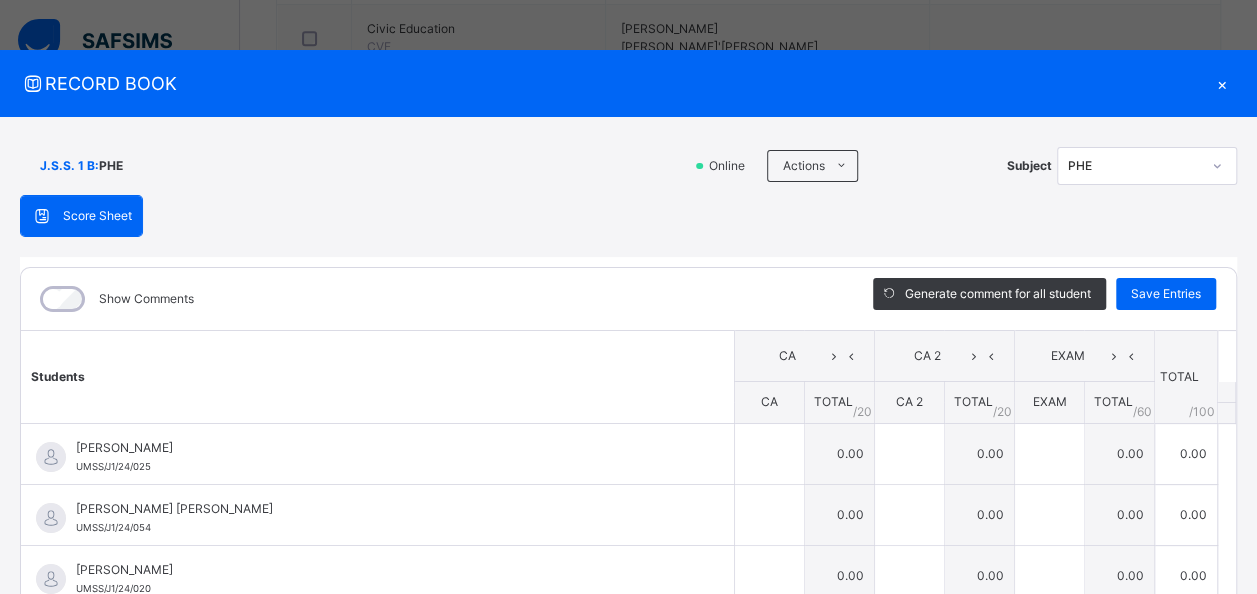 scroll, scrollTop: 786, scrollLeft: 0, axis: vertical 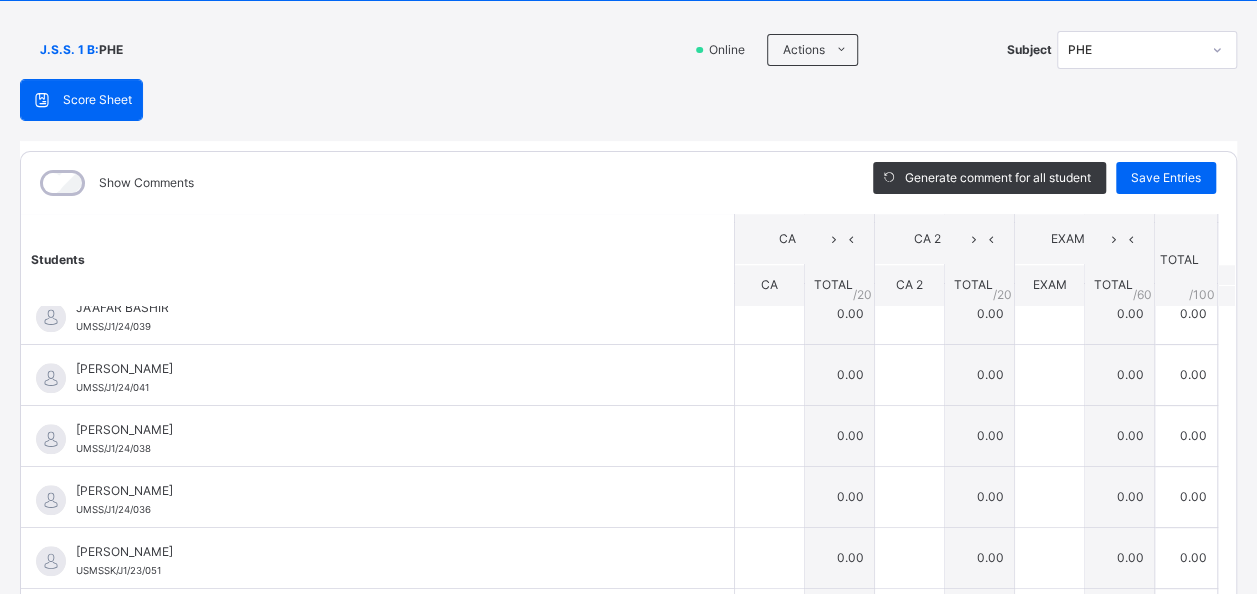 click on "J.S.S. 1   B :   PHE Online Actions  Download Empty Score Sheet  Upload/map score sheet Subject  PHE UBEC MODEL SMART SCHOOL, KANO  Date: 14th Jul 2025, 3:12:37 pm Score Sheet Score Sheet Show Comments   Generate comment for all student   Save Entries Class Level:  J.S.S. 1   B Subject:  PHE Session:  2024/2025 Session Session:  Third Term Students CA CA 2 EXAM TOTAL /100 Comment CA TOTAL / 20 CA 2 TOTAL / 20 EXAM TOTAL / 60 ABDURRAHMAN  AHMAD UMSS/J1/24/025 ABDURRAHMAN  AHMAD UMSS/J1/24/025 0.00 0.00 0.00 0.00 Generate comment 0 / 250   ×   Subject Teacher’s Comment Generate and see in full the comment developed by the AI with an option to regenerate the comment JS ABDURRAHMAN  AHMAD   UMSS/J1/24/025   Total 0.00  / 100.00 Sims Bot   Regenerate     Use this comment   ABDURRAHMAN ABDULLAHI SHAFIU UMSS/J1/24/054 ABDURRAHMAN ABDULLAHI SHAFIU UMSS/J1/24/054 0.00 0.00 0.00 0.00 Generate comment 0 / 250   ×   Subject Teacher’s Comment JS ABDURRAHMAN ABDULLAHI SHAFIU   UMSS/J1/24/054   Total 0.00  / 100.00" at bounding box center (628, 373) 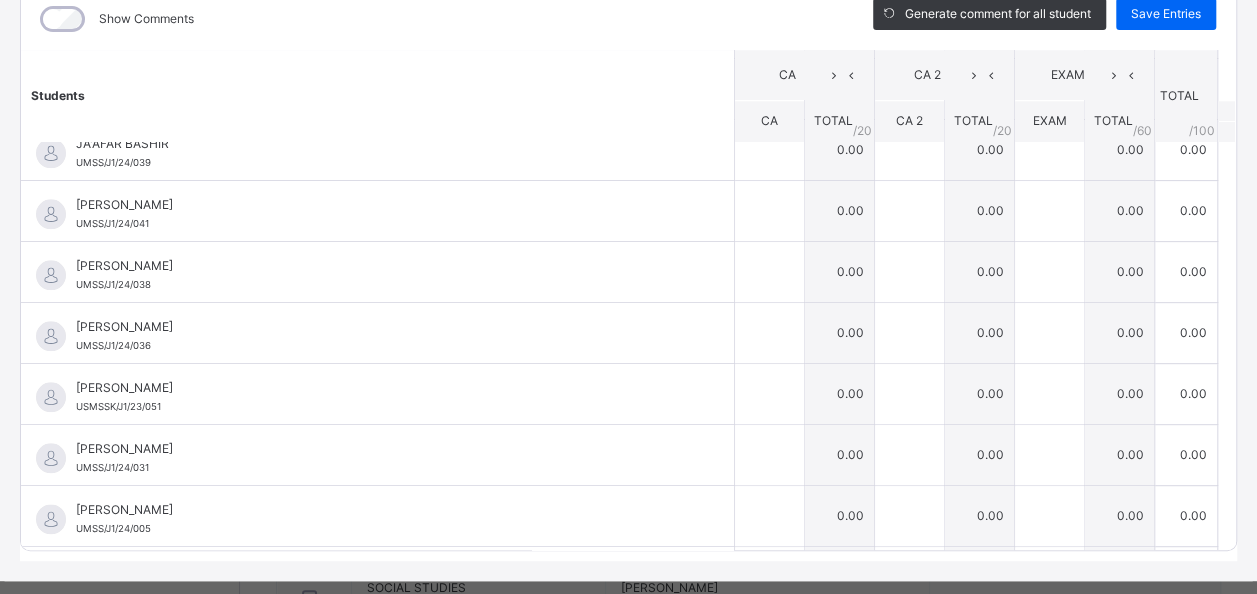 scroll, scrollTop: 316, scrollLeft: 0, axis: vertical 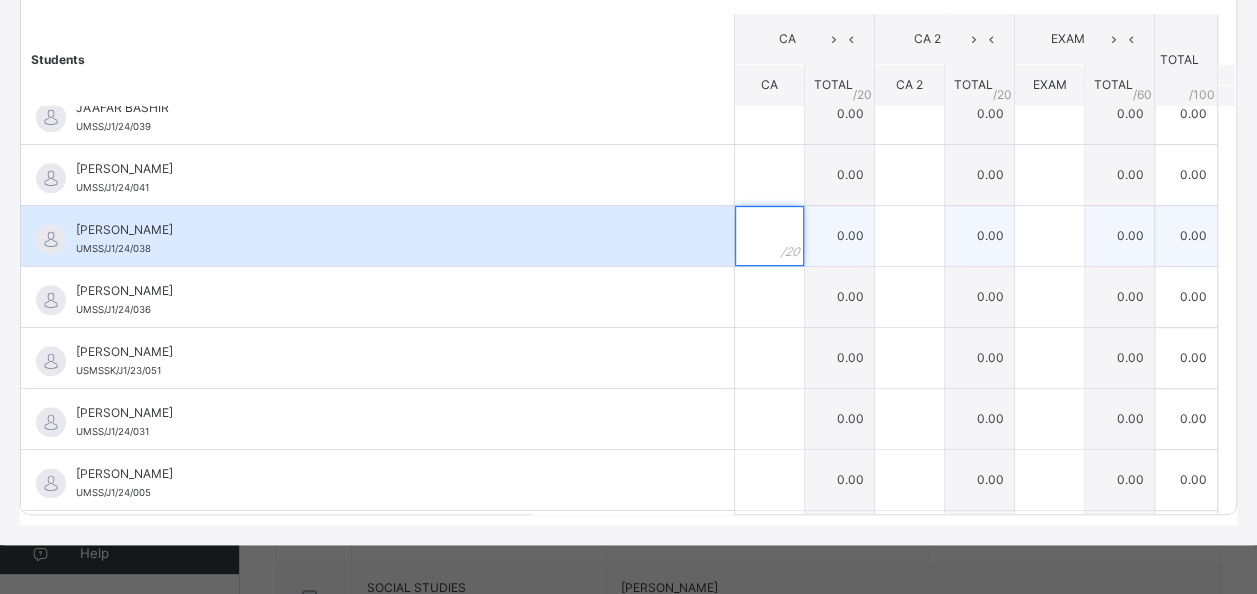 click at bounding box center [769, 236] 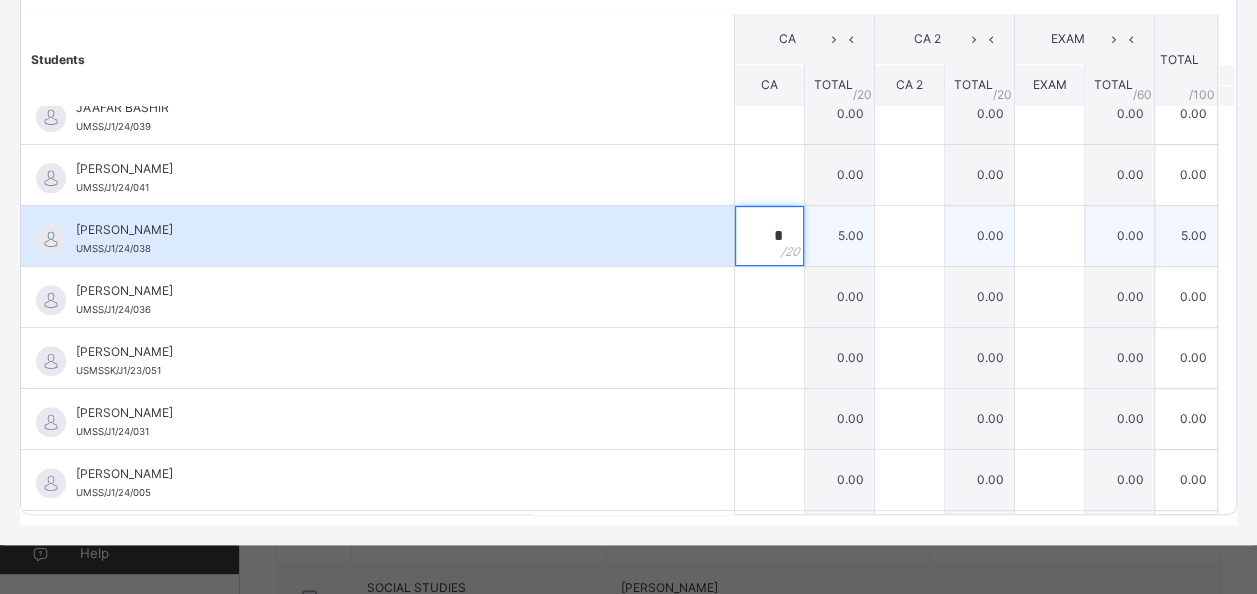 type on "*" 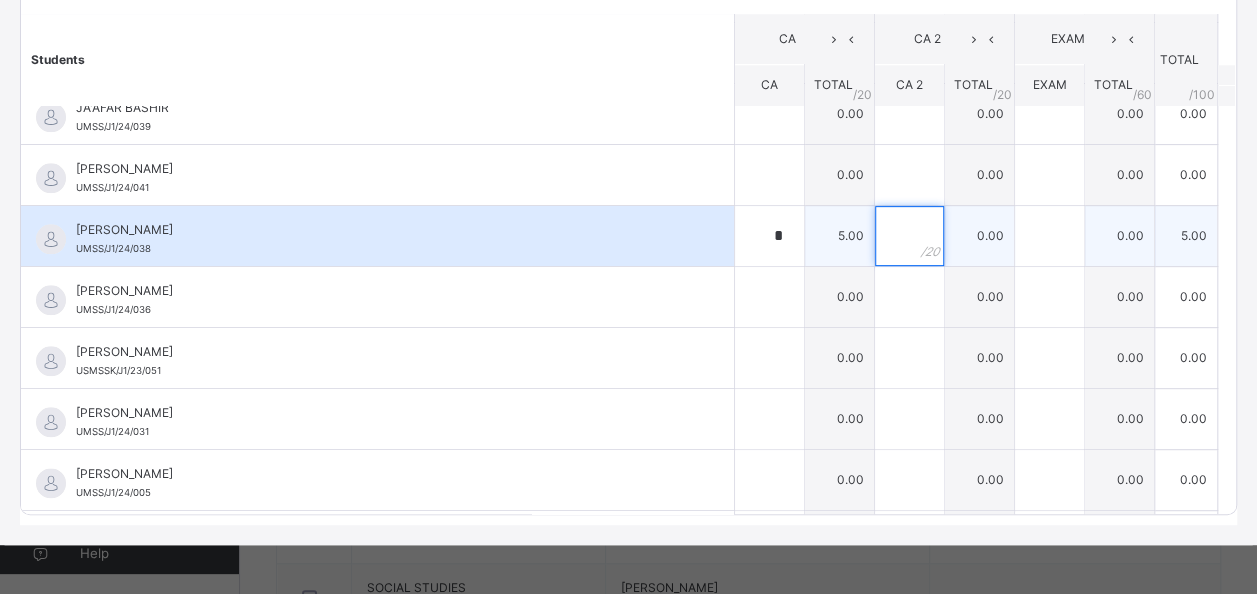 click at bounding box center (909, 236) 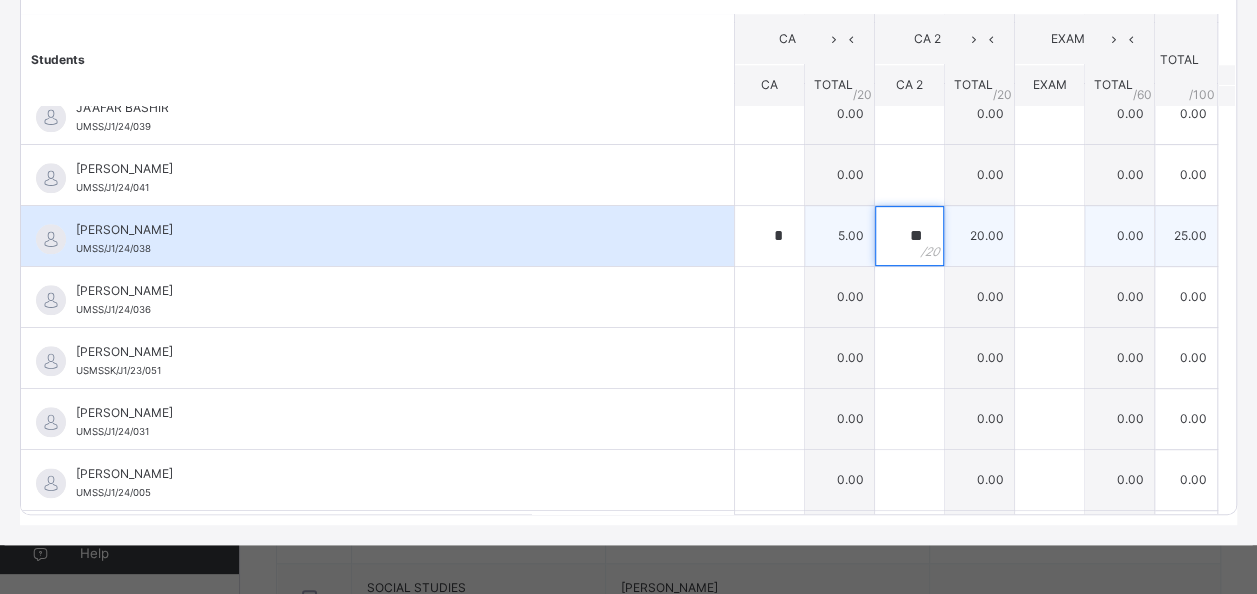 type on "**" 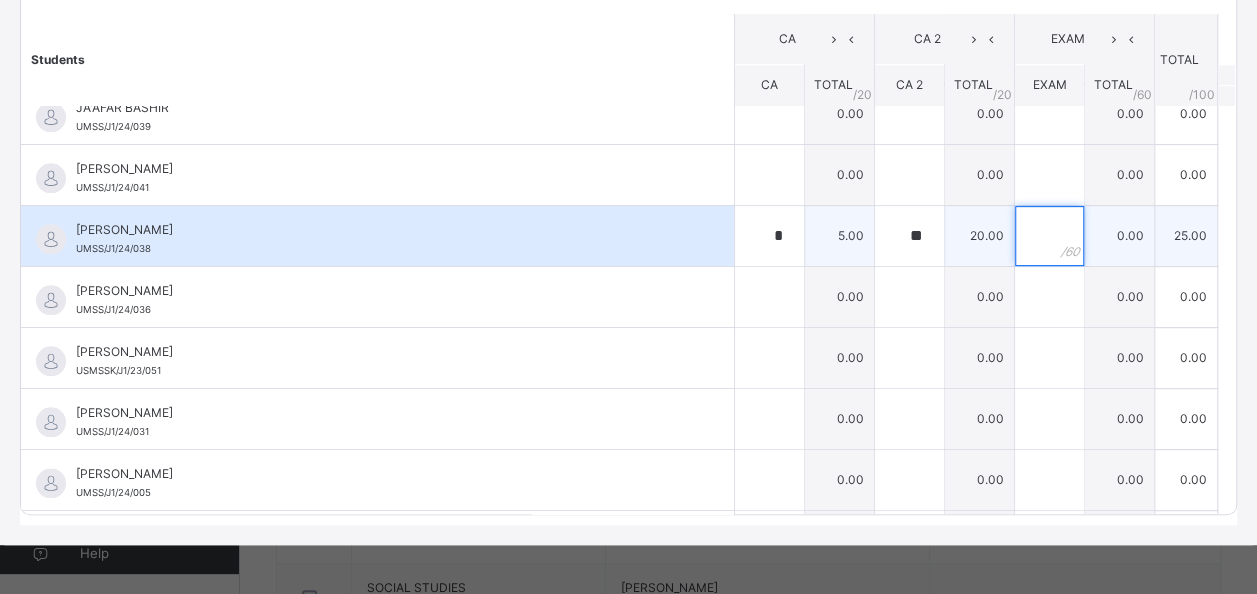 click at bounding box center [1049, 236] 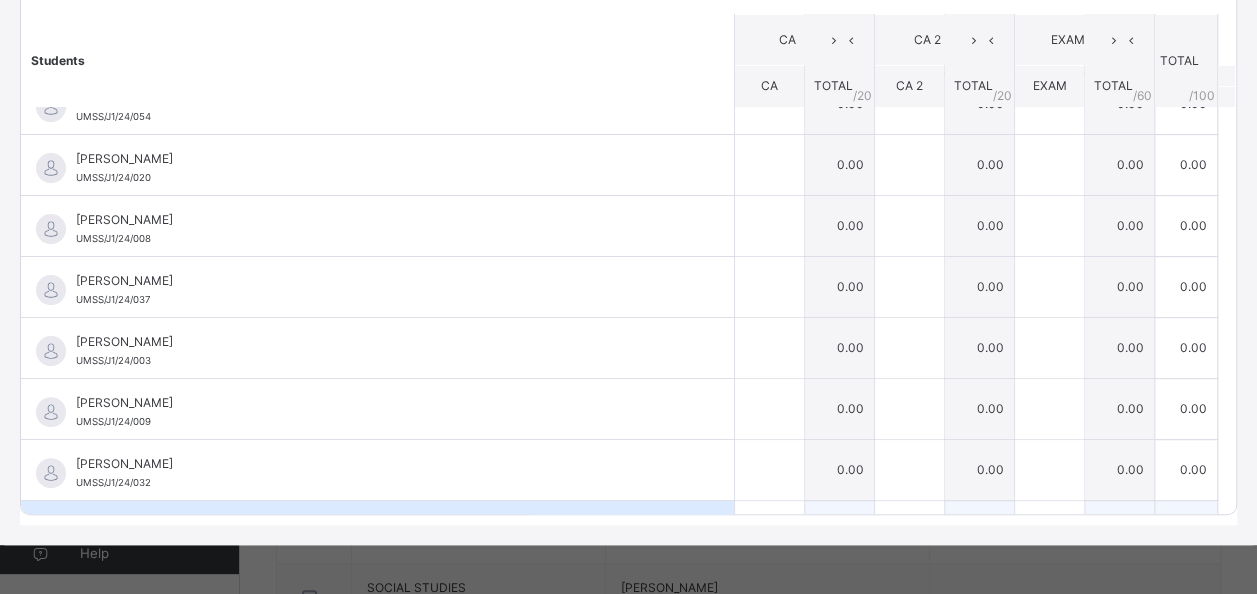 scroll, scrollTop: 0, scrollLeft: 0, axis: both 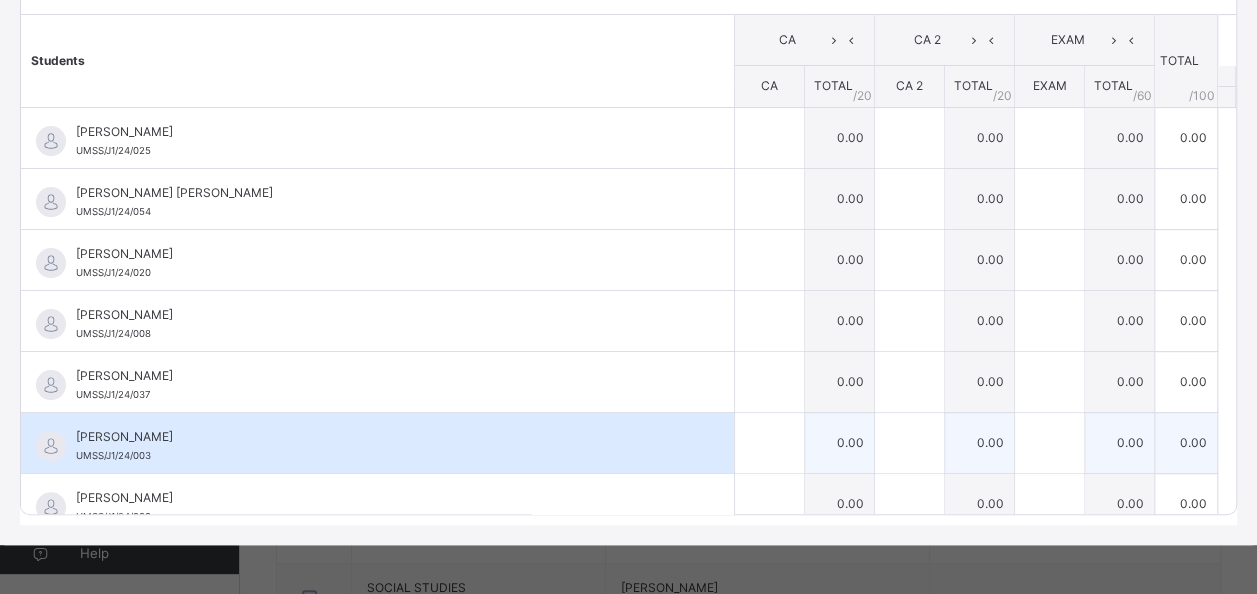 type on "**" 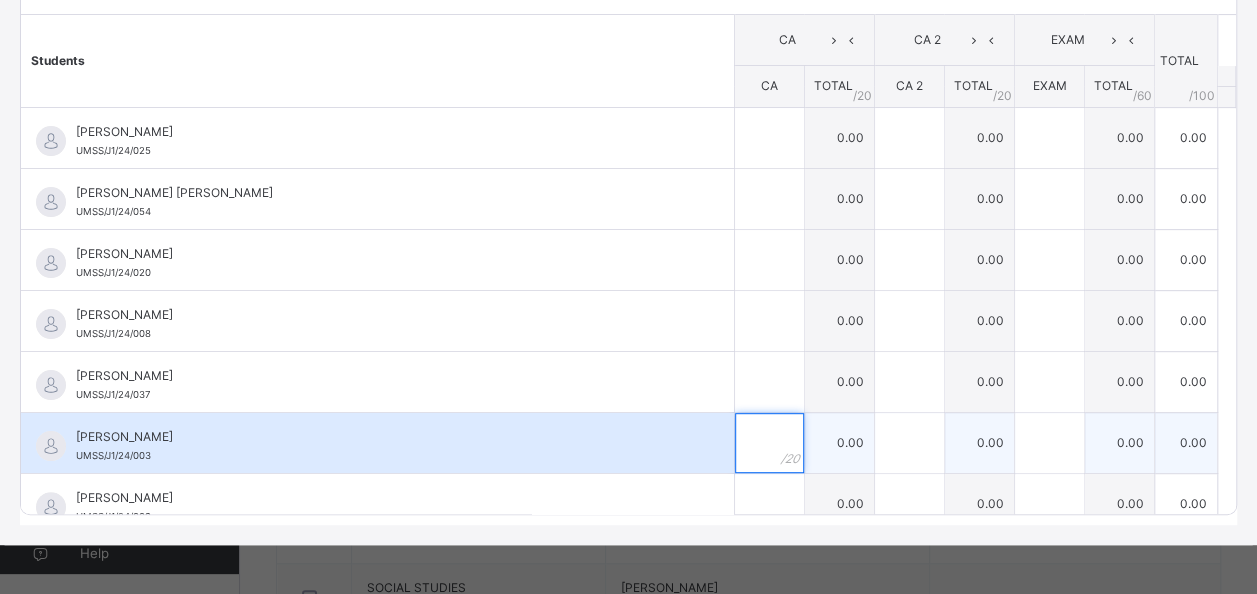 click at bounding box center [769, 443] 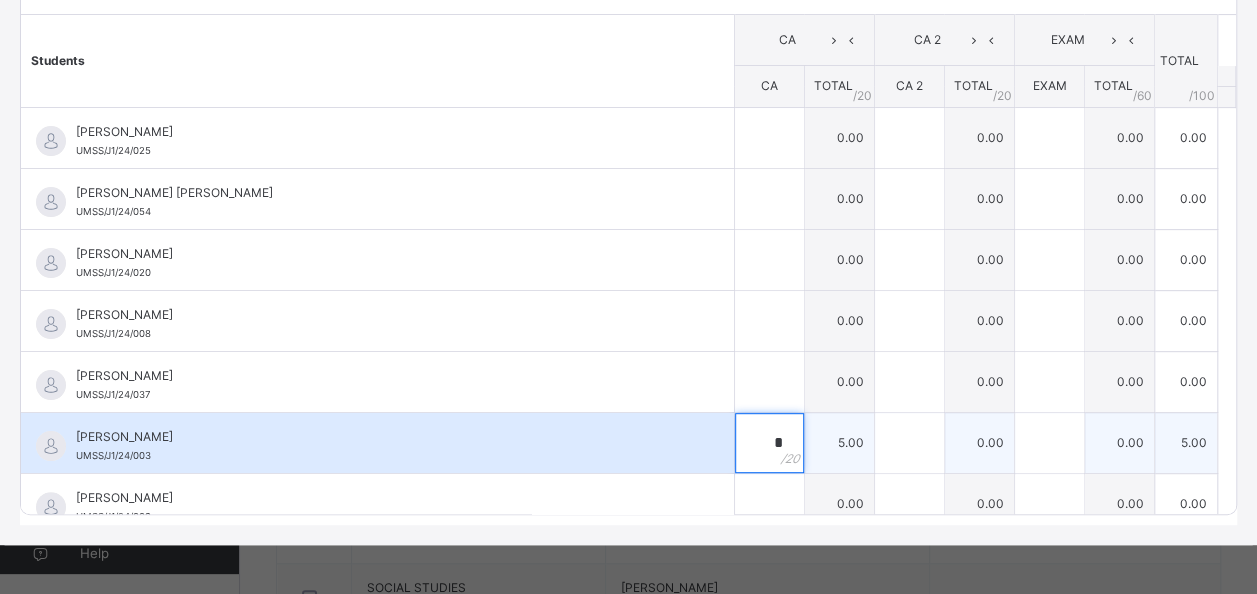 type on "*" 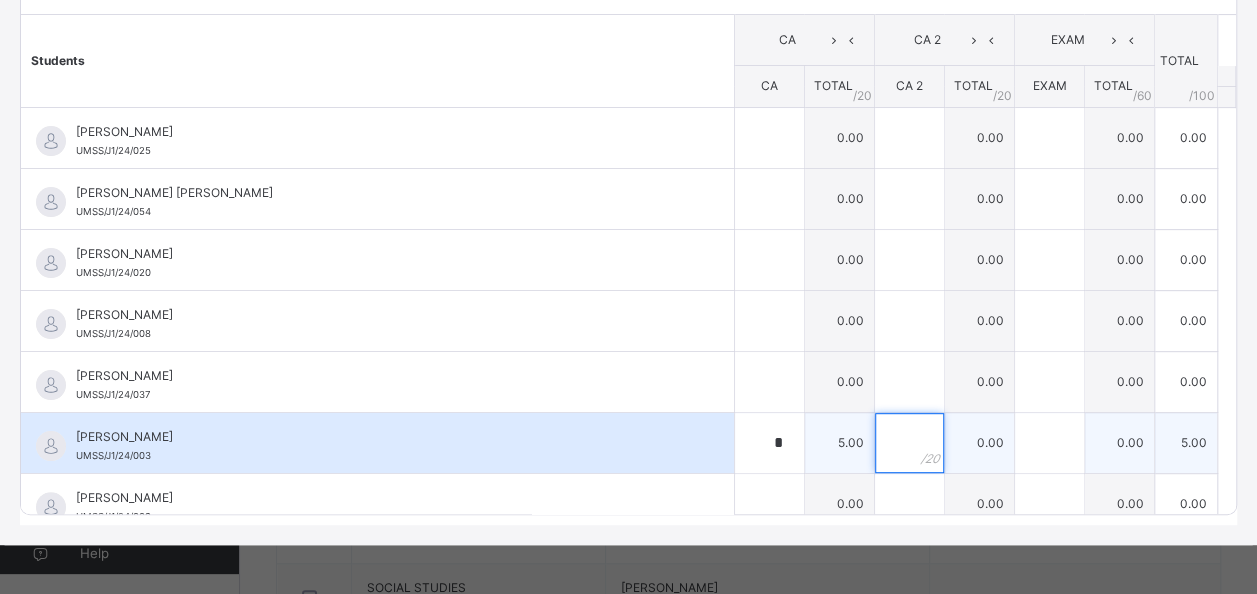 click at bounding box center (909, 443) 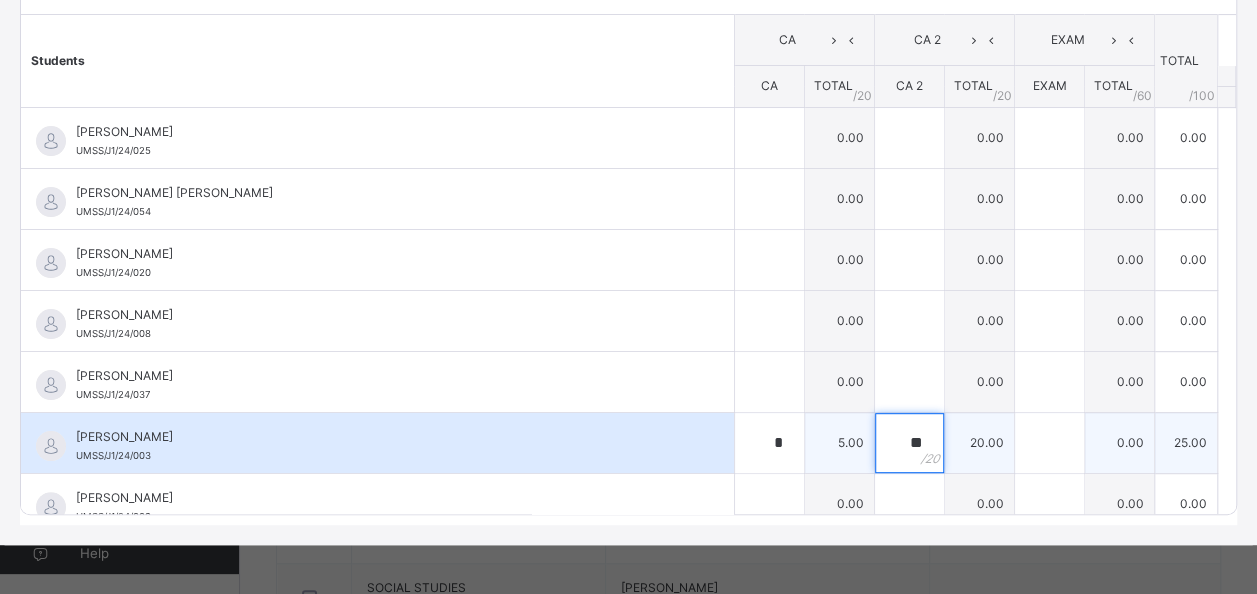 type on "**" 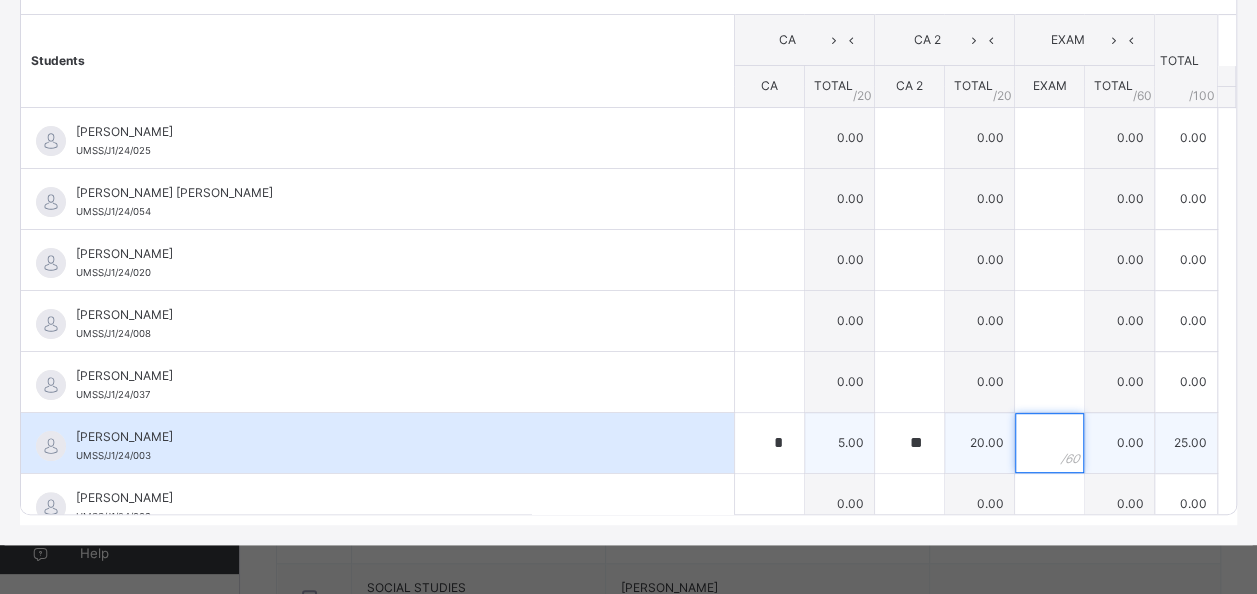 click at bounding box center (1049, 443) 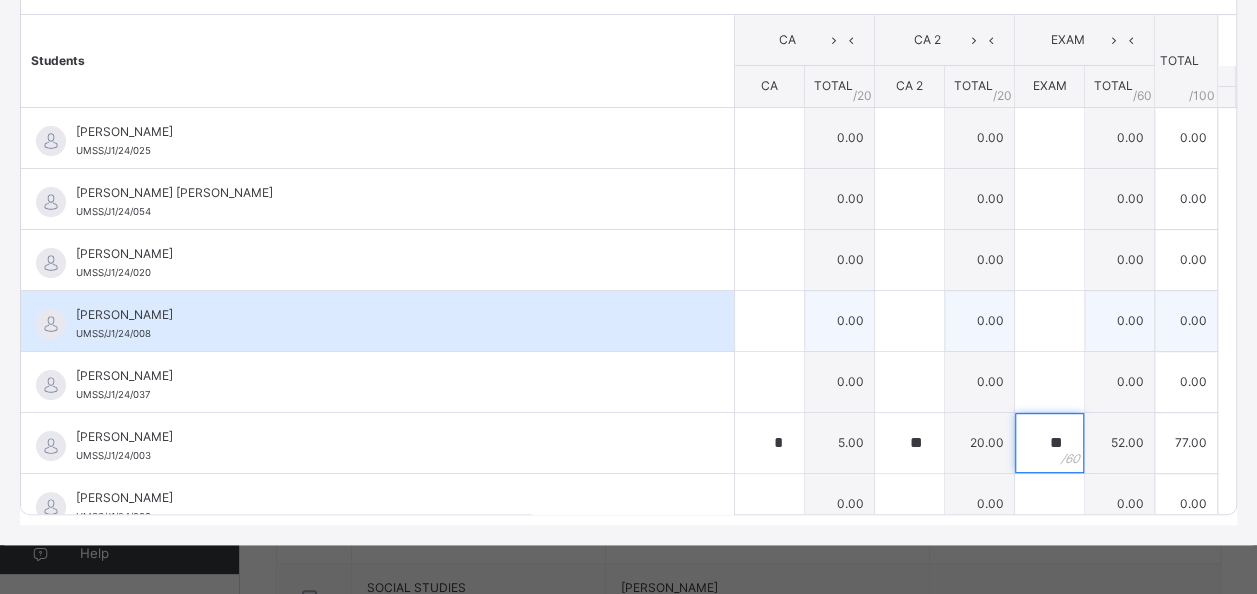 scroll, scrollTop: 100, scrollLeft: 0, axis: vertical 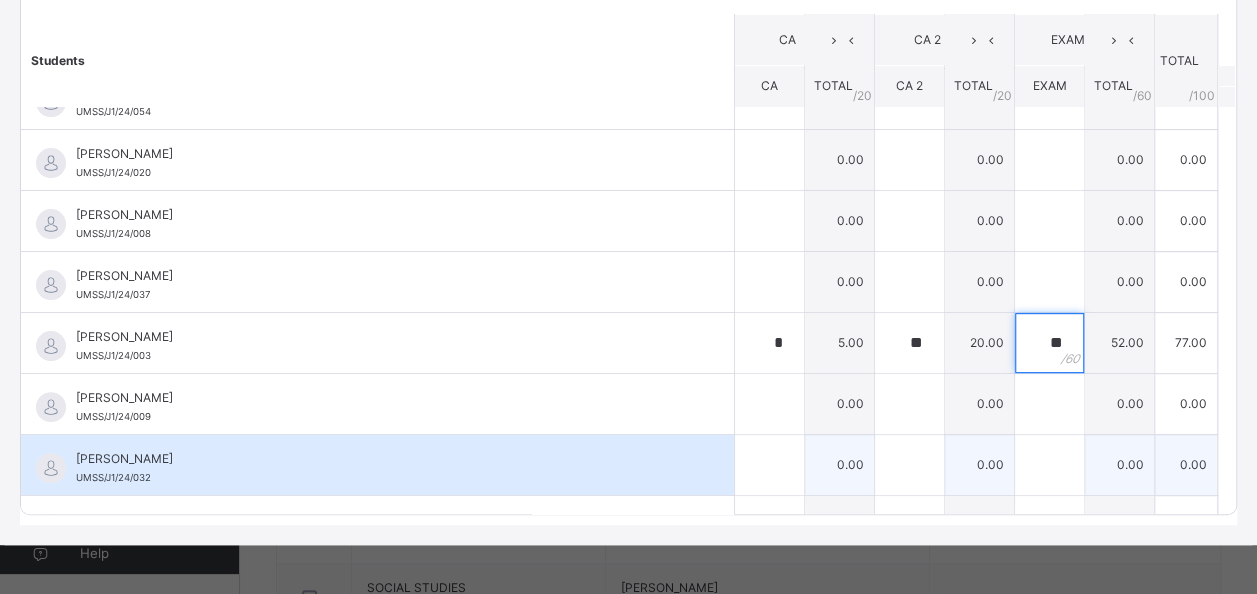 type on "**" 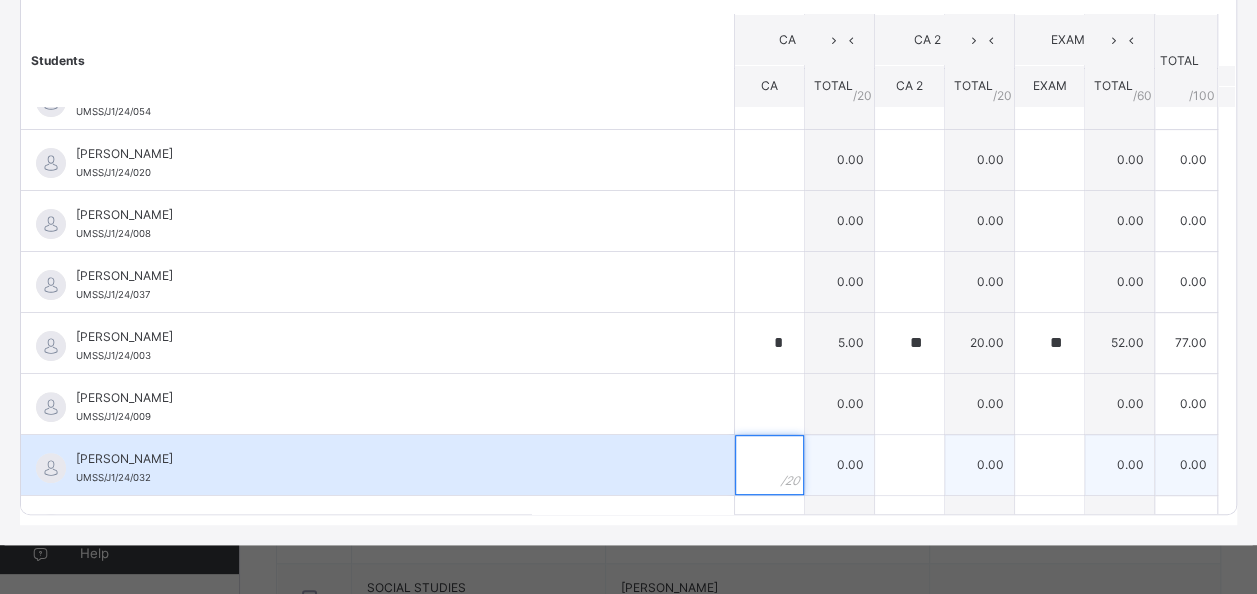 click at bounding box center [769, 465] 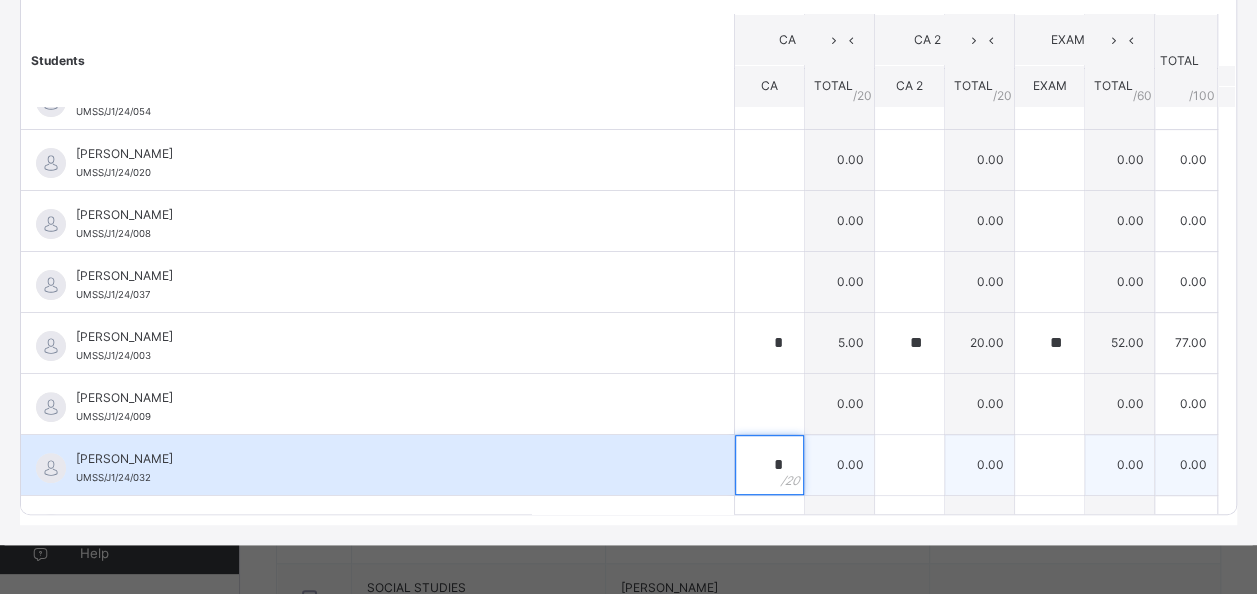 type on "*" 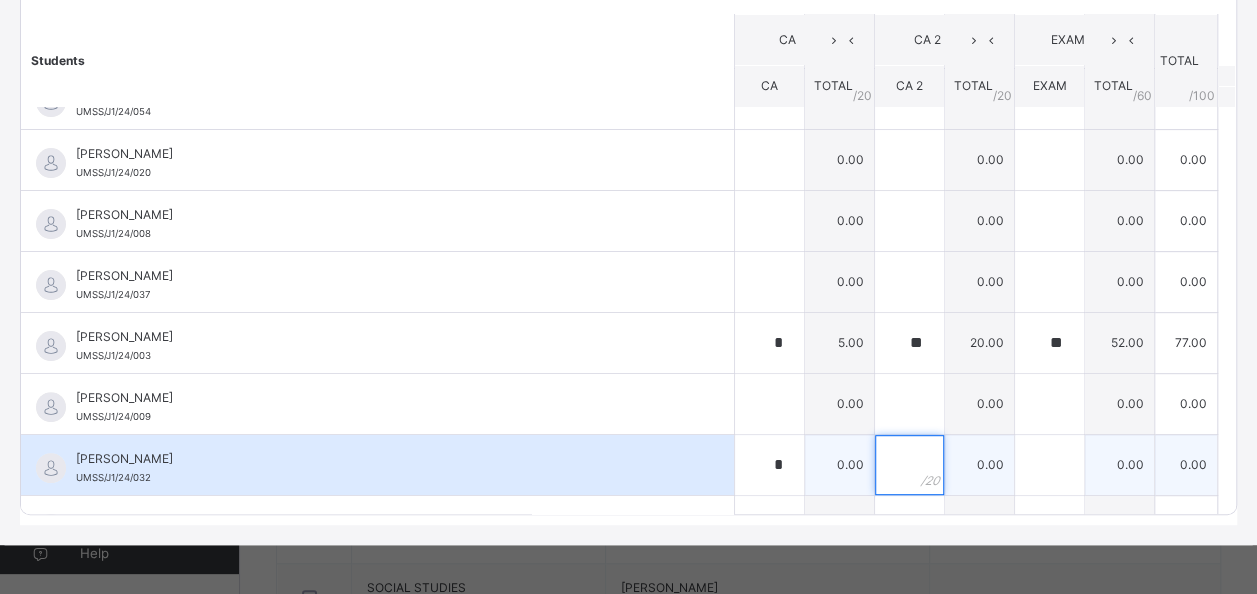 click at bounding box center (909, 465) 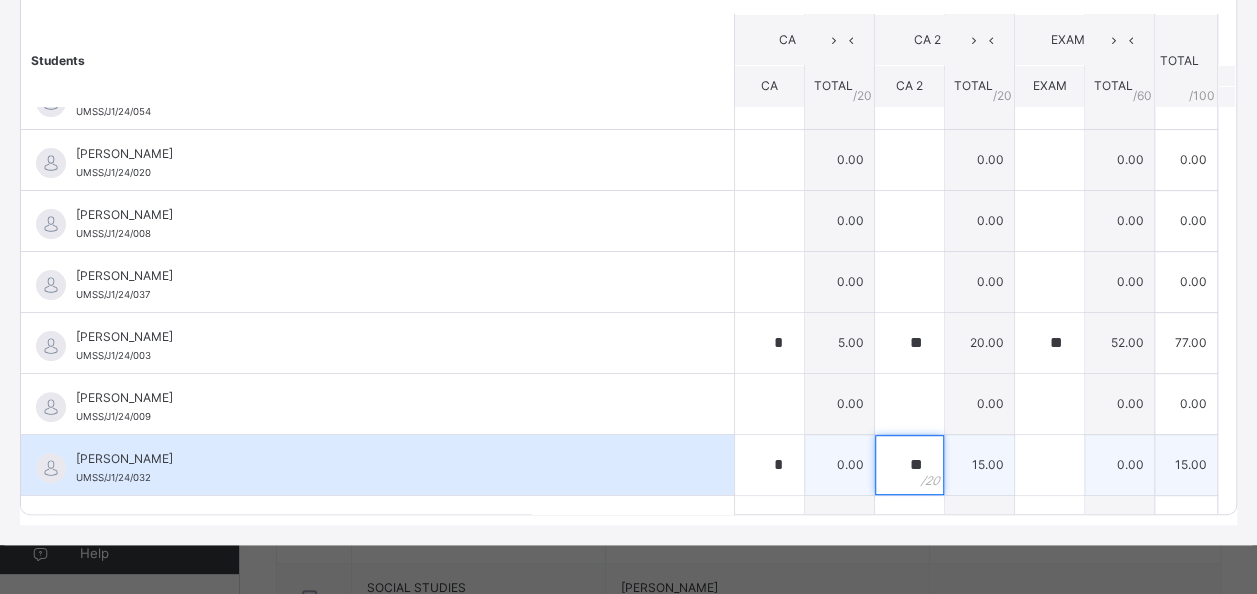 type on "**" 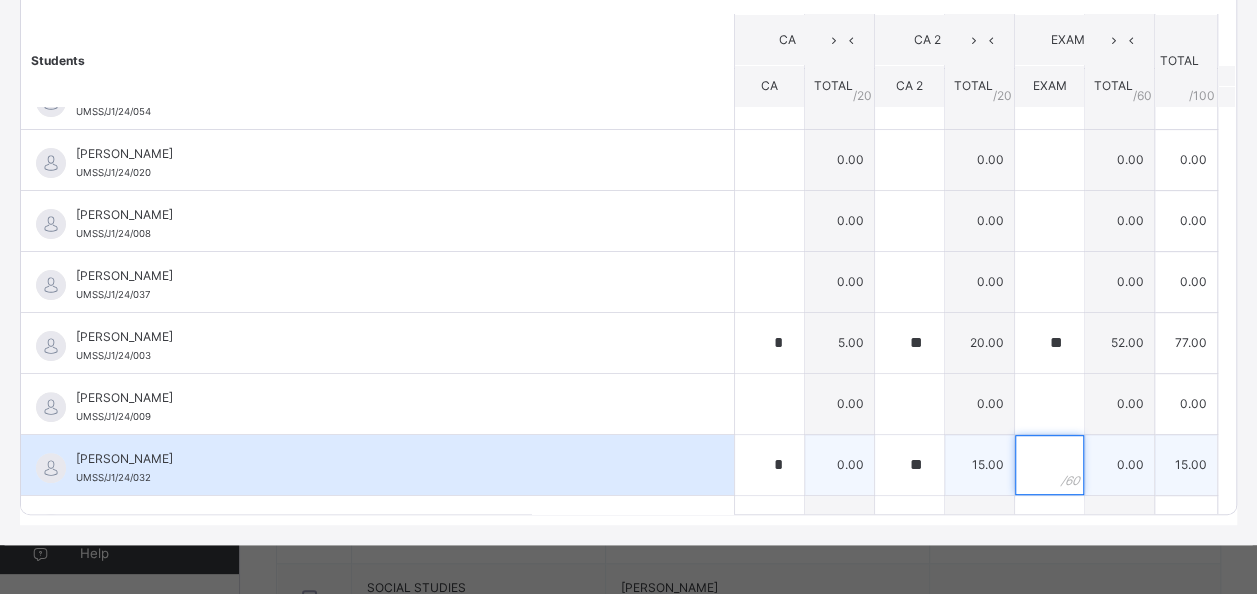 click at bounding box center (1049, 465) 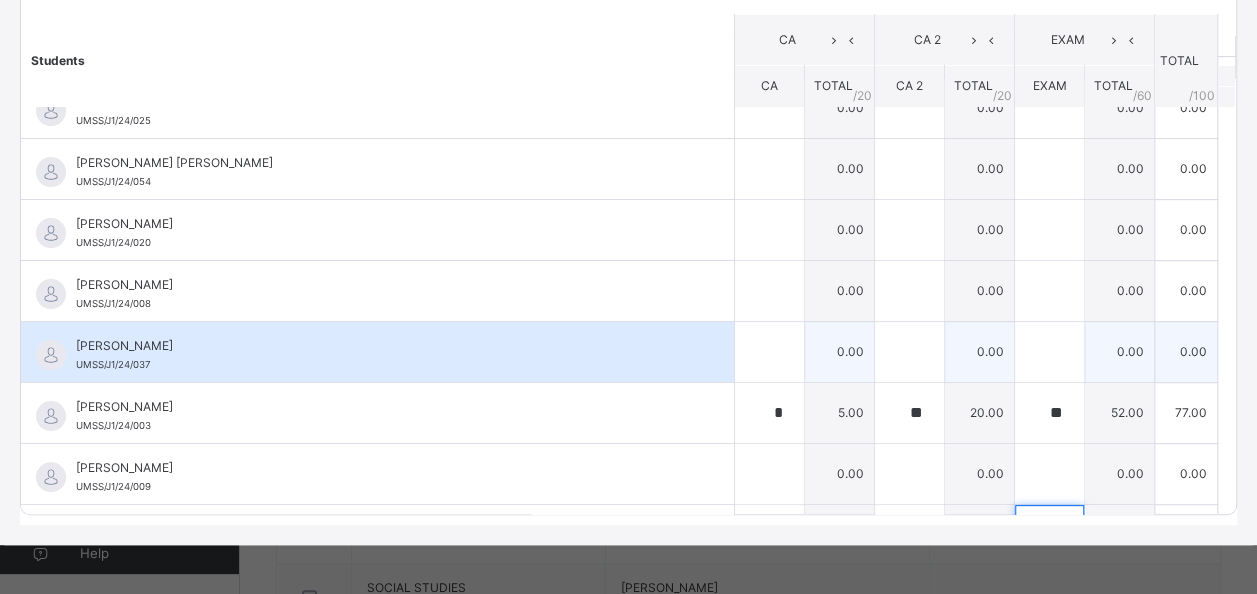 scroll, scrollTop: 0, scrollLeft: 0, axis: both 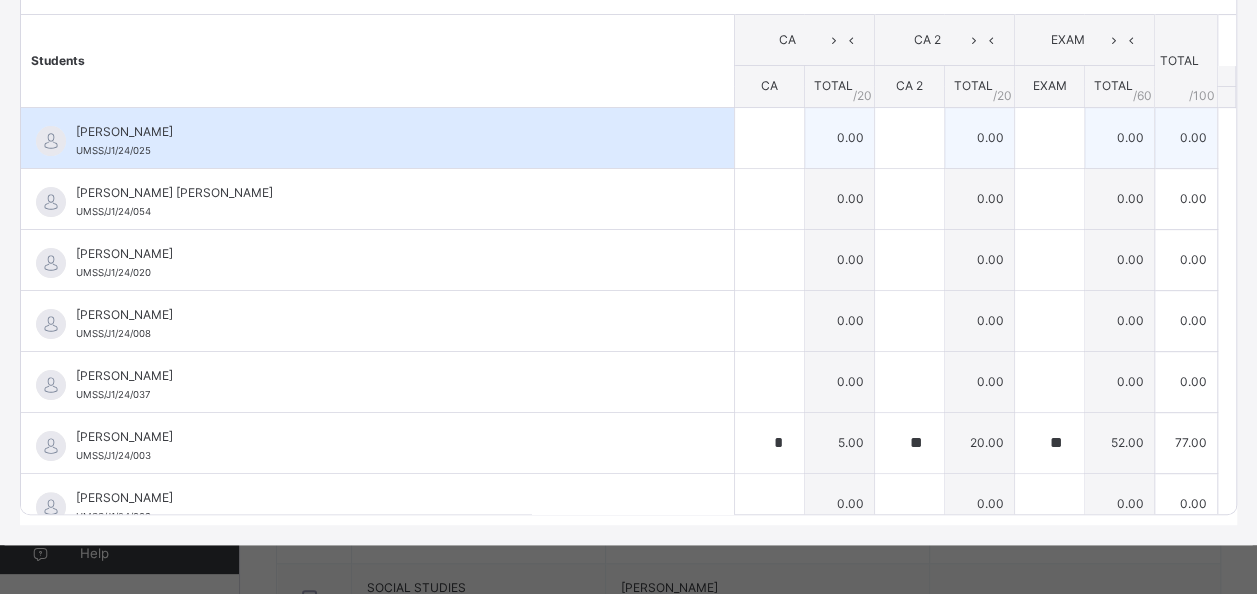 type on "**" 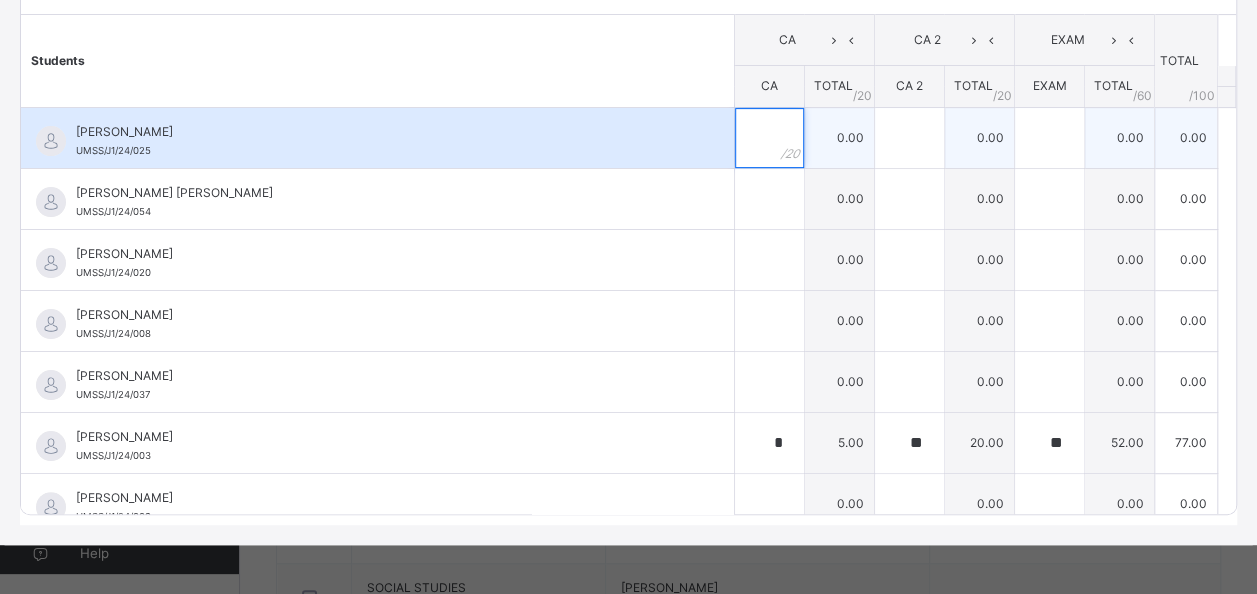 click at bounding box center (769, 138) 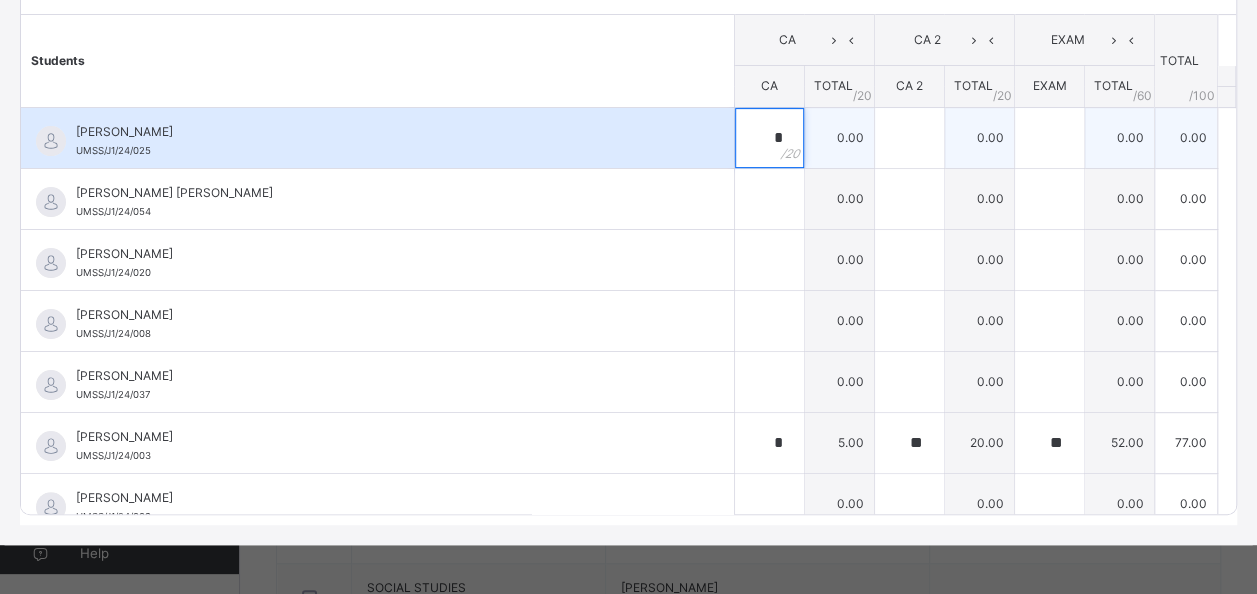 type on "*" 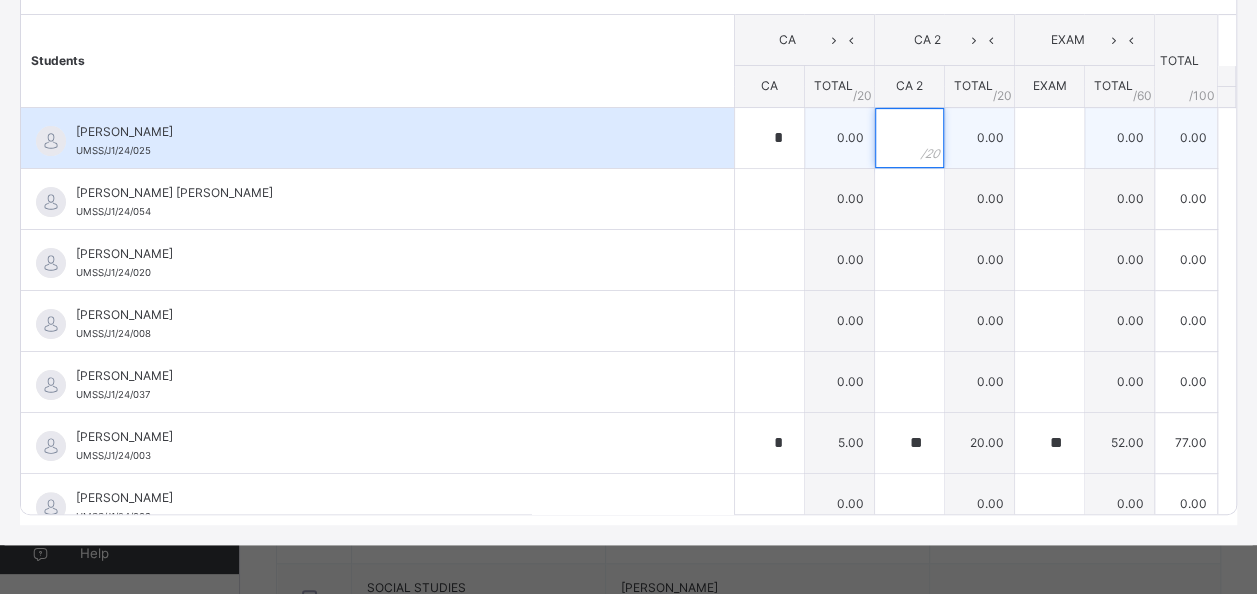 click at bounding box center (909, 138) 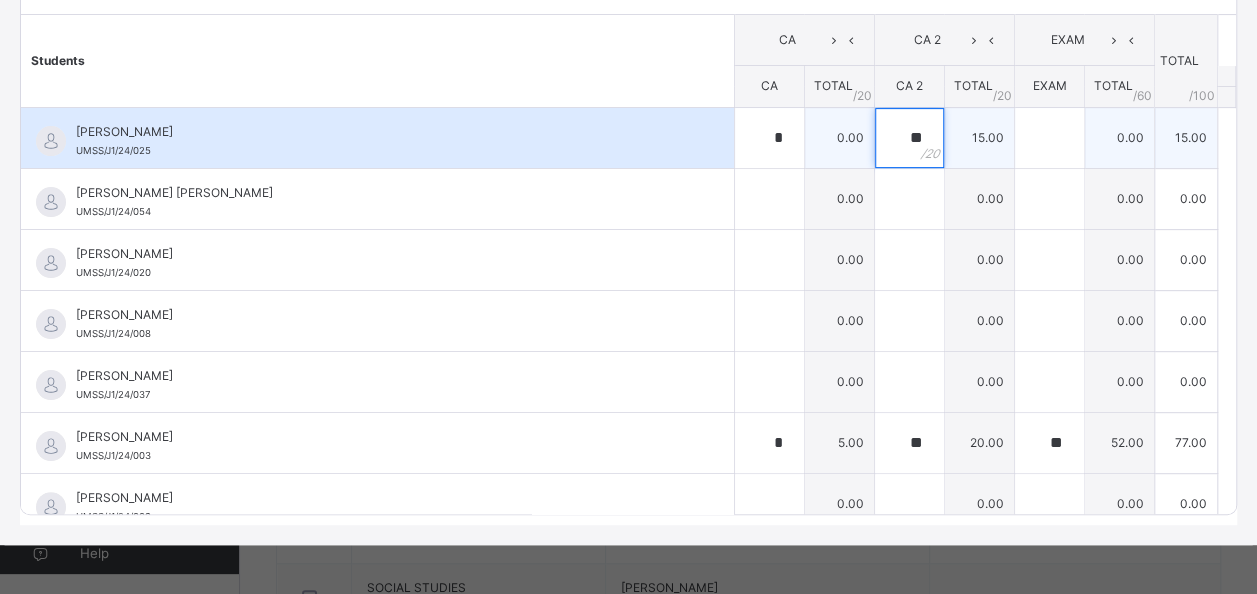 type on "**" 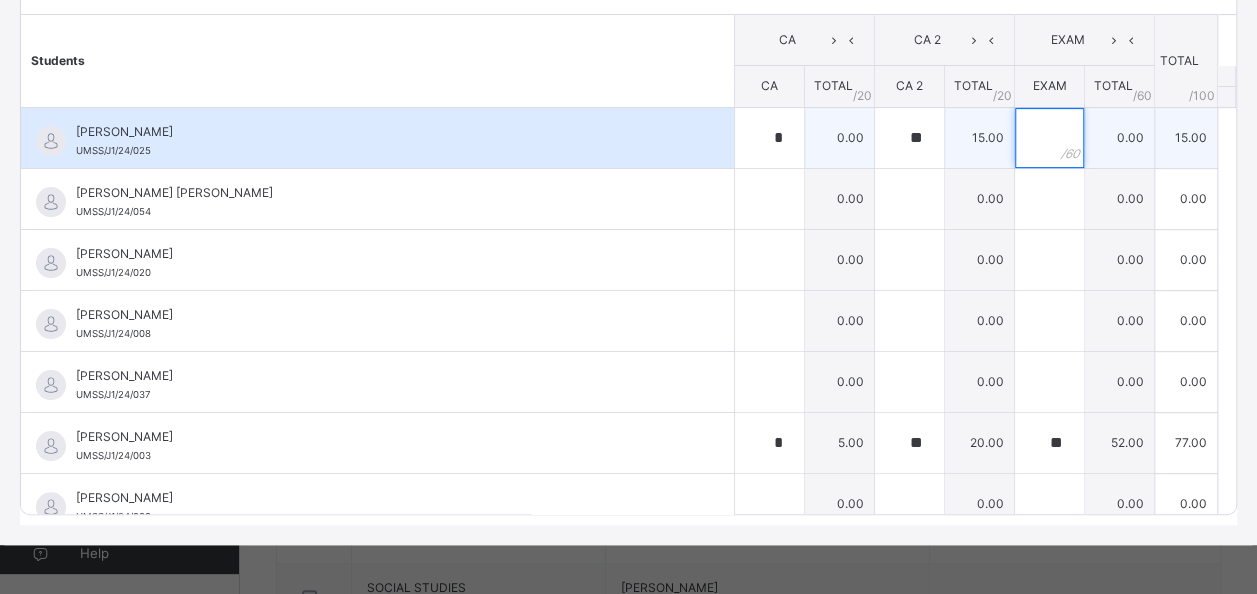 click at bounding box center (1049, 138) 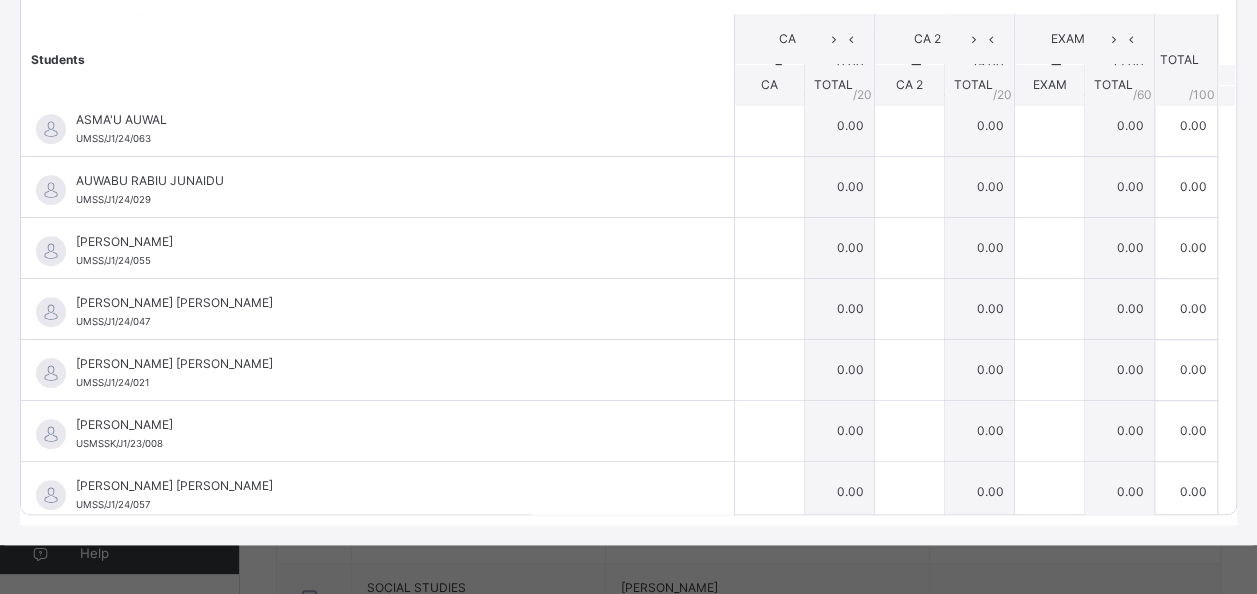 scroll, scrollTop: 600, scrollLeft: 0, axis: vertical 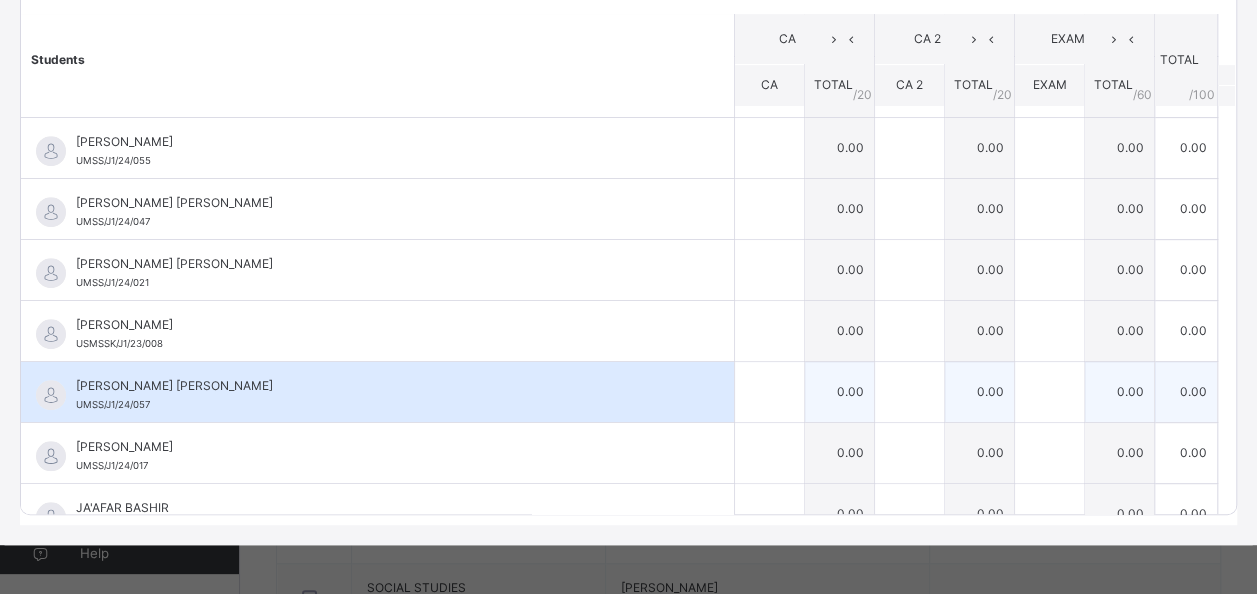 type on "**" 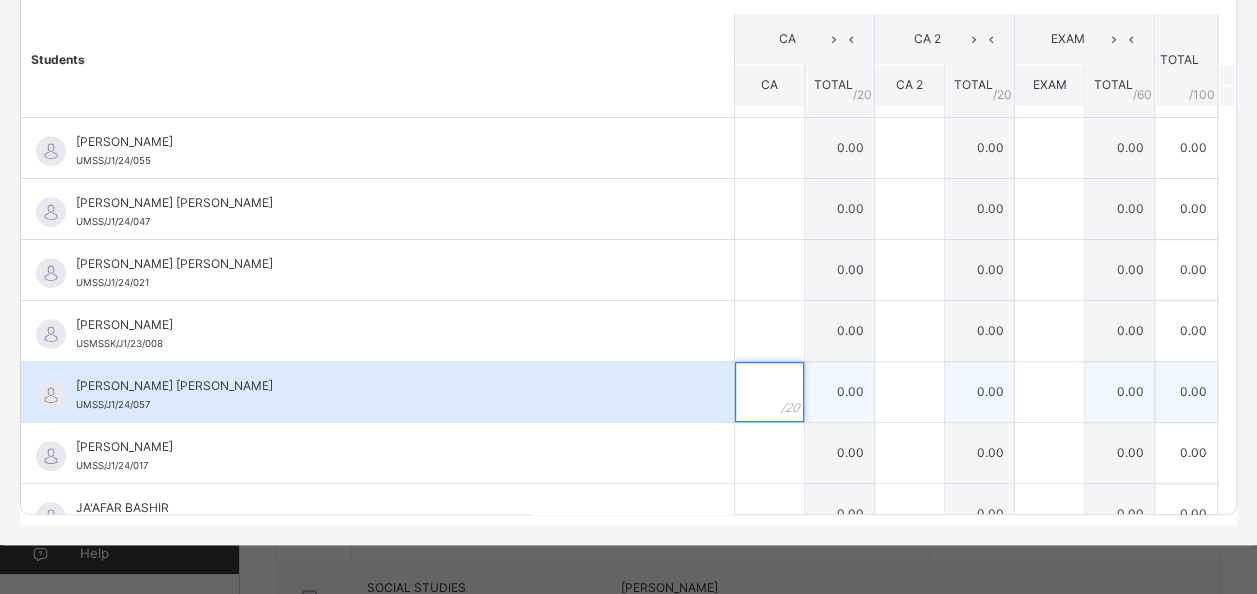 click at bounding box center [769, 392] 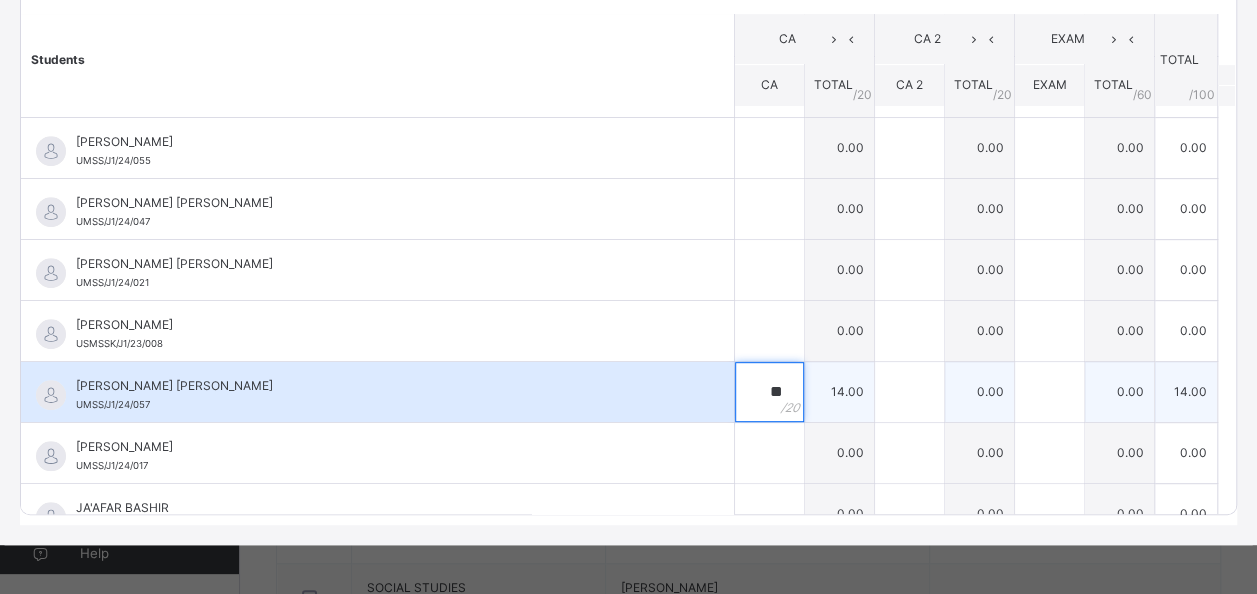 type on "**" 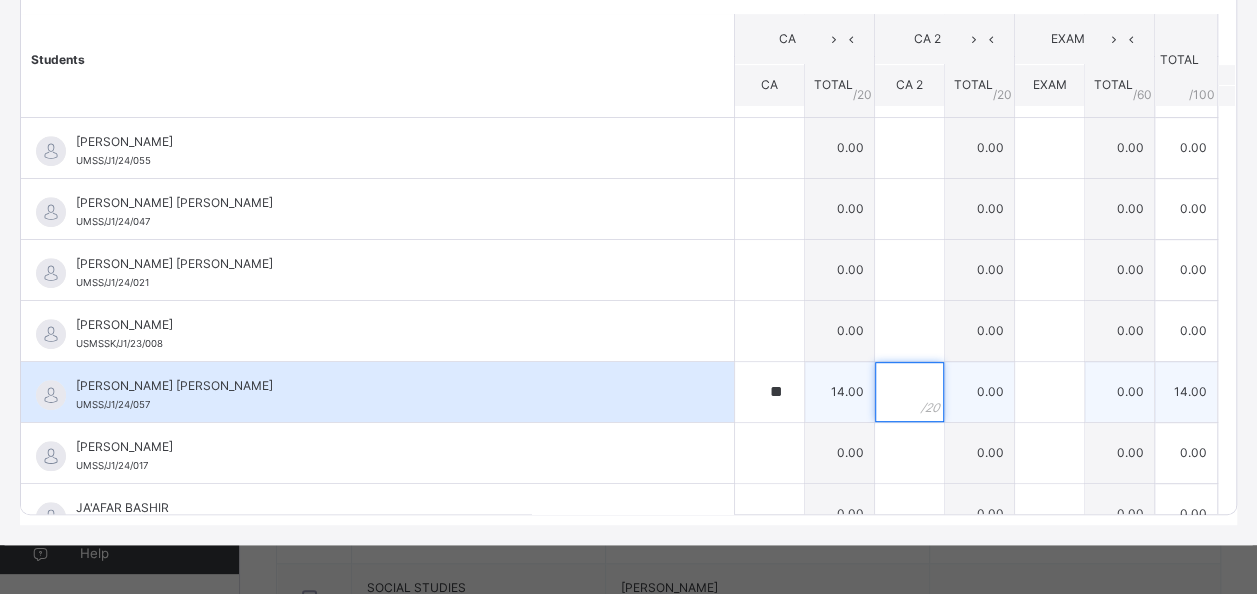 click at bounding box center (909, 392) 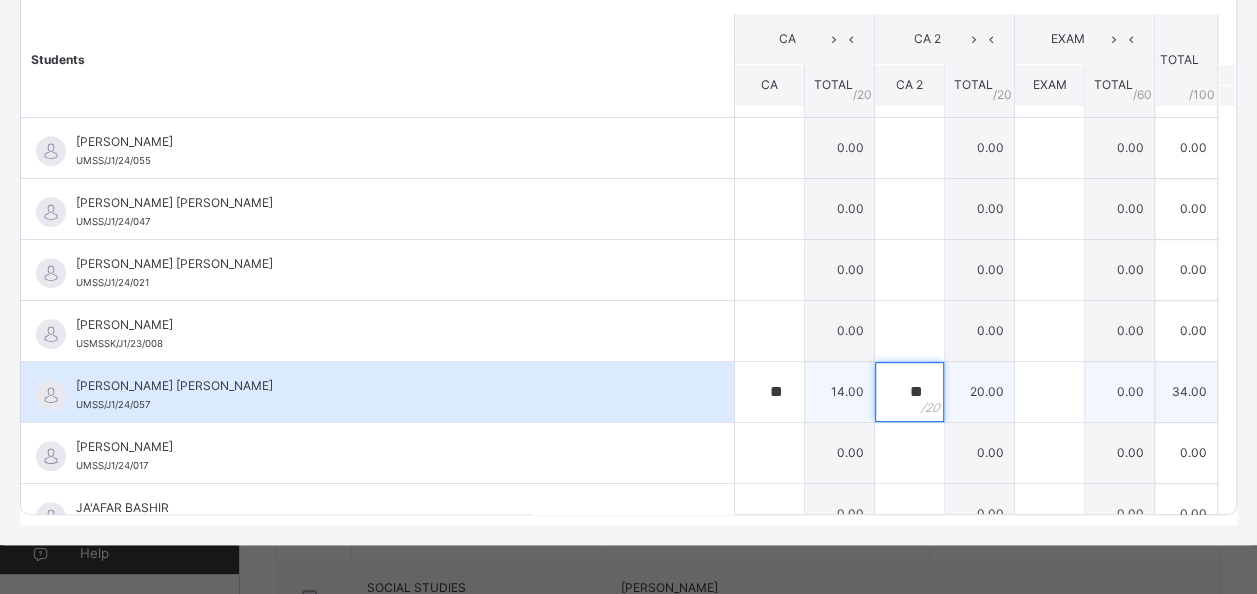 type on "**" 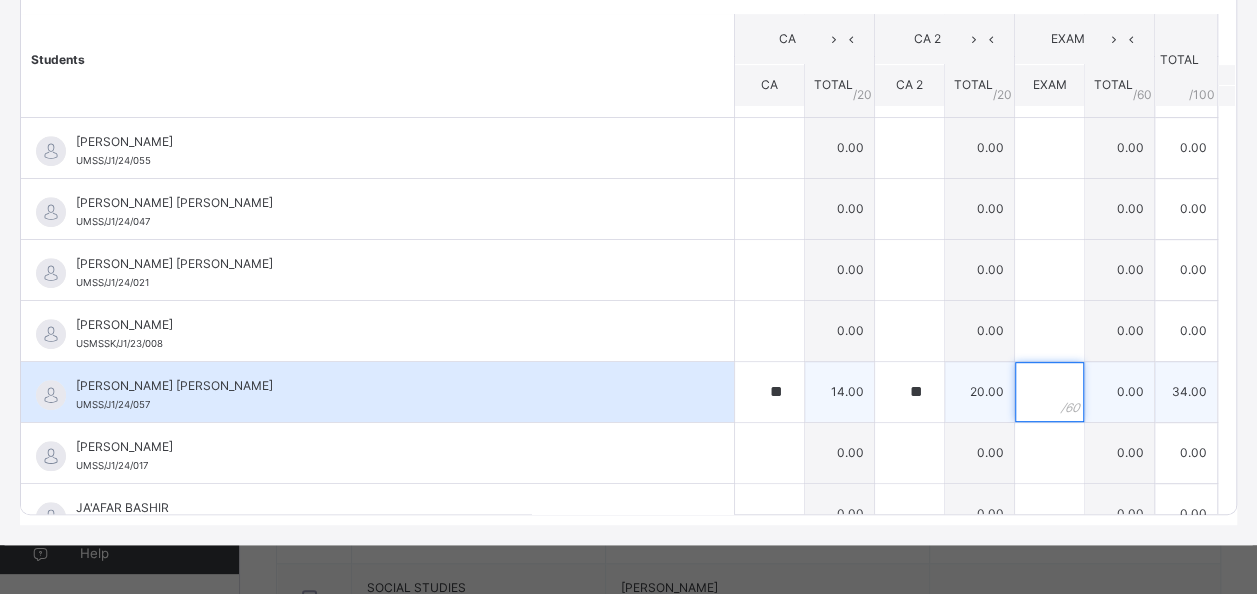 click at bounding box center (1049, 392) 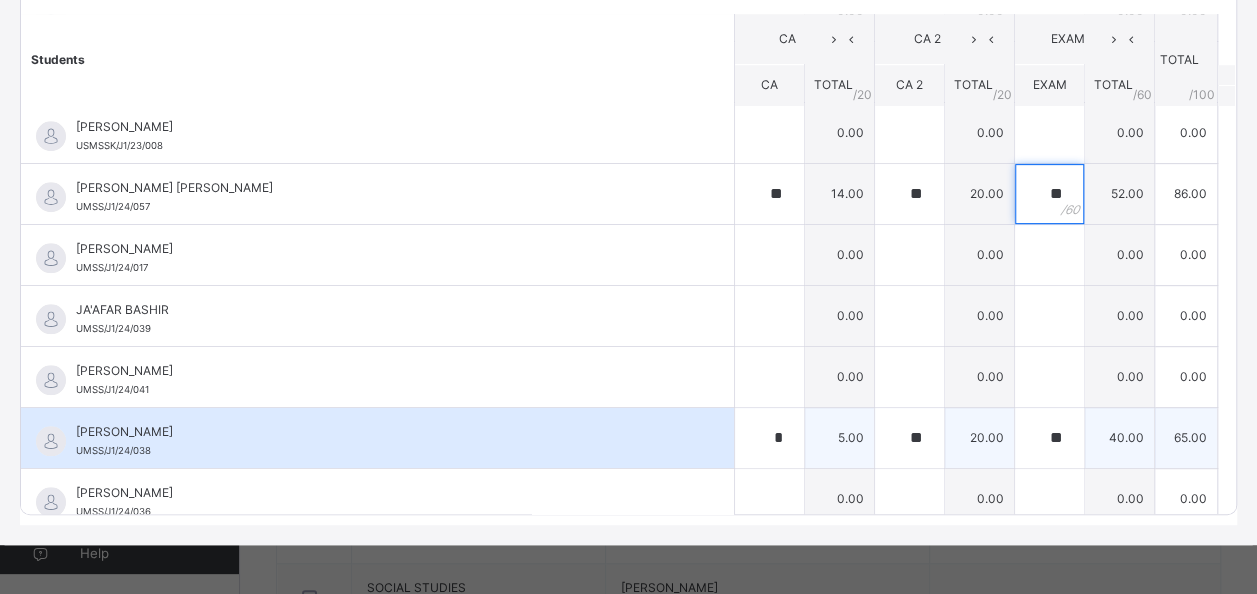 scroll, scrollTop: 800, scrollLeft: 0, axis: vertical 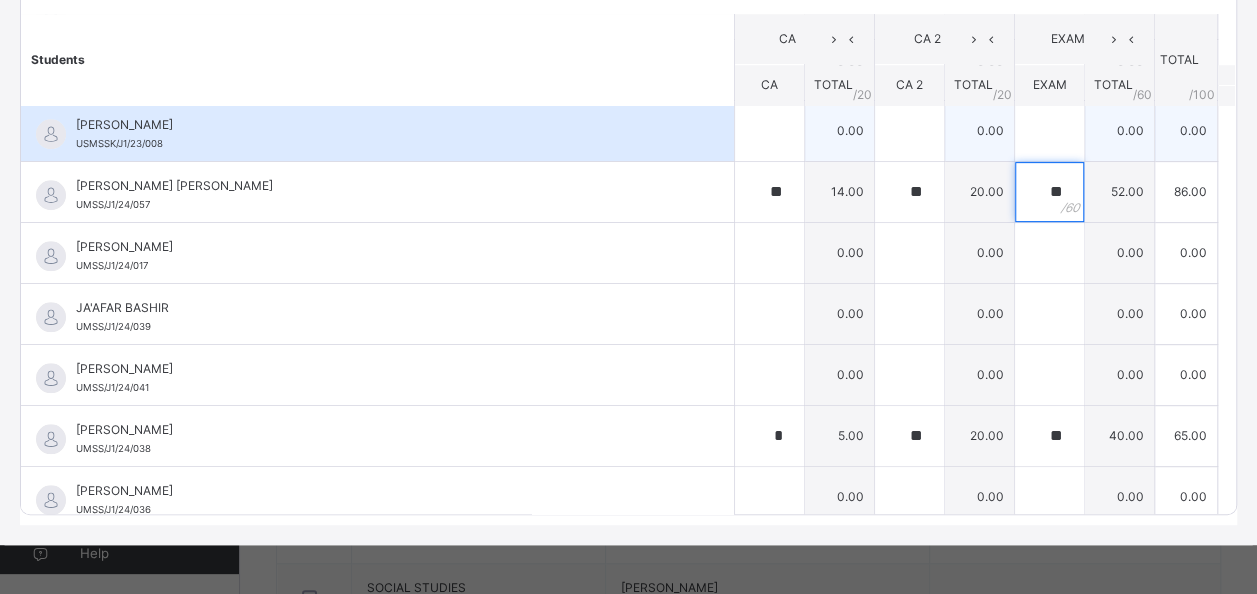 type on "**" 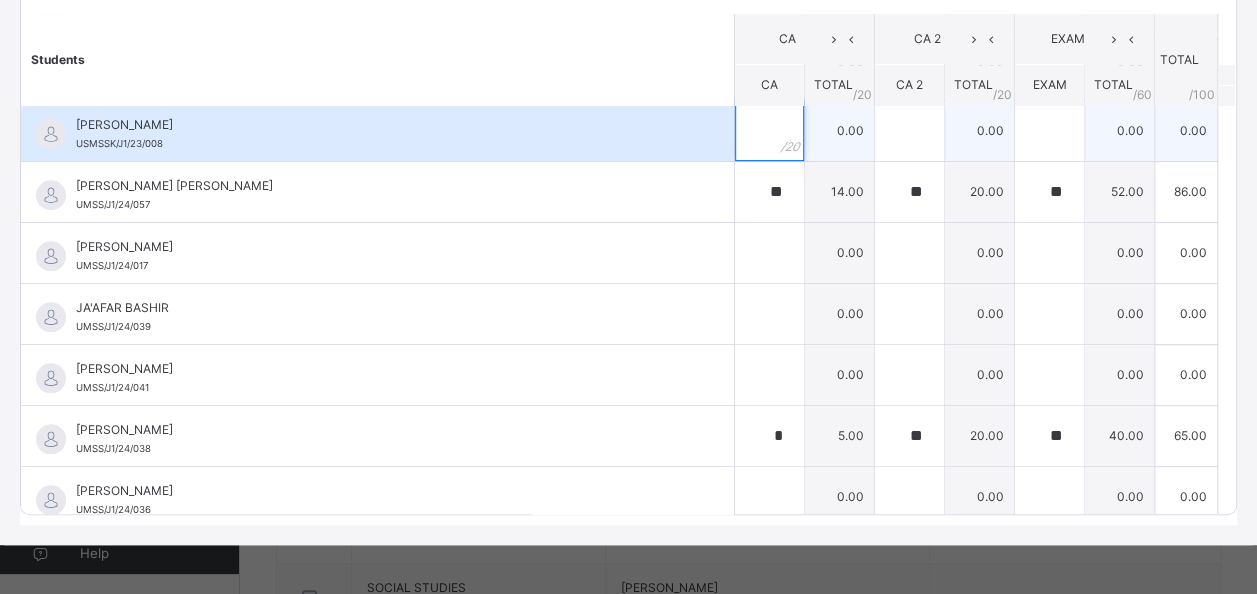 click at bounding box center [769, 131] 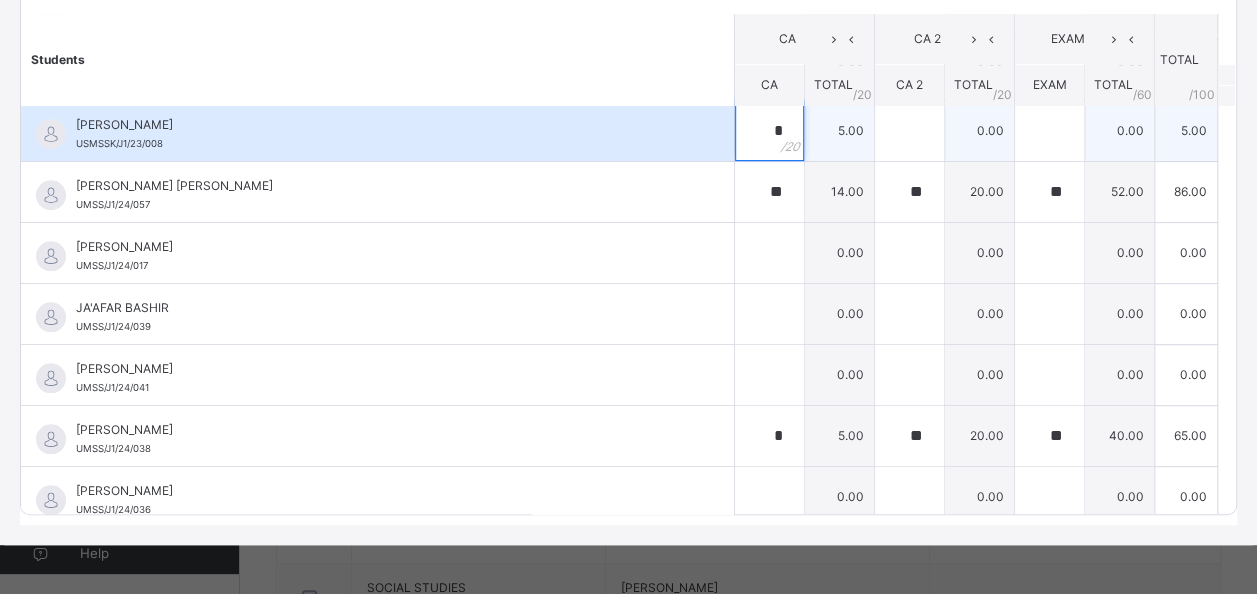 type on "*" 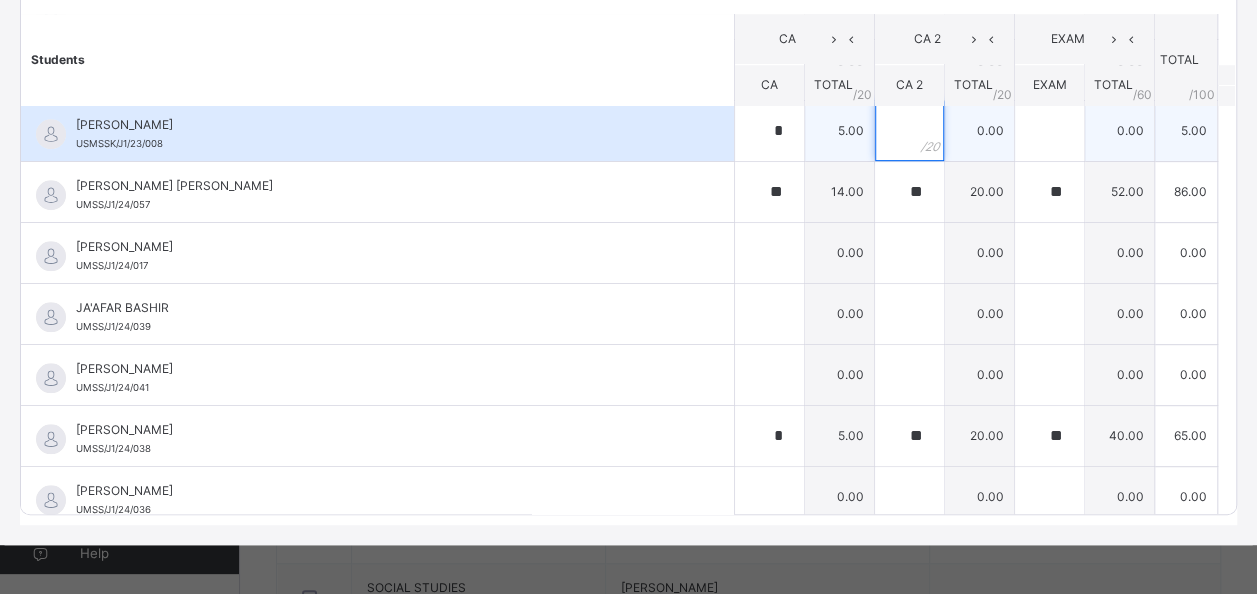 click at bounding box center (909, 131) 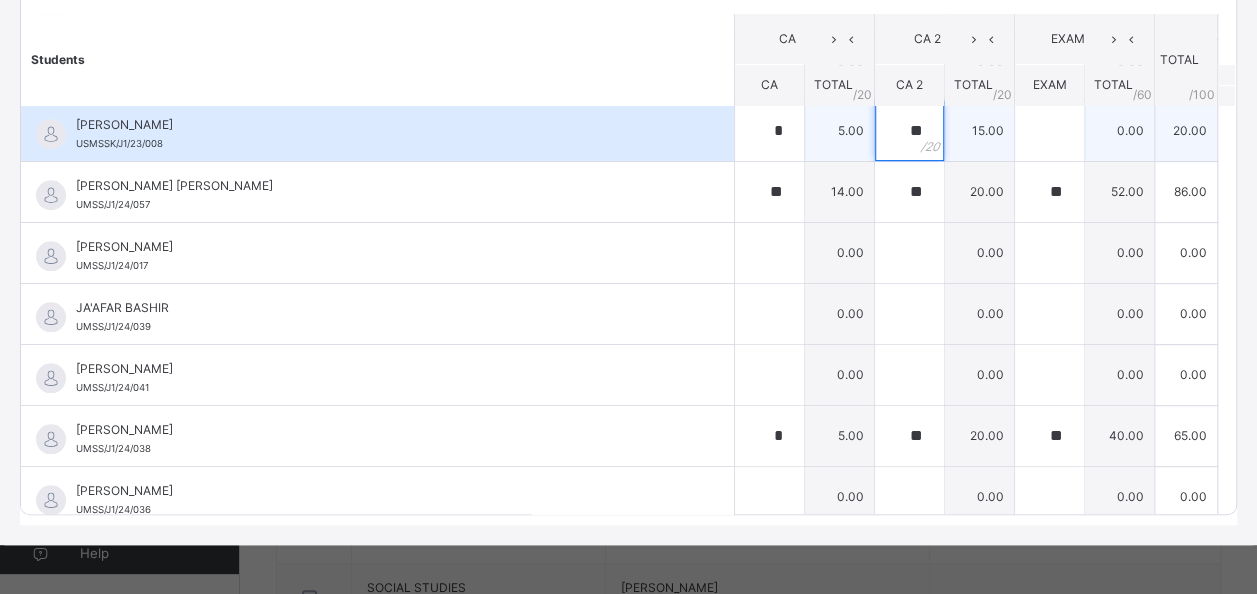 type on "**" 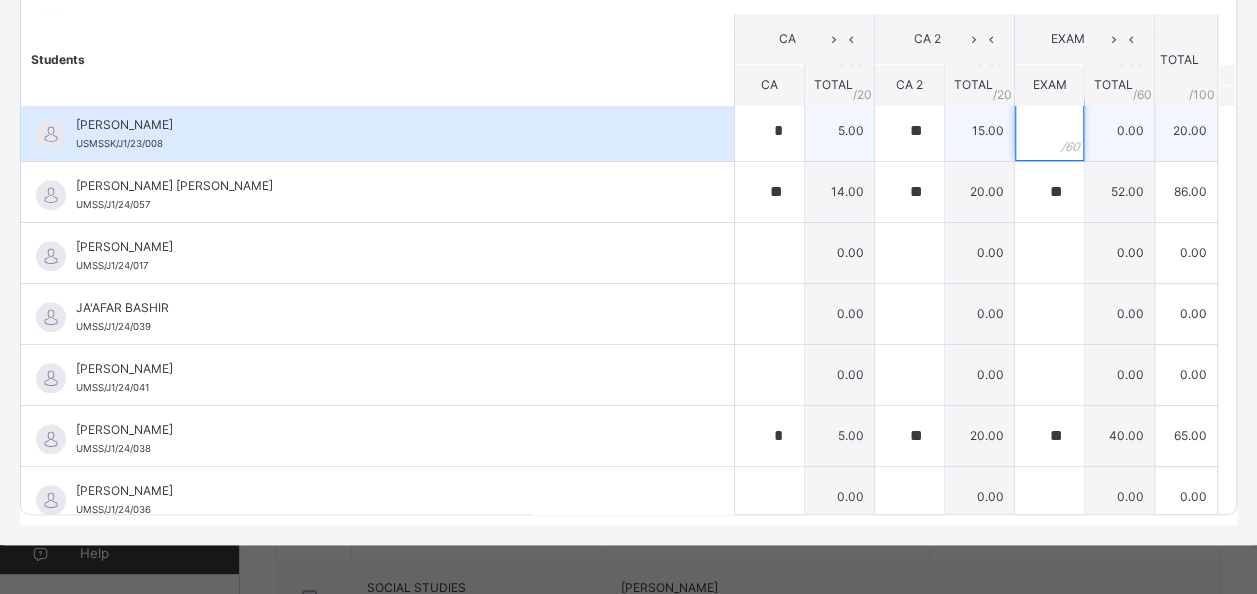 click at bounding box center (1049, 131) 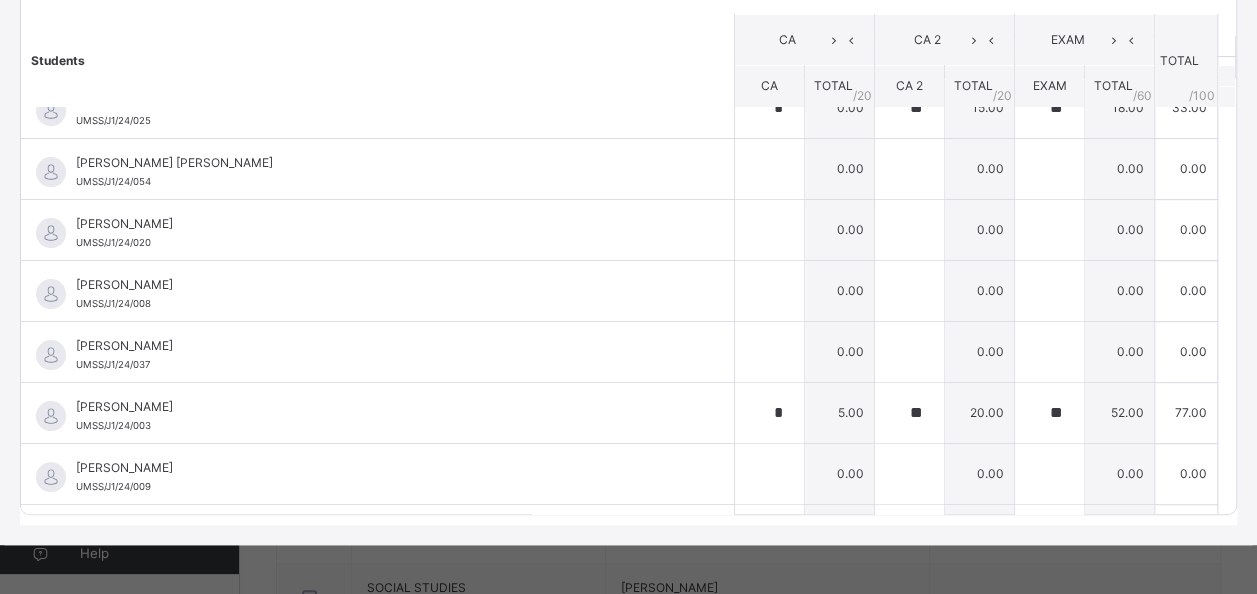 scroll, scrollTop: 0, scrollLeft: 0, axis: both 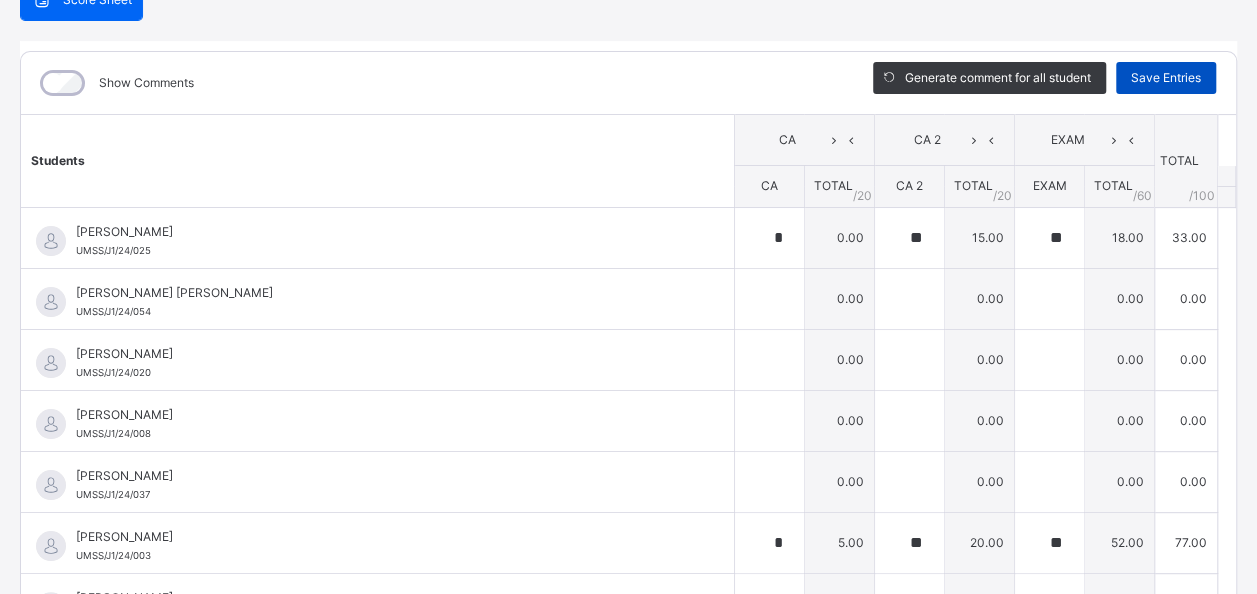 type on "**" 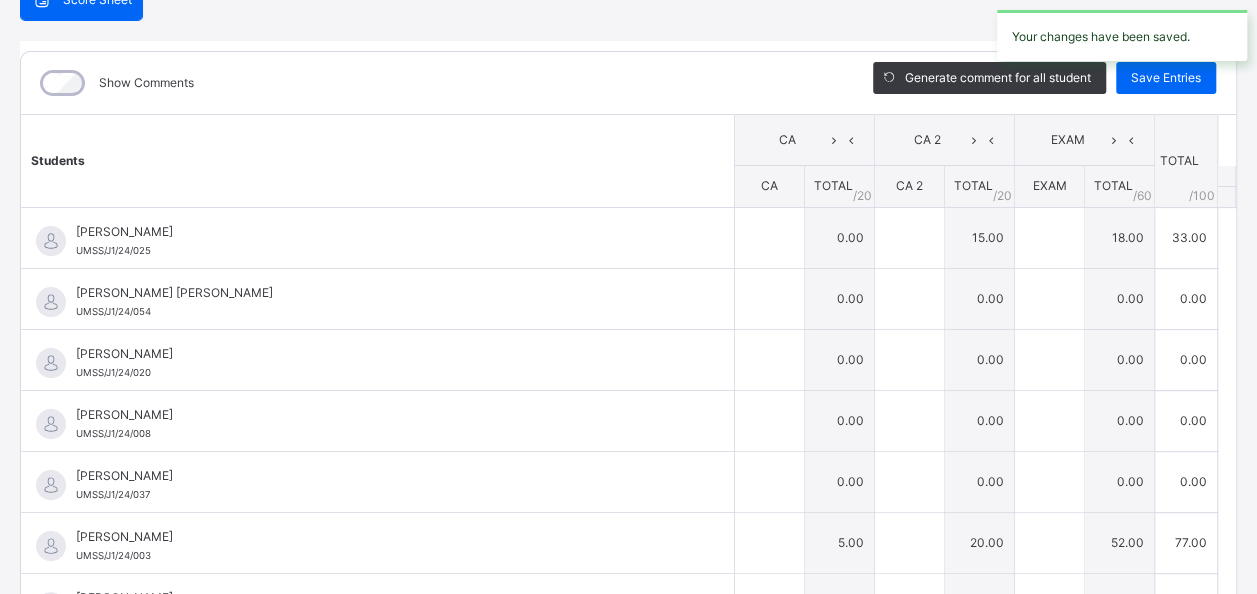 type on "**" 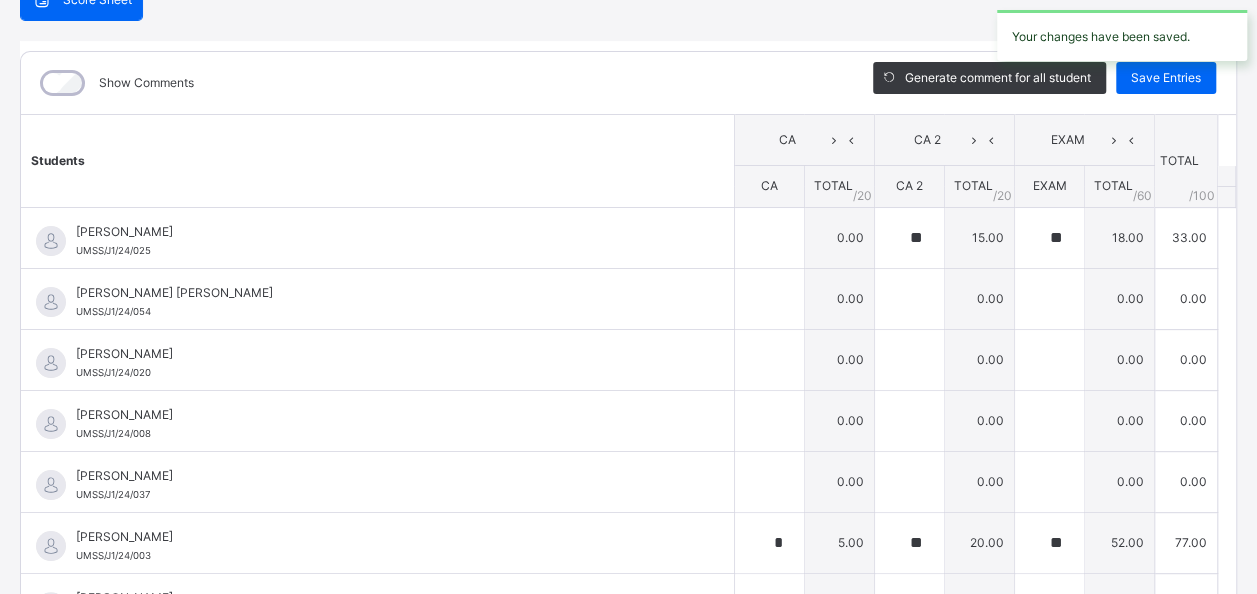 type on "**" 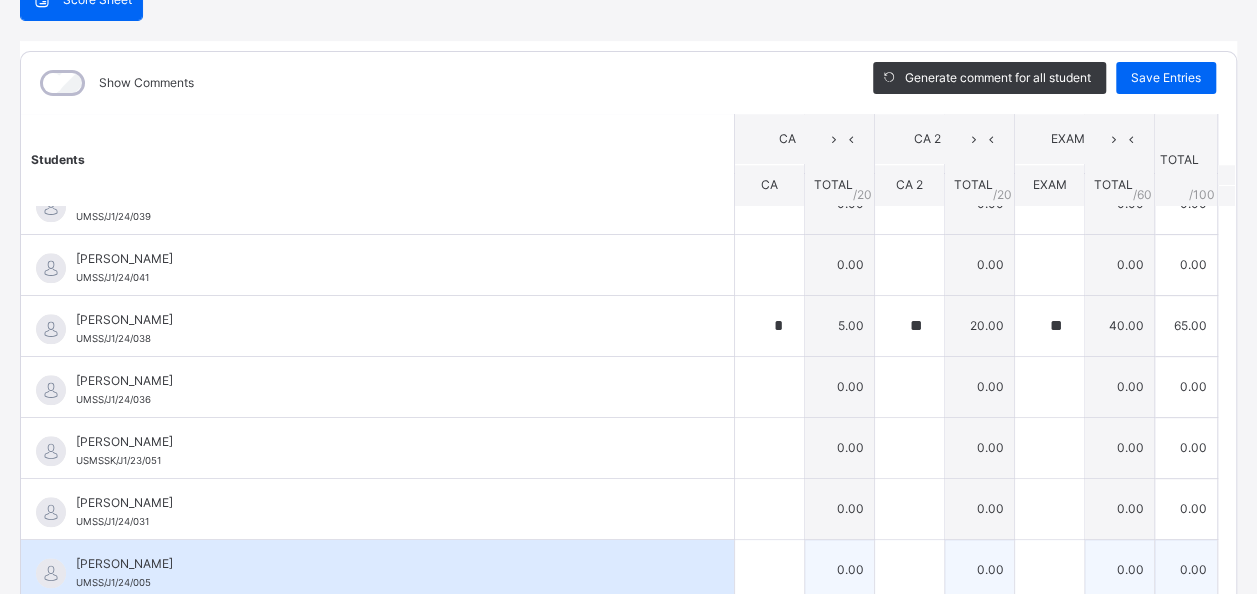 scroll, scrollTop: 1072, scrollLeft: 0, axis: vertical 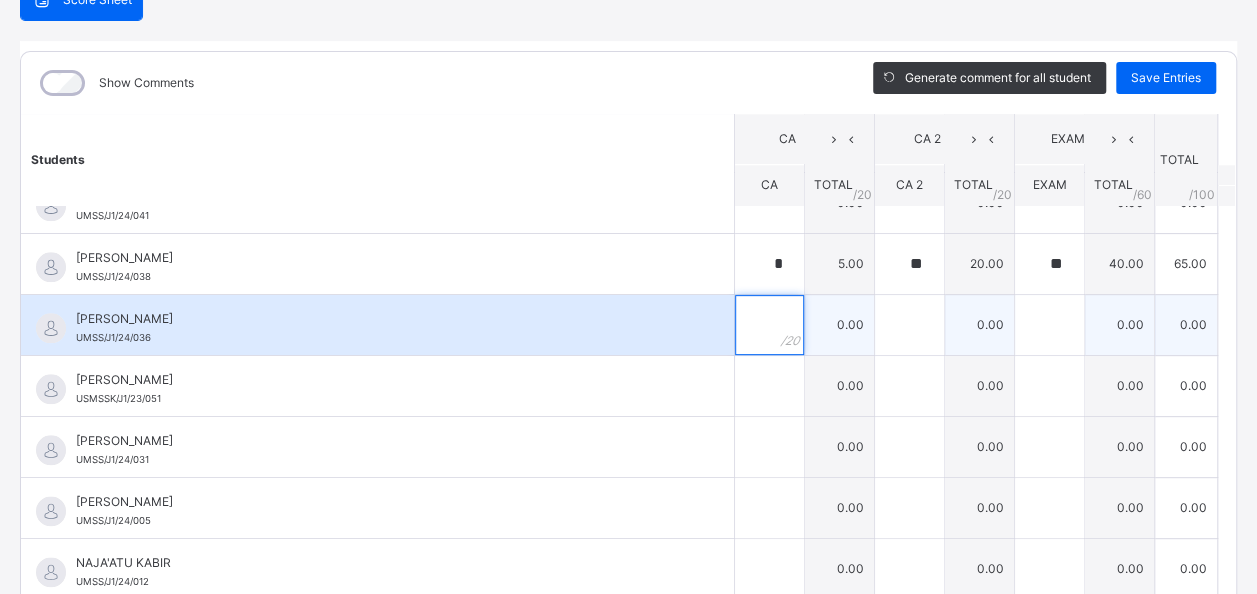 click at bounding box center (769, 325) 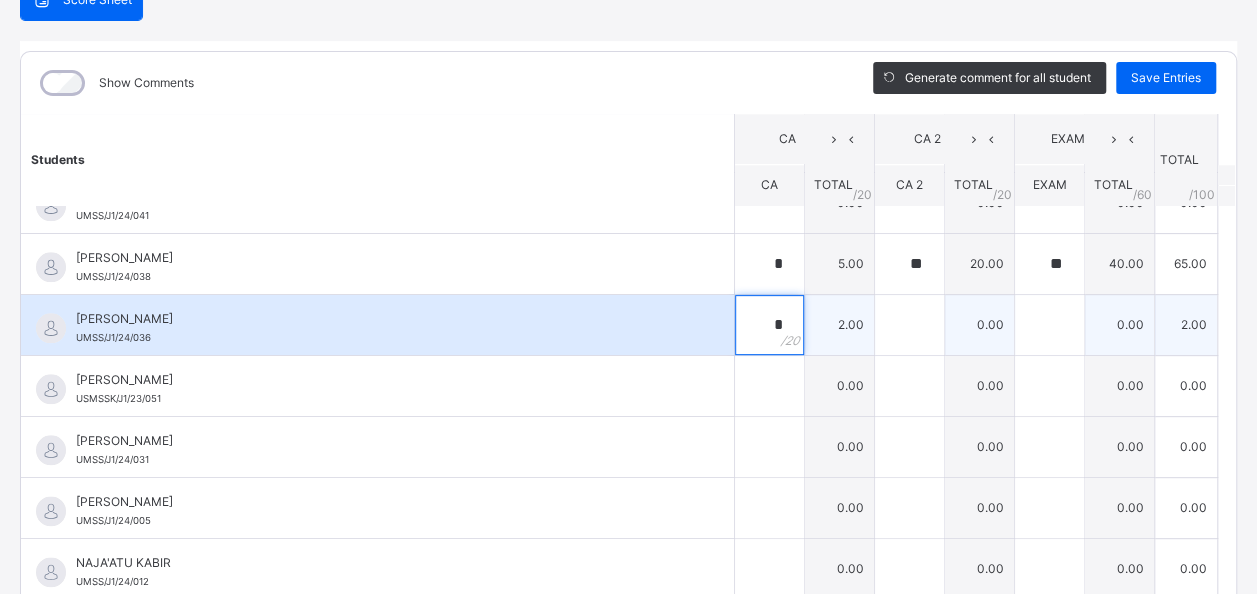 type on "*" 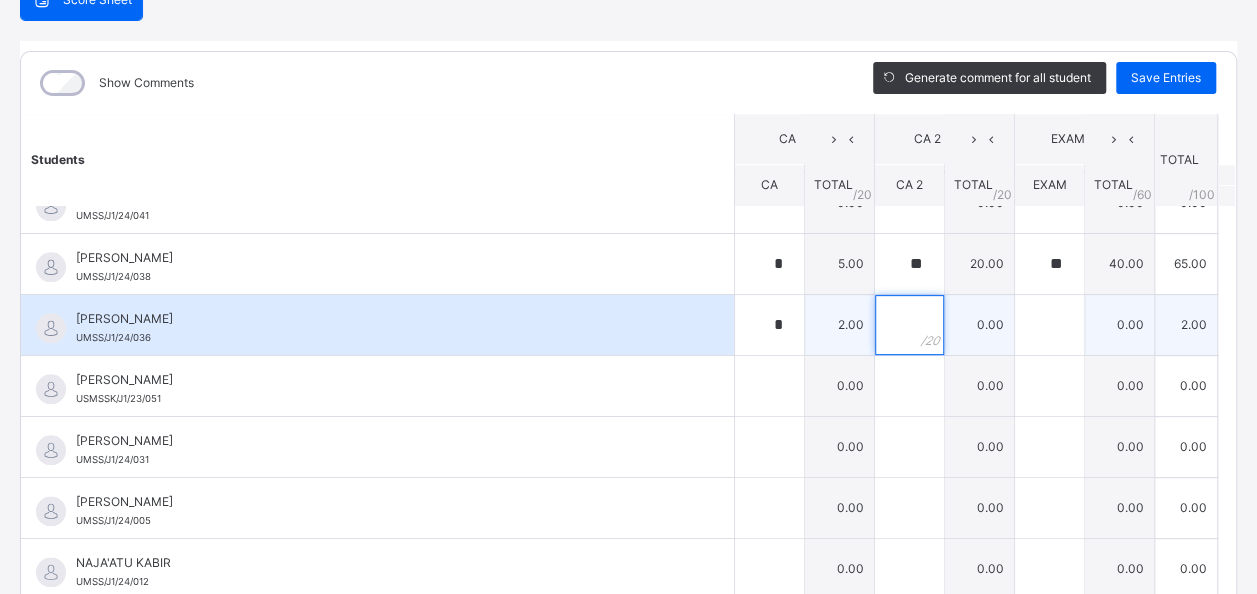 click at bounding box center (909, 325) 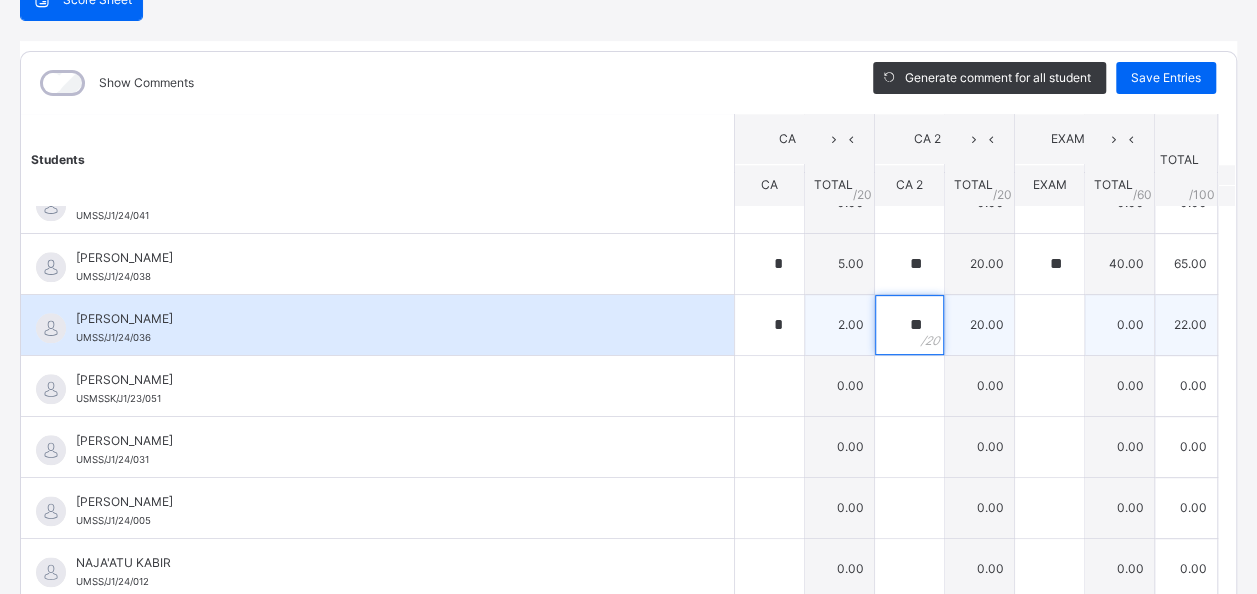 type on "**" 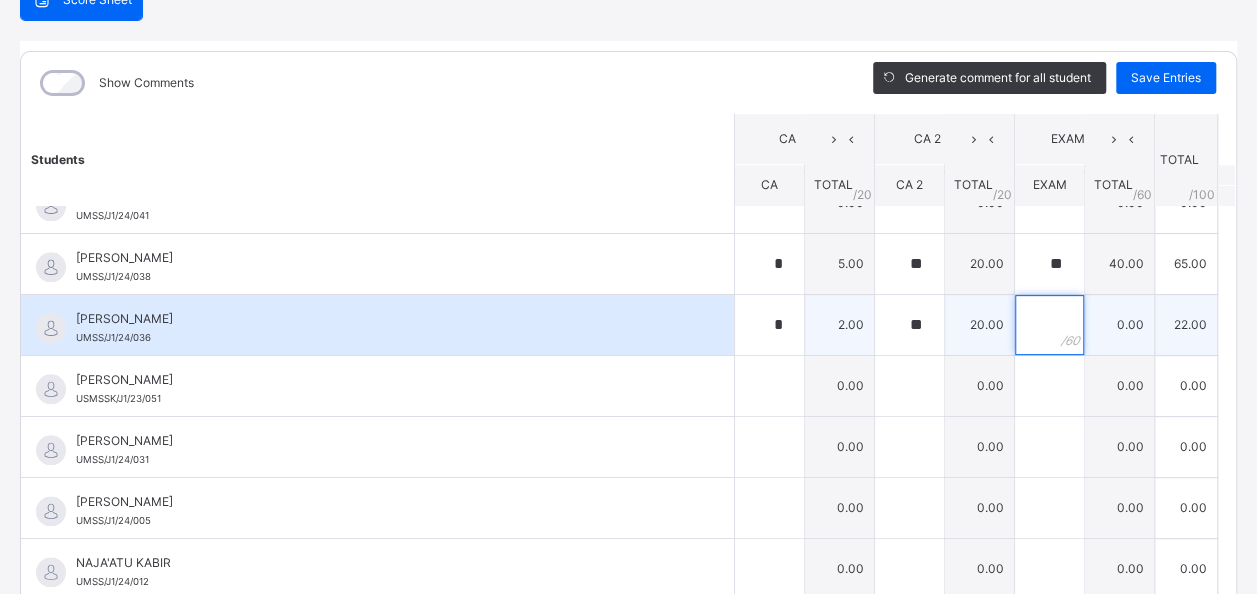 click at bounding box center [1049, 325] 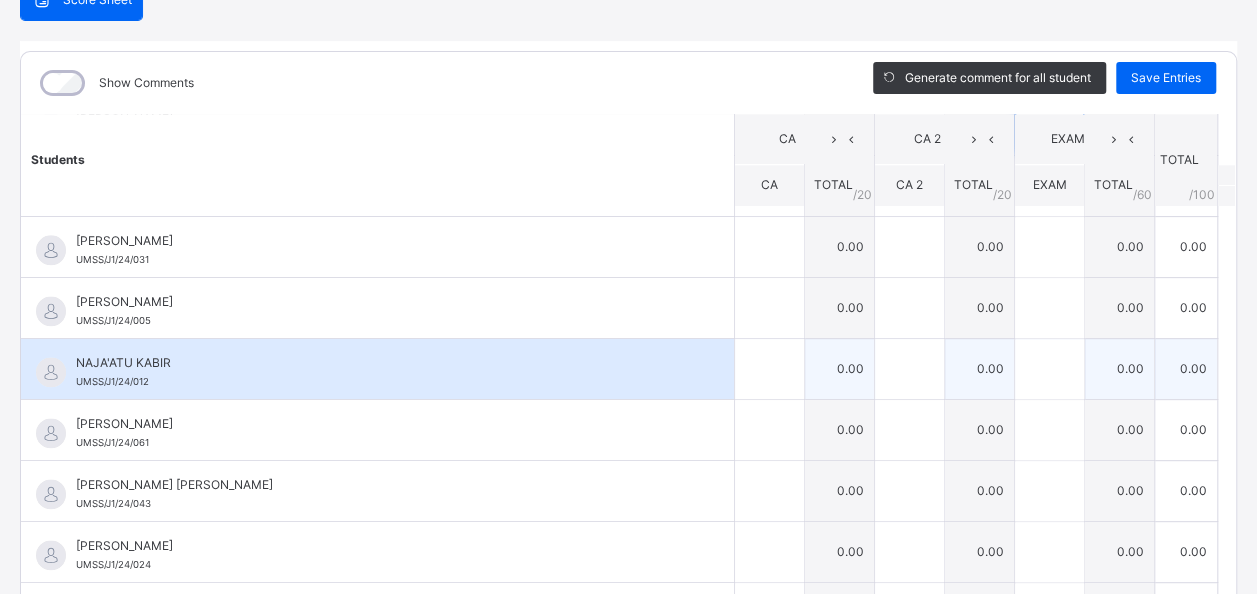 scroll, scrollTop: 1172, scrollLeft: 0, axis: vertical 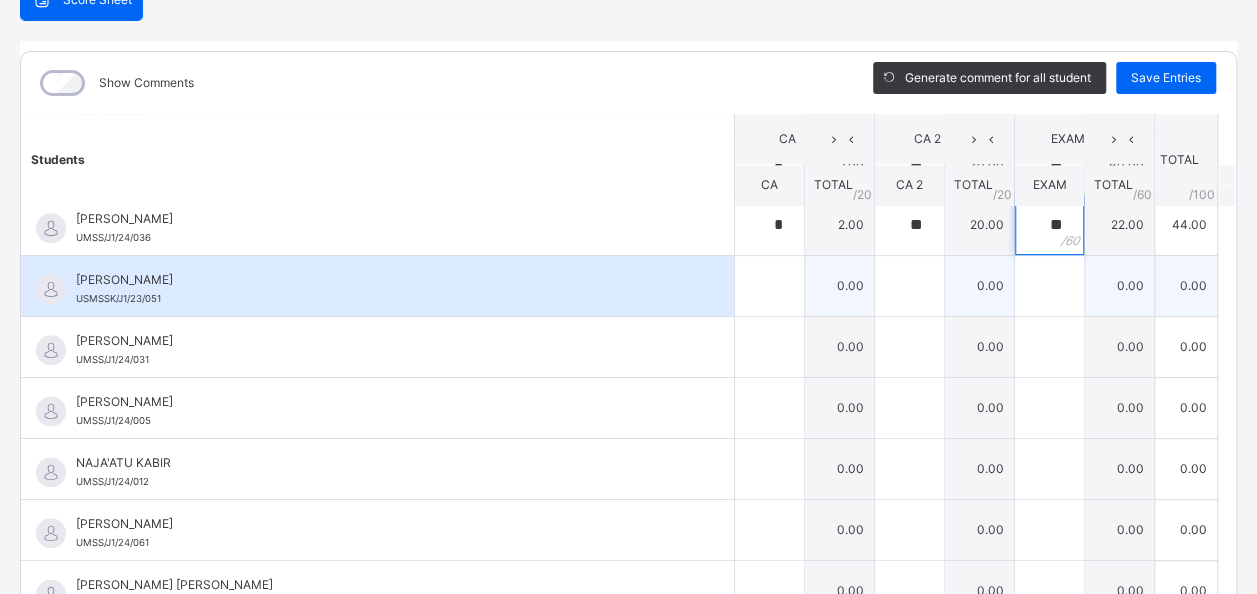 type on "**" 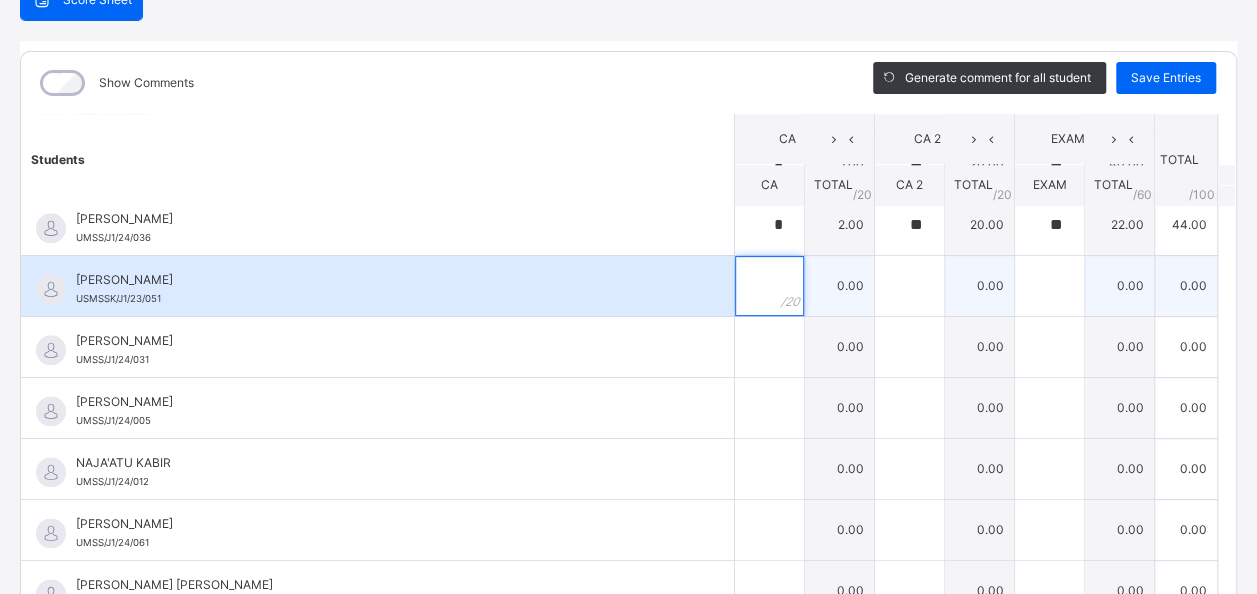 click at bounding box center [769, 286] 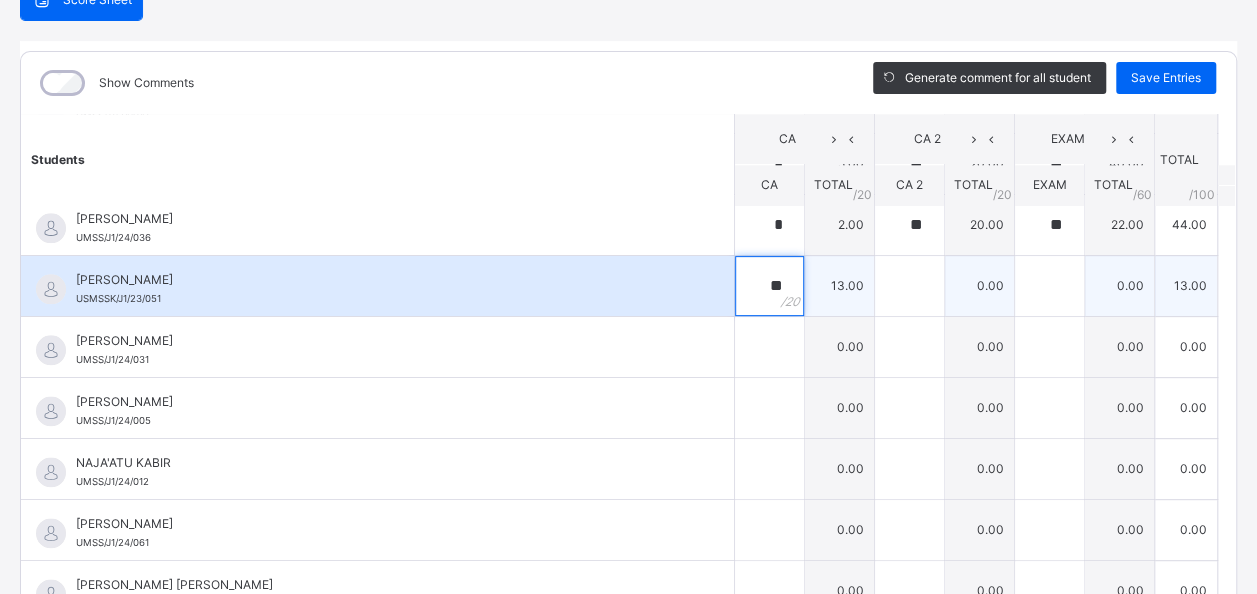 type on "**" 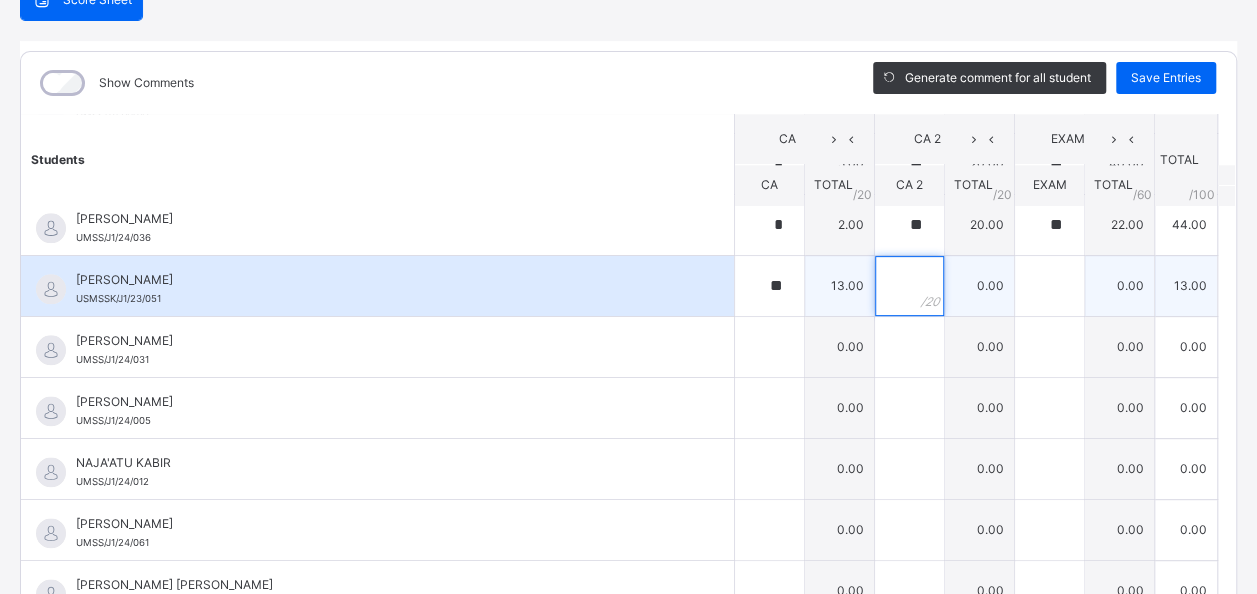 click at bounding box center [909, 286] 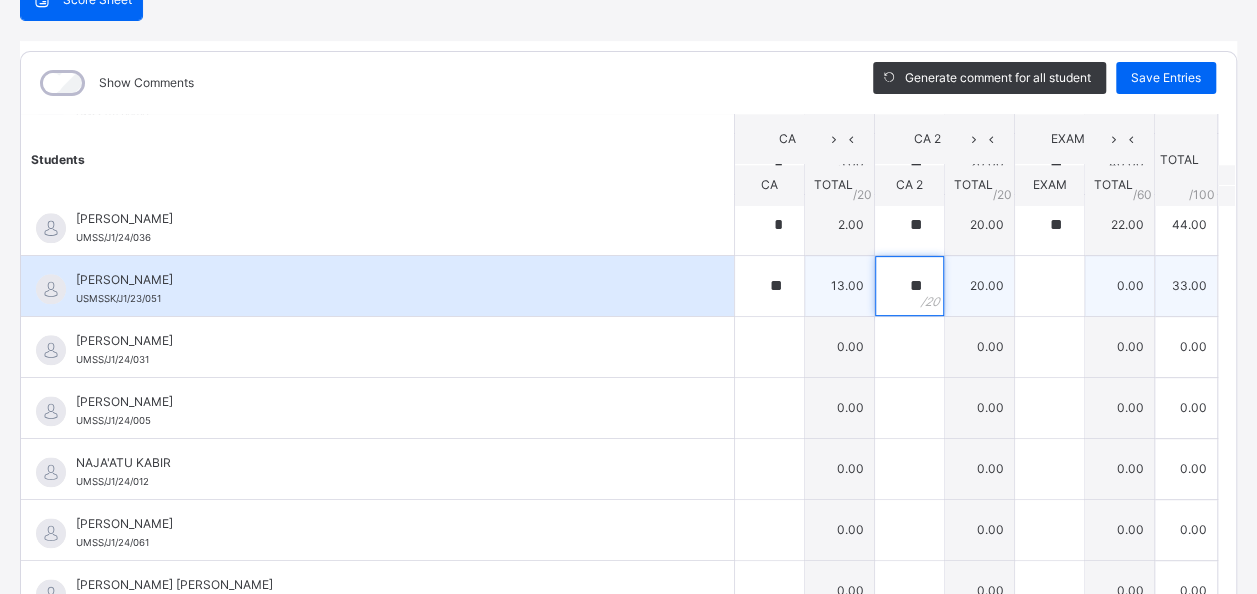 type on "**" 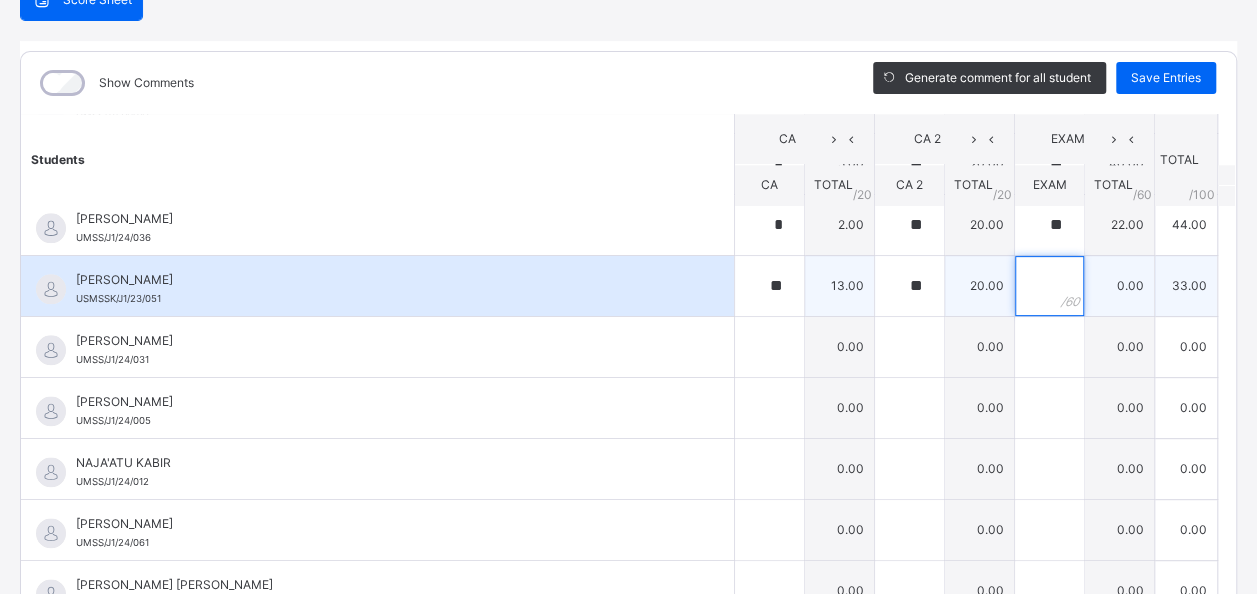 click at bounding box center (1049, 286) 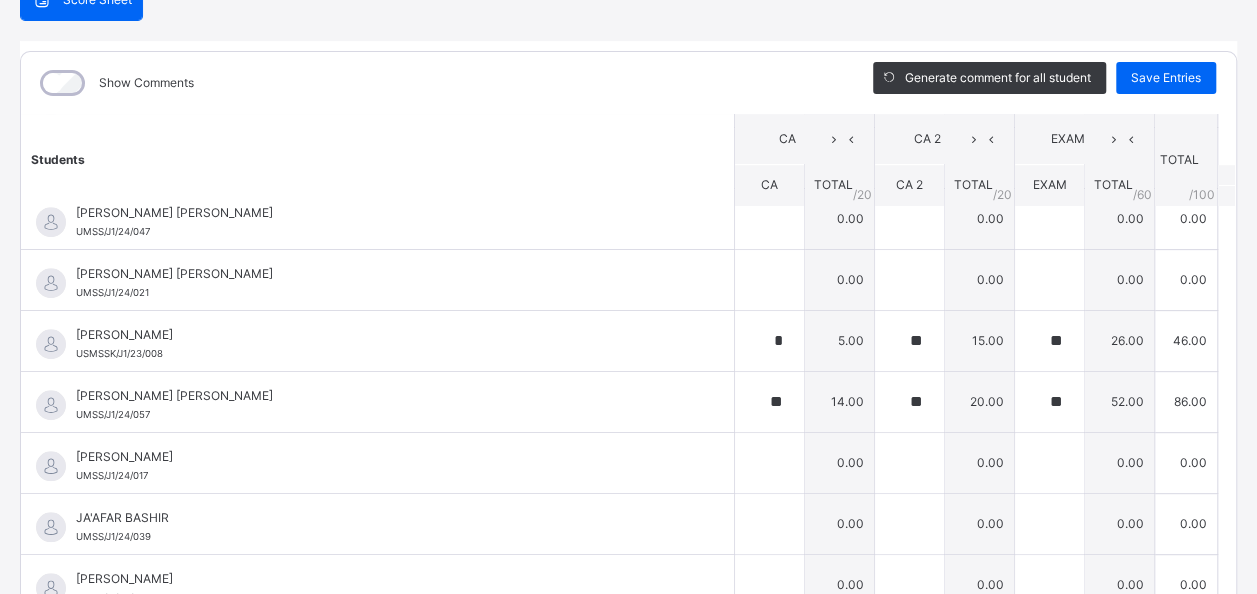 scroll, scrollTop: 672, scrollLeft: 0, axis: vertical 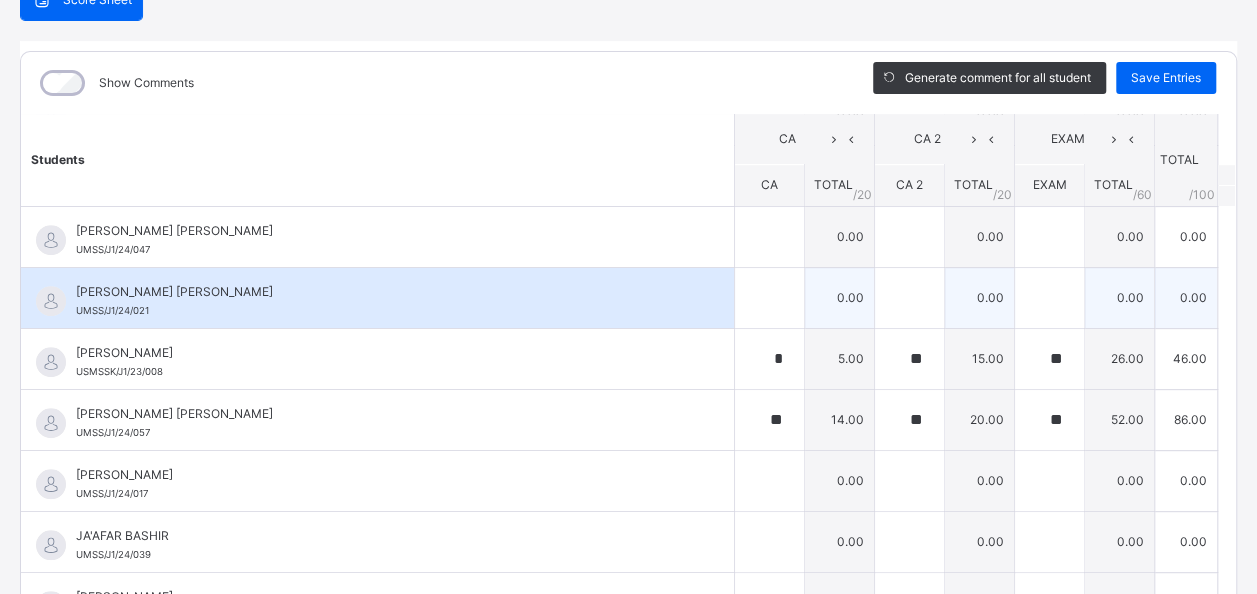 type on "**" 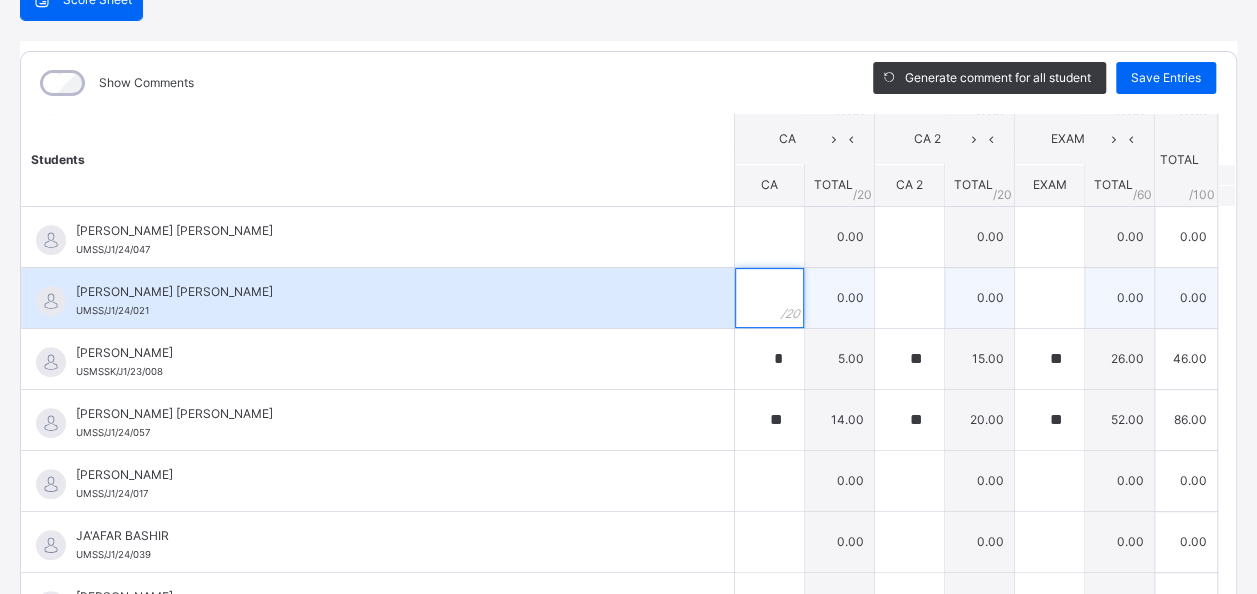 click at bounding box center (769, 298) 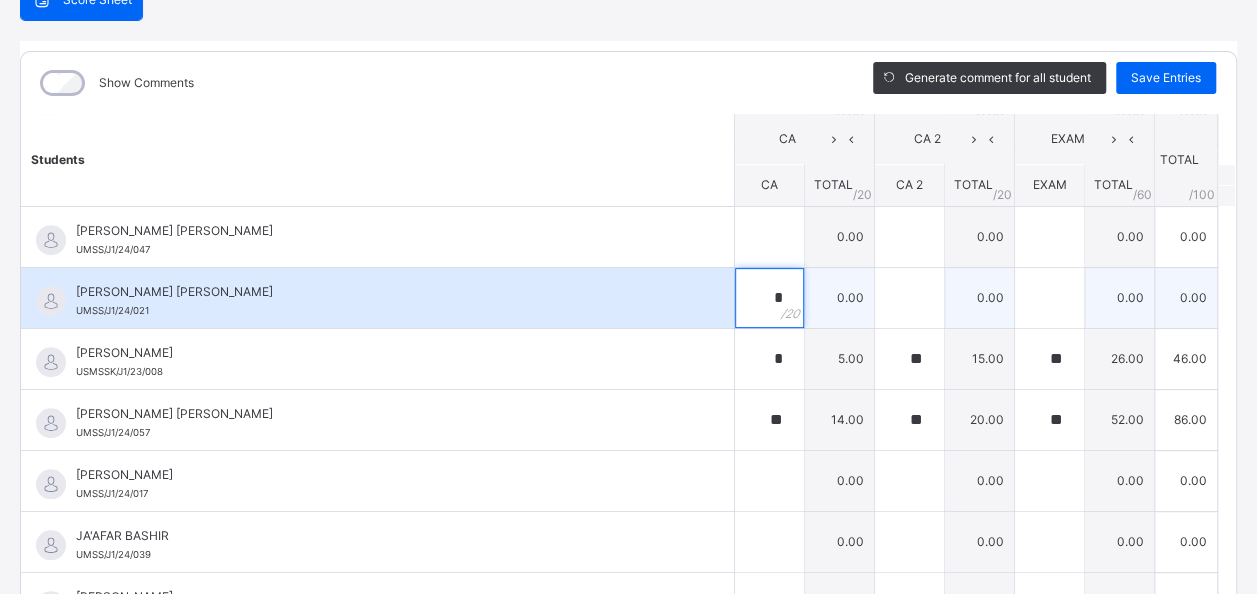 type on "*" 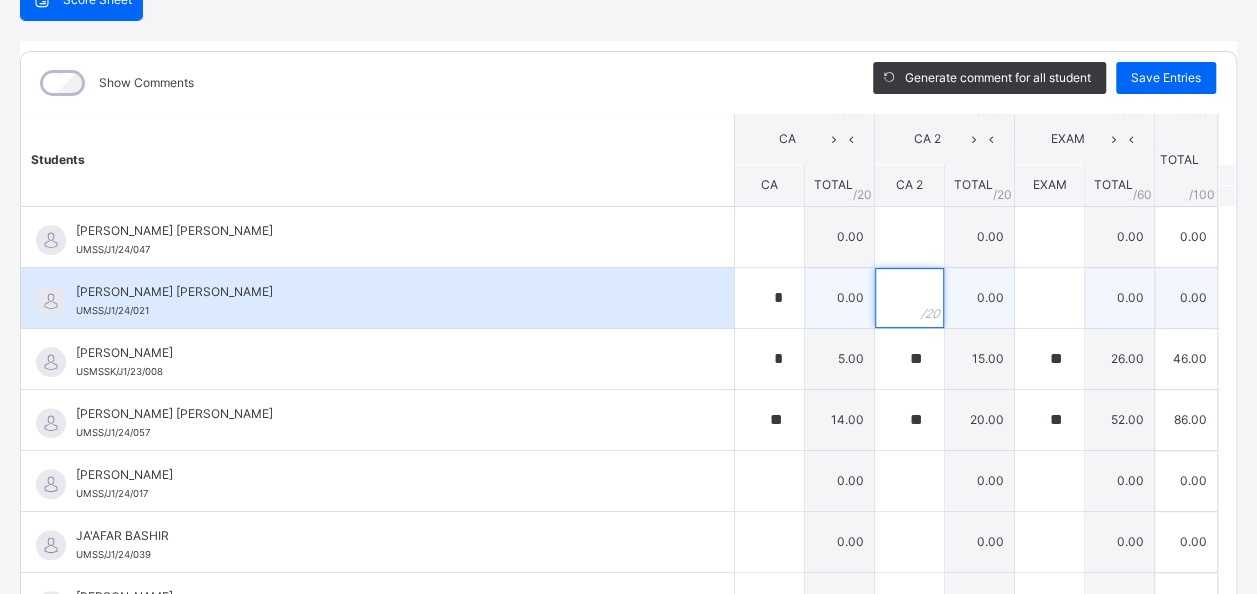 click at bounding box center (909, 298) 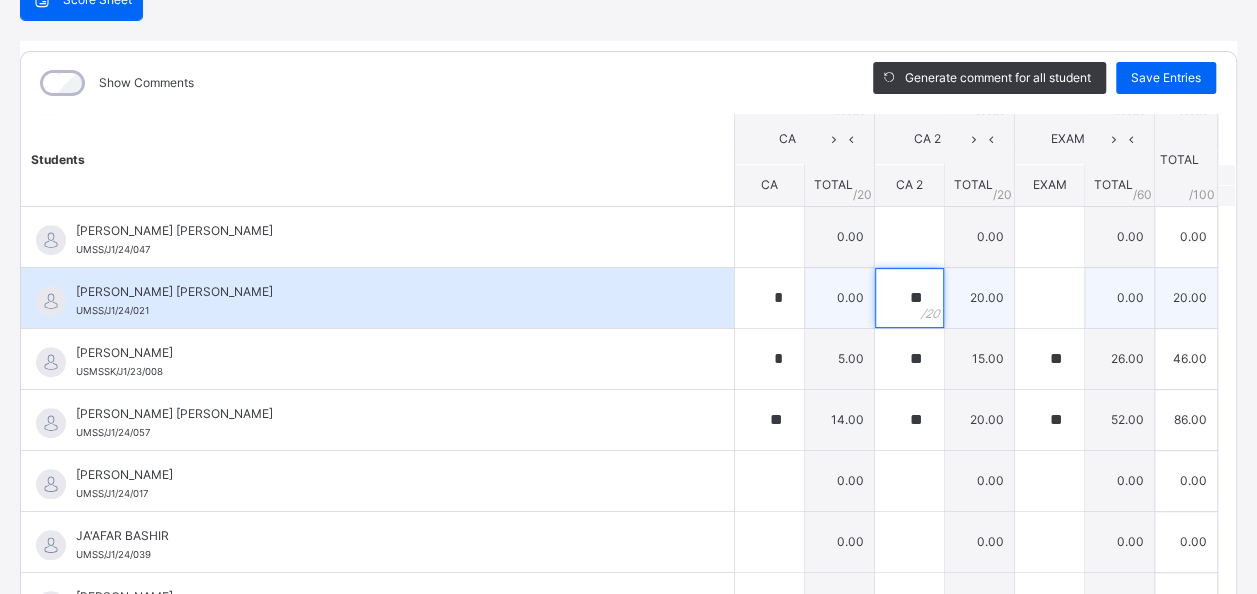 type on "**" 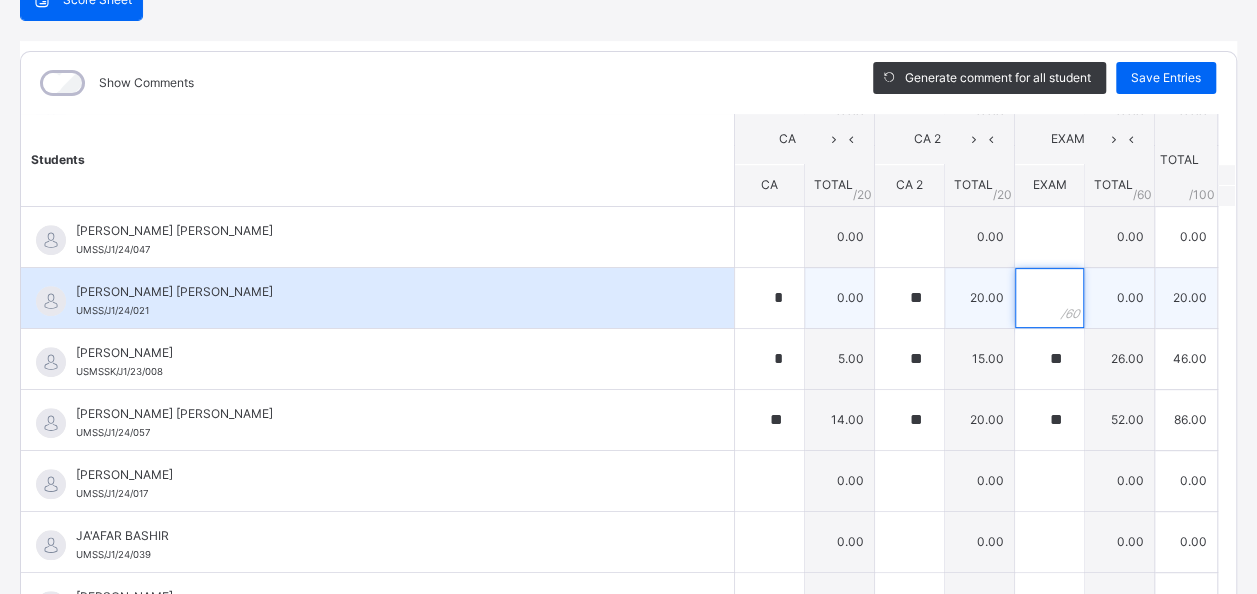 click at bounding box center (1049, 298) 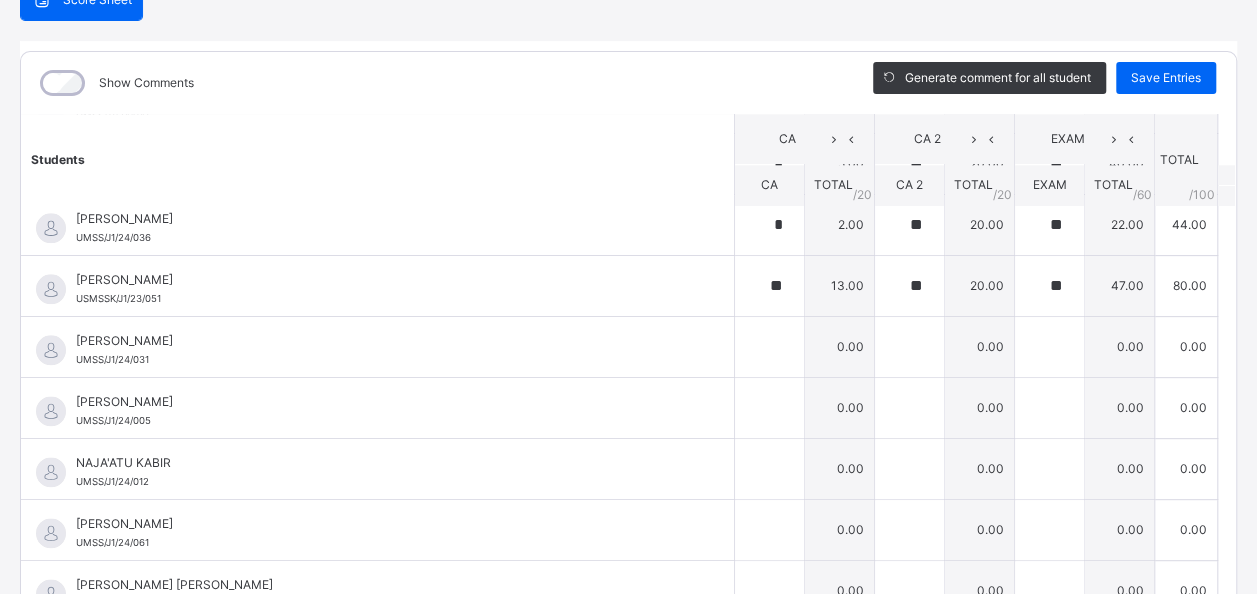scroll, scrollTop: 1072, scrollLeft: 0, axis: vertical 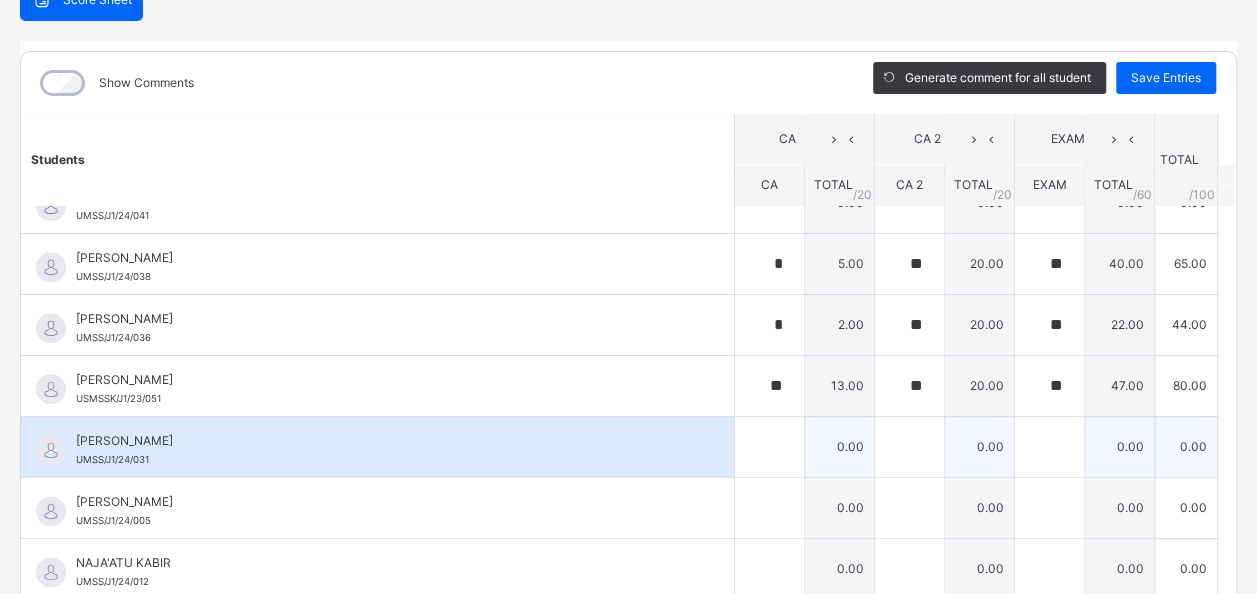 type on "**" 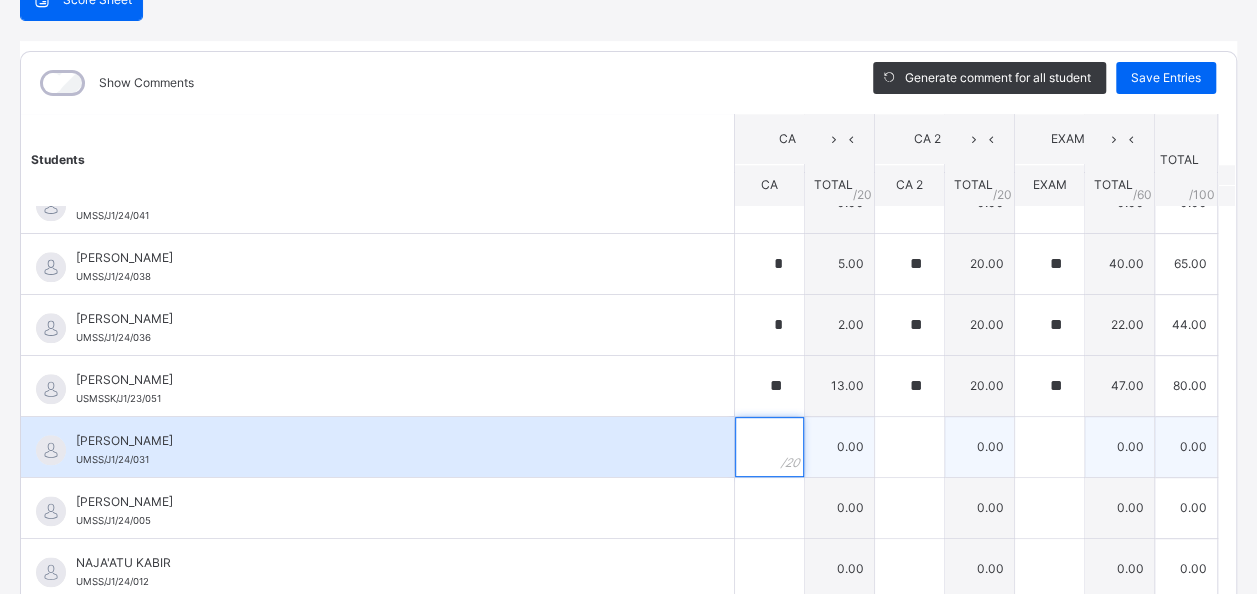 click at bounding box center (769, 447) 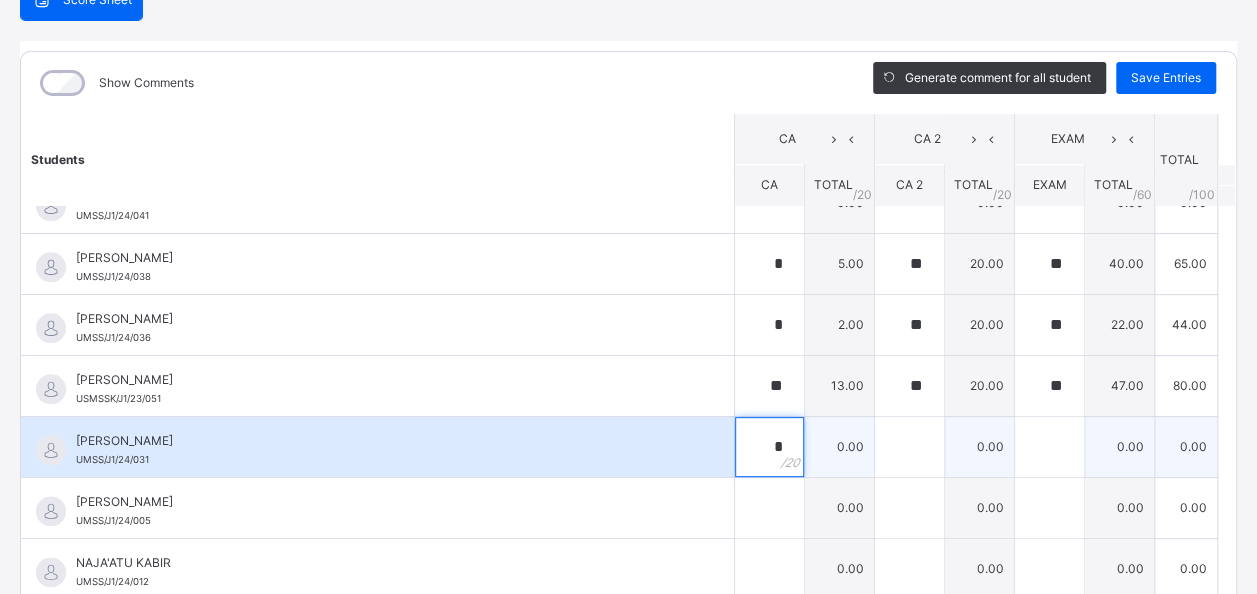 type on "*" 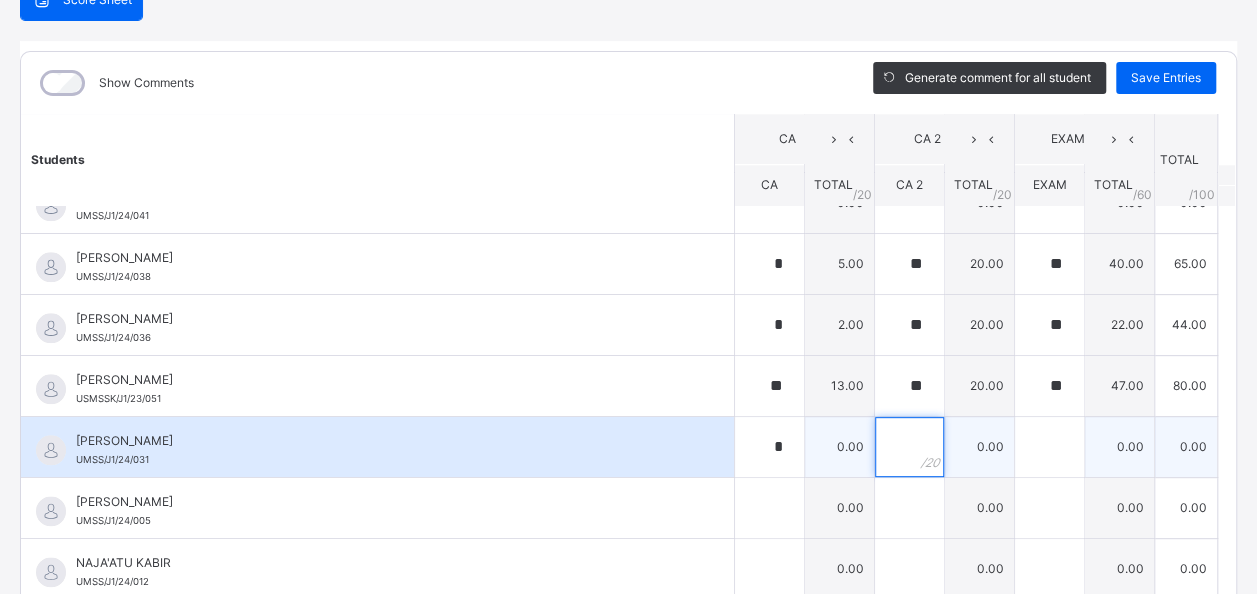 click at bounding box center [909, 447] 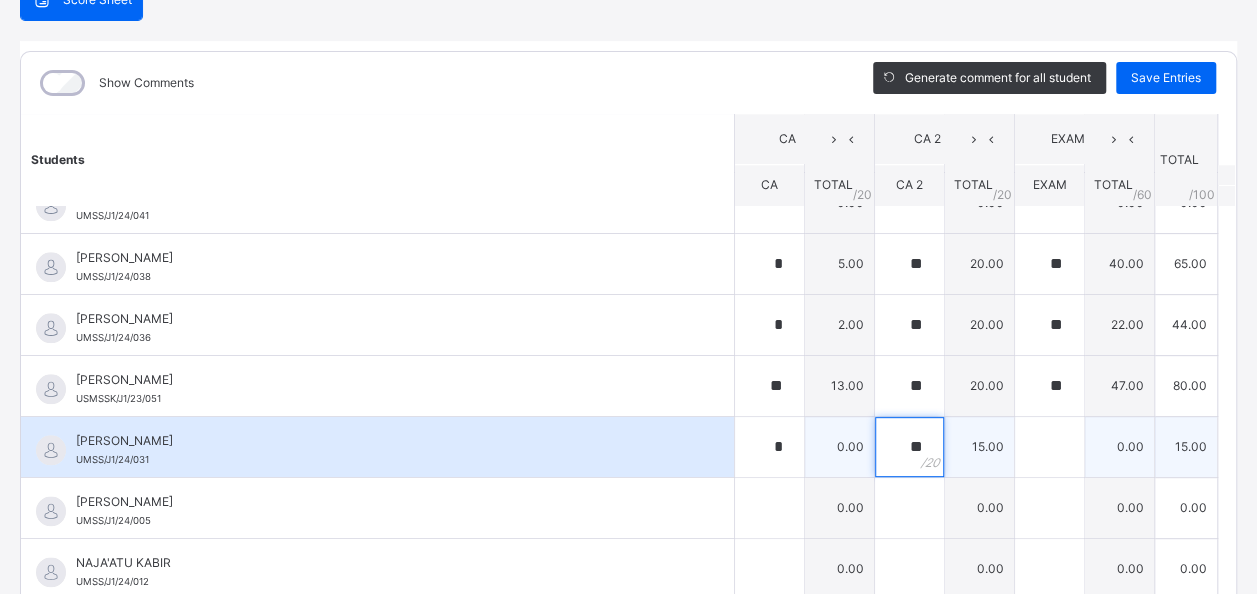 type on "**" 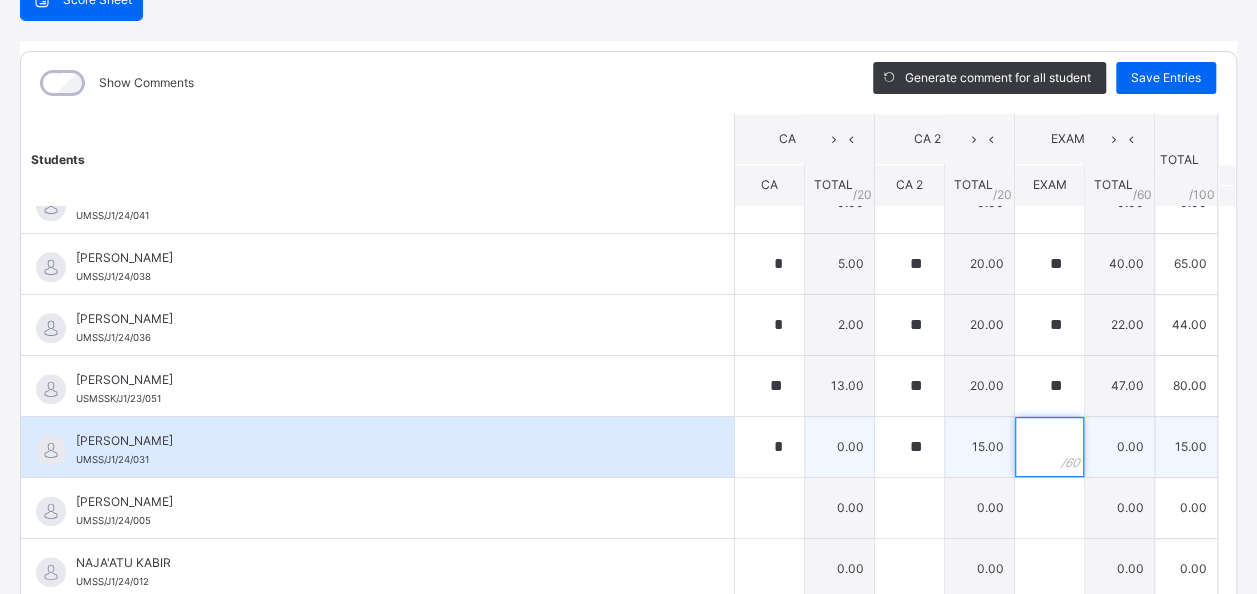 click at bounding box center [1049, 447] 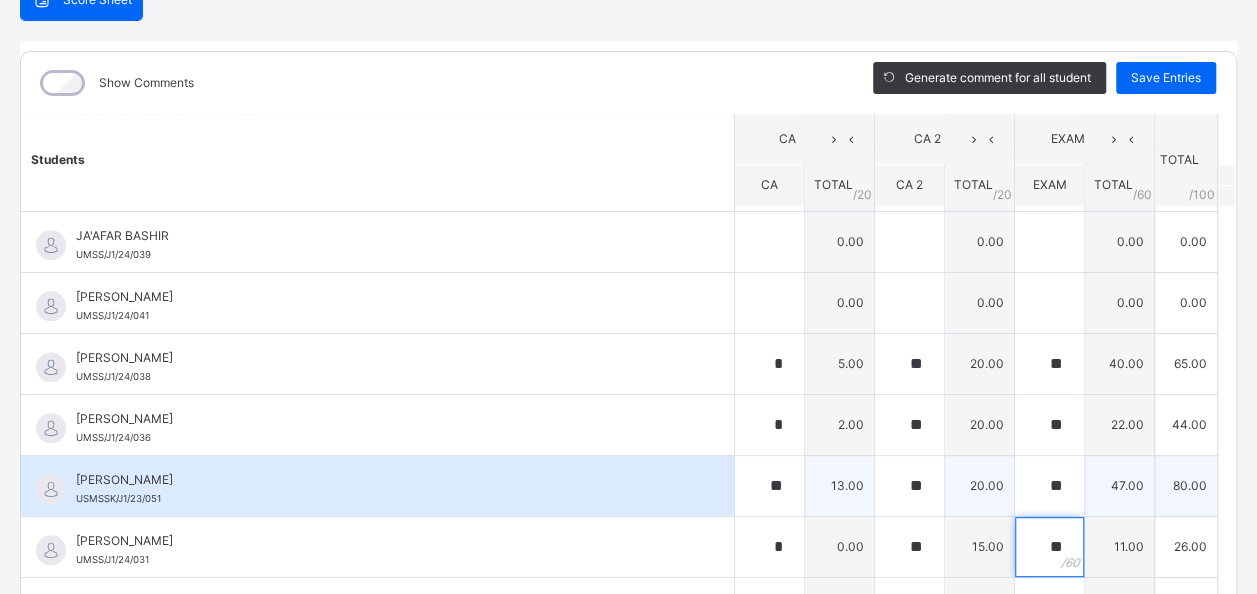 scroll, scrollTop: 872, scrollLeft: 0, axis: vertical 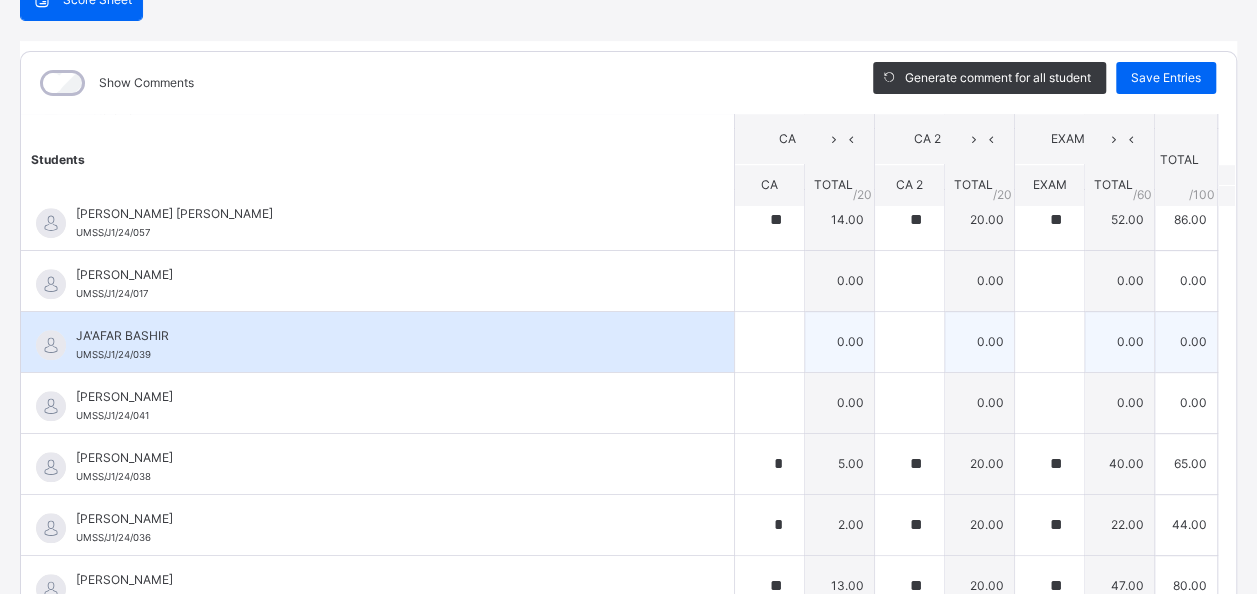 type on "**" 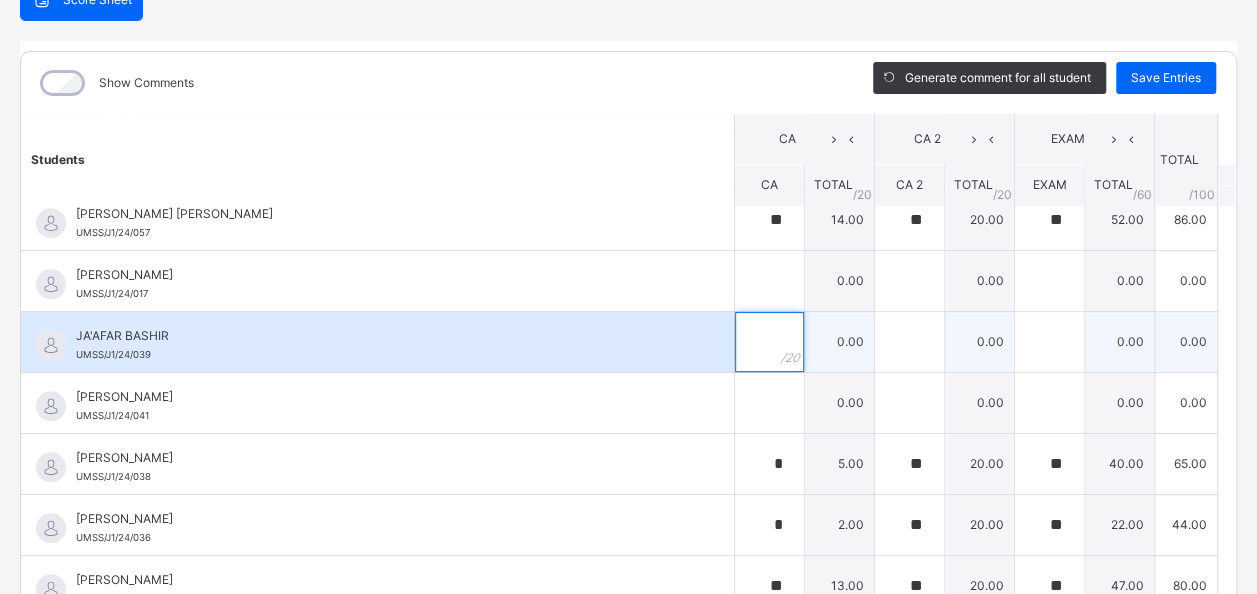 click at bounding box center (769, 342) 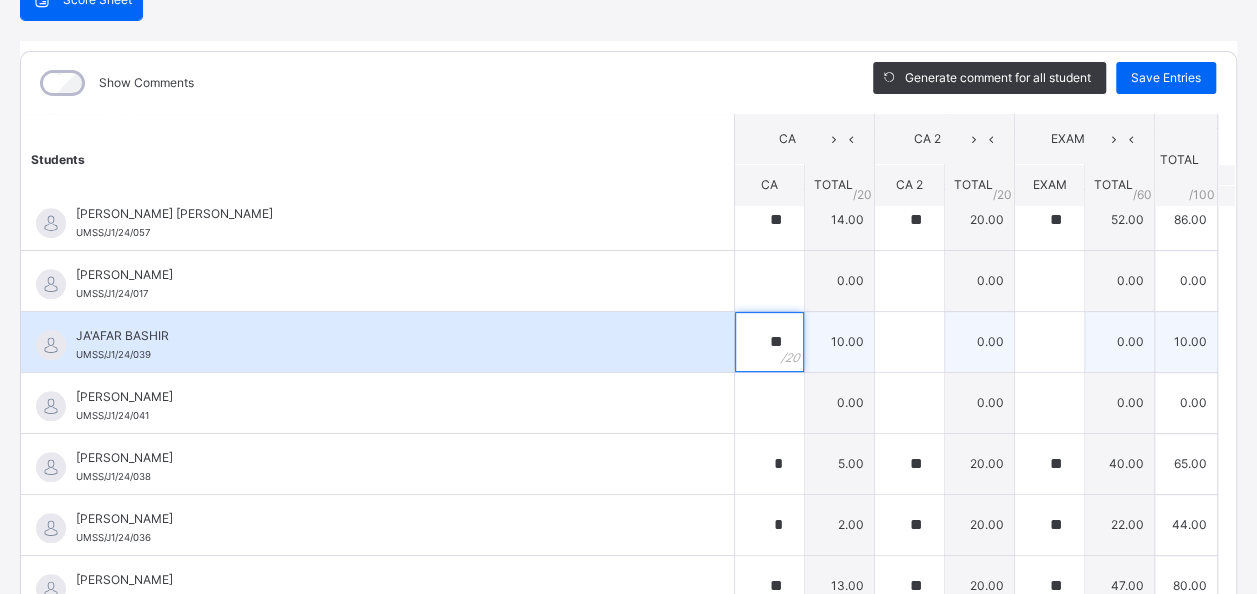 type on "**" 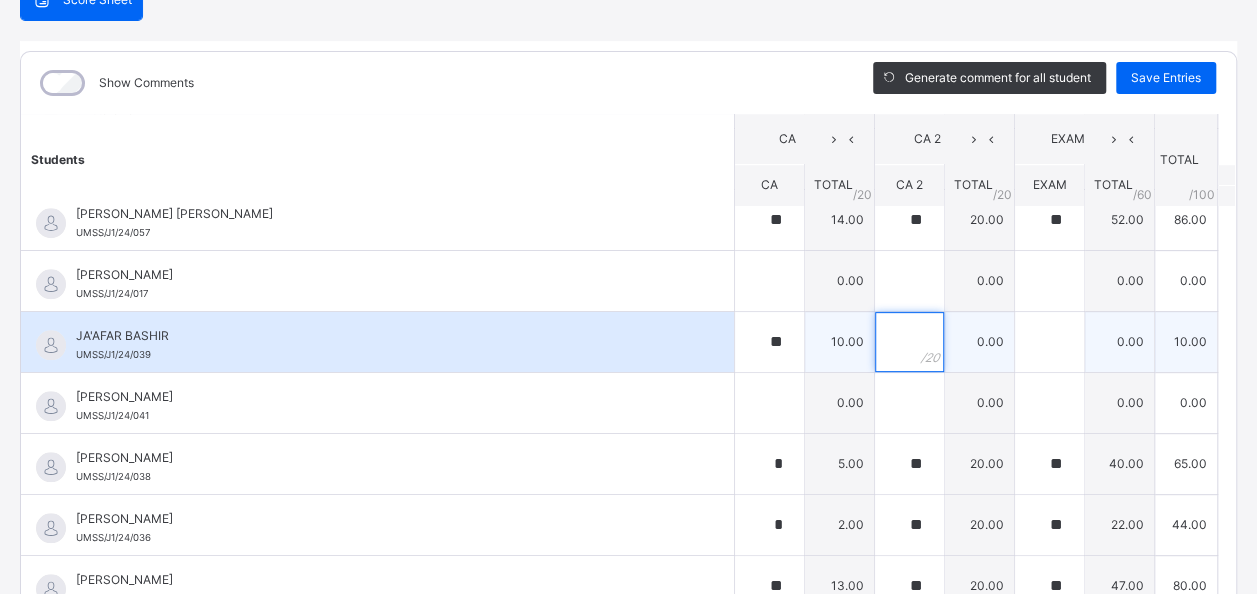 click at bounding box center (909, 342) 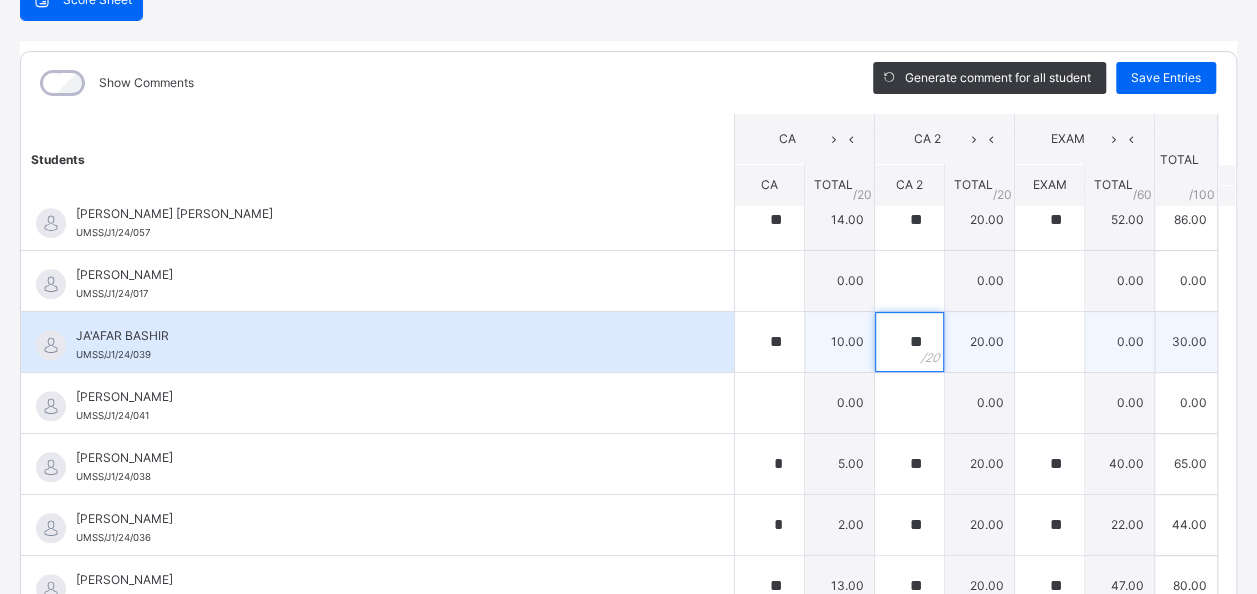 type on "**" 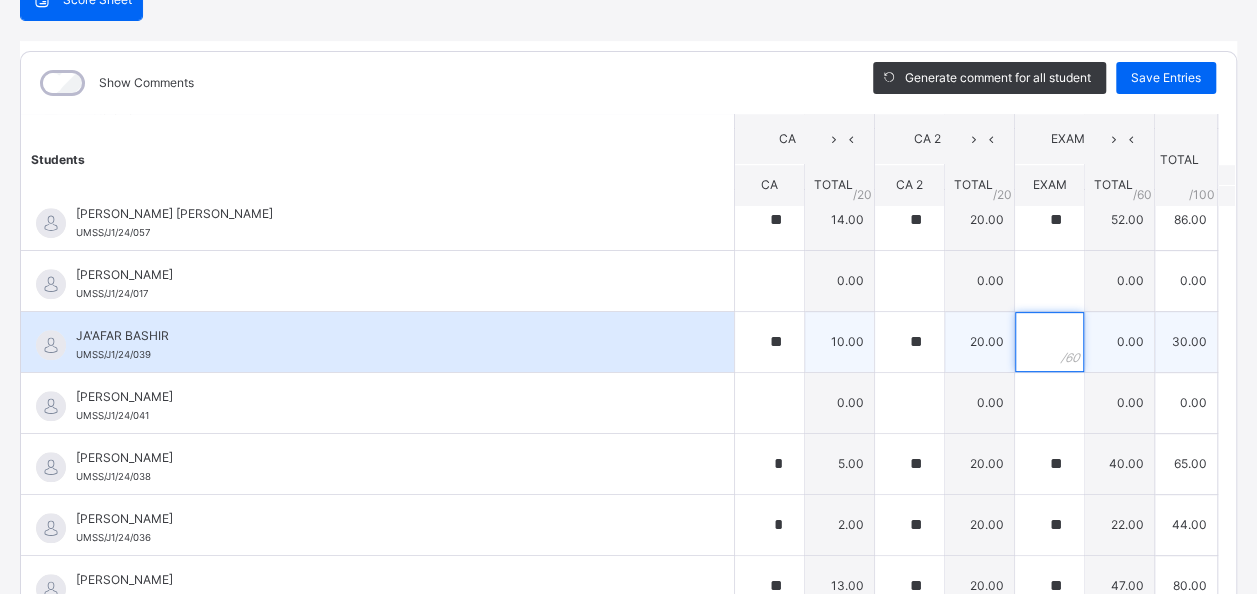 click at bounding box center [1049, 342] 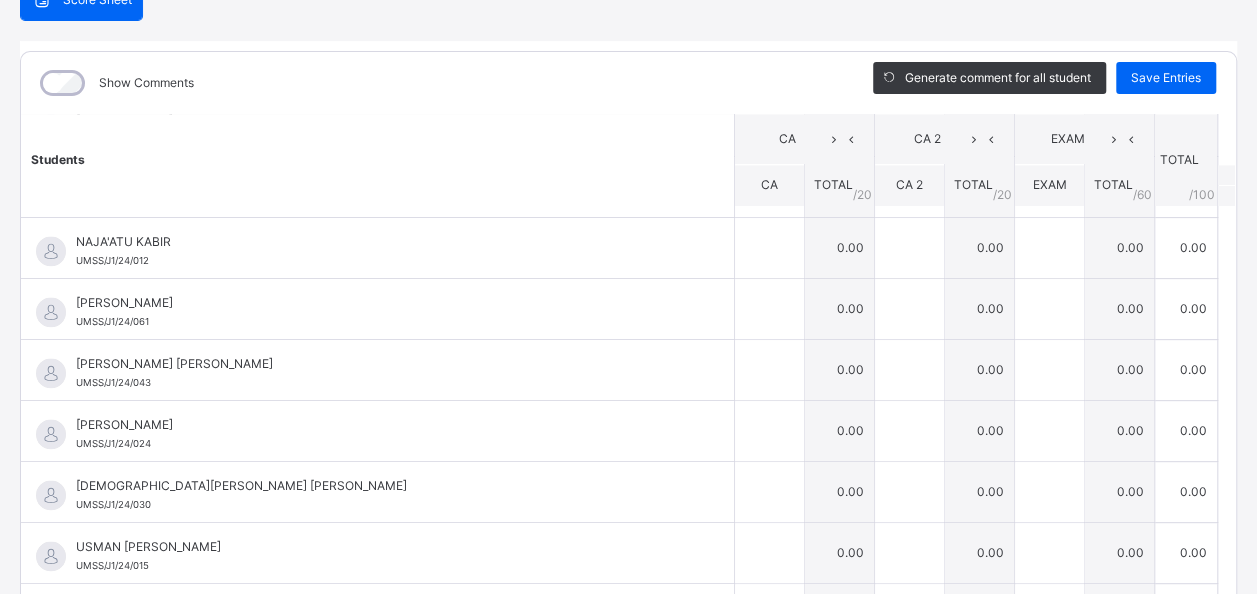 scroll, scrollTop: 1472, scrollLeft: 0, axis: vertical 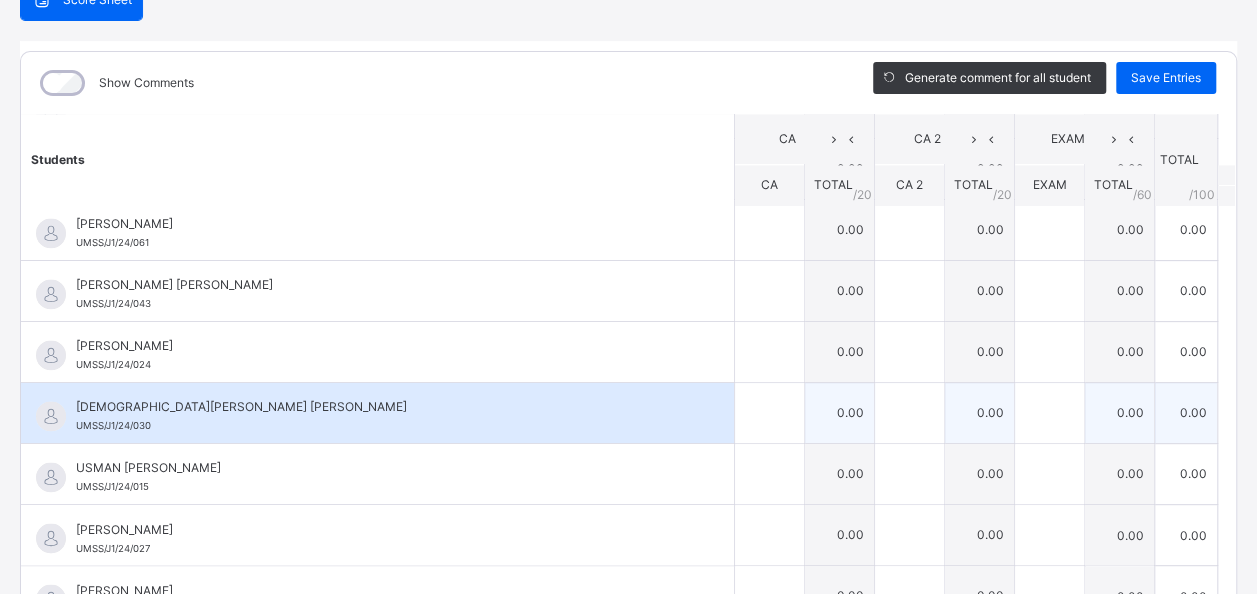 type on "**" 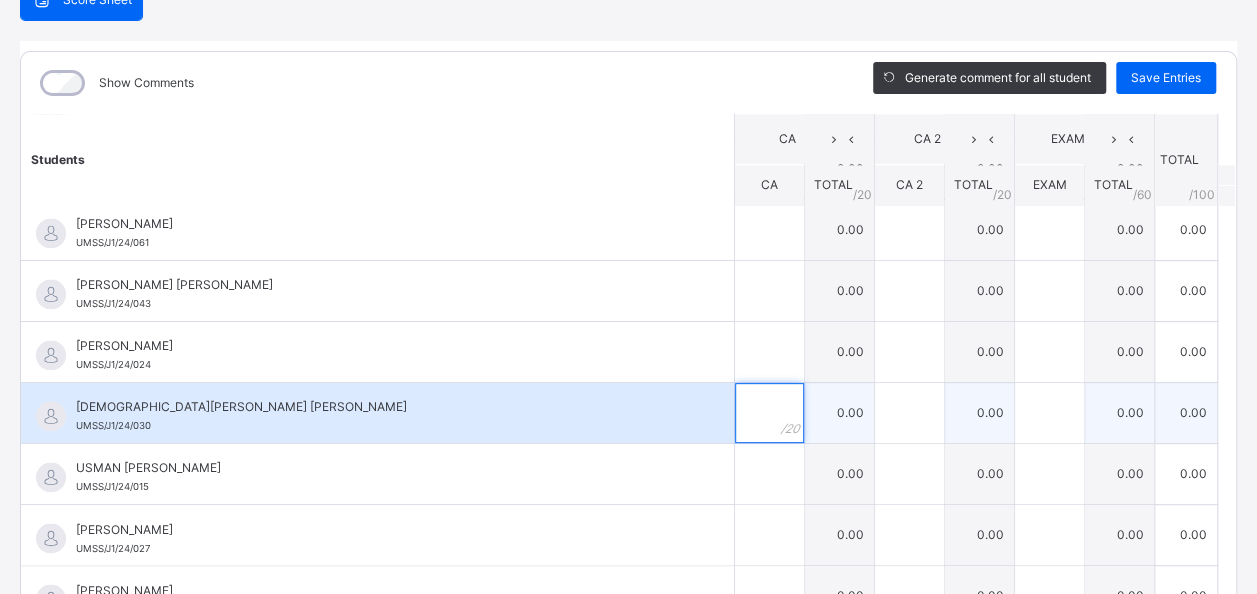 click at bounding box center (769, 413) 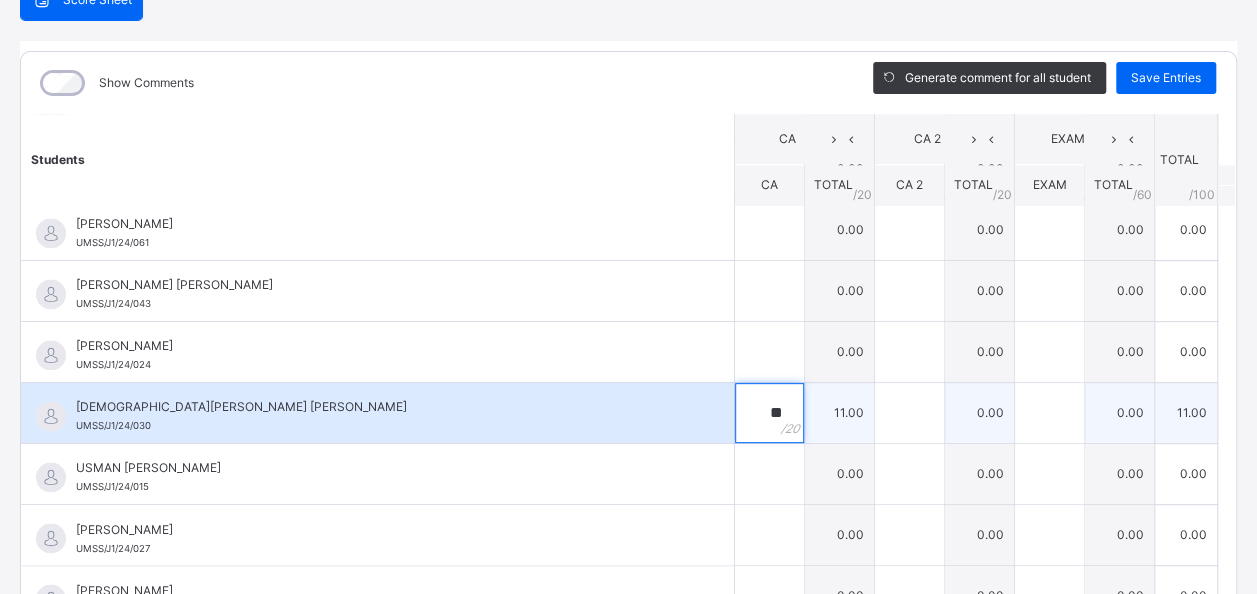 type on "**" 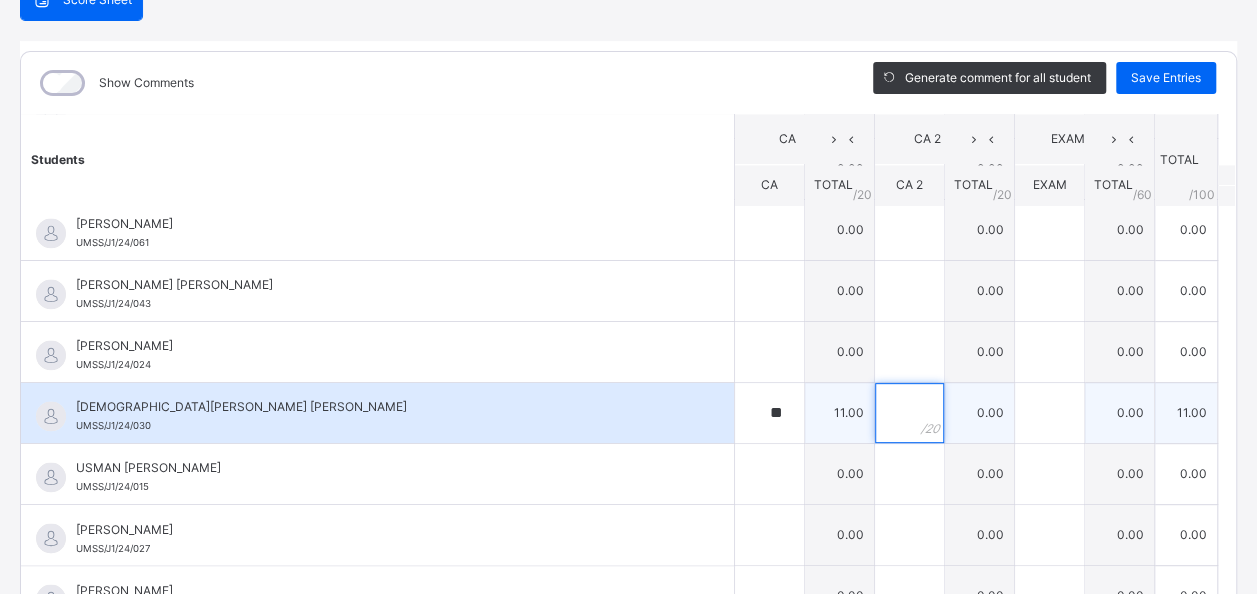 click at bounding box center (909, 413) 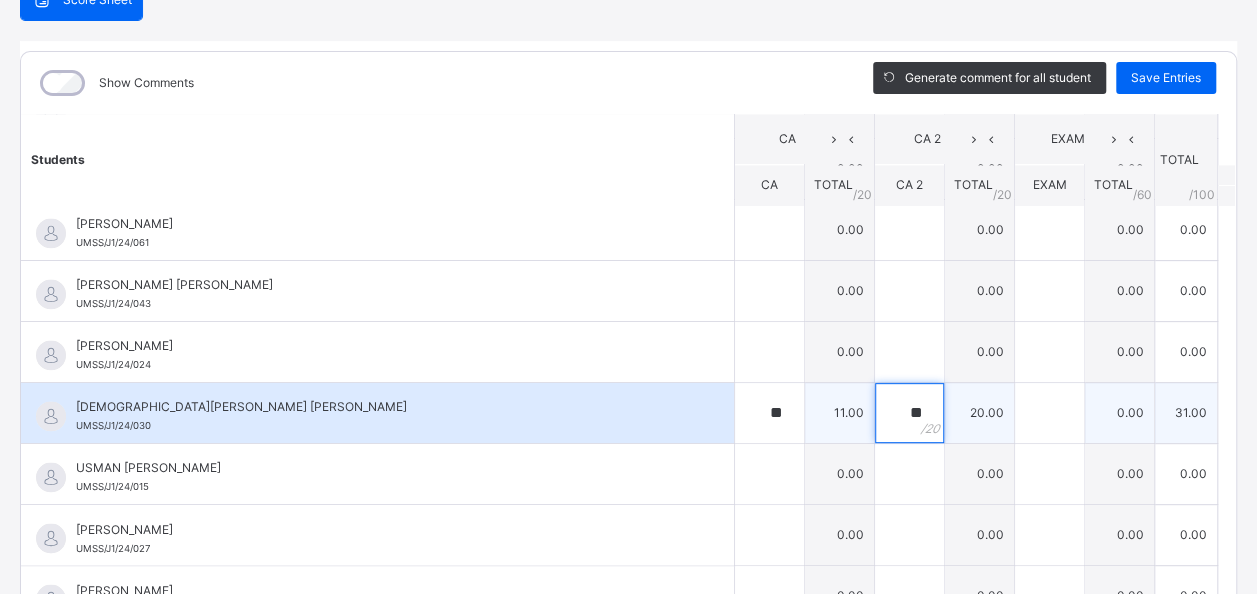 type on "**" 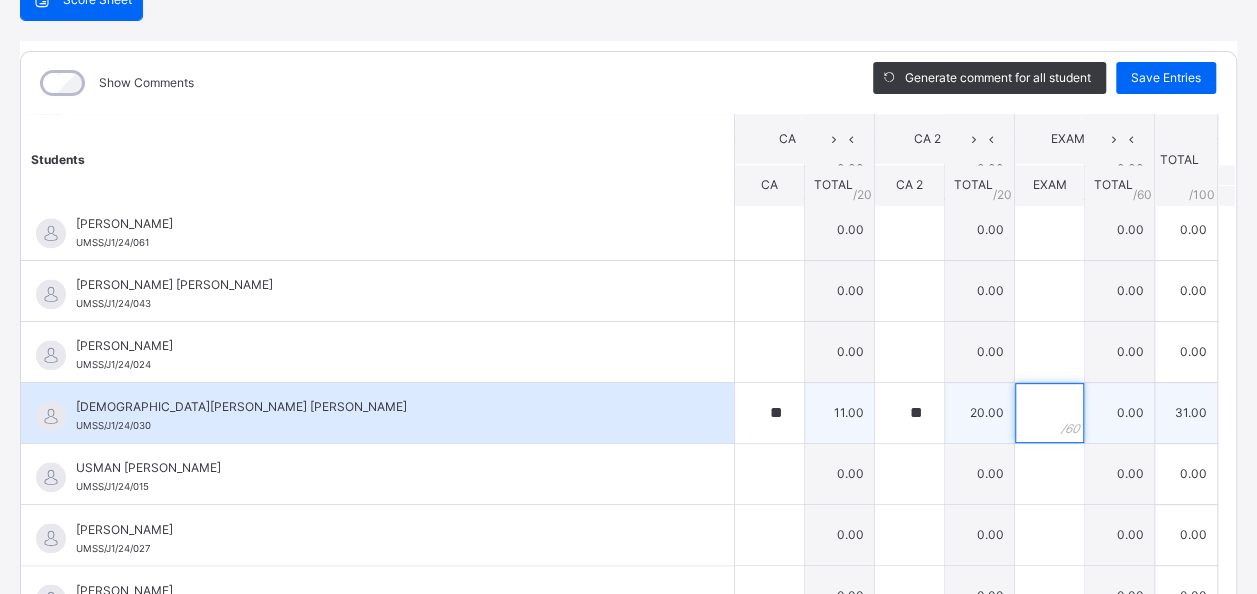 click at bounding box center (1049, 413) 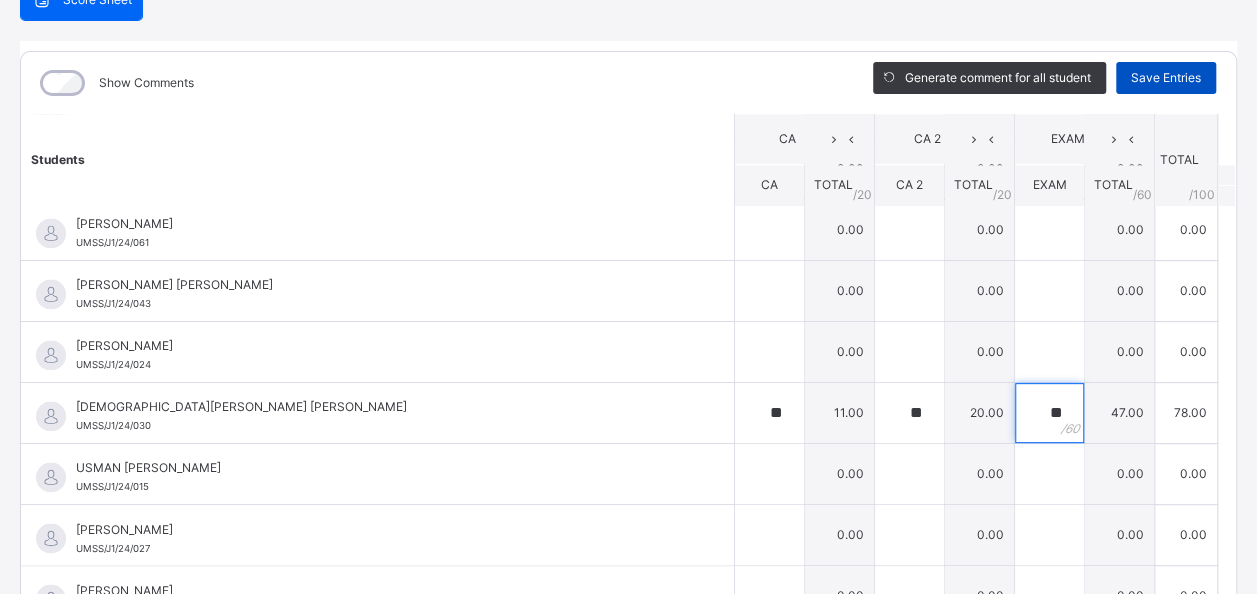 type on "**" 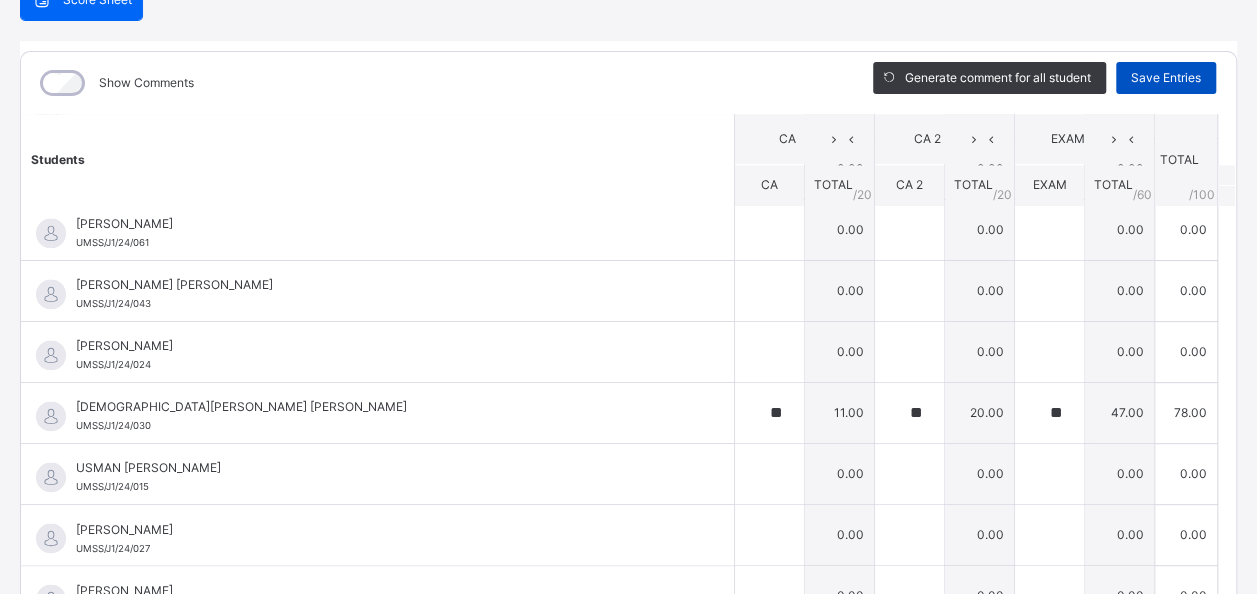 click on "Save Entries" at bounding box center (1166, 78) 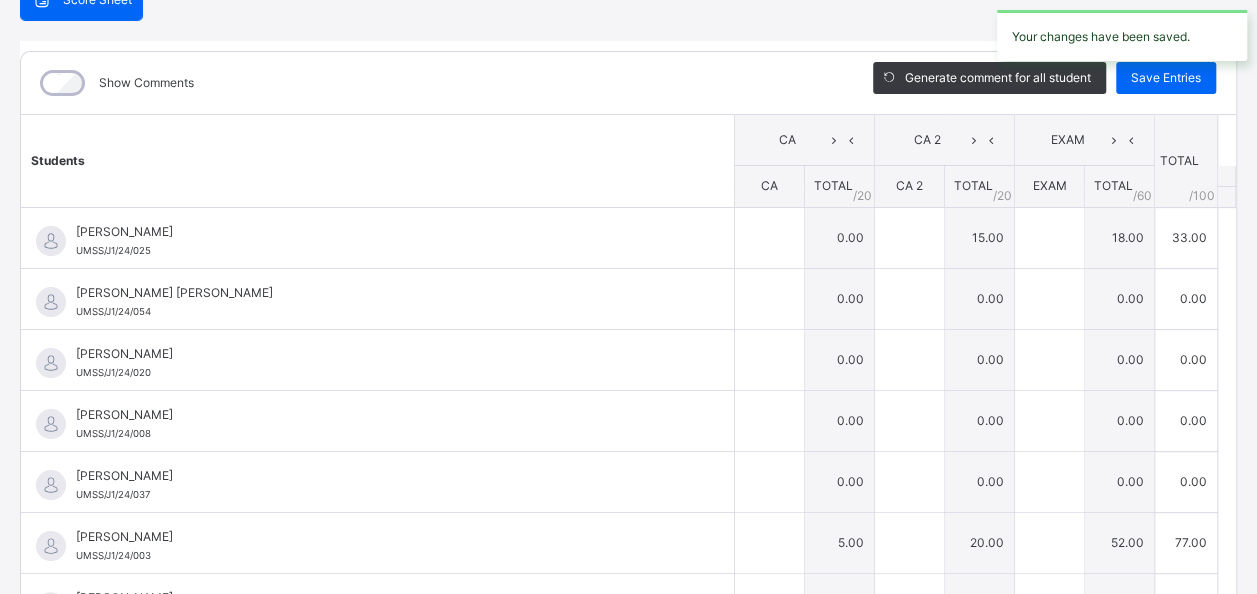 type on "**" 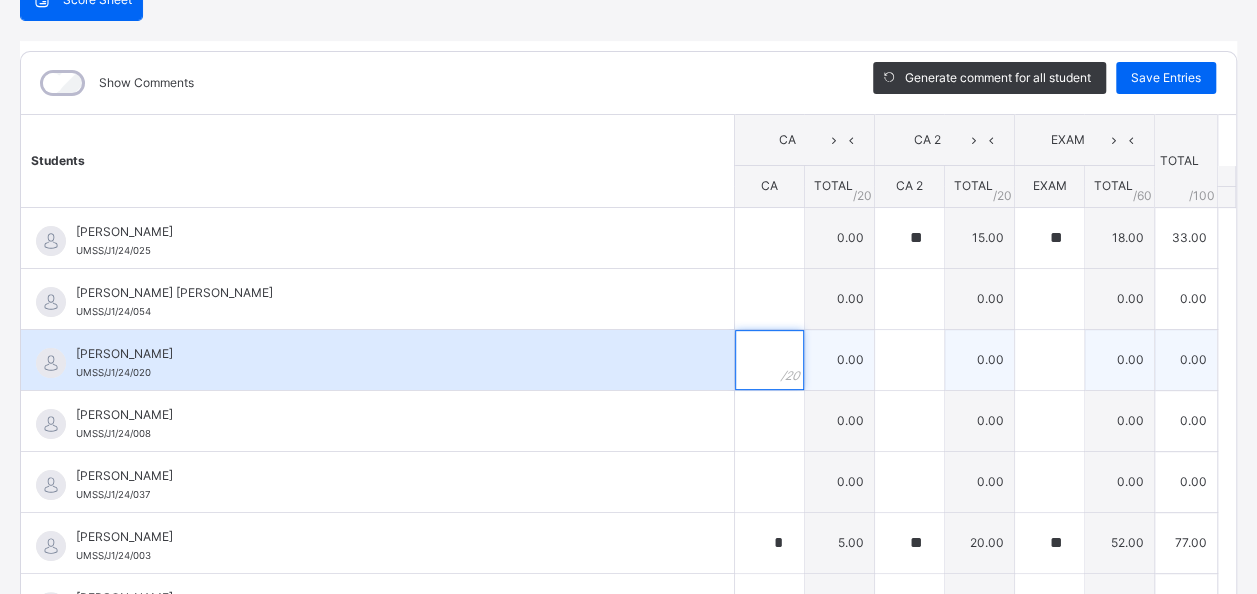 click at bounding box center (769, 360) 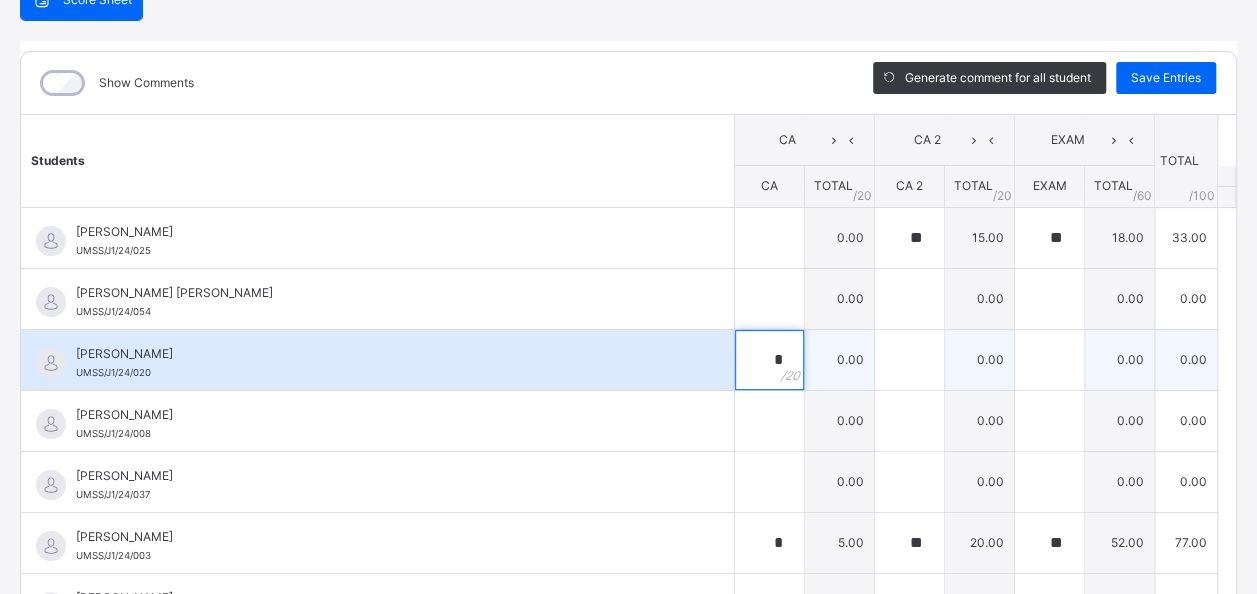 type on "*" 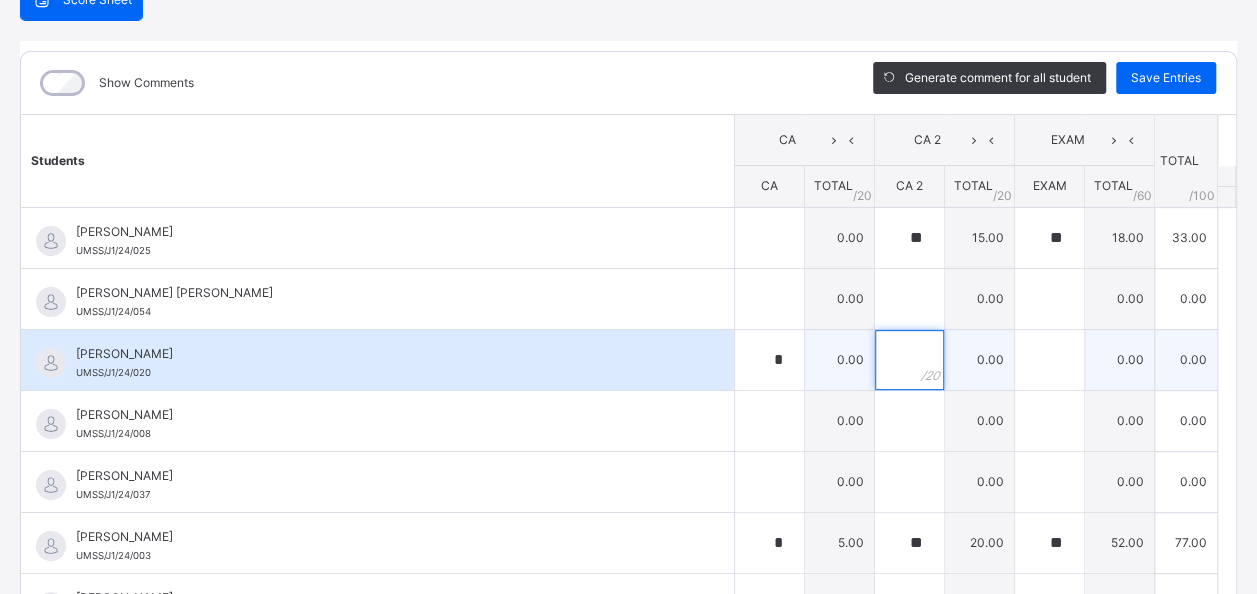 click at bounding box center [909, 360] 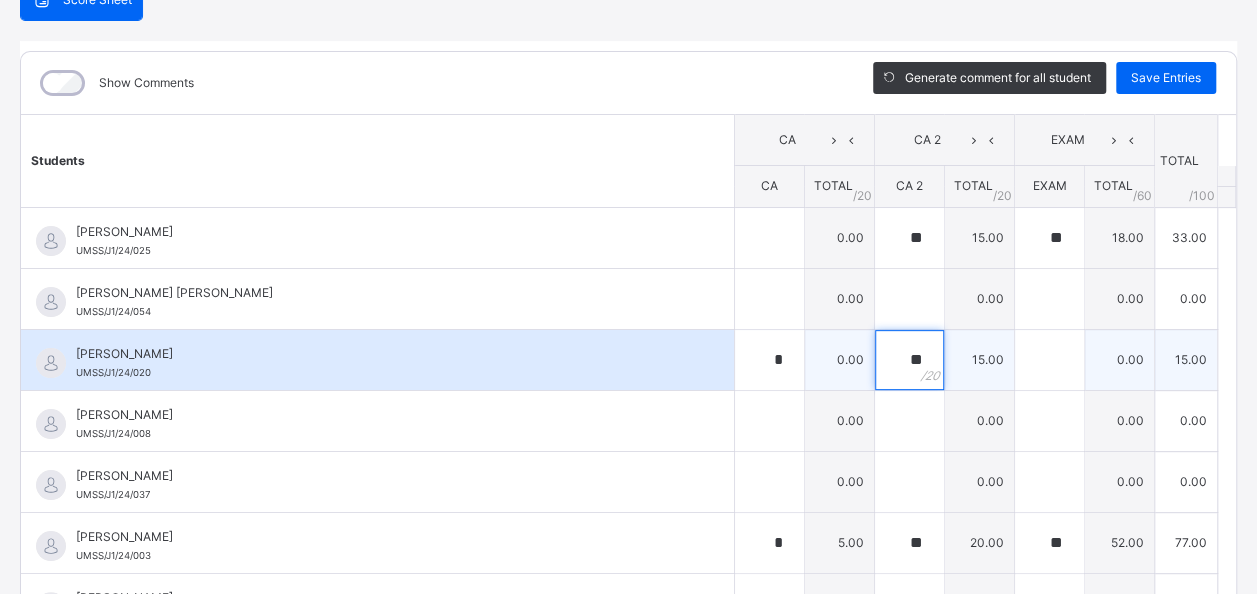 type on "**" 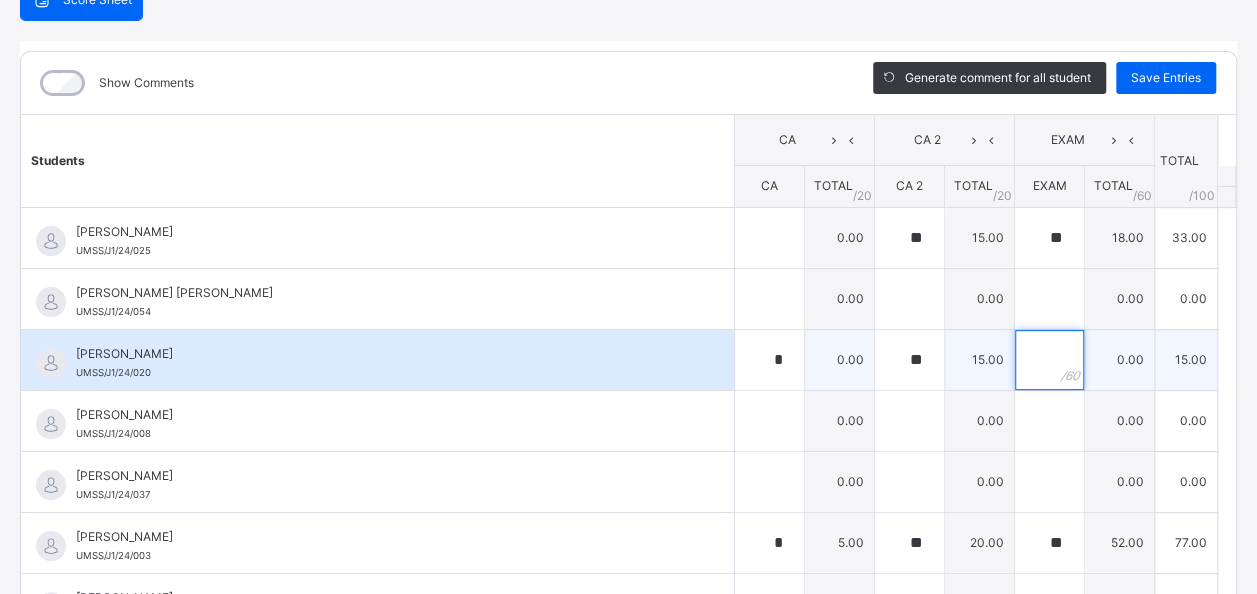 click at bounding box center (1049, 360) 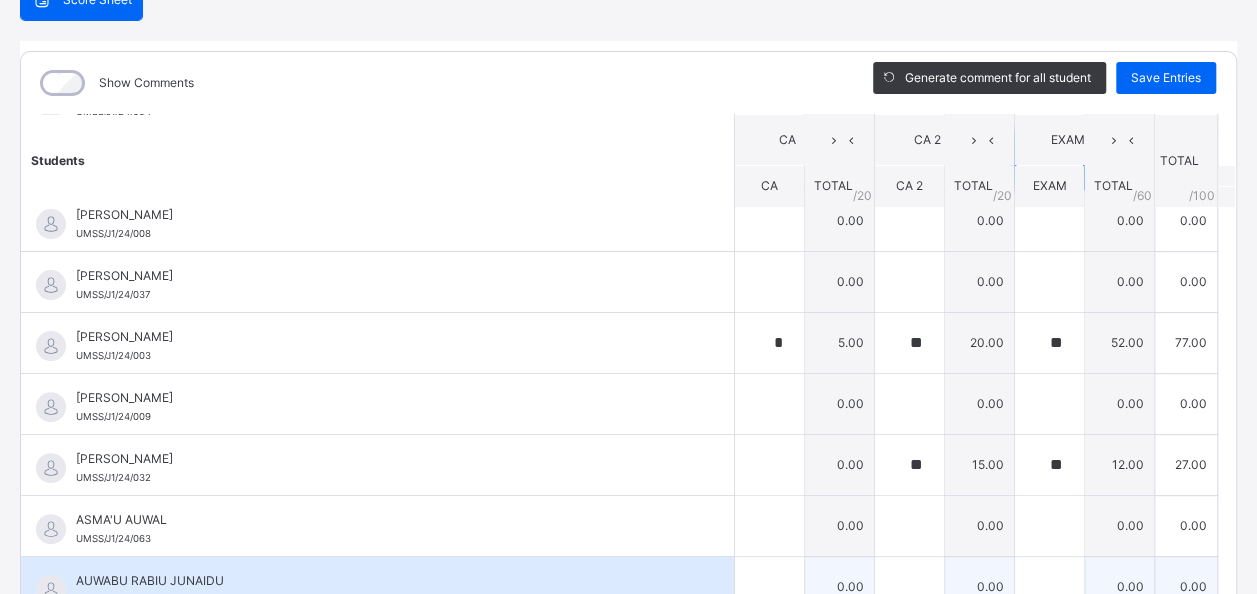 scroll, scrollTop: 300, scrollLeft: 0, axis: vertical 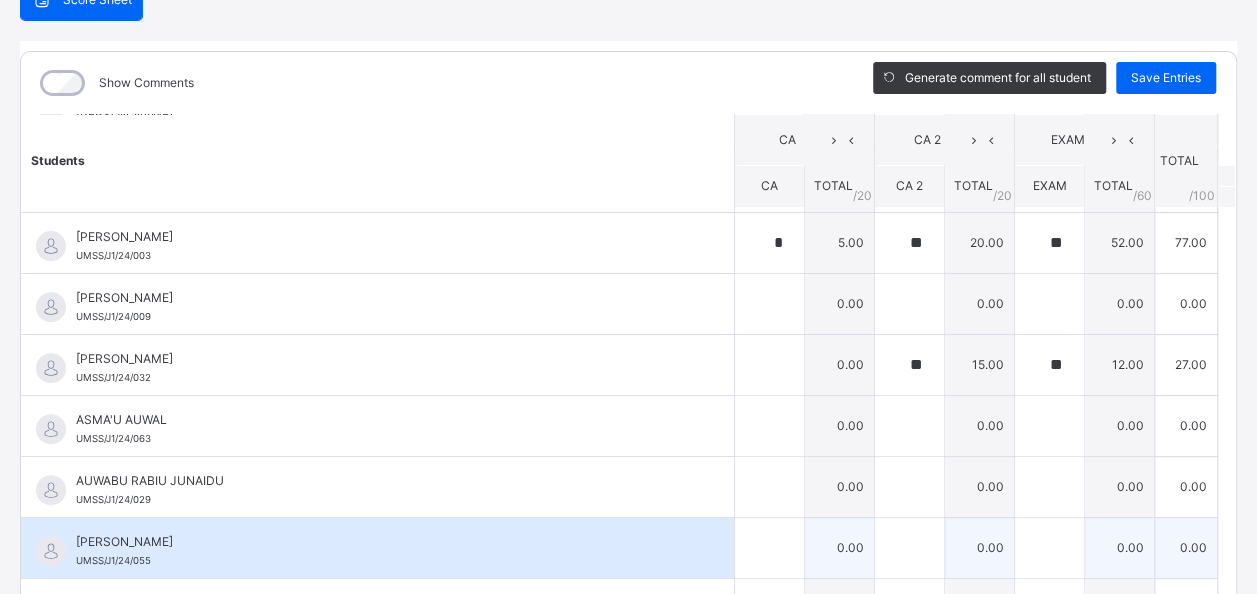 type on "**" 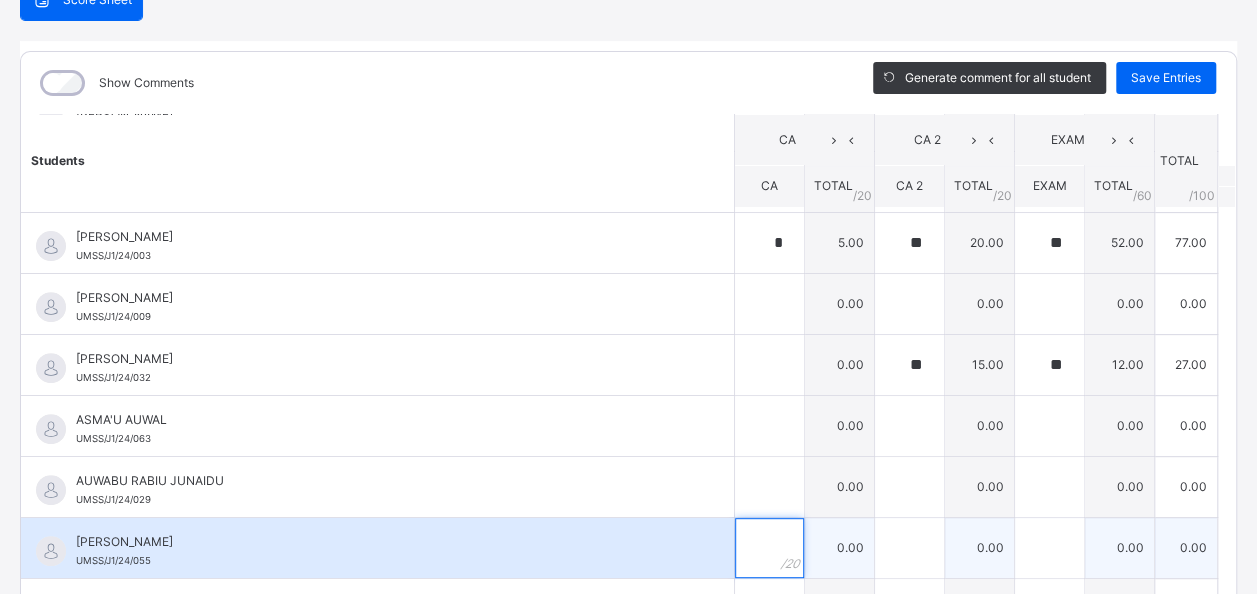 click at bounding box center [769, 548] 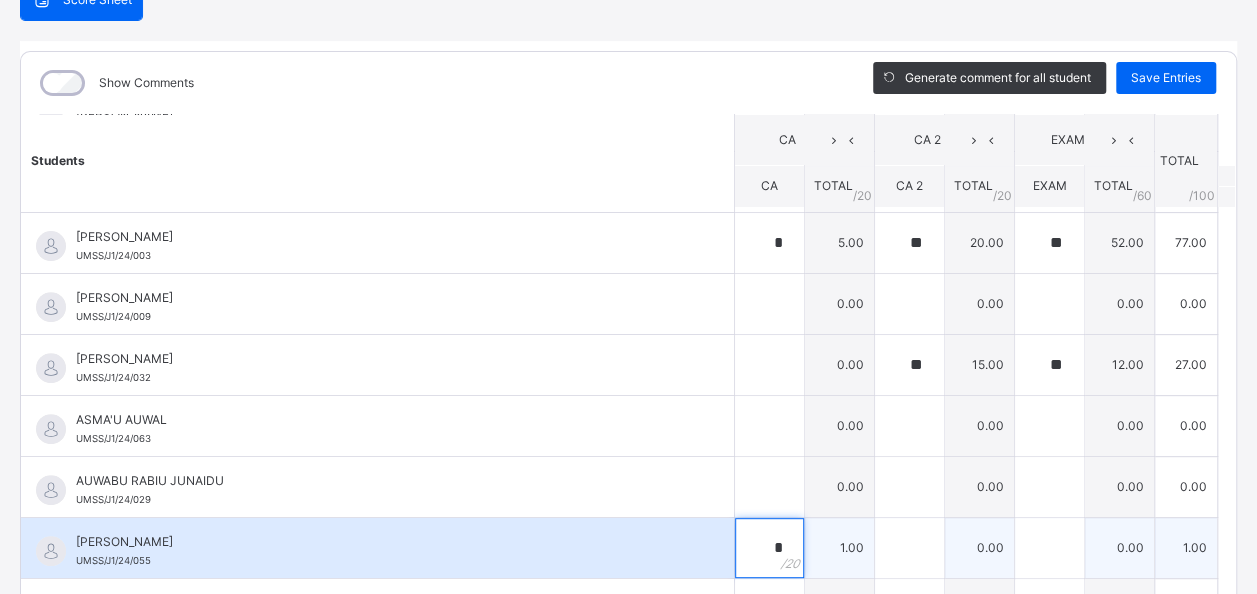 type on "*" 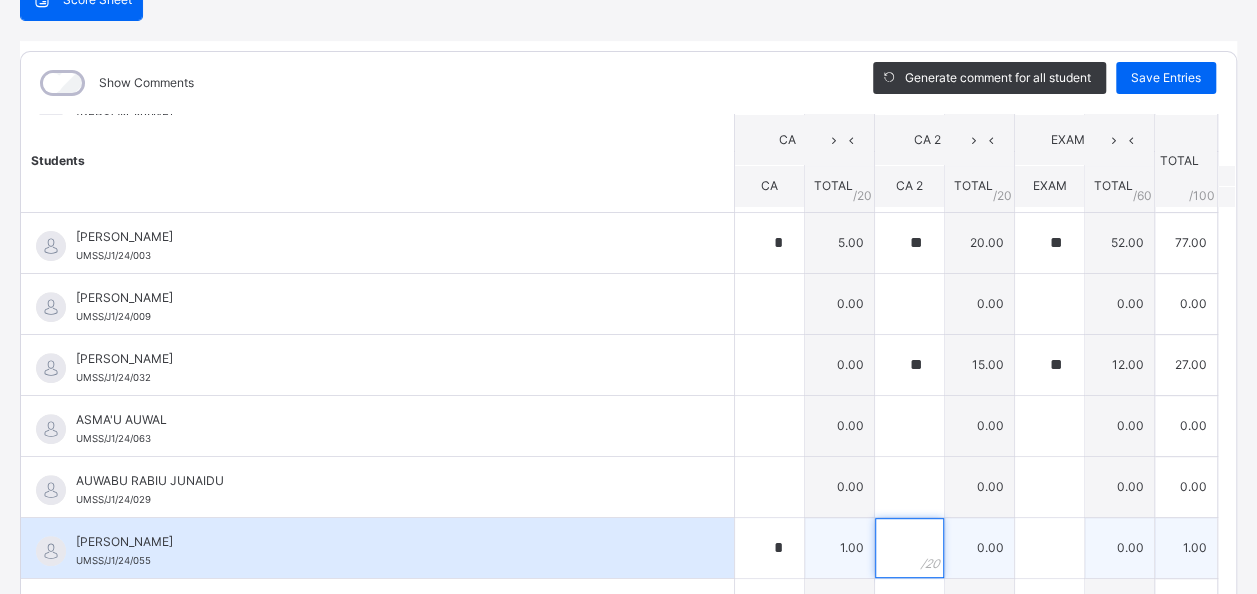 click at bounding box center [909, 548] 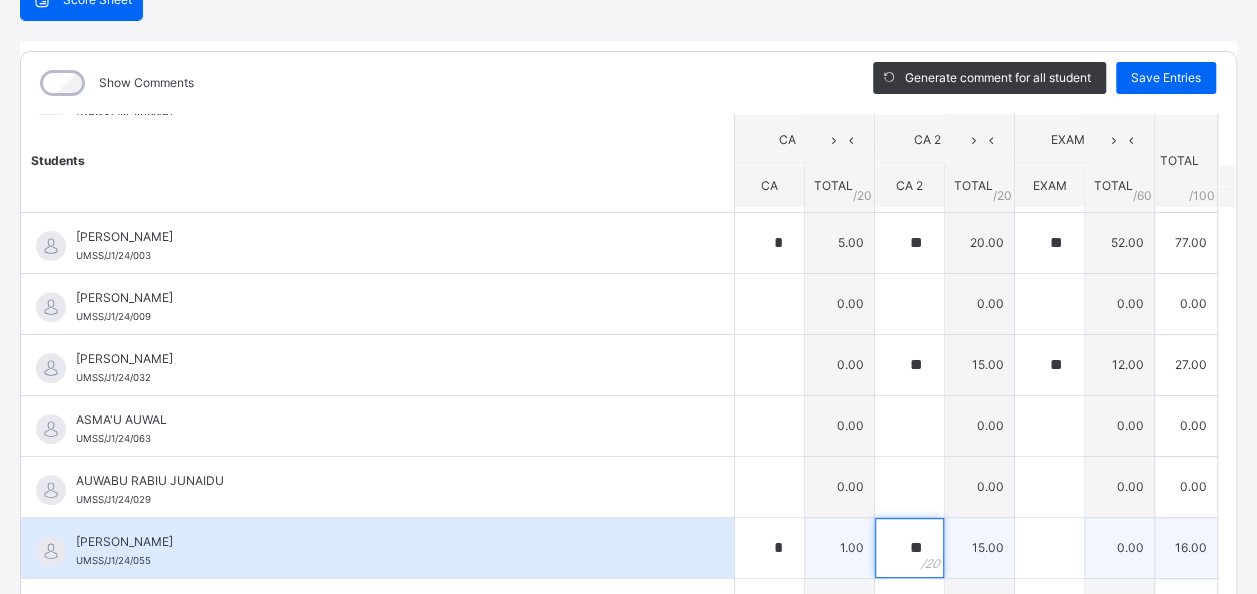 type on "**" 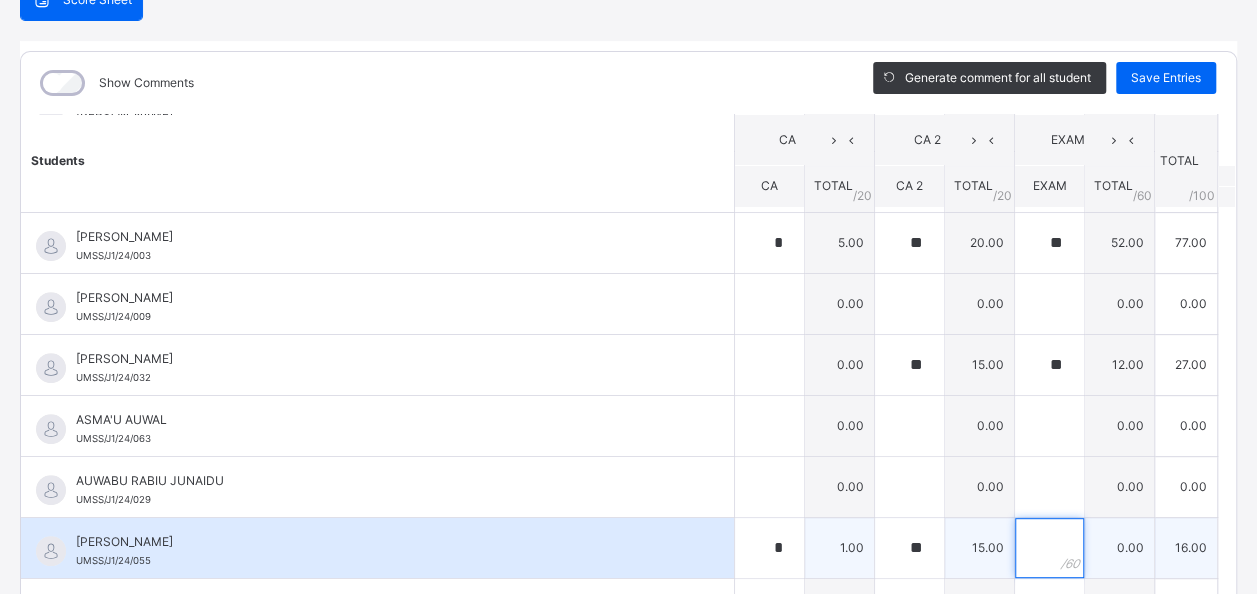 click at bounding box center (1049, 548) 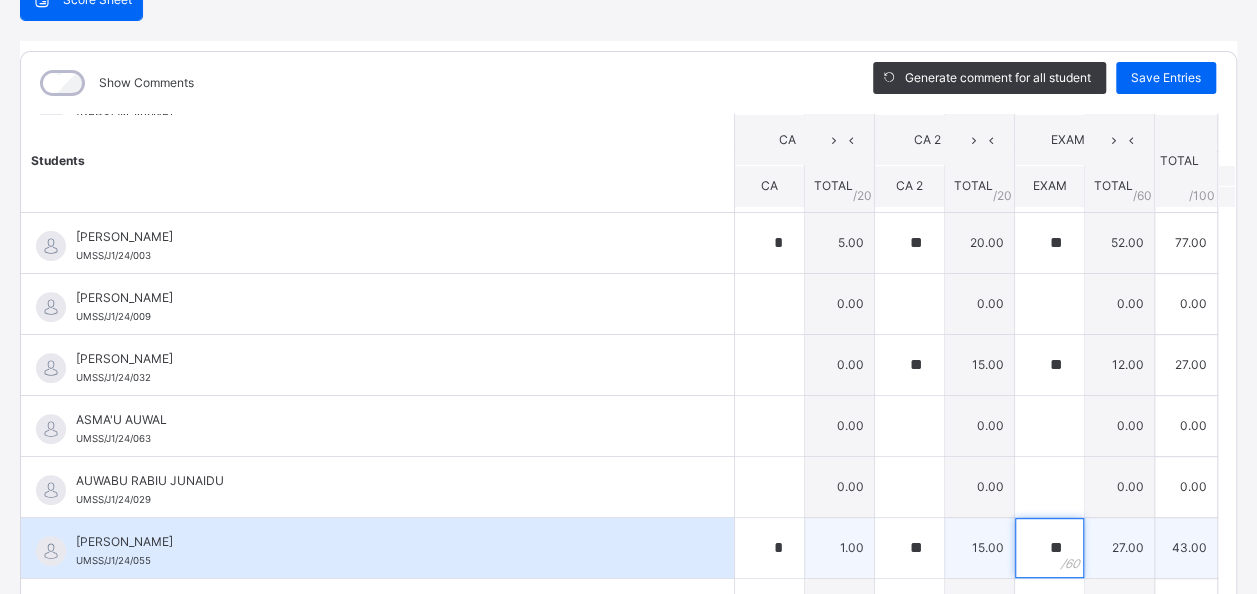 scroll, scrollTop: 400, scrollLeft: 0, axis: vertical 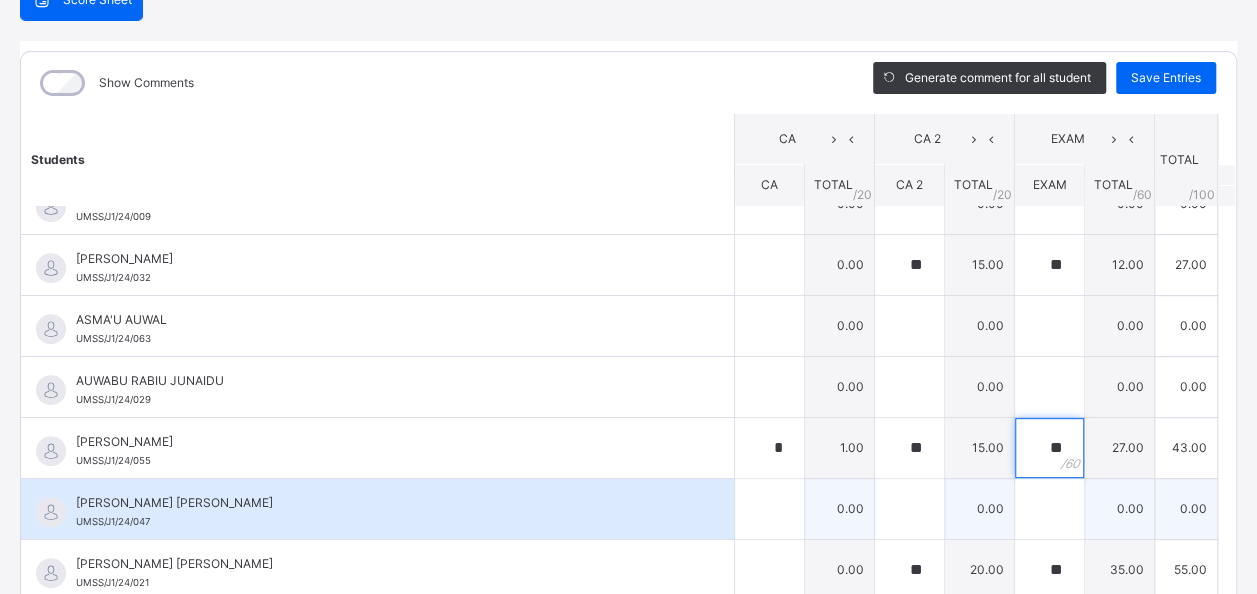 type on "**" 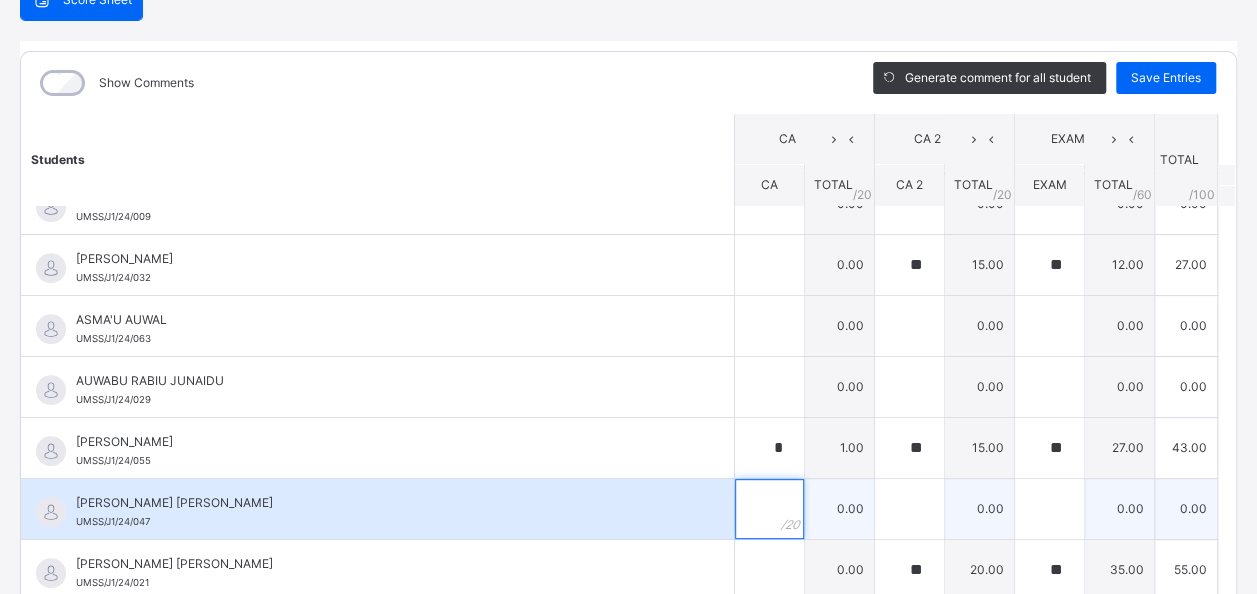 click at bounding box center (769, 509) 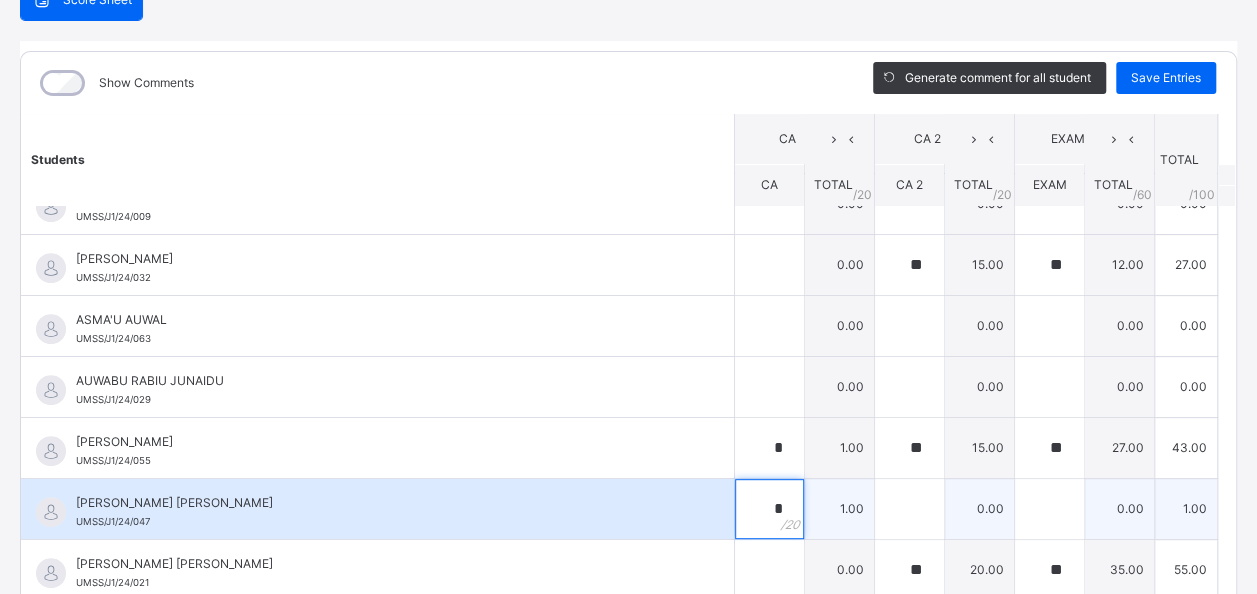 type on "*" 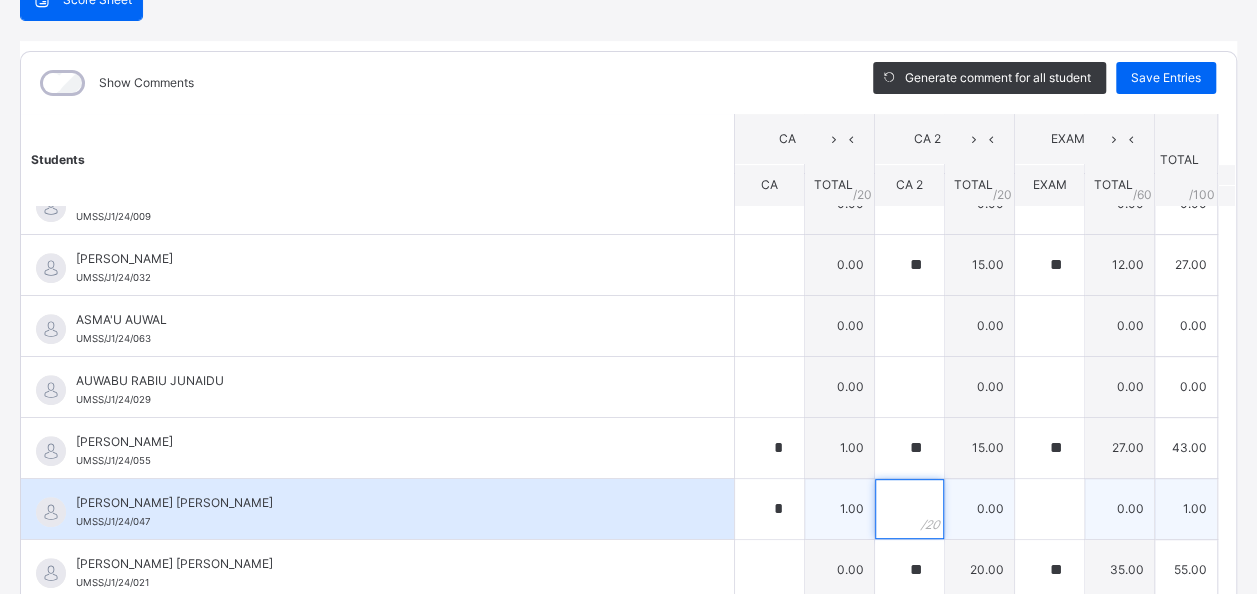 click at bounding box center (909, 509) 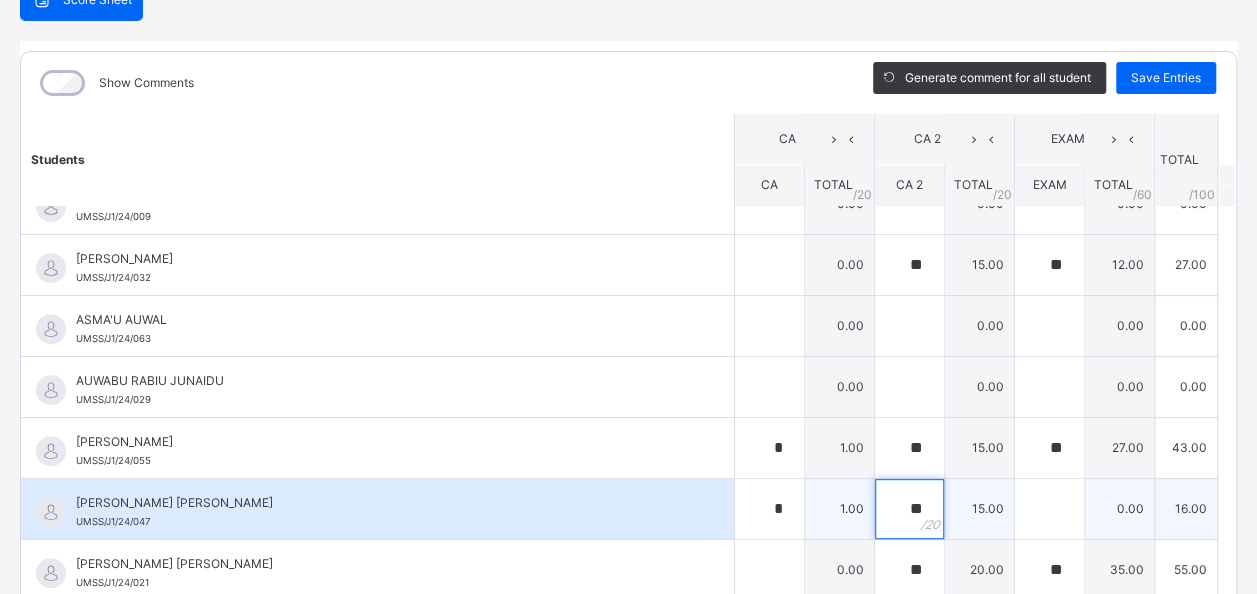 type on "**" 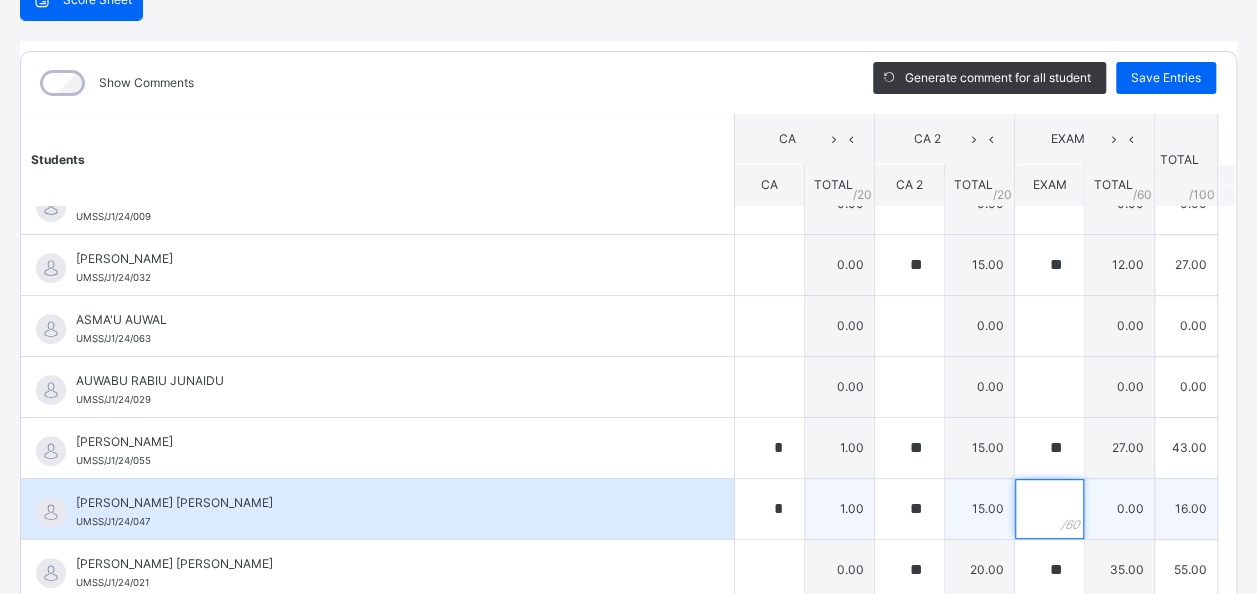 click at bounding box center (1049, 509) 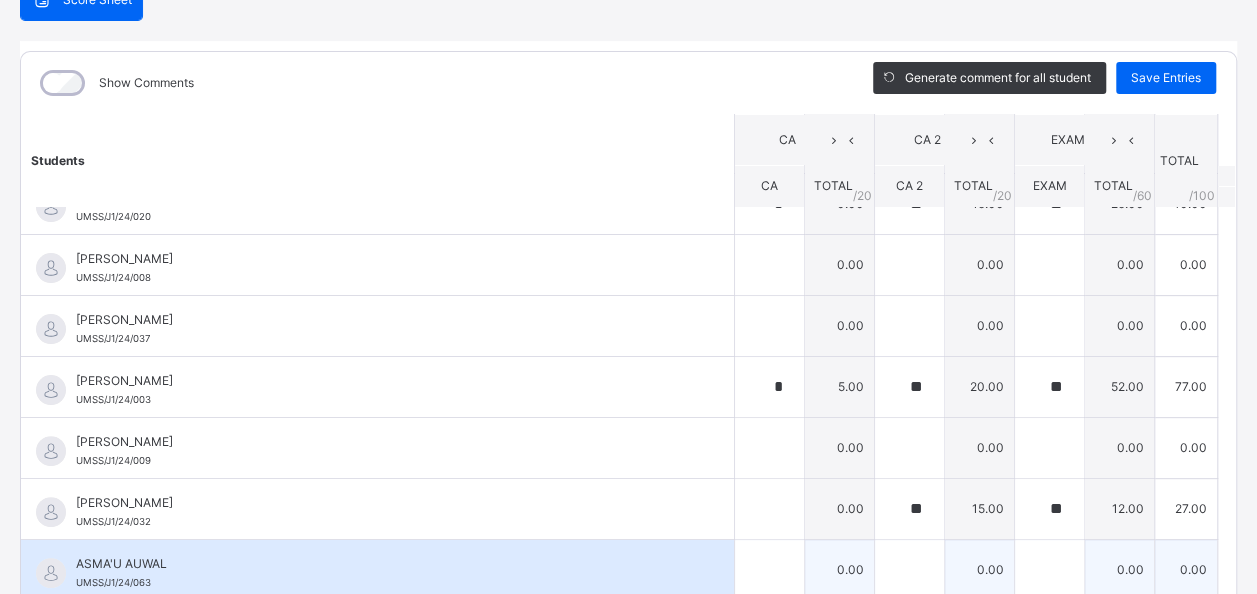 scroll, scrollTop: 100, scrollLeft: 0, axis: vertical 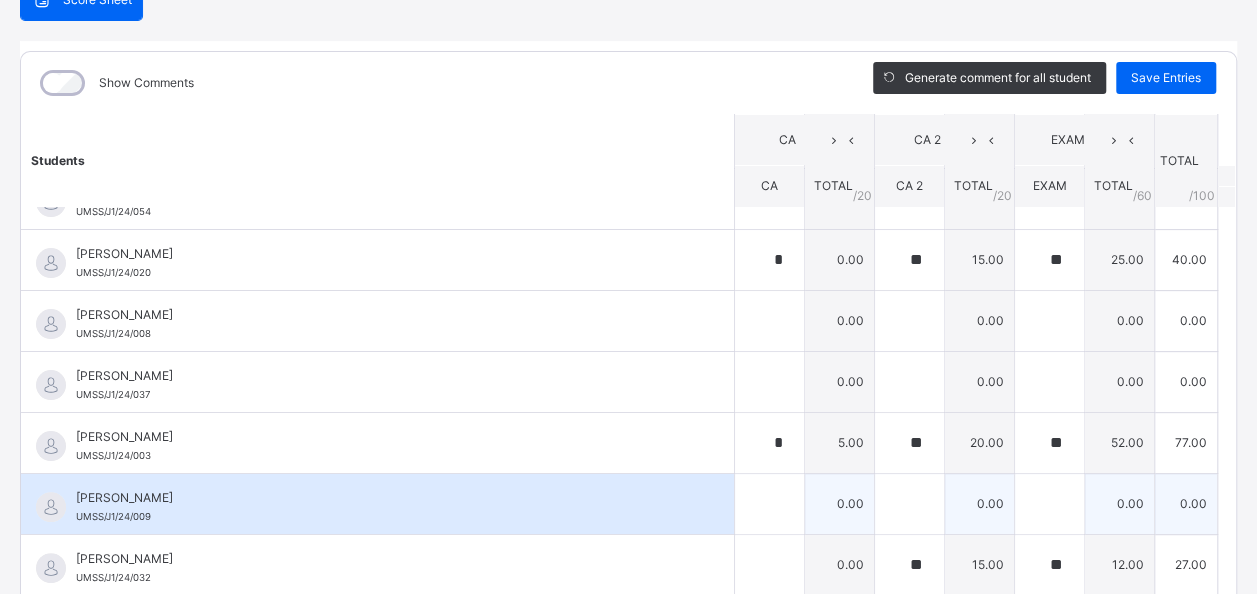 type on "**" 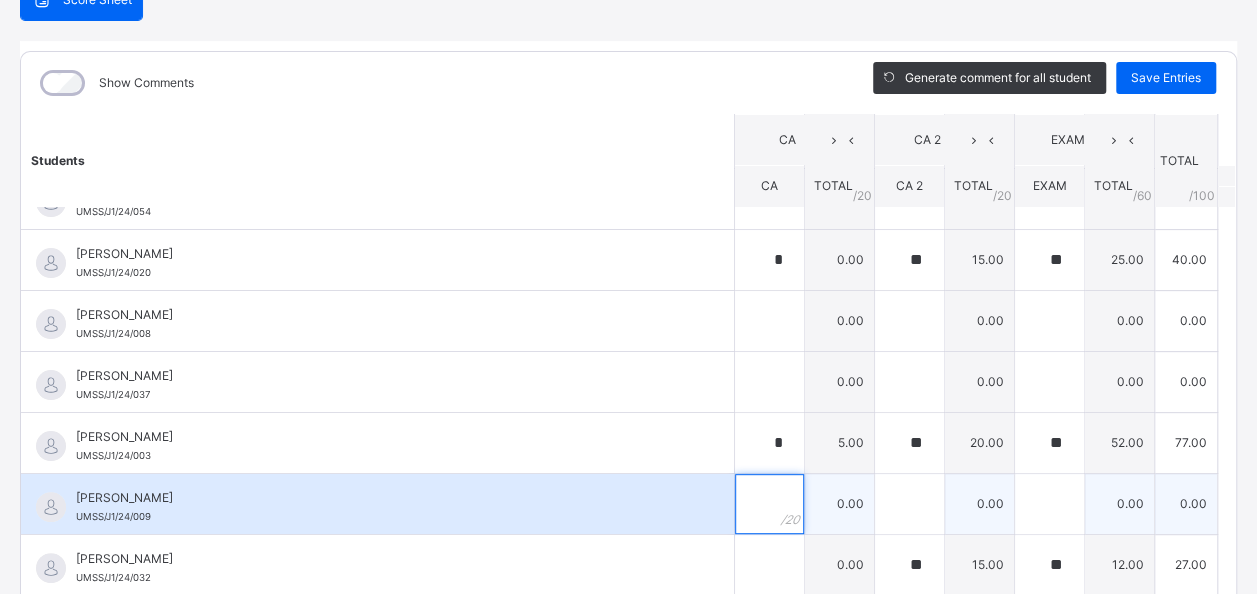 click at bounding box center (769, 504) 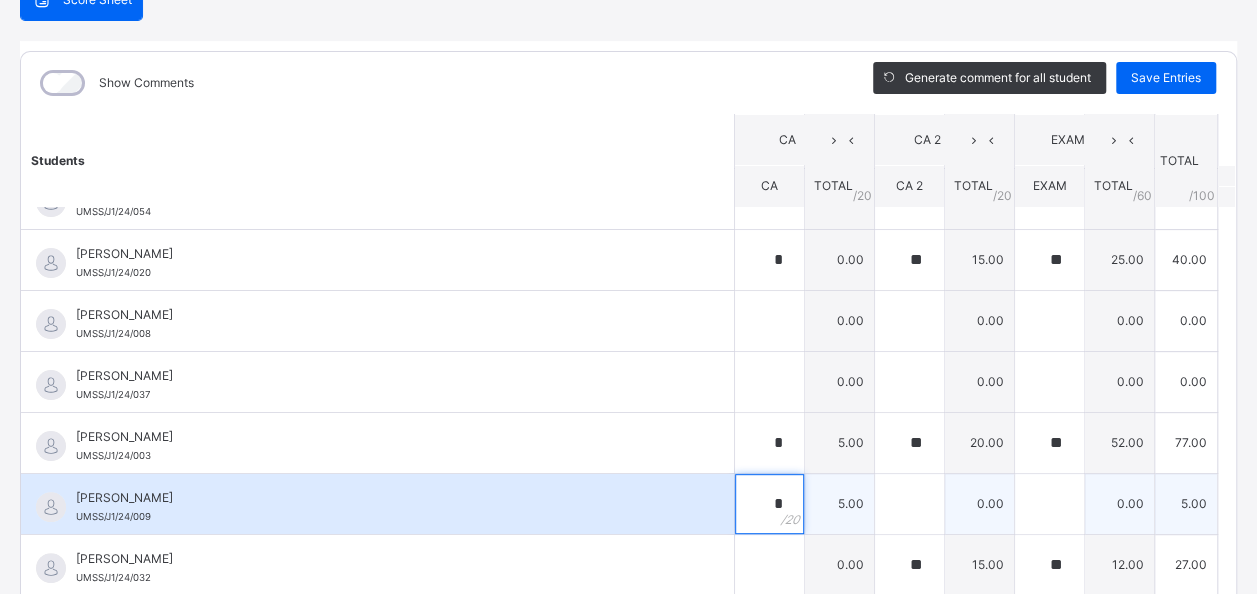 type on "*" 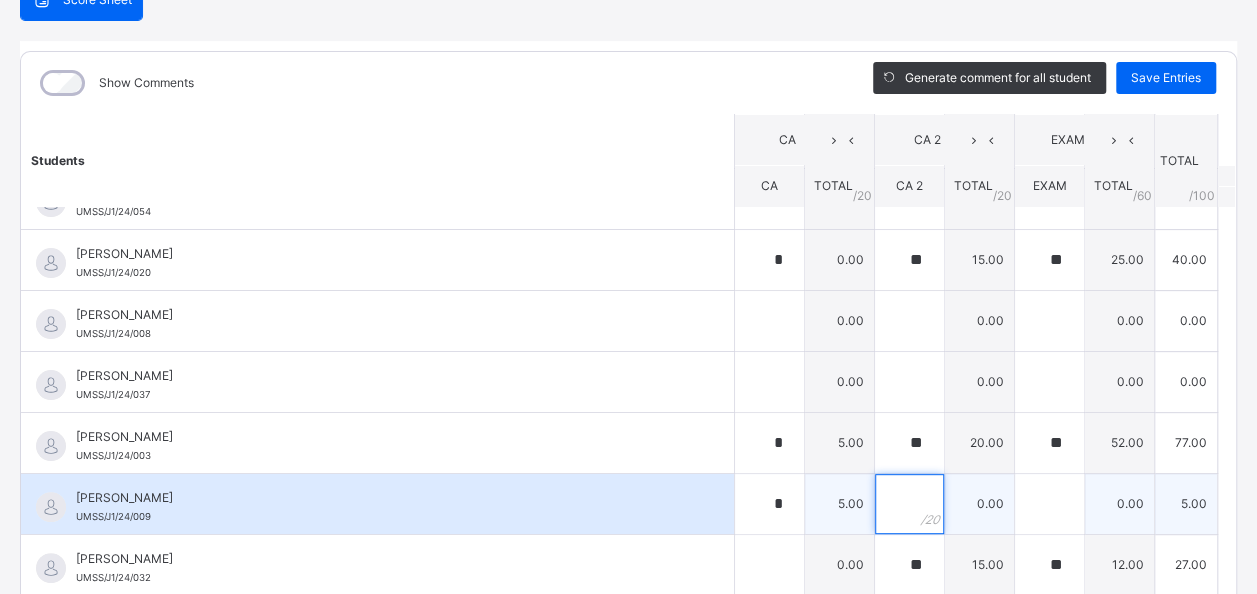 click at bounding box center (909, 504) 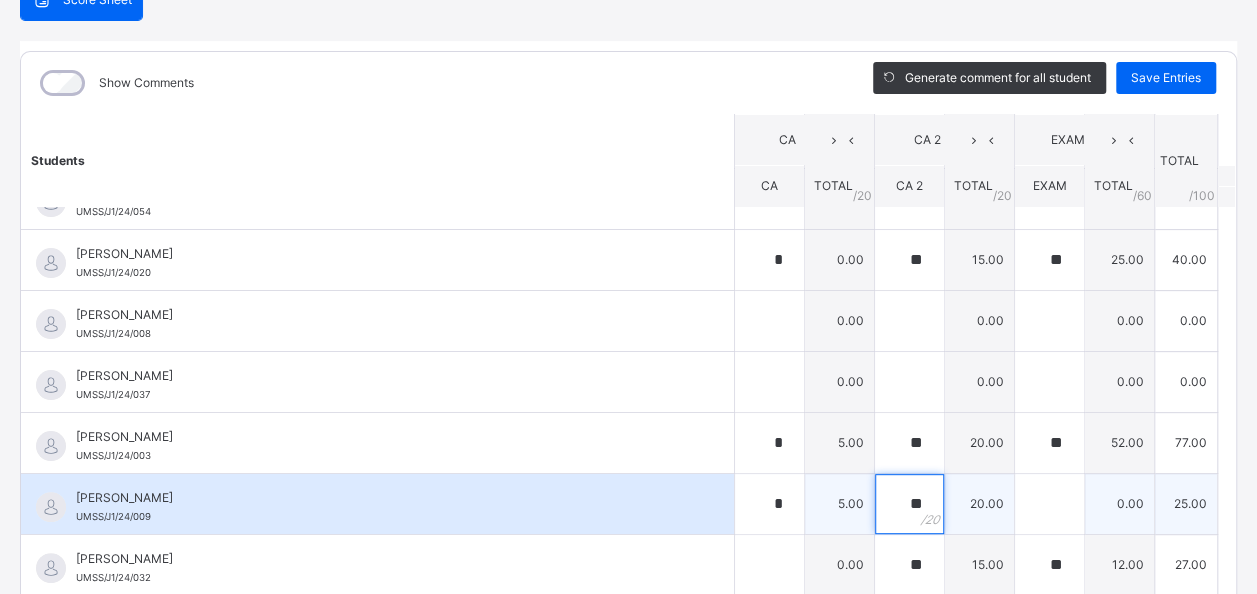 type on "**" 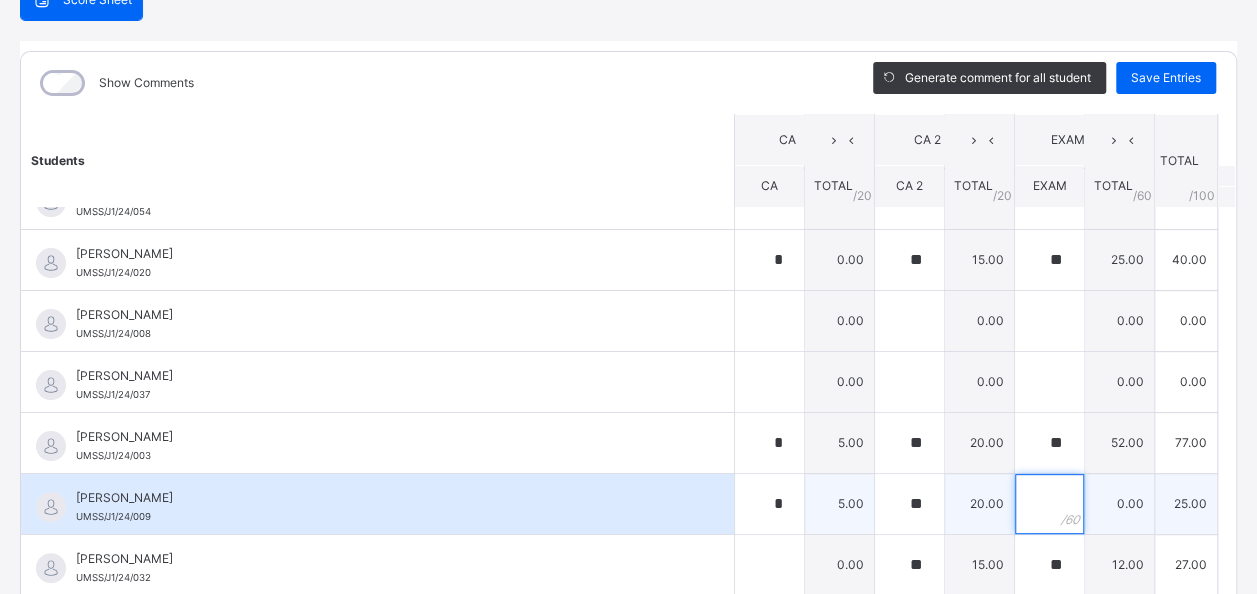 click at bounding box center [1049, 504] 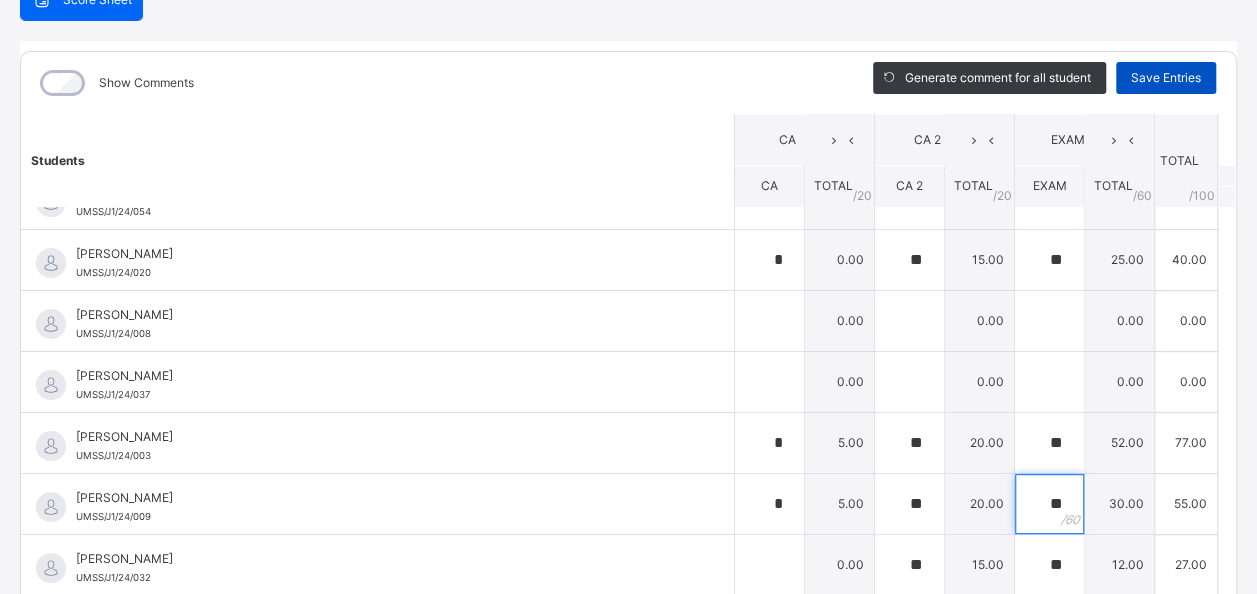 type on "**" 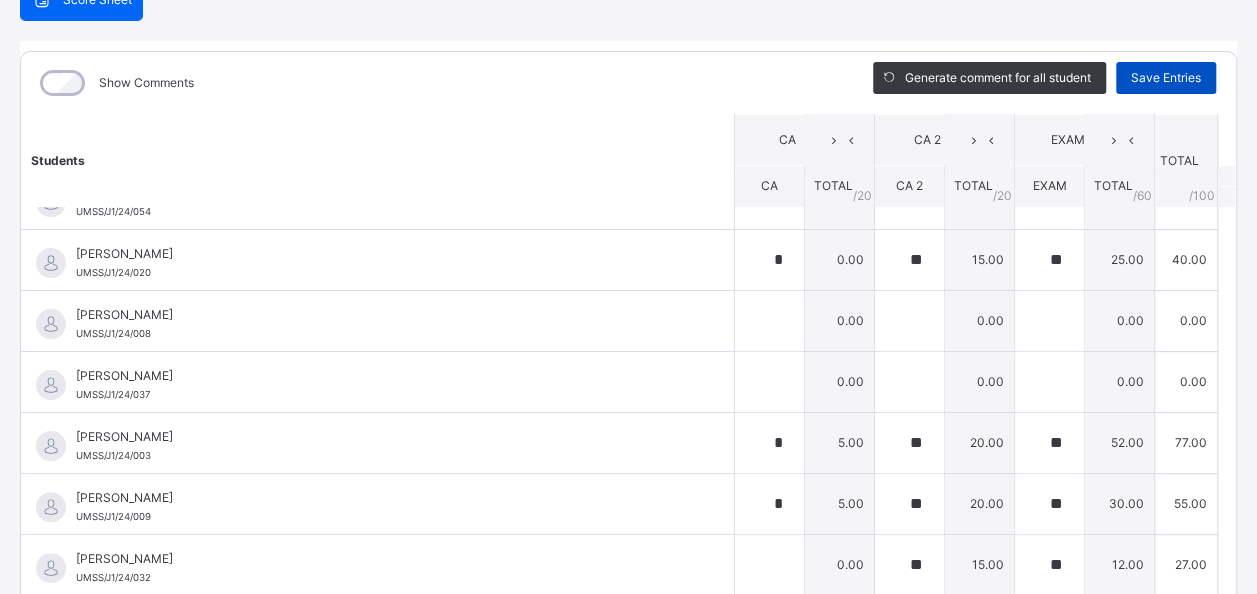 click on "Save Entries" at bounding box center (1166, 78) 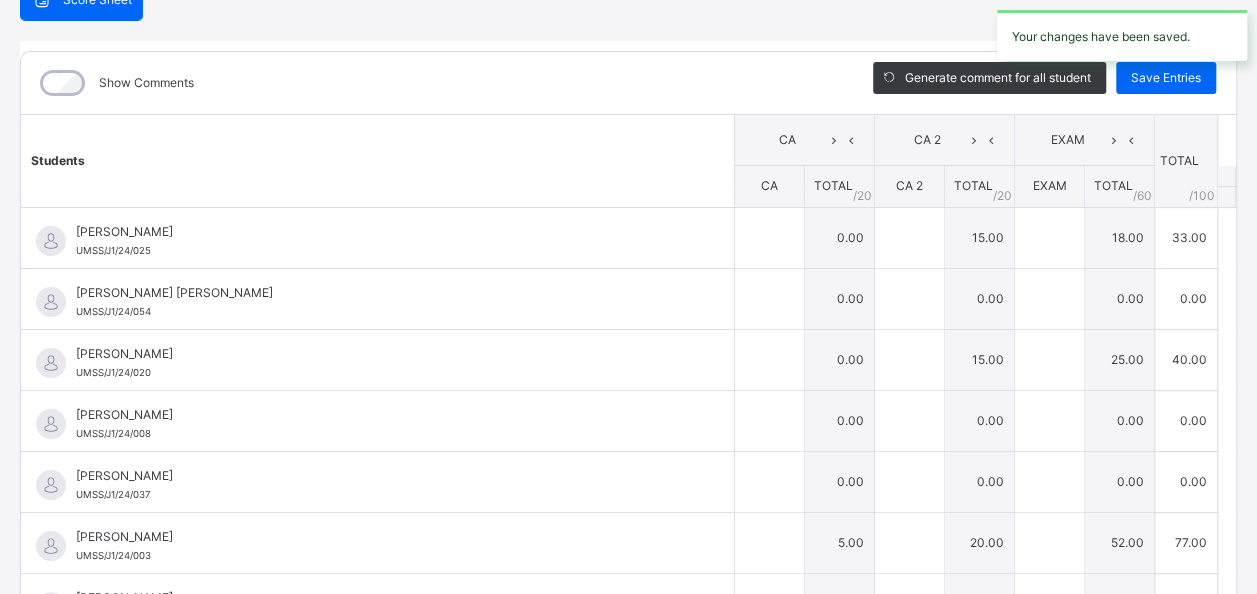 type on "**" 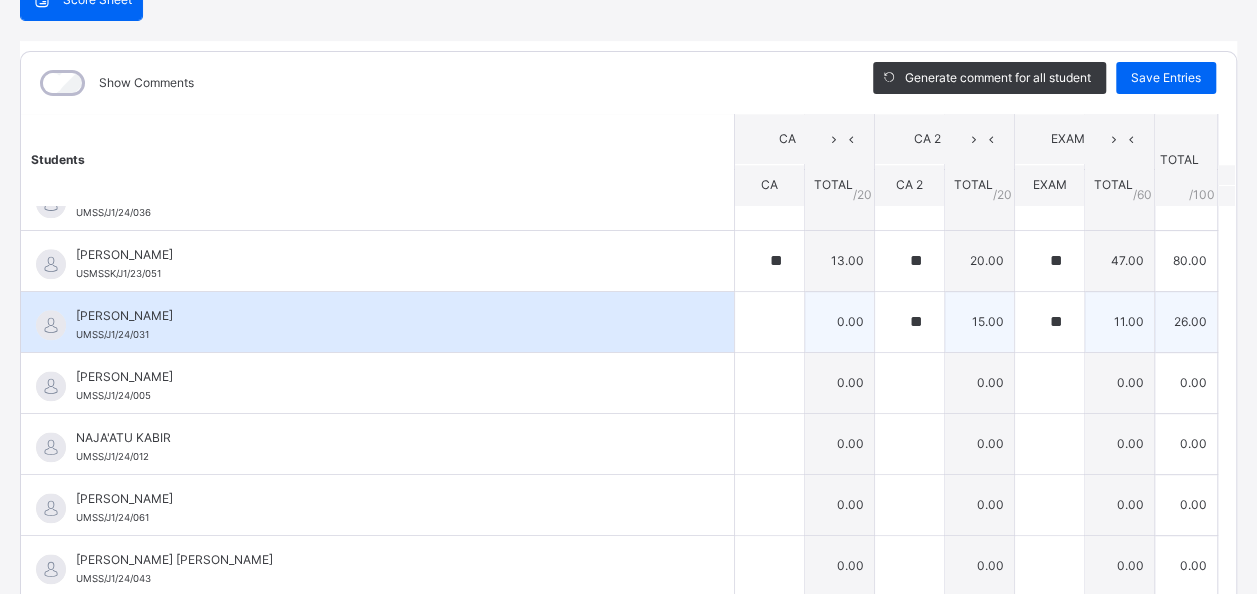 scroll, scrollTop: 1200, scrollLeft: 0, axis: vertical 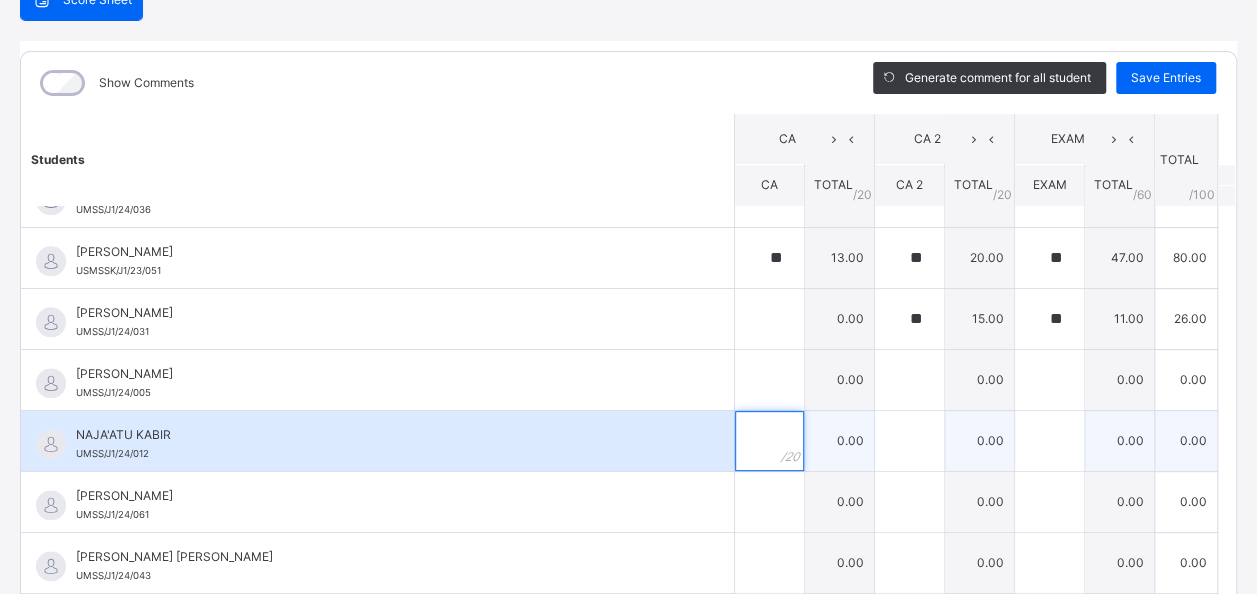 click at bounding box center [769, 441] 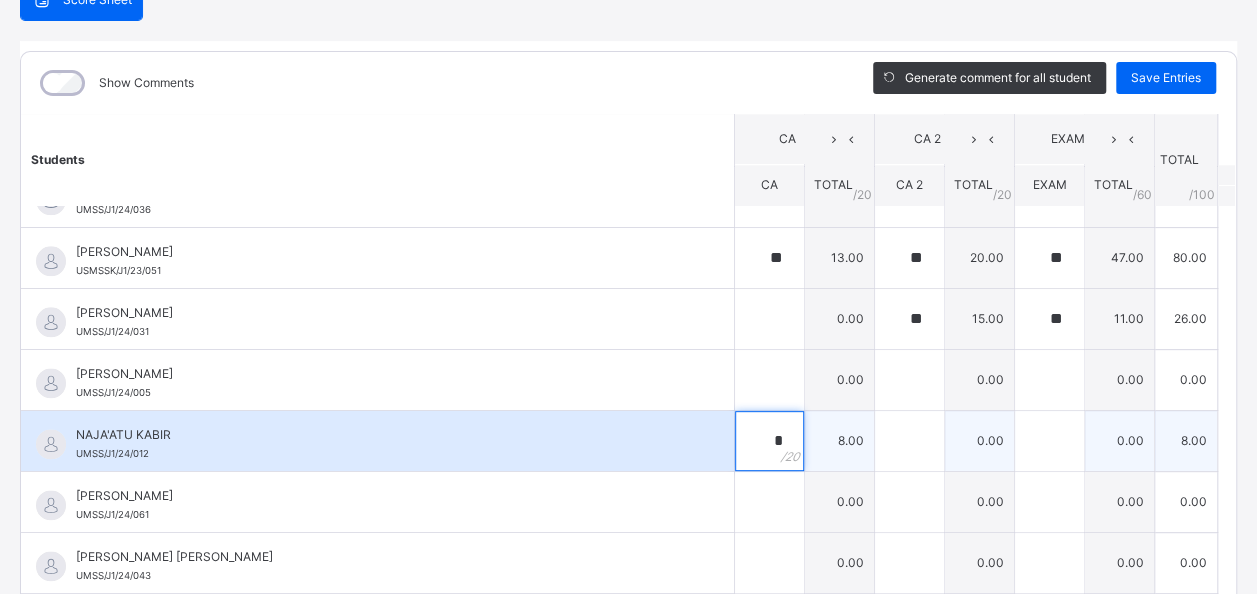 type on "*" 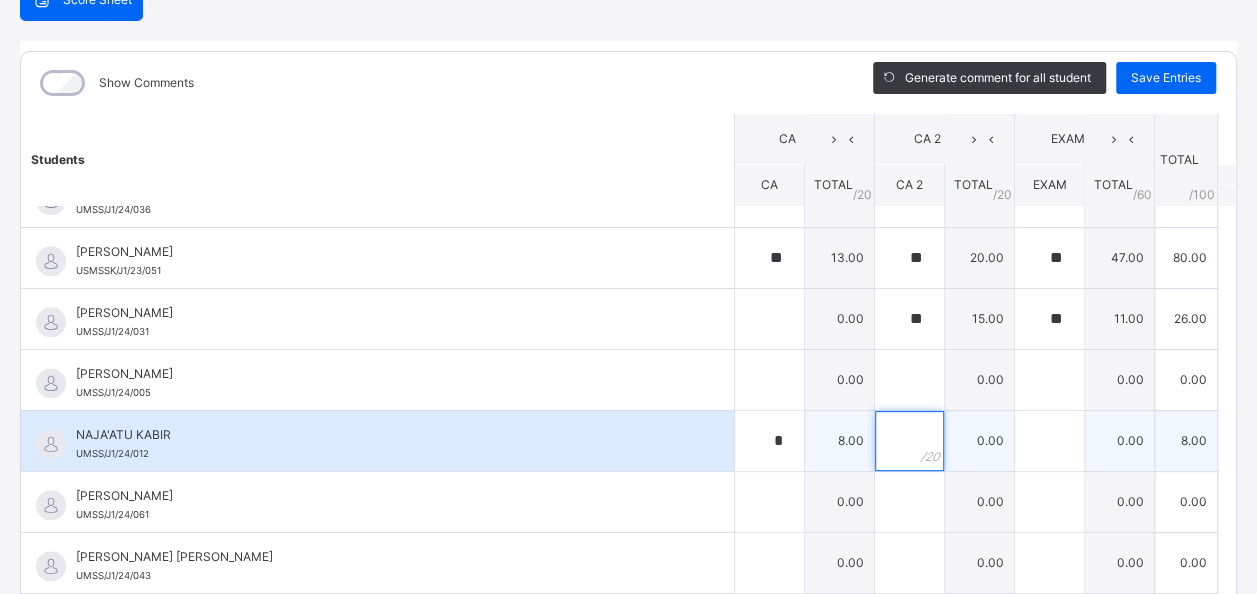 click at bounding box center [909, 441] 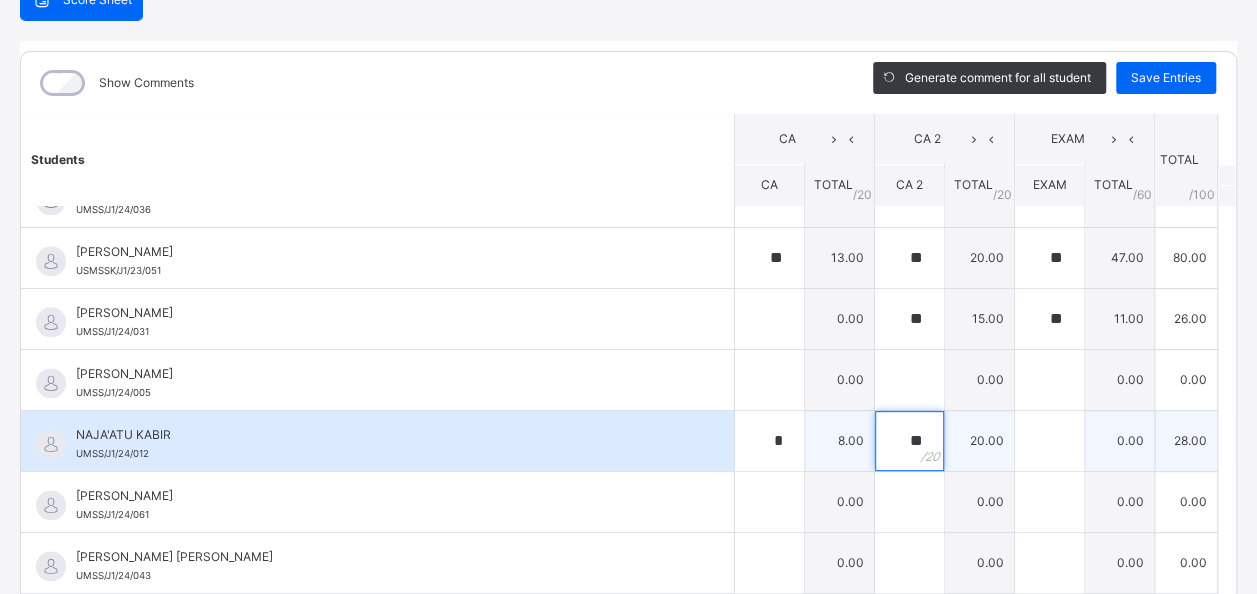 type on "**" 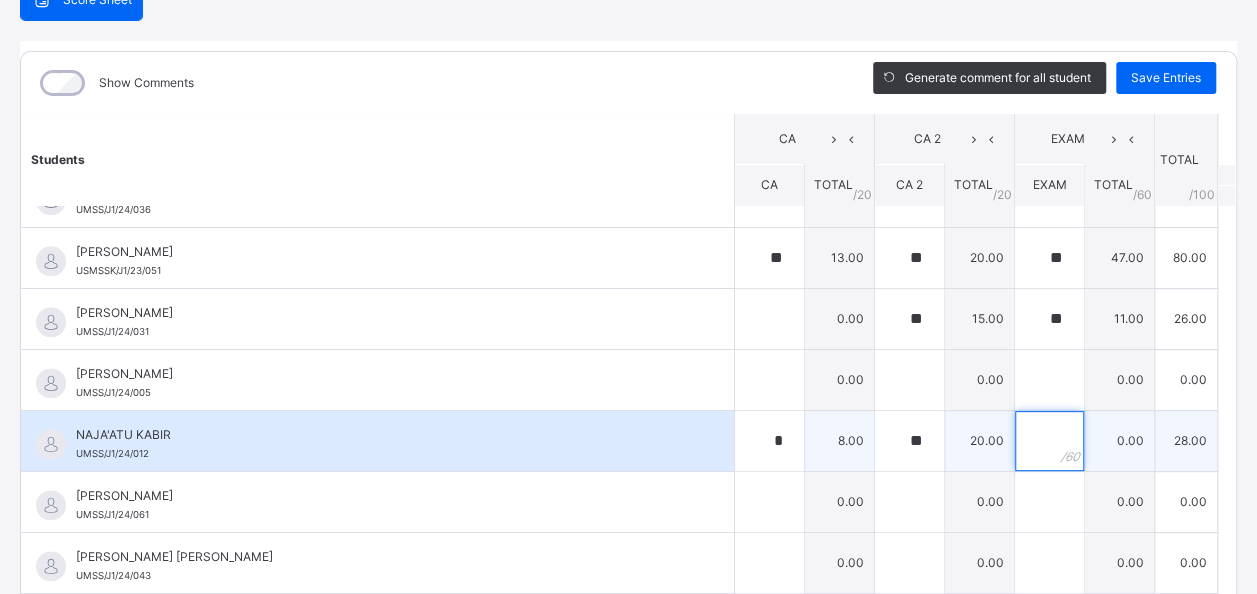 click at bounding box center (1049, 441) 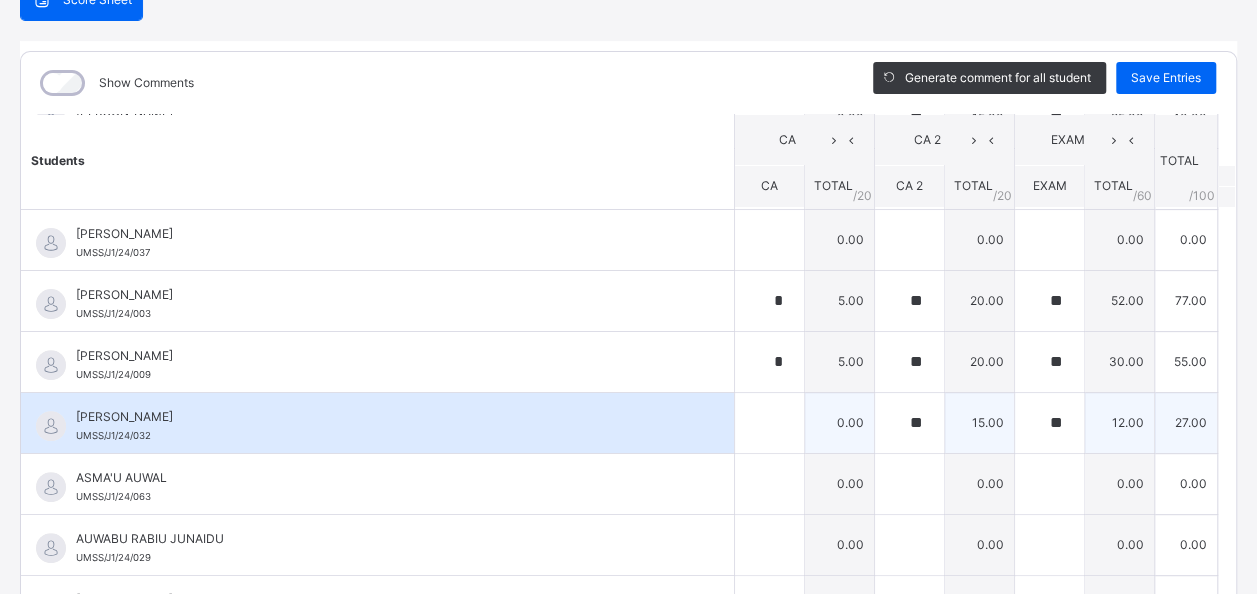 scroll, scrollTop: 272, scrollLeft: 0, axis: vertical 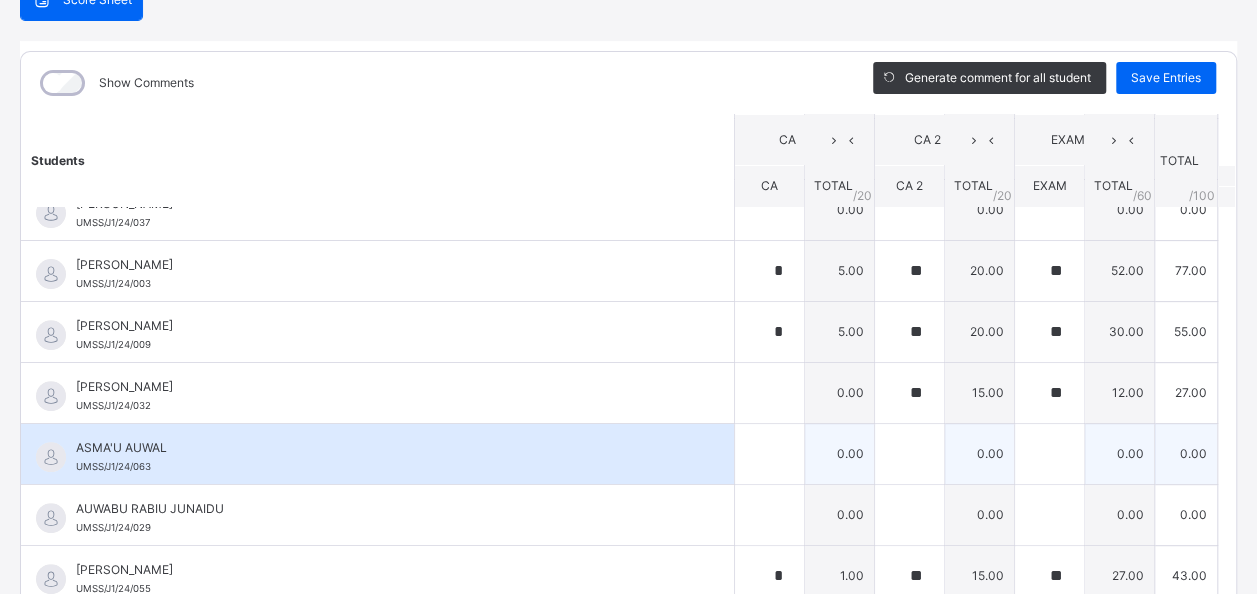 type on "**" 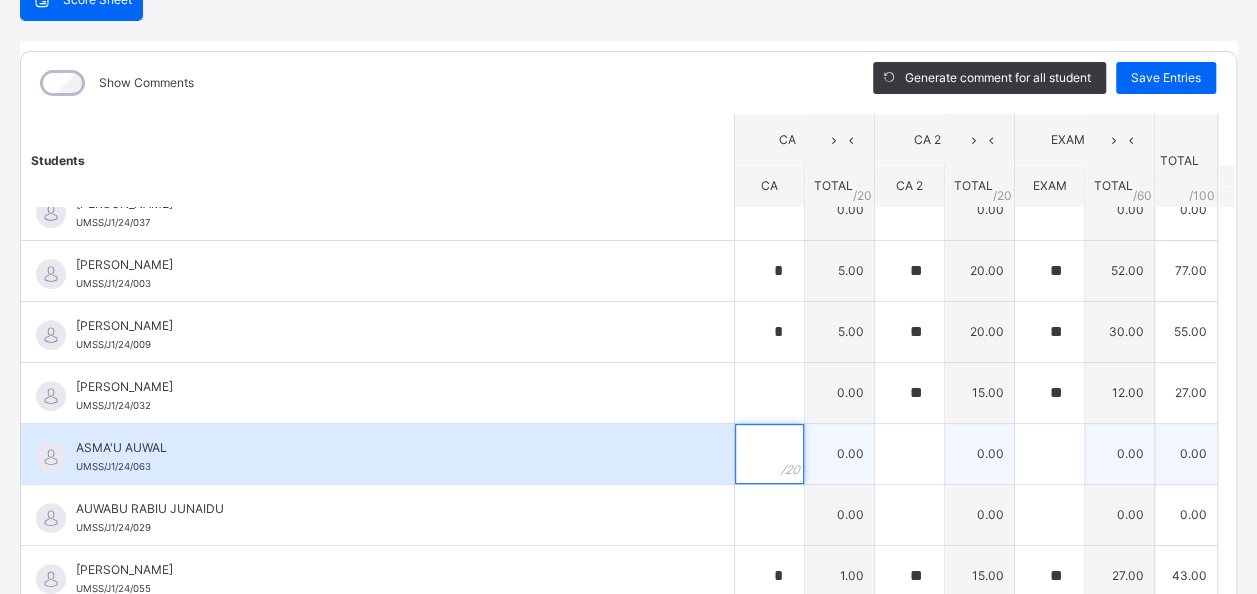 click at bounding box center [769, 454] 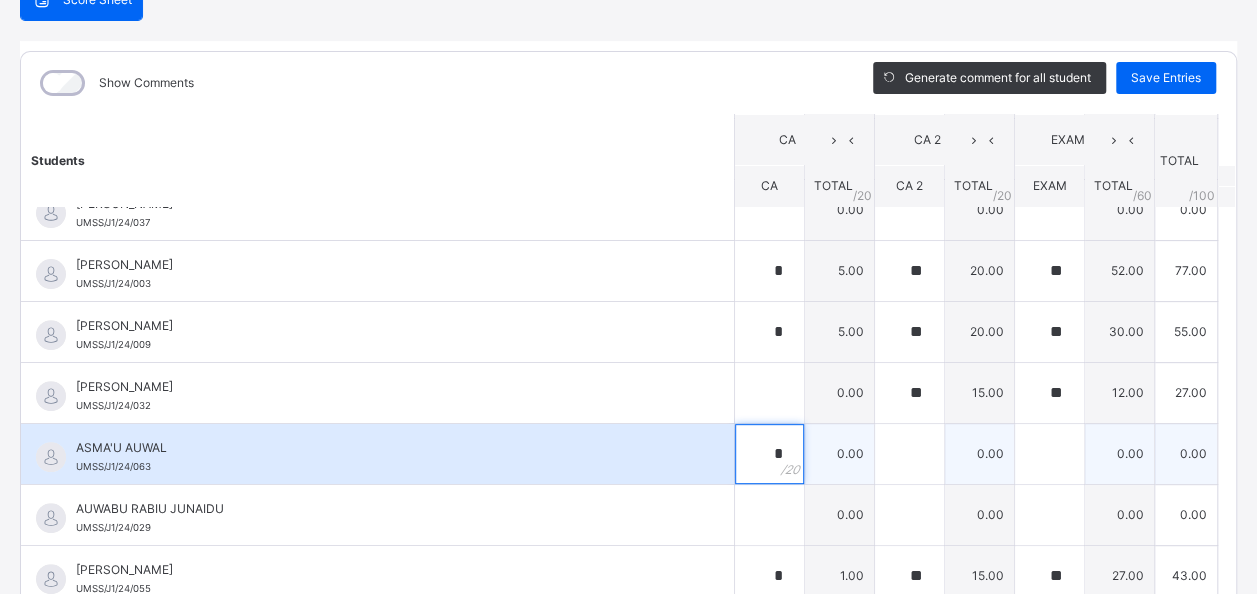 type on "*" 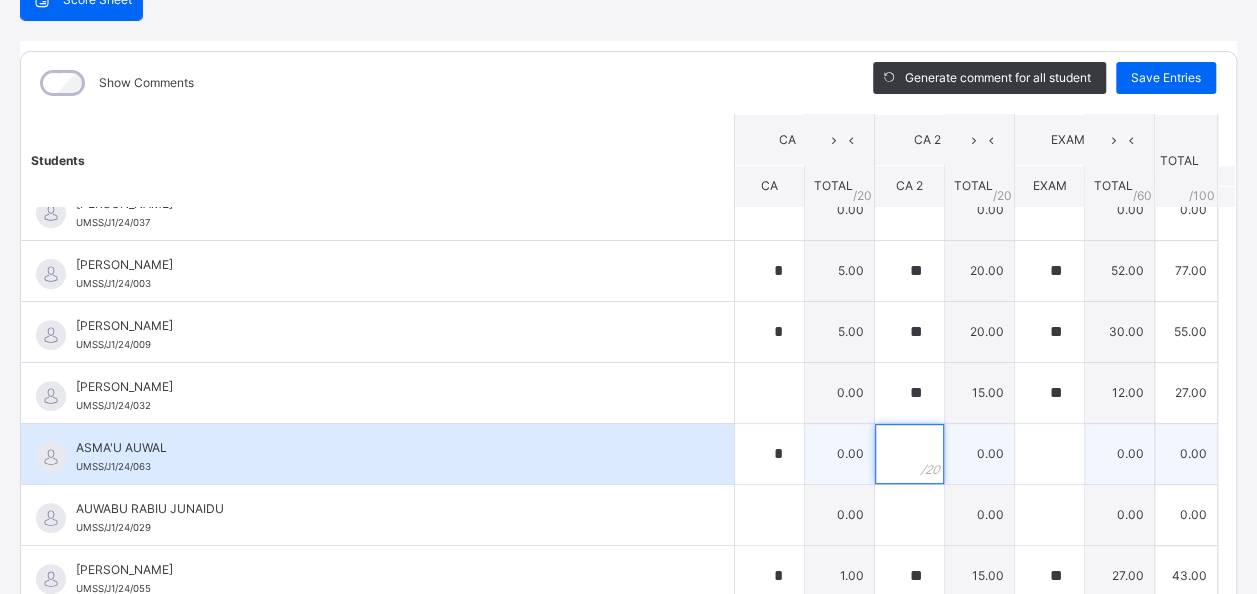 click at bounding box center (909, 454) 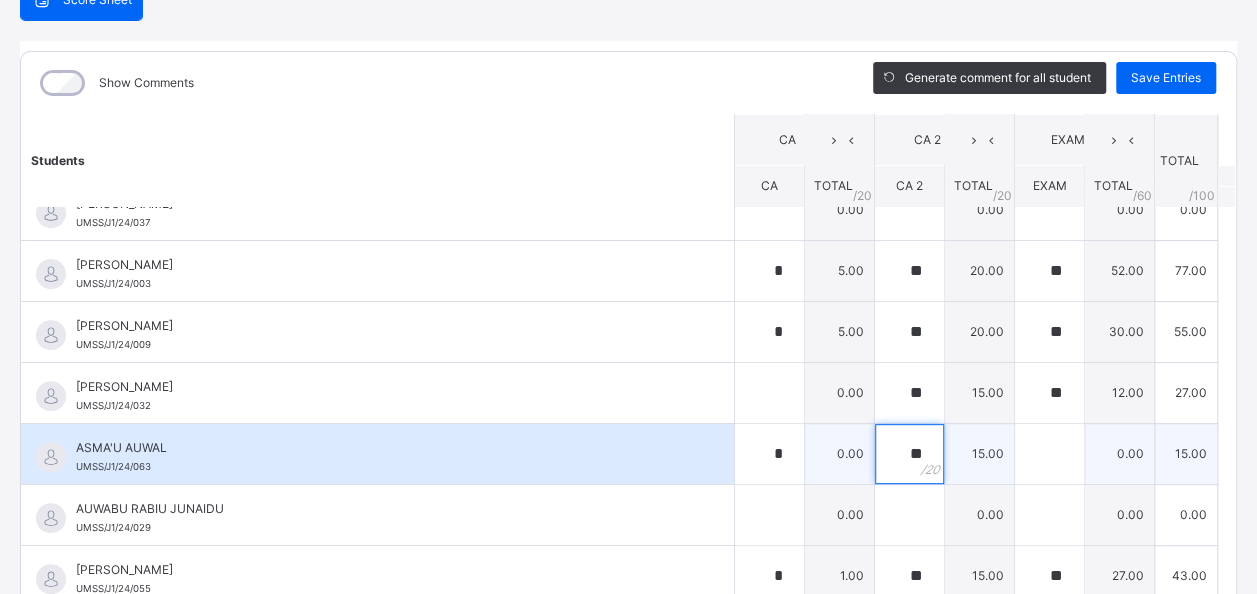 type on "**" 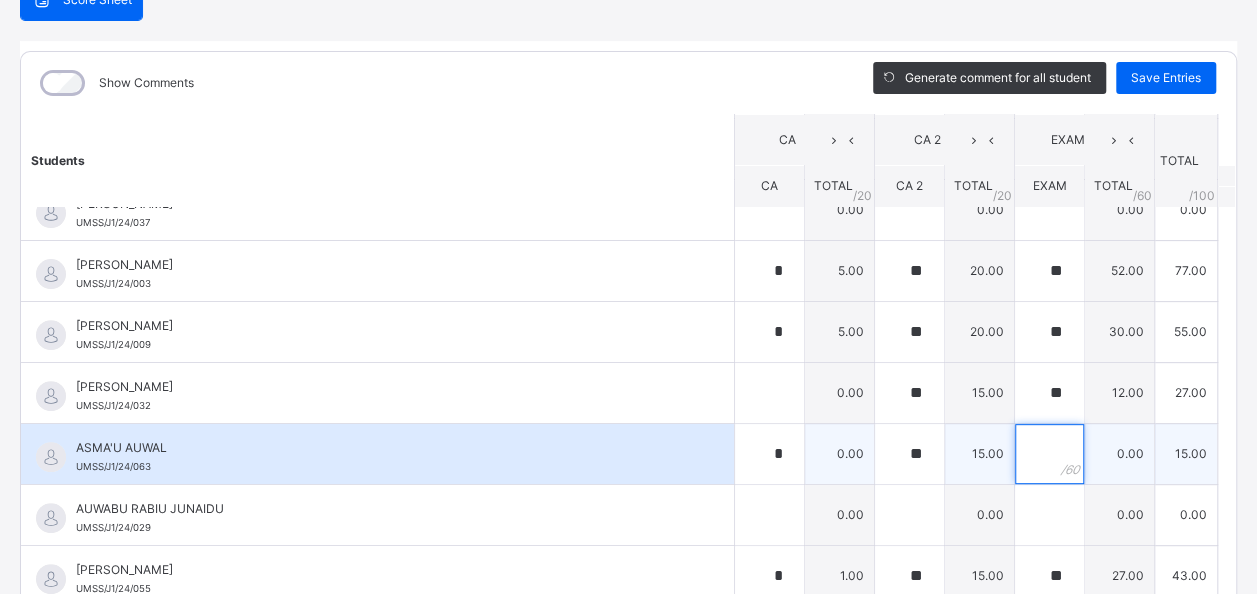 click at bounding box center (1049, 454) 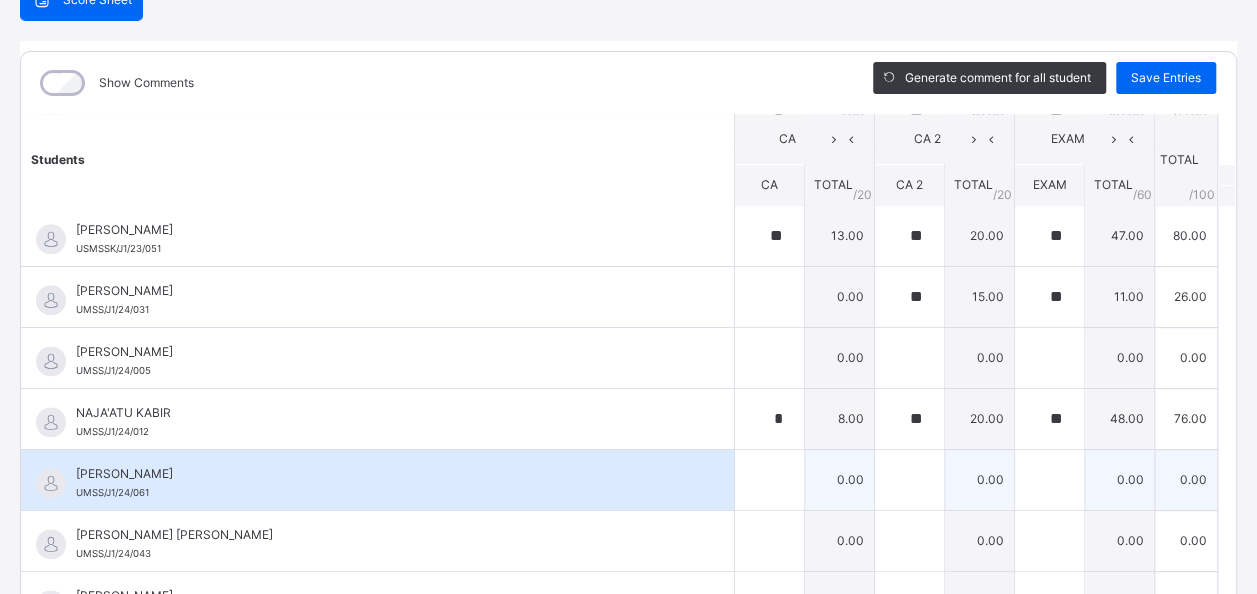scroll, scrollTop: 1272, scrollLeft: 0, axis: vertical 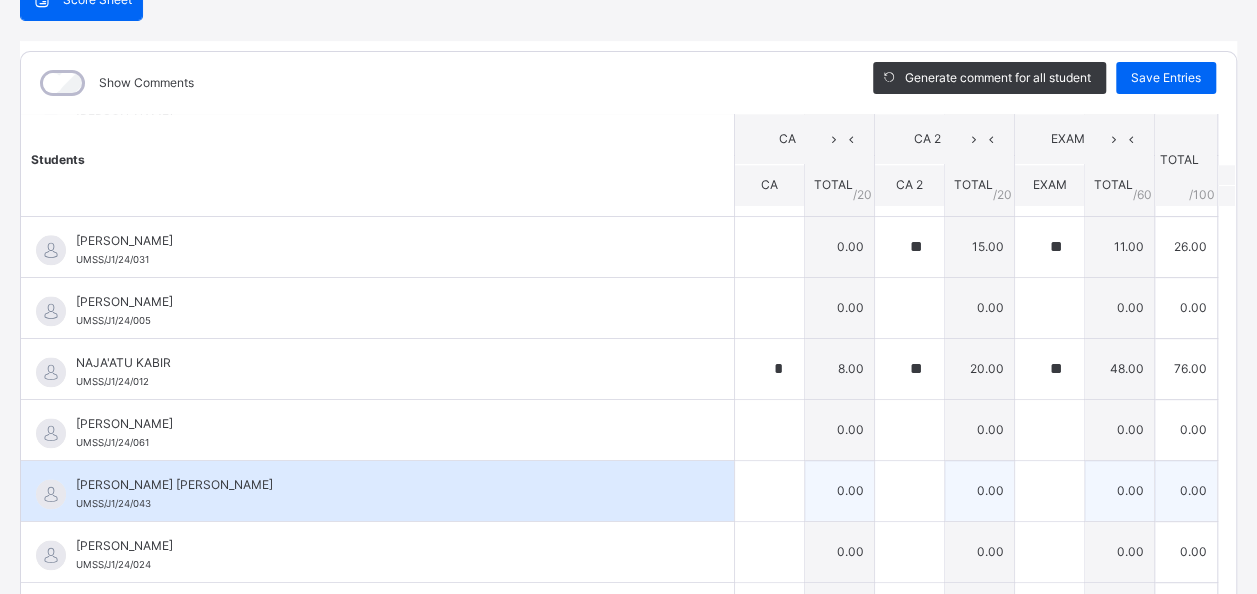 type on "**" 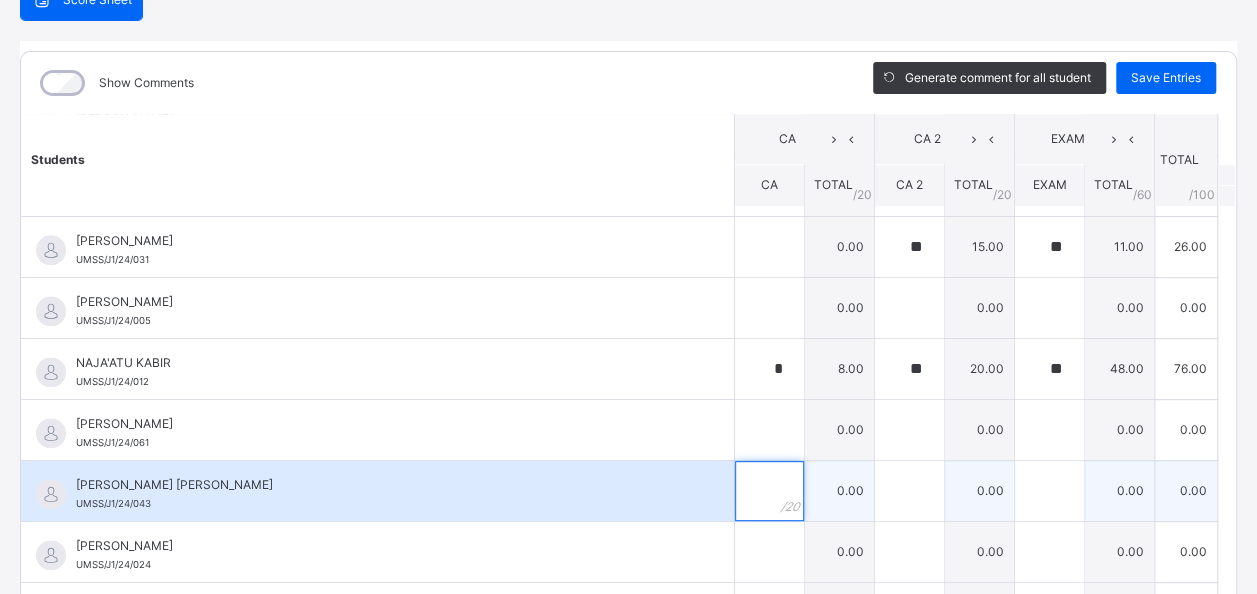 click at bounding box center (769, 491) 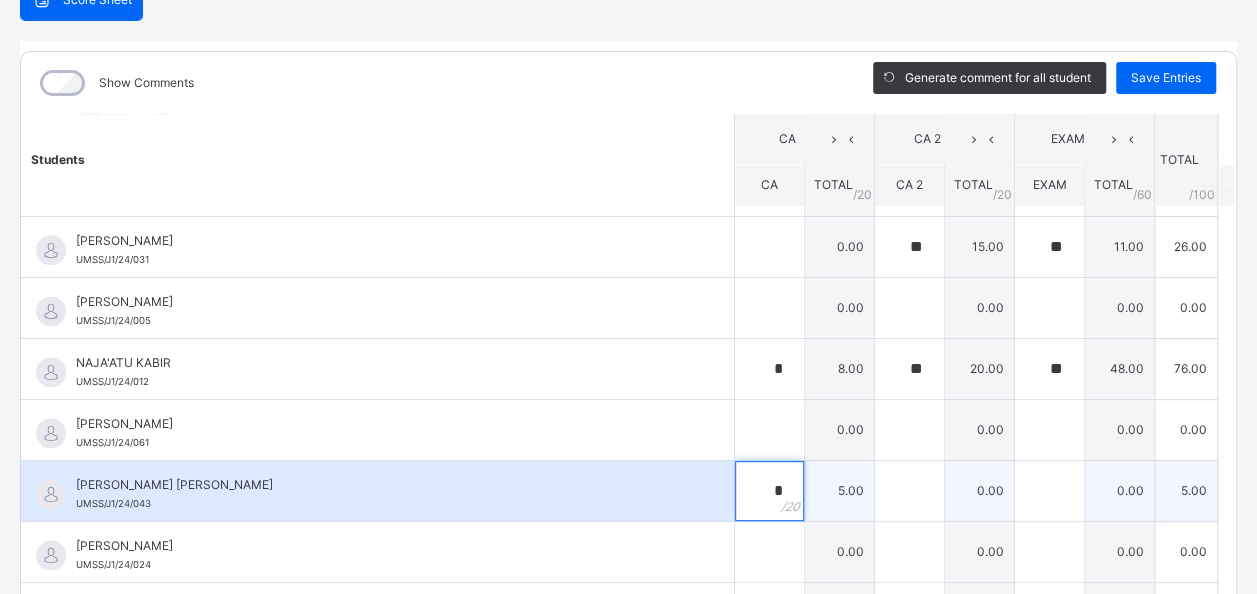 type on "*" 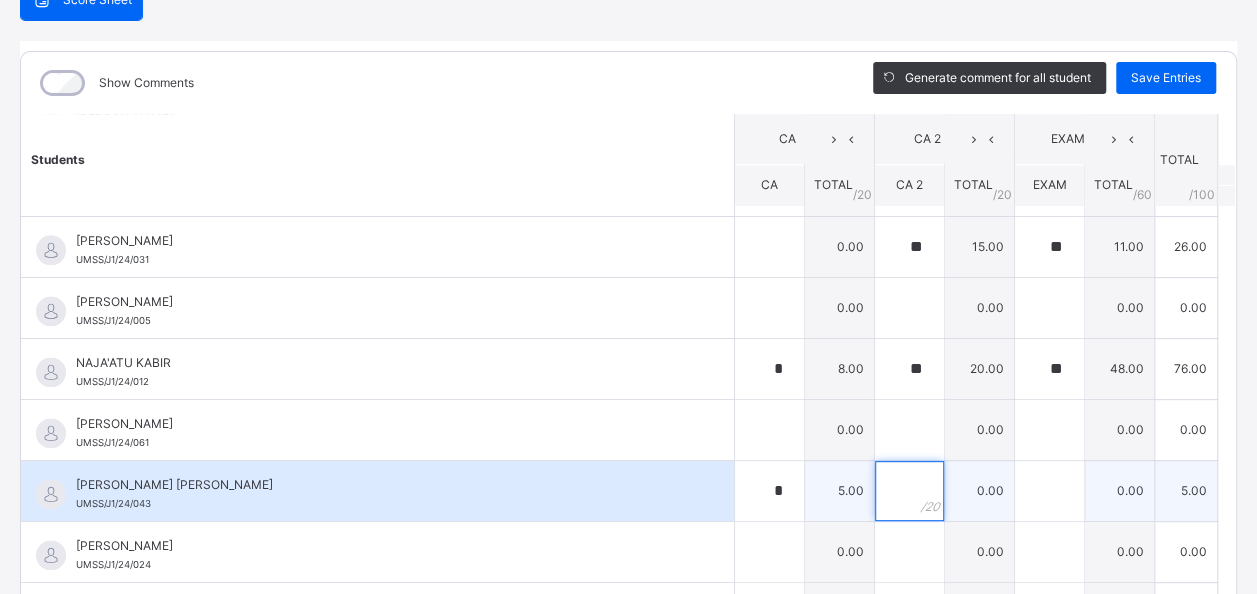 click at bounding box center (909, 491) 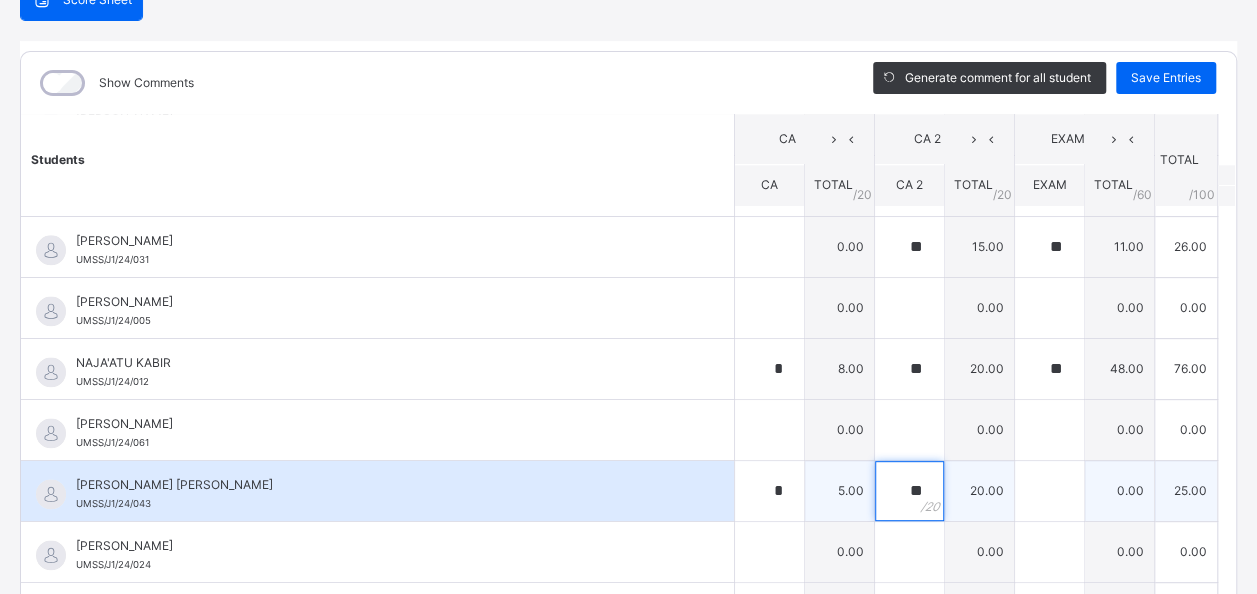 type on "**" 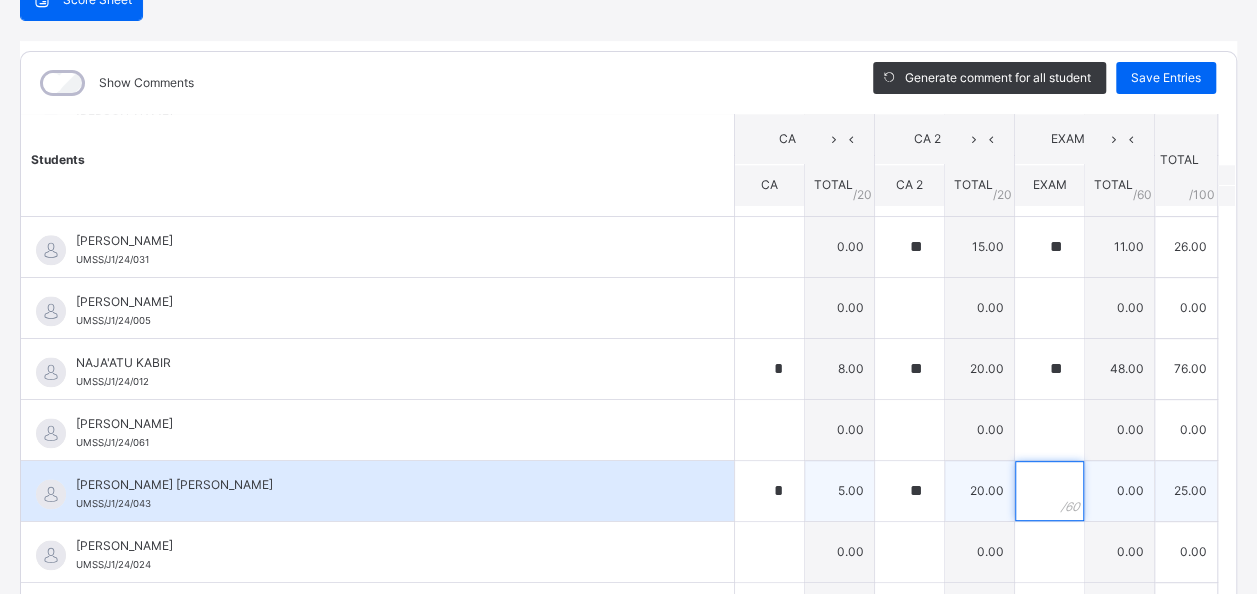 click at bounding box center [1049, 491] 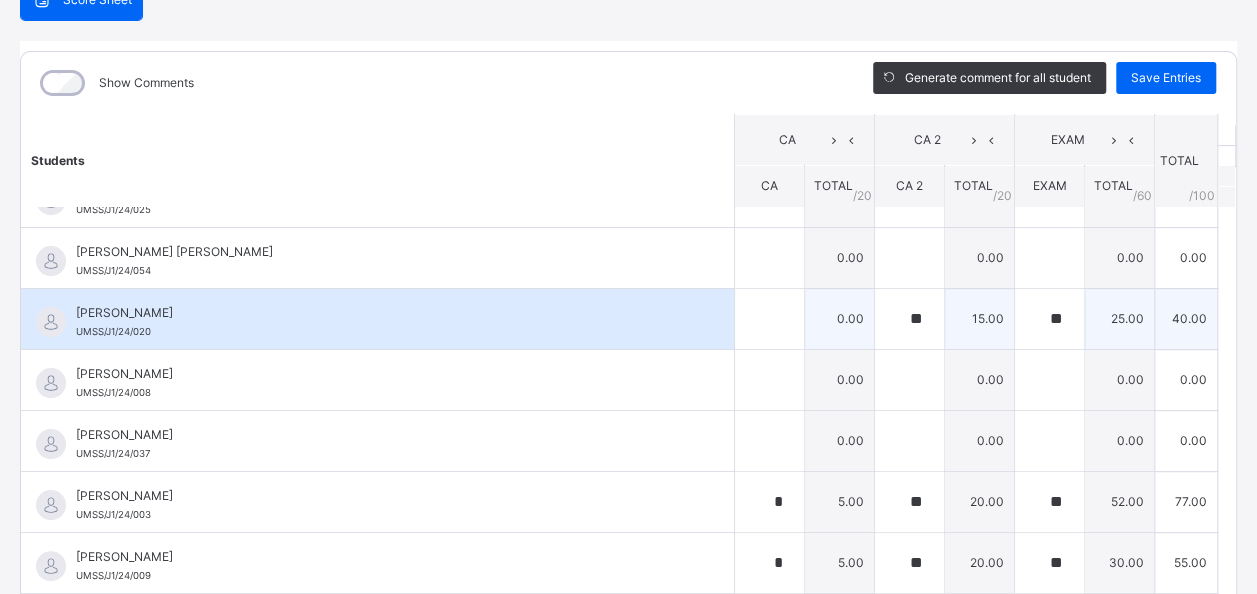 scroll, scrollTop: 0, scrollLeft: 0, axis: both 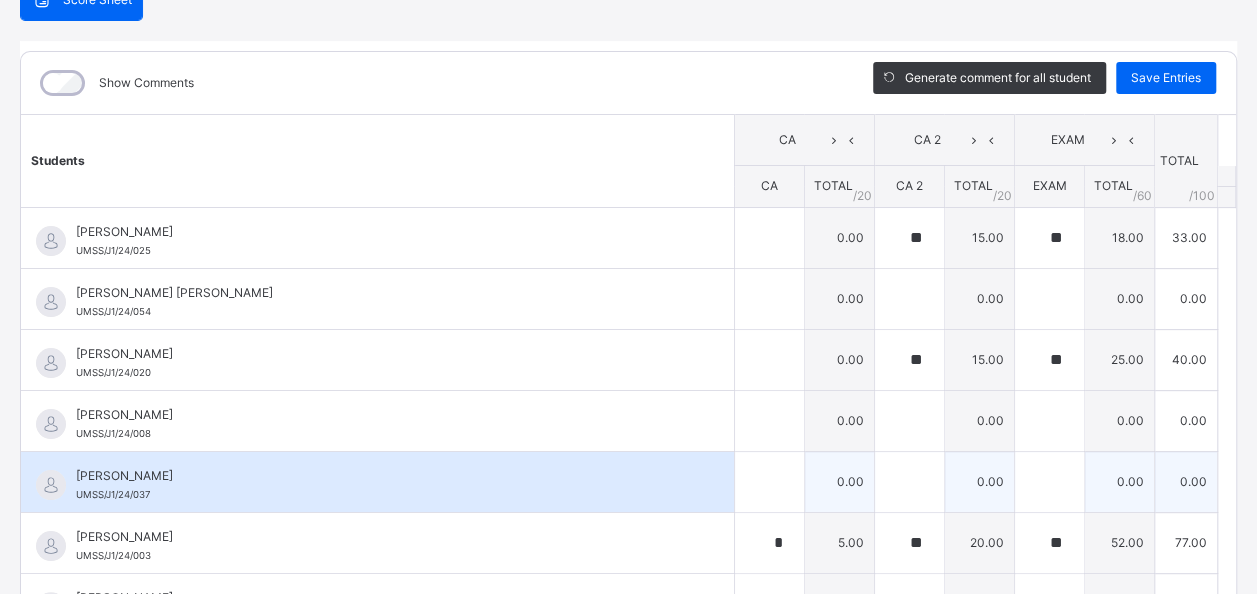type on "**" 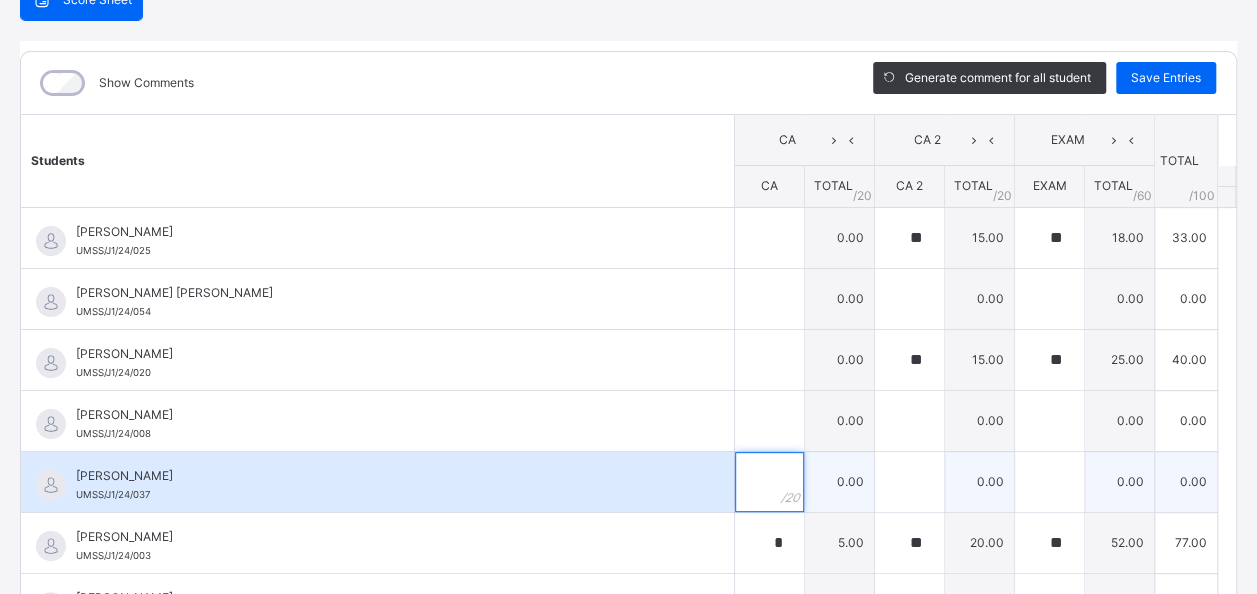 click at bounding box center (769, 482) 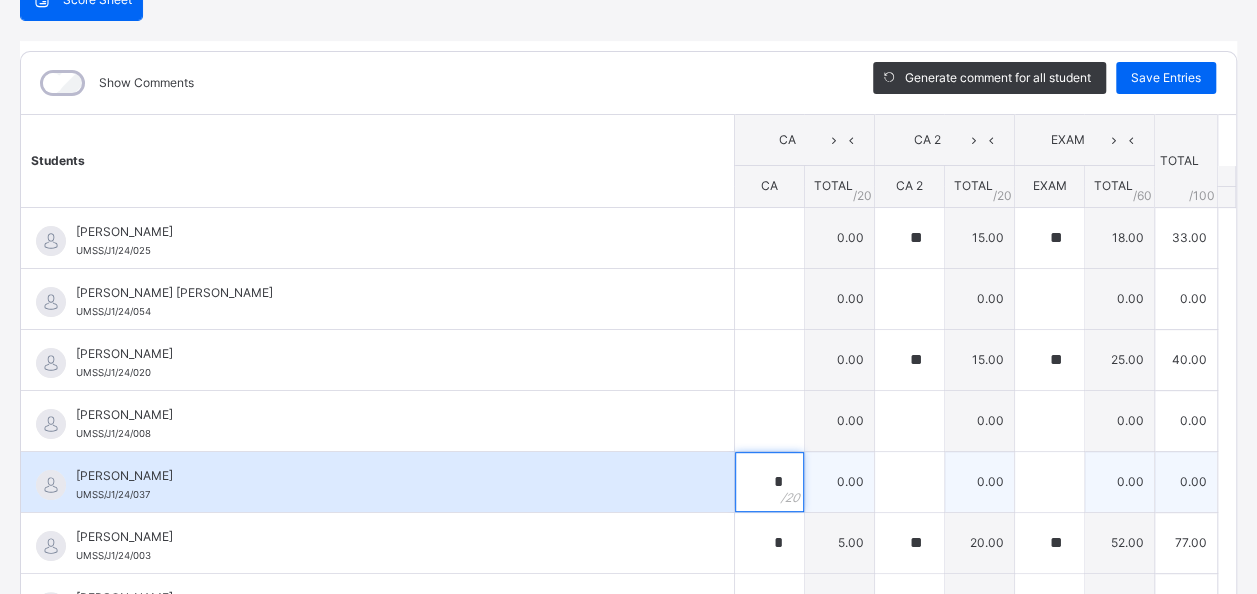 type on "*" 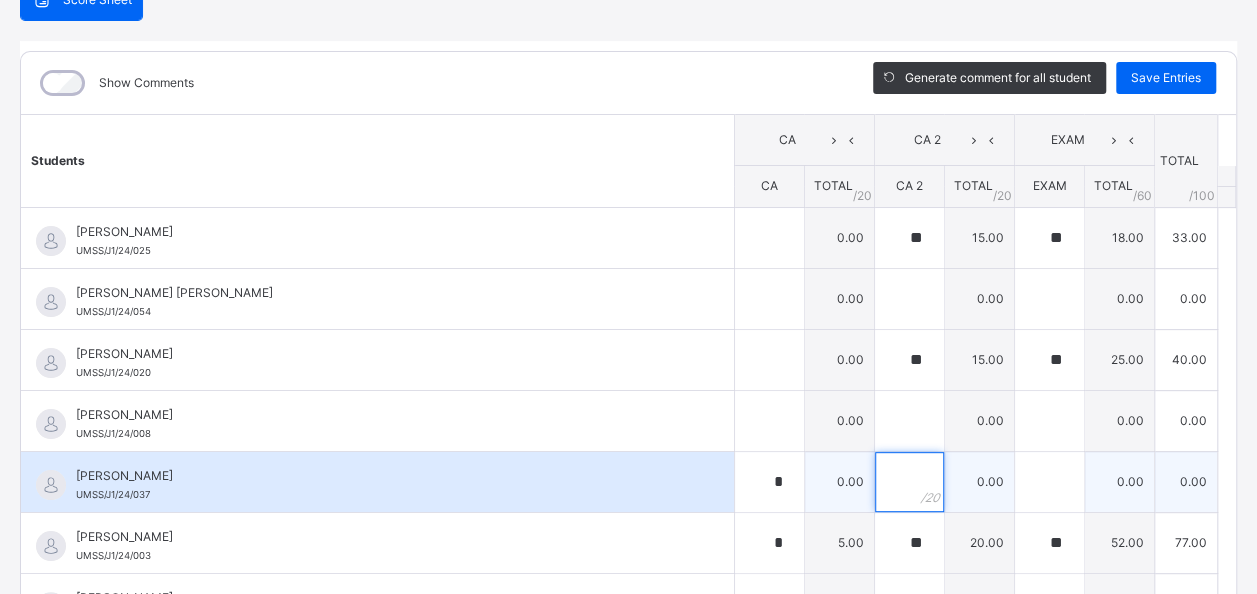 click at bounding box center [909, 482] 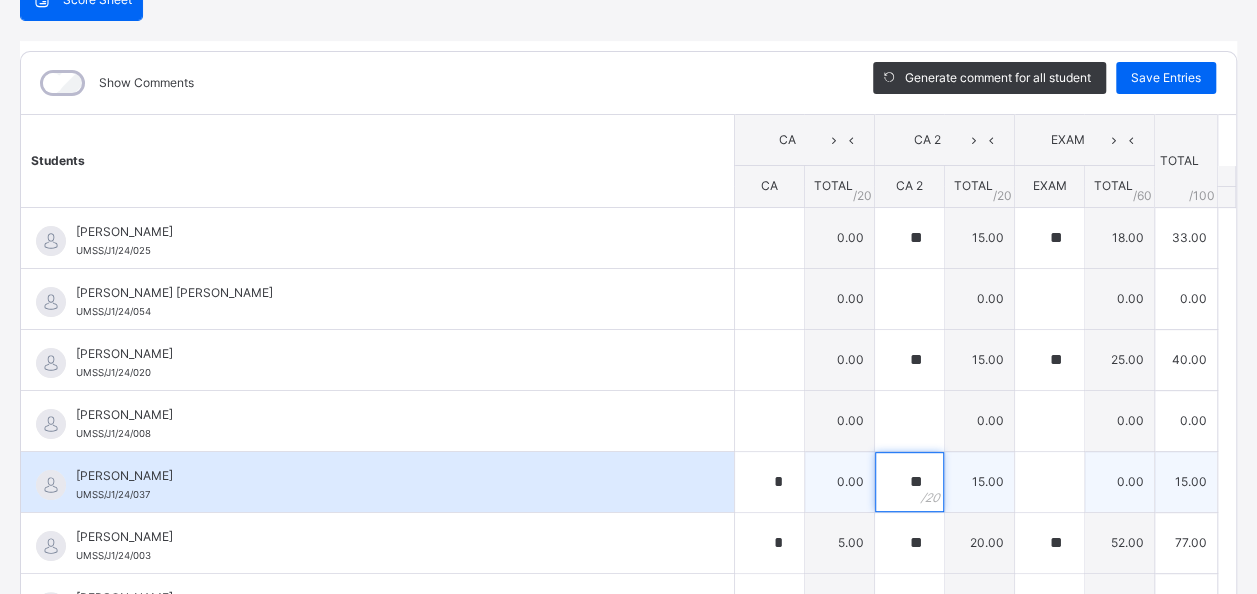 type on "**" 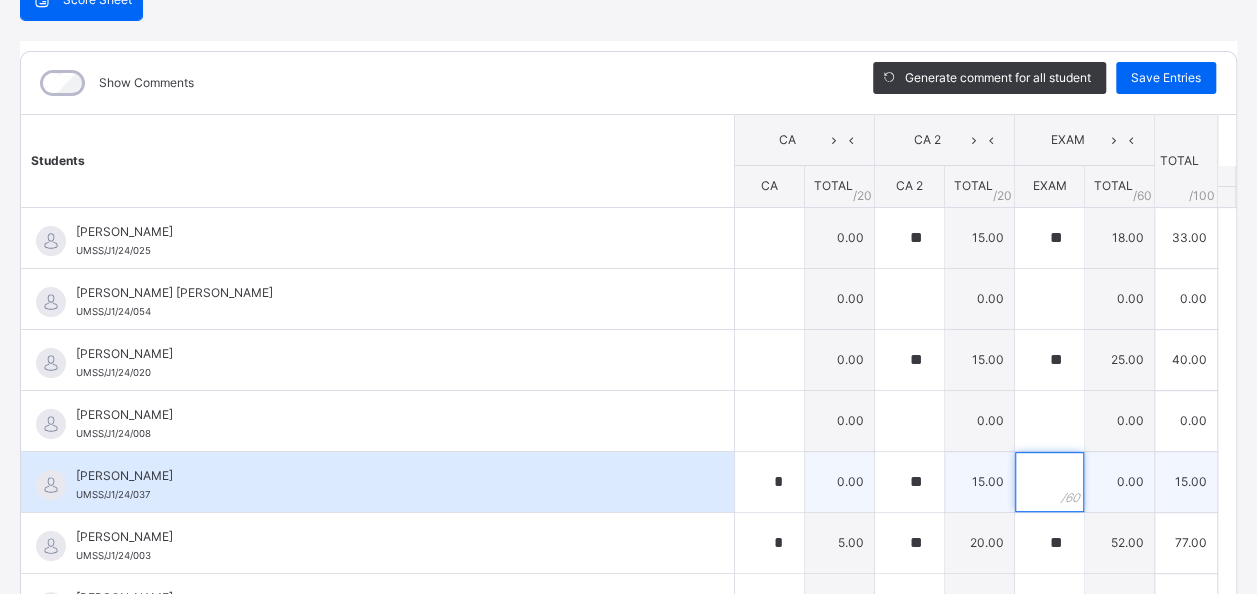 click at bounding box center [1049, 482] 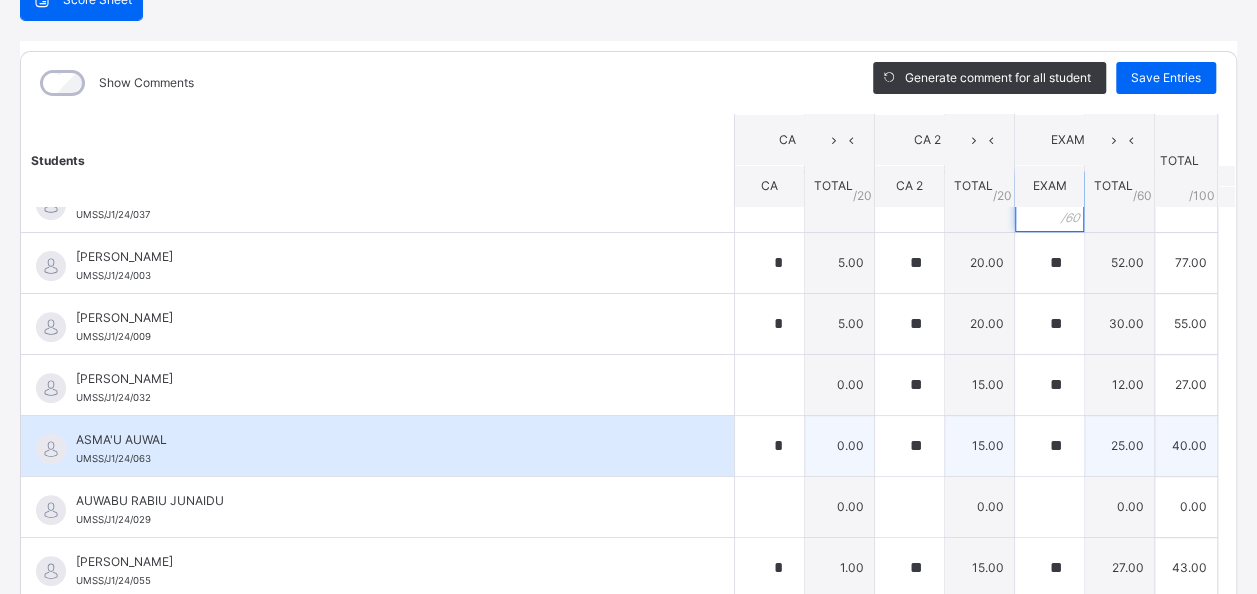 scroll, scrollTop: 300, scrollLeft: 0, axis: vertical 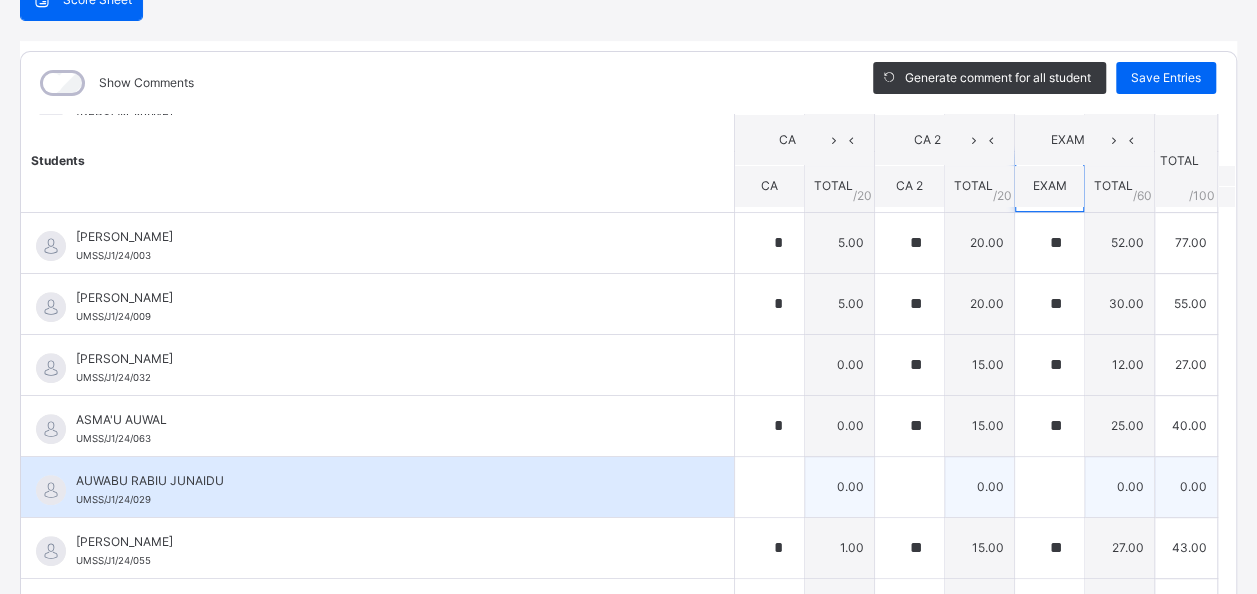 type on "*" 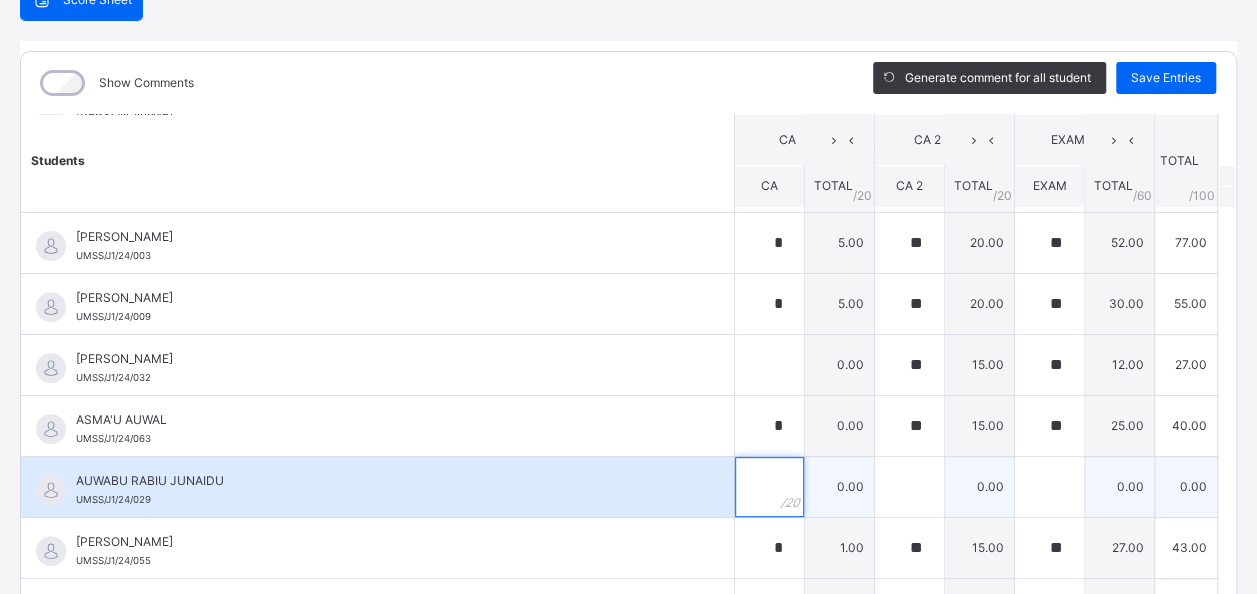 click at bounding box center [769, 487] 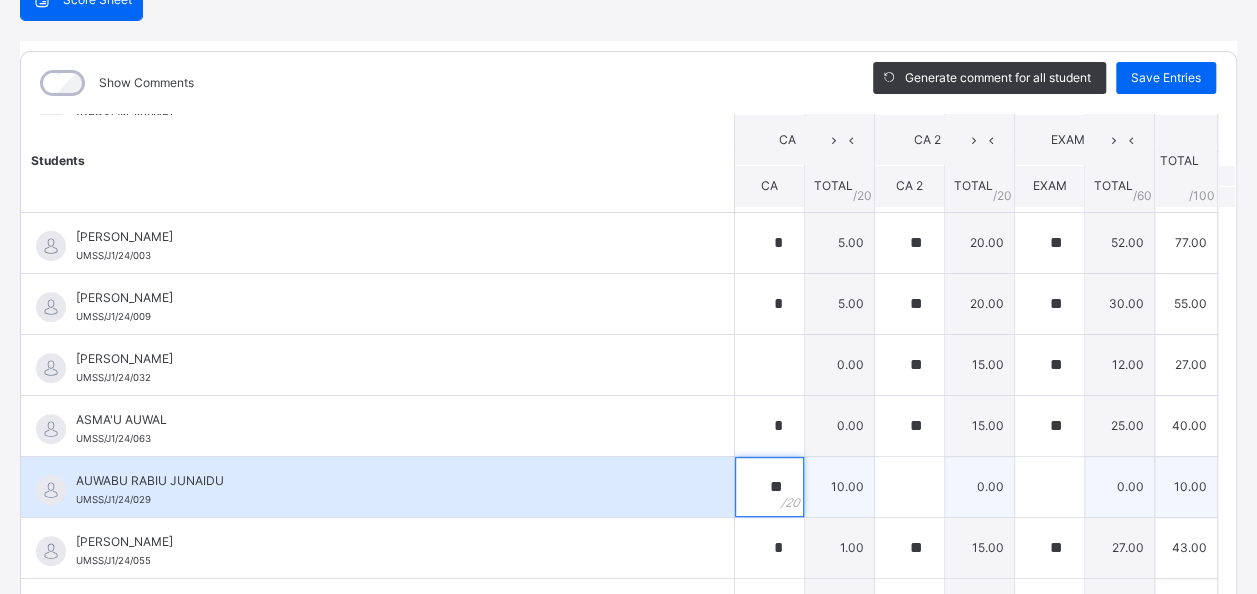 type on "**" 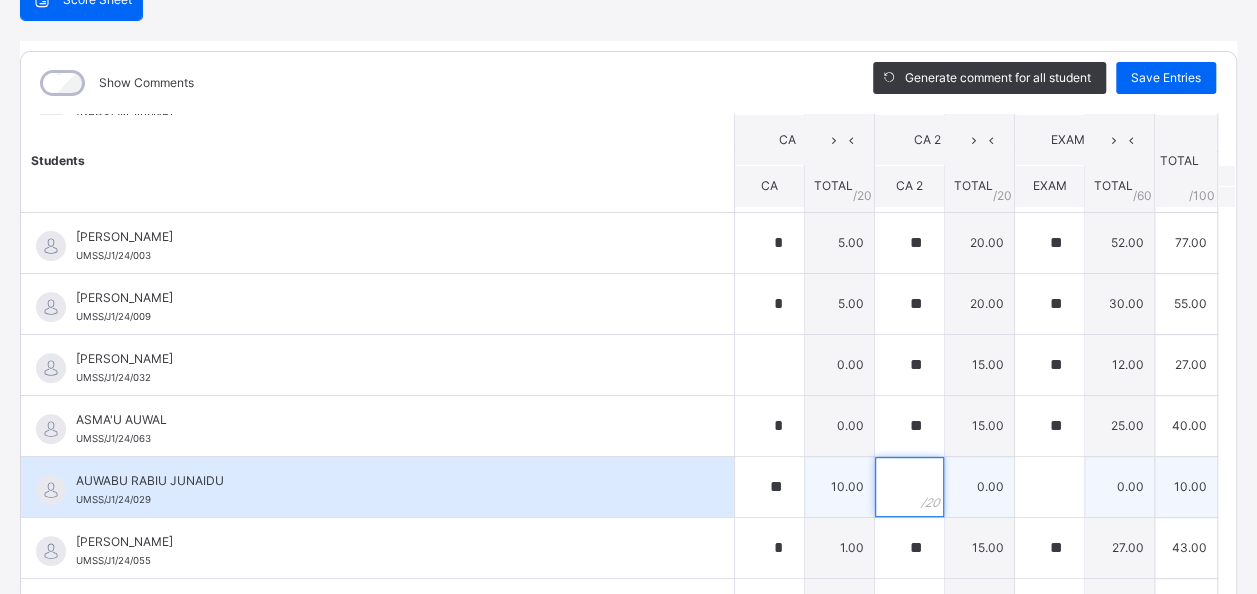 click at bounding box center (909, 487) 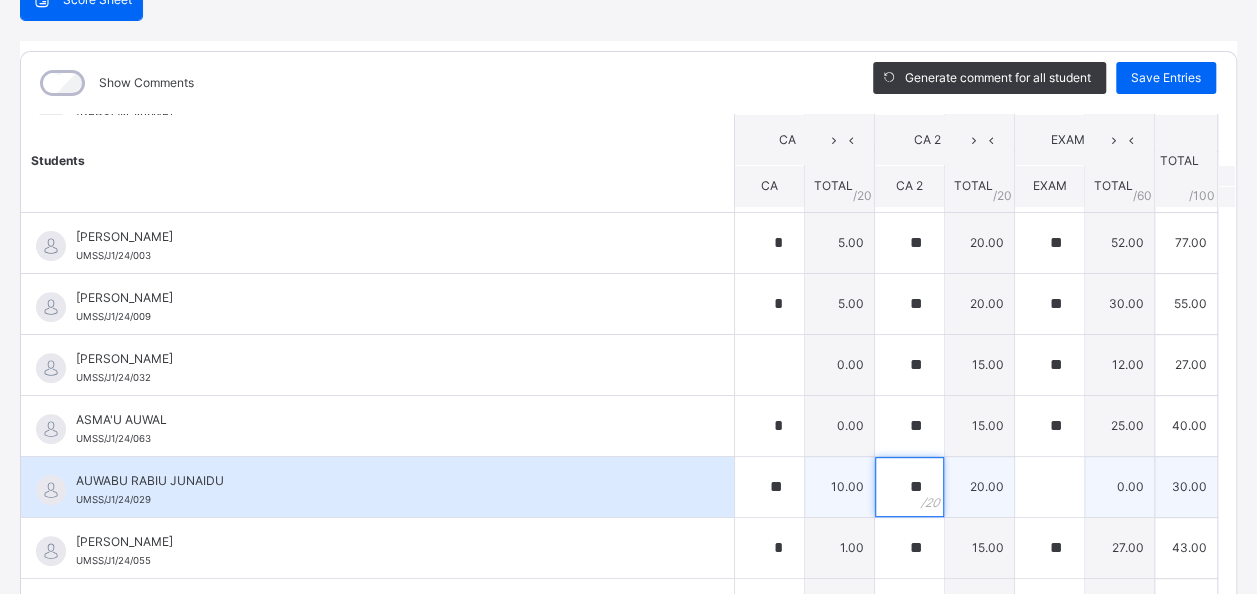 type on "**" 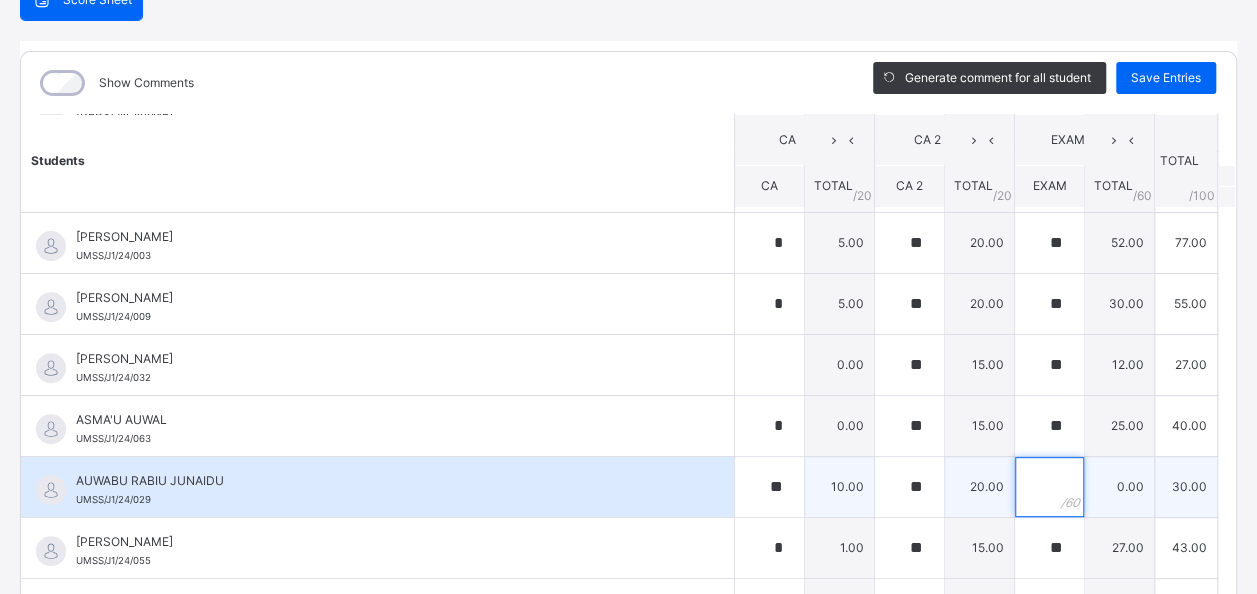 click at bounding box center [1049, 487] 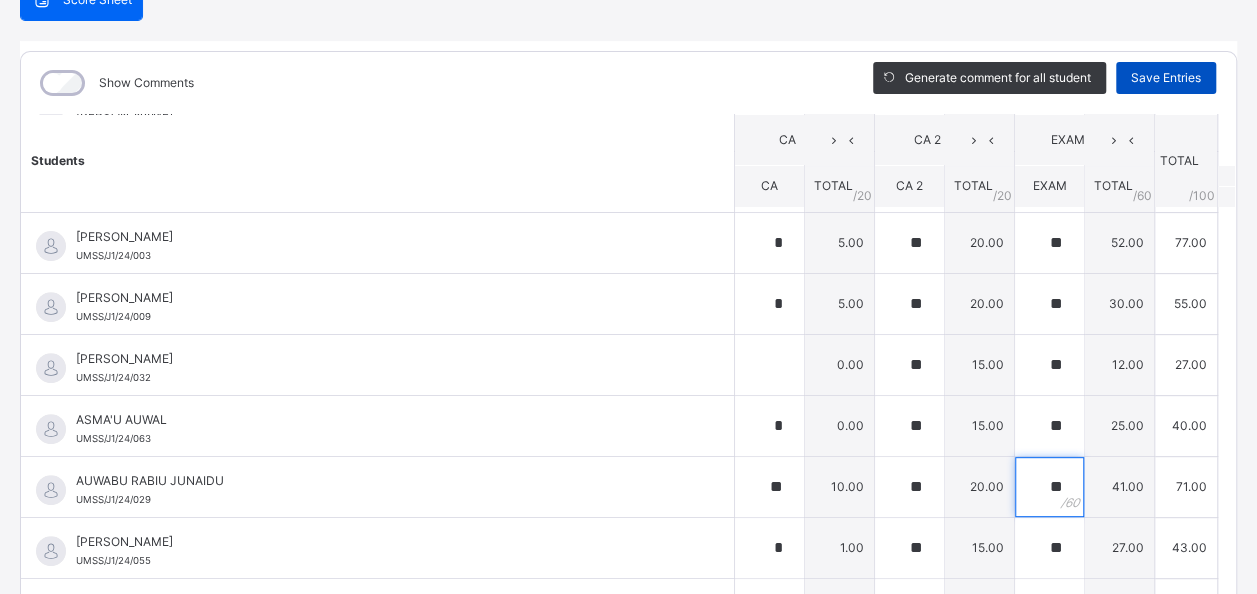 type on "**" 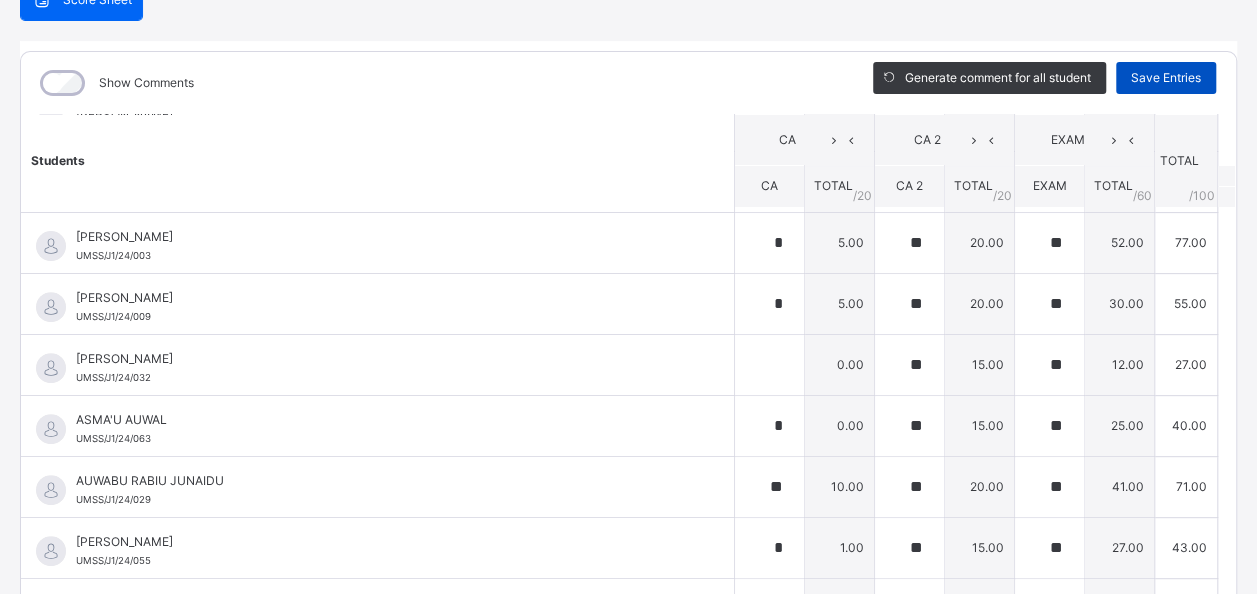 click on "Save Entries" at bounding box center [1166, 78] 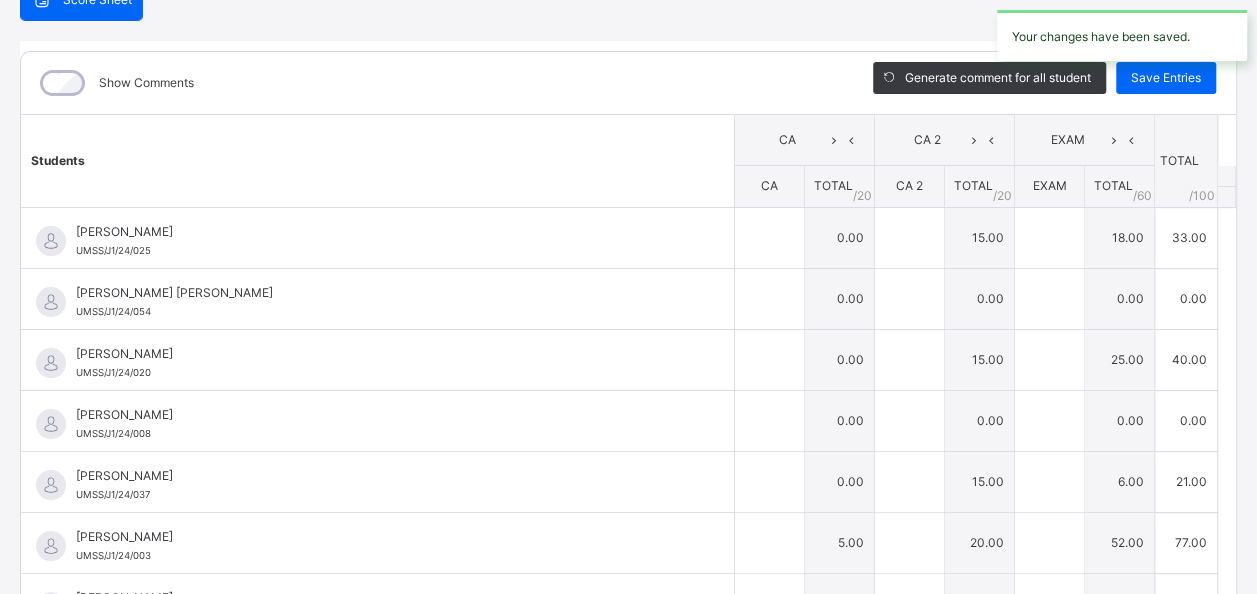 type on "**" 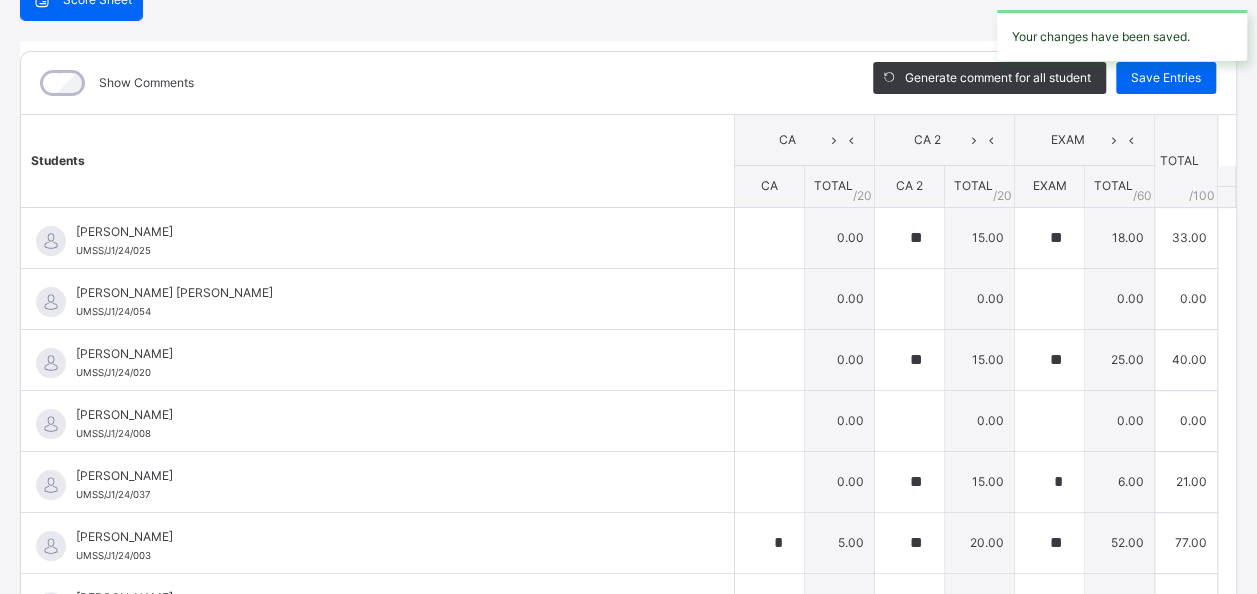 type on "**" 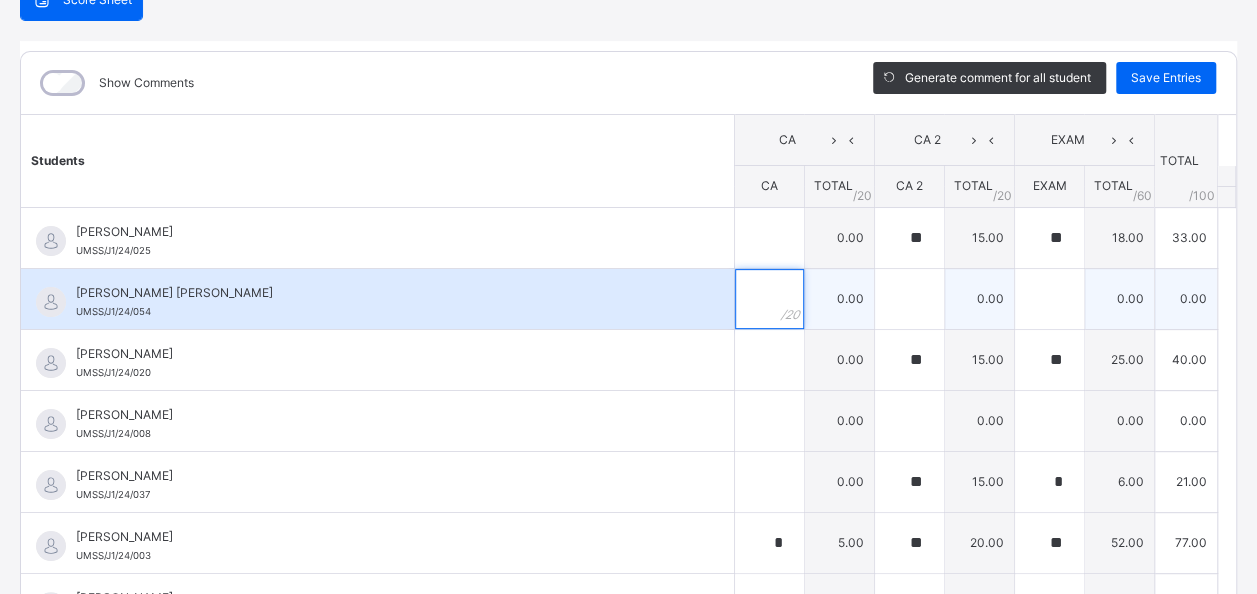 click at bounding box center [769, 299] 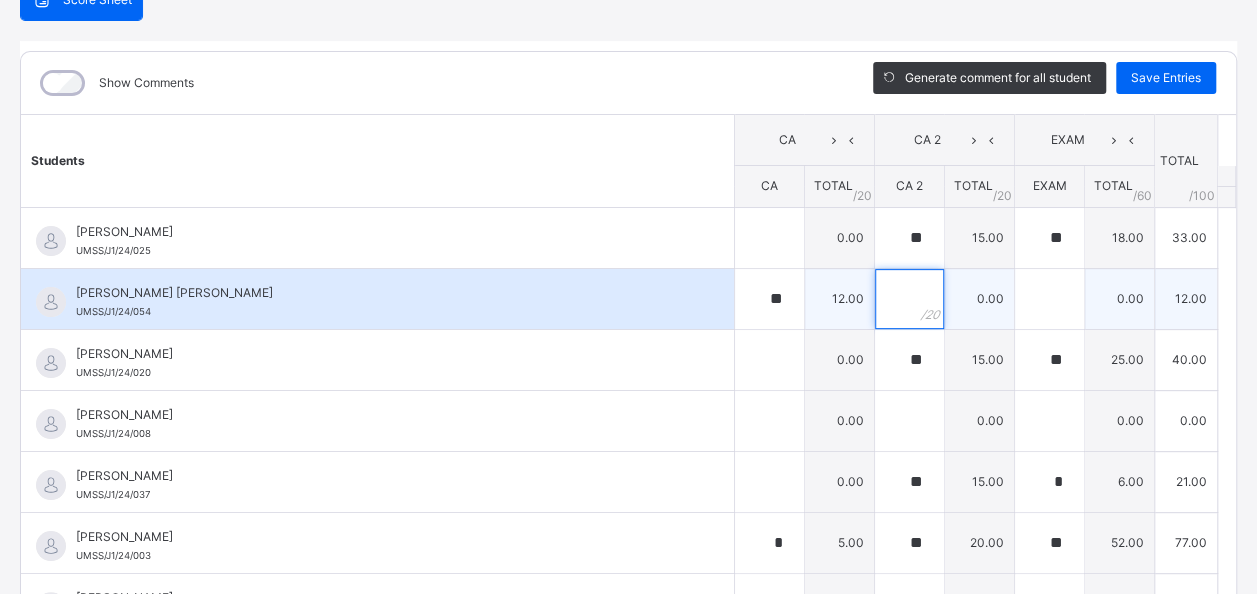 click at bounding box center [909, 299] 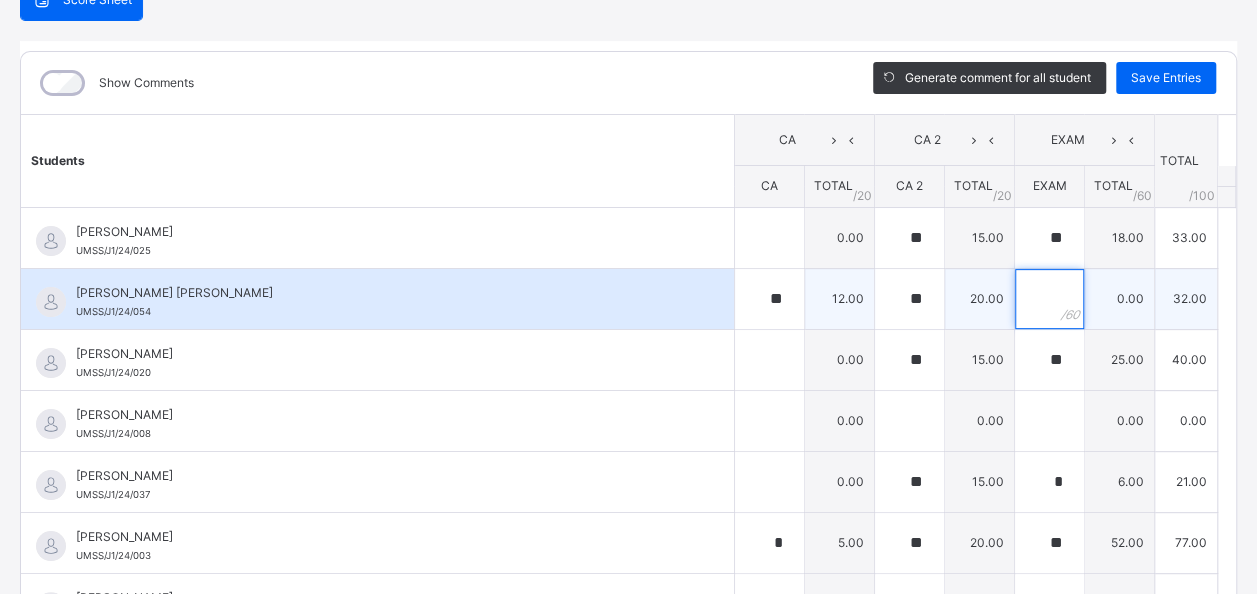 click at bounding box center (1049, 299) 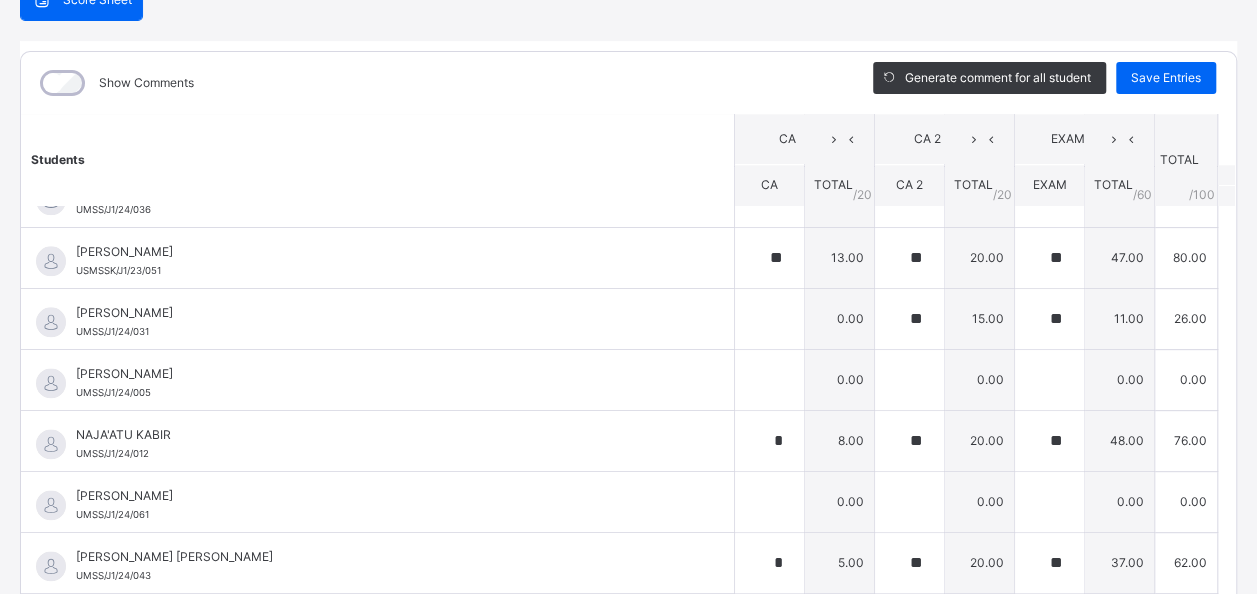 scroll, scrollTop: 1472, scrollLeft: 0, axis: vertical 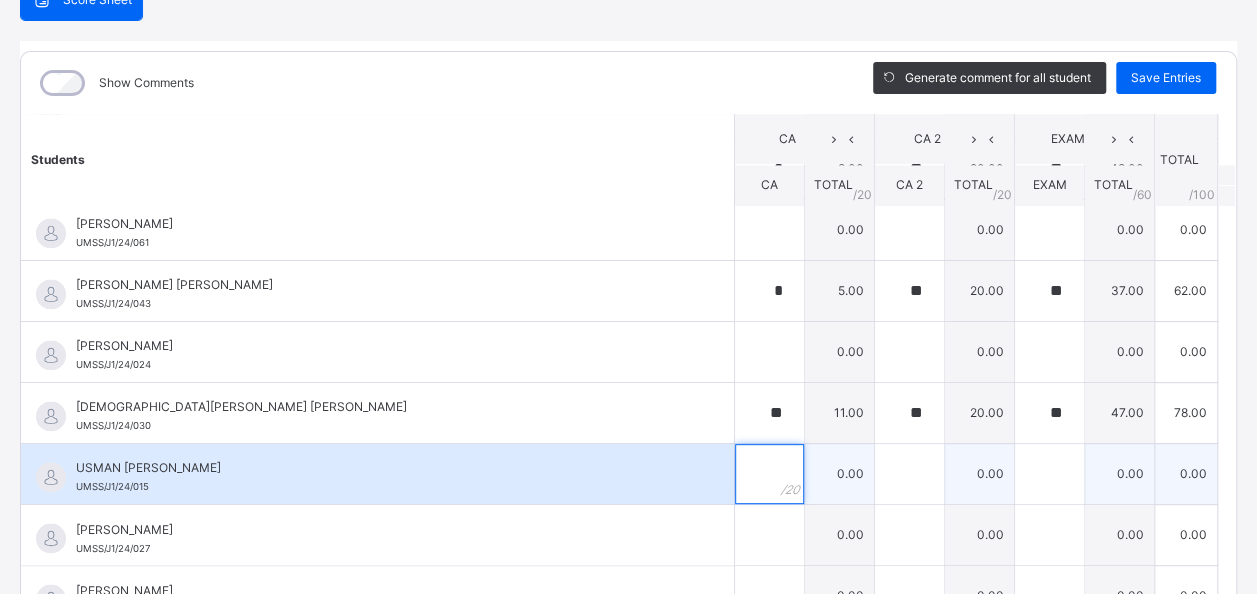 click at bounding box center (769, 474) 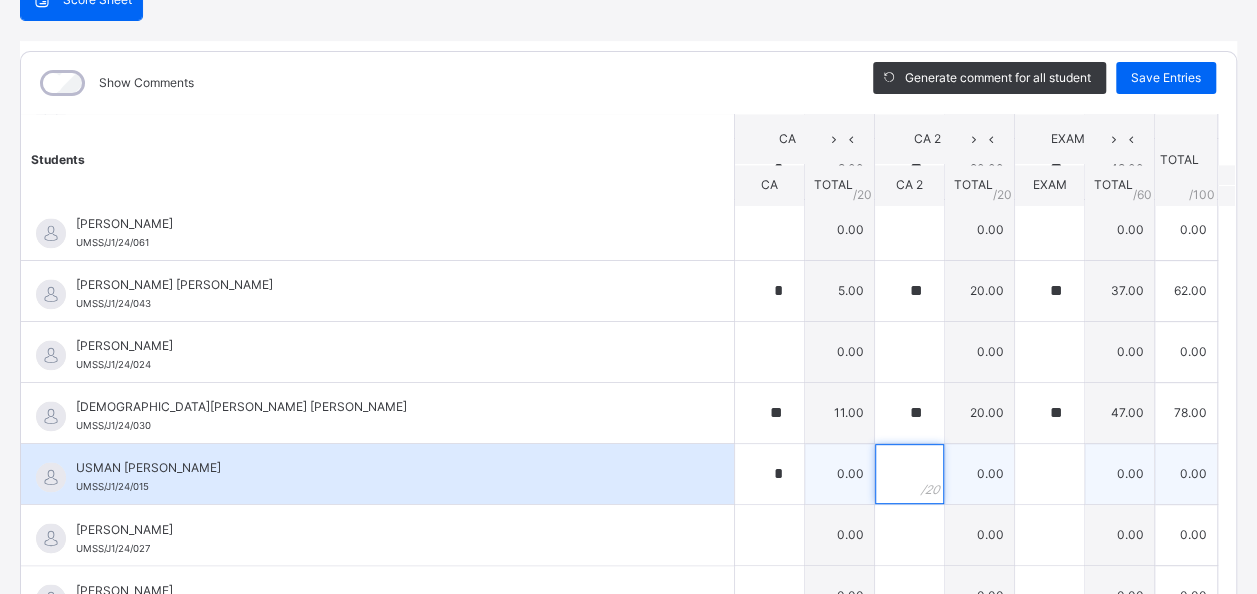 click at bounding box center [909, 474] 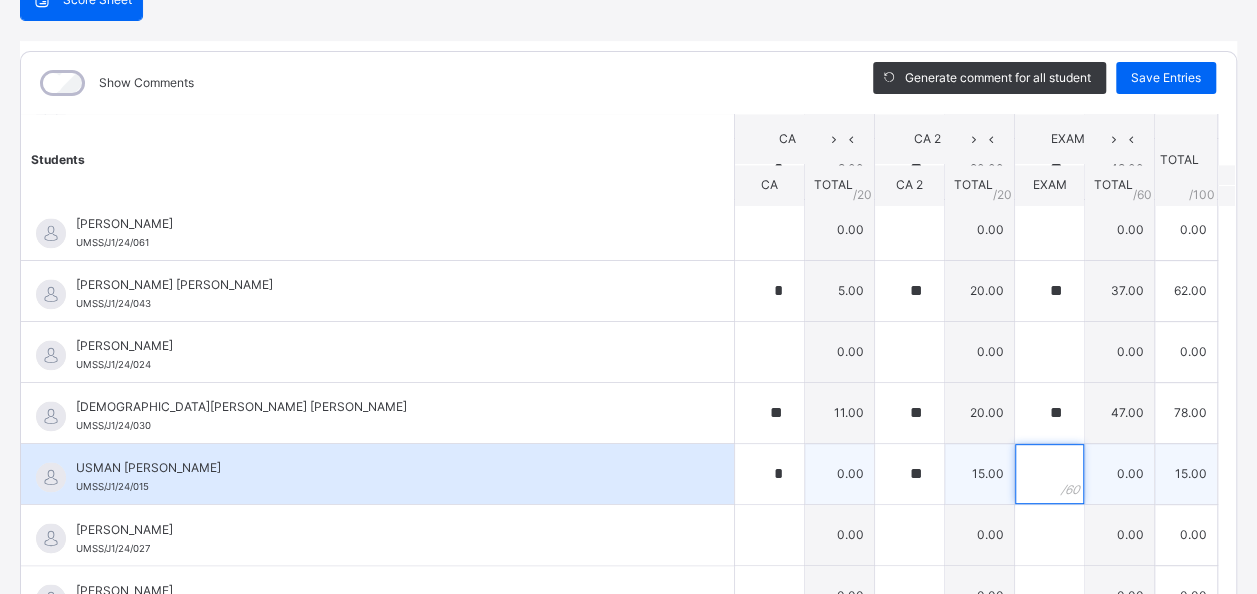 click at bounding box center (1049, 474) 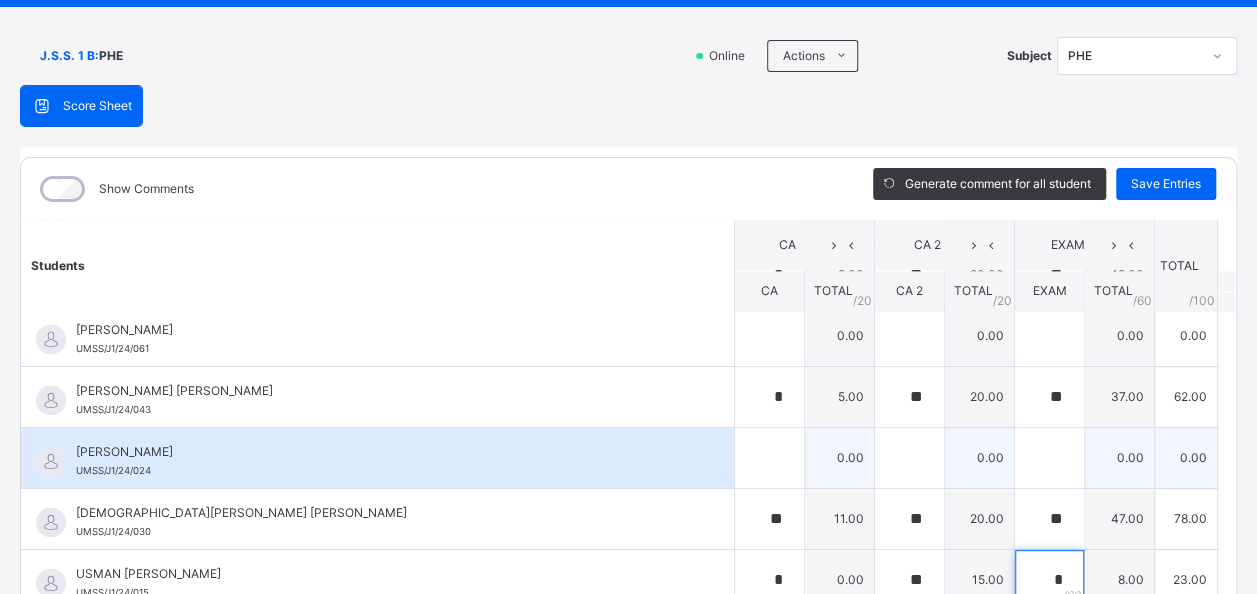 scroll, scrollTop: 0, scrollLeft: 0, axis: both 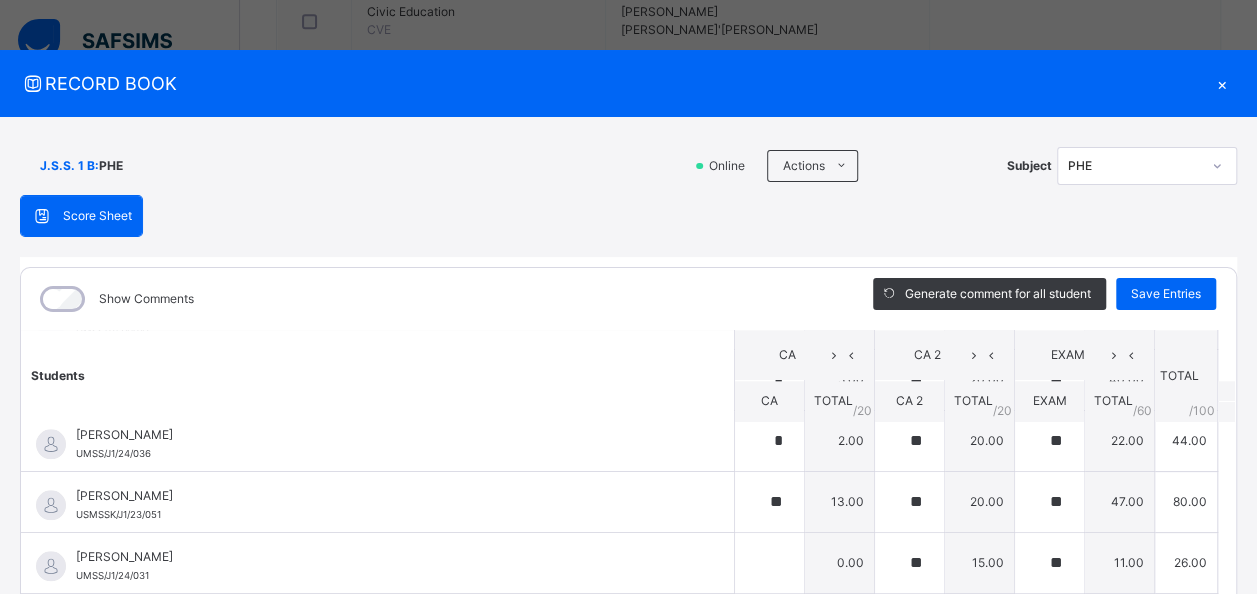 click on "J.S.S. 1   B :   PHE Online Actions  Download Empty Score Sheet  Upload/map score sheet Subject  PHE UBEC MODEL SMART SCHOOL, KANO  Date: 14th Jul 2025, 3:41:47 pm Score Sheet Score Sheet Show Comments   Generate comment for all student   Save Entries Class Level:  J.S.S. 1   B Subject:  PHE Session:  2024/2025 Session Session:  Third Term Students CA CA 2 EXAM TOTAL /100 Comment CA TOTAL / 20 CA 2 TOTAL / 20 EXAM TOTAL / 60 ABDURRAHMAN  AHMAD UMSS/J1/24/025 ABDURRAHMAN  AHMAD UMSS/J1/24/025 0.00 ** 15.00 ** 18.00 33.00 Generate comment 0 / 250   ×   Subject Teacher’s Comment Generate and see in full the comment developed by the AI with an option to regenerate the comment JS ABDURRAHMAN  AHMAD   UMSS/J1/24/025   Total 33.00  / 100.00 Sims Bot   Regenerate     Use this comment   ABDURRAHMAN ABDULLAHI SHAFIU UMSS/J1/24/054 ABDURRAHMAN ABDULLAHI SHAFIU UMSS/J1/24/054 ** 12.00 ** 20.00 ** 32.00 64.00 Generate comment 0 / 250   ×   Subject Teacher’s Comment JS ABDURRAHMAN ABDULLAHI SHAFIU   UMSS/J1/24/054" at bounding box center (628, 489) 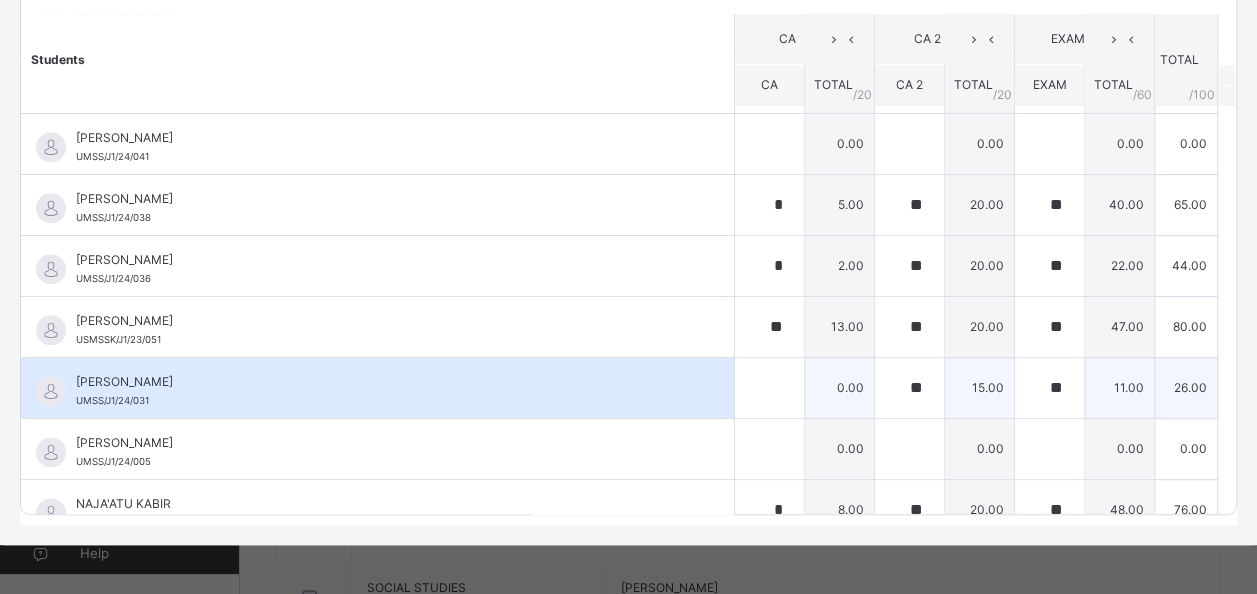 scroll, scrollTop: 1072, scrollLeft: 0, axis: vertical 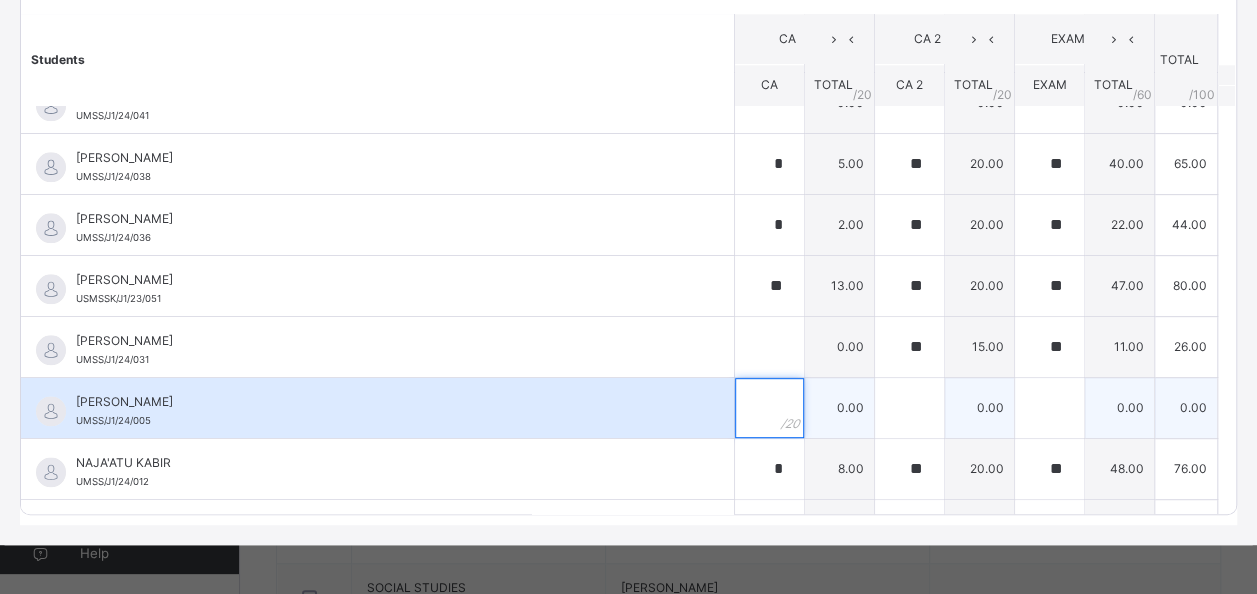 click at bounding box center [769, 408] 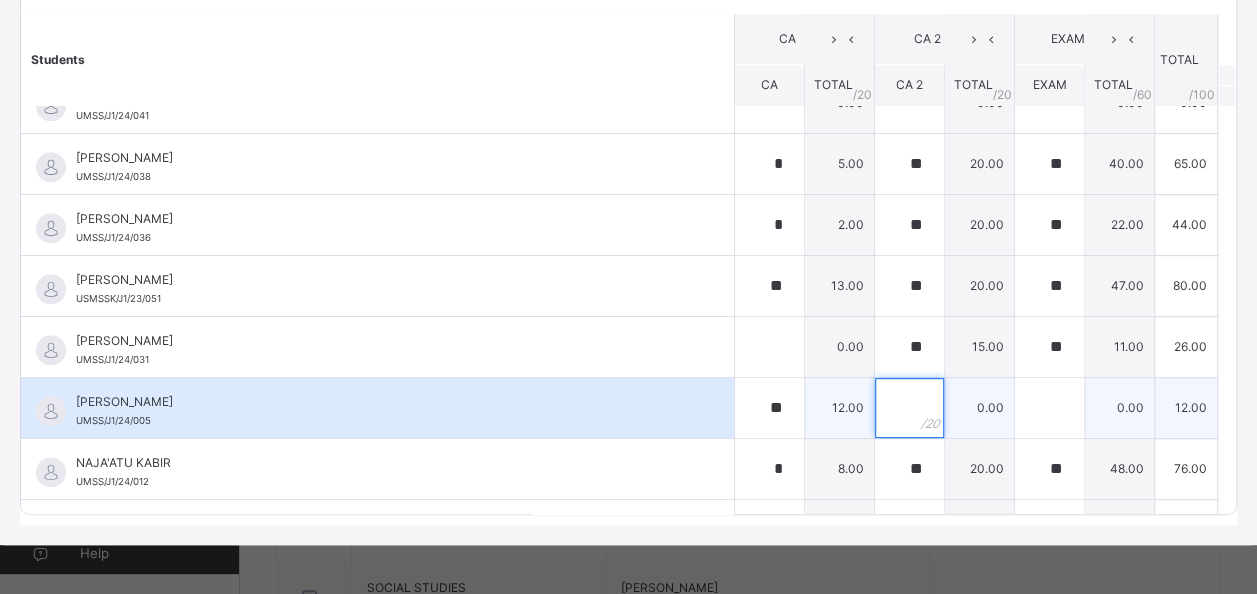 click at bounding box center (909, 408) 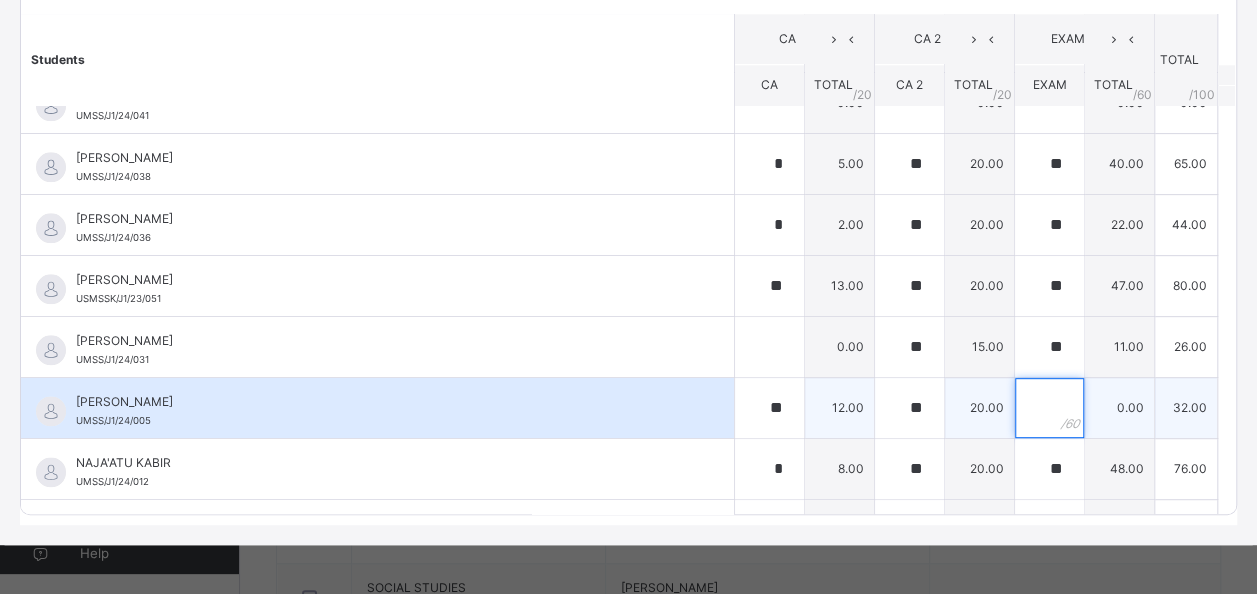 click at bounding box center (1049, 408) 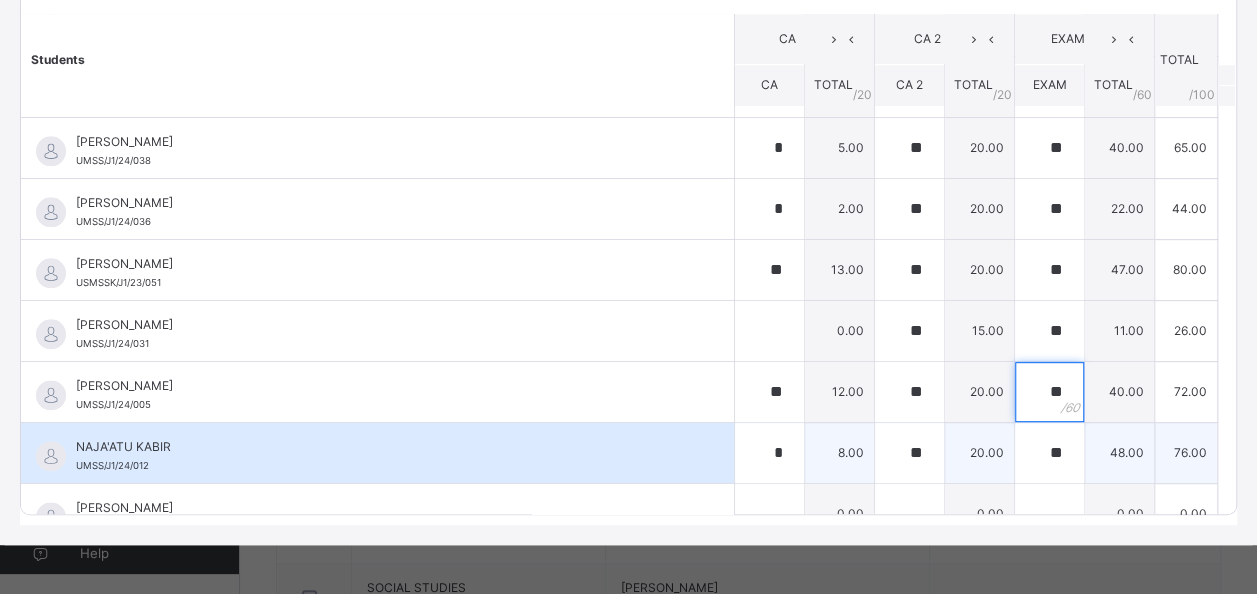 scroll, scrollTop: 1172, scrollLeft: 0, axis: vertical 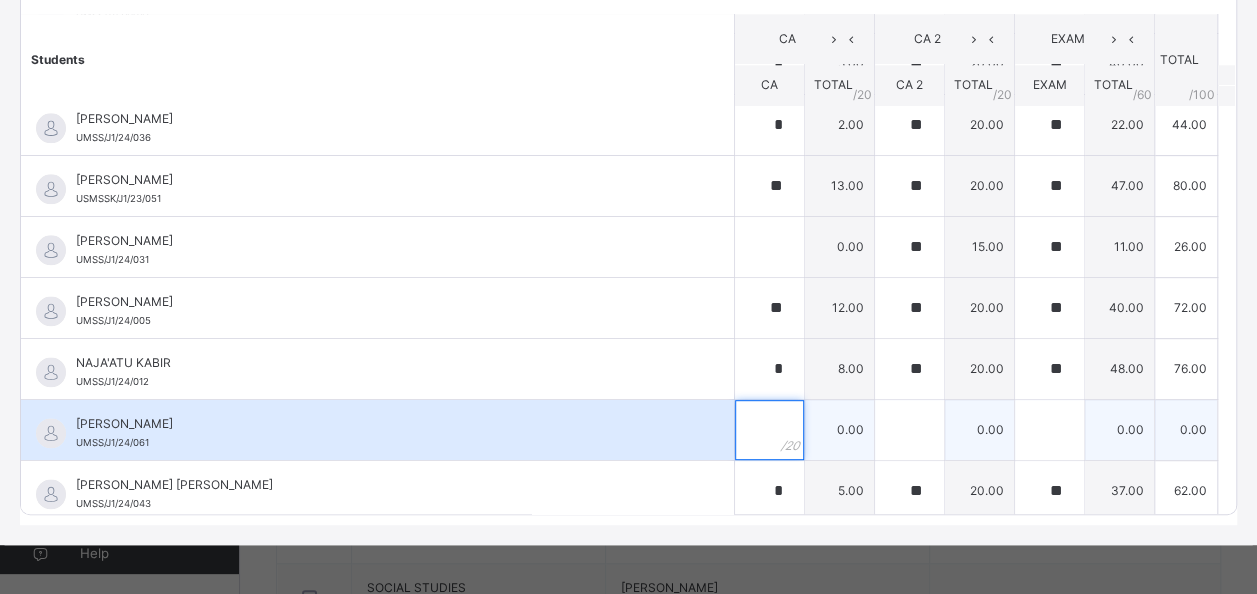click at bounding box center (769, 430) 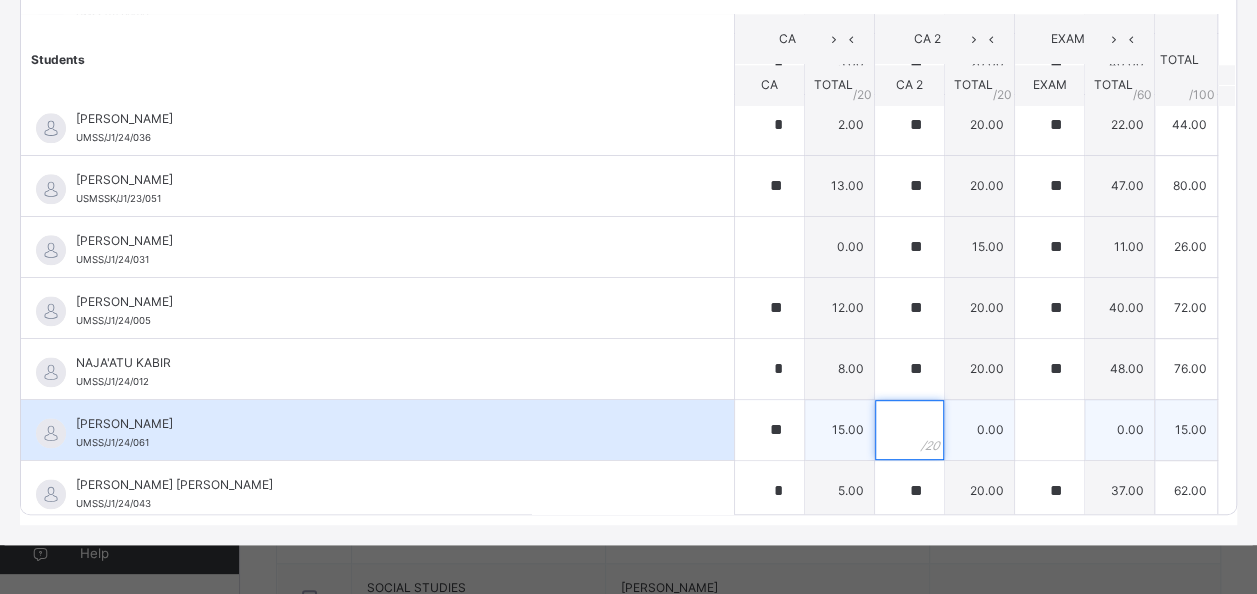 click at bounding box center (909, 430) 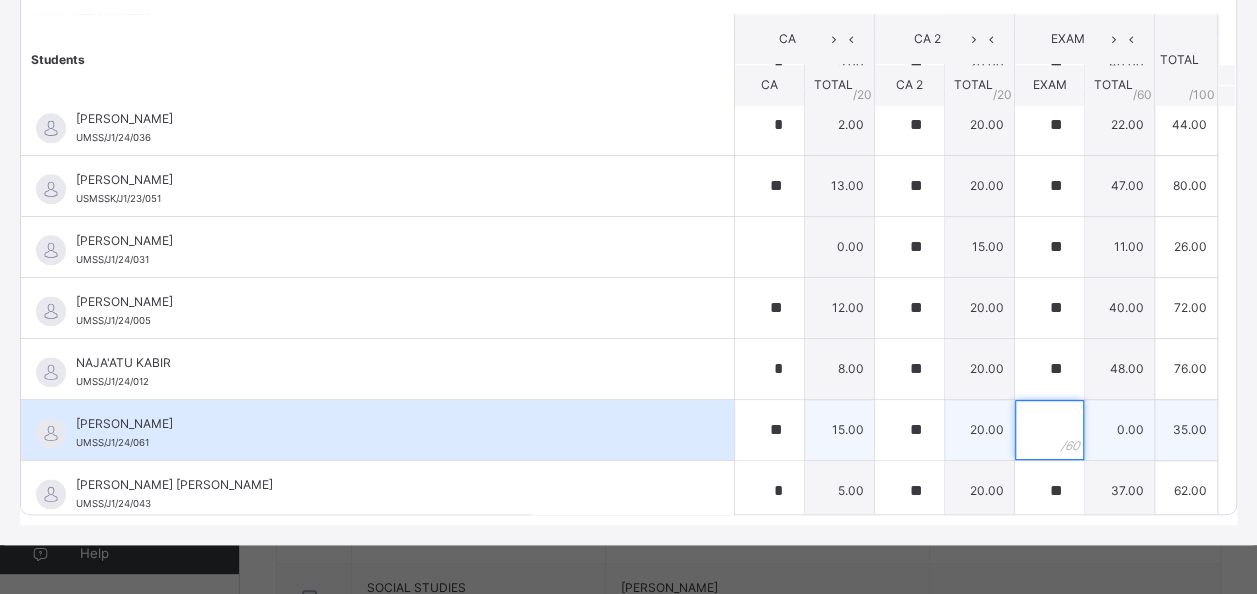 click at bounding box center [1049, 430] 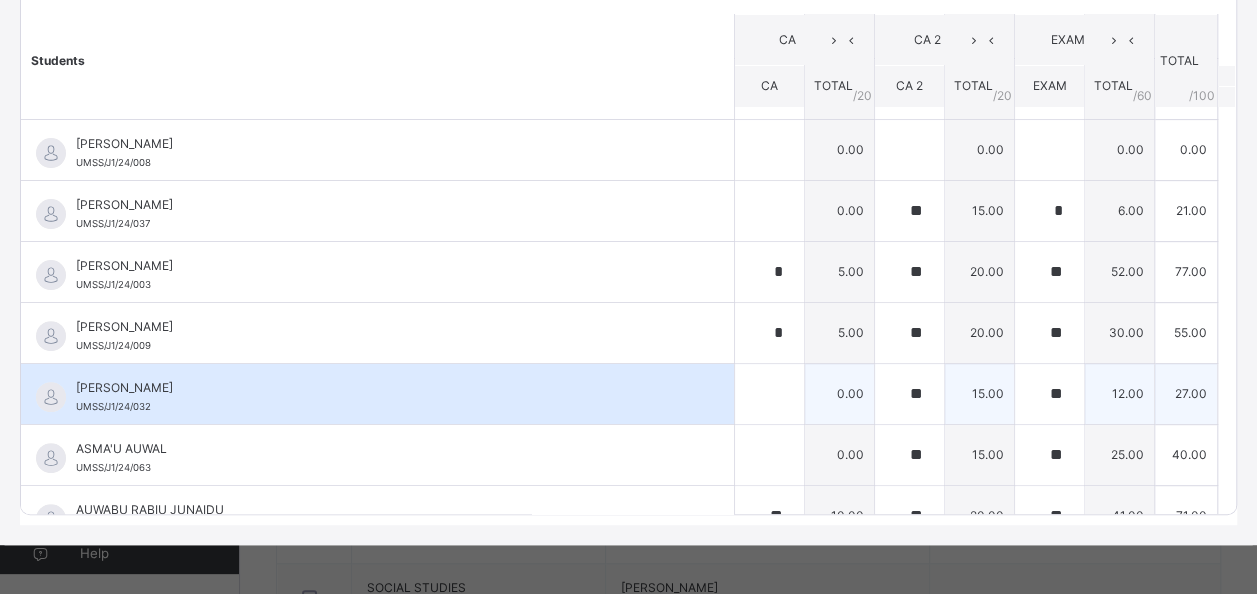 scroll, scrollTop: 72, scrollLeft: 0, axis: vertical 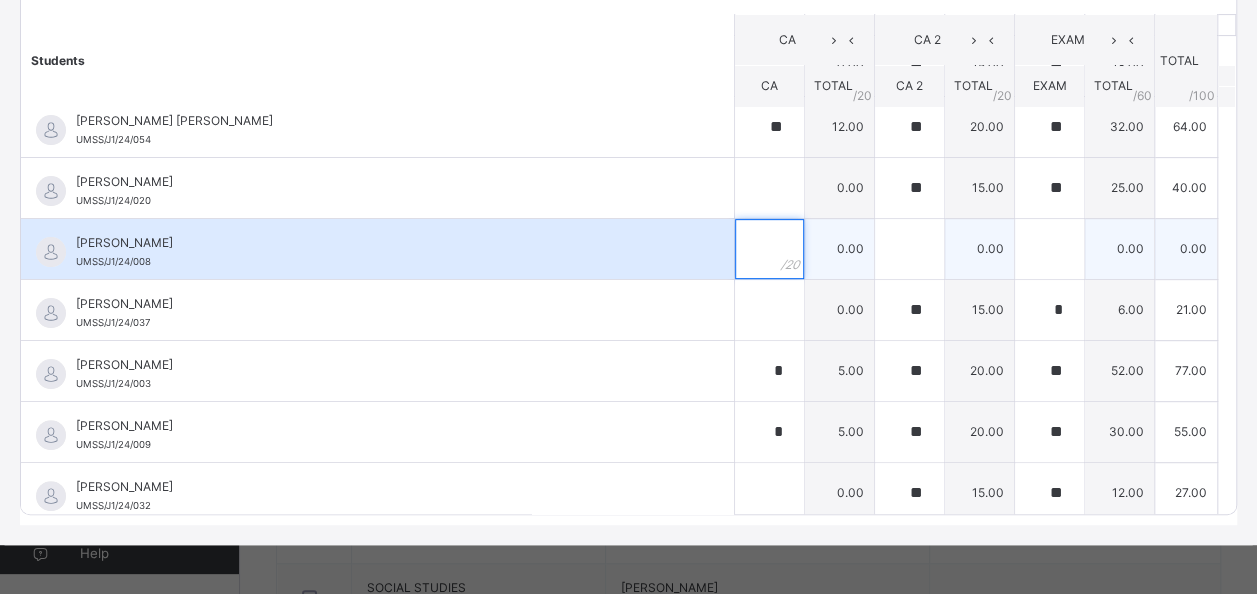 click at bounding box center (769, 249) 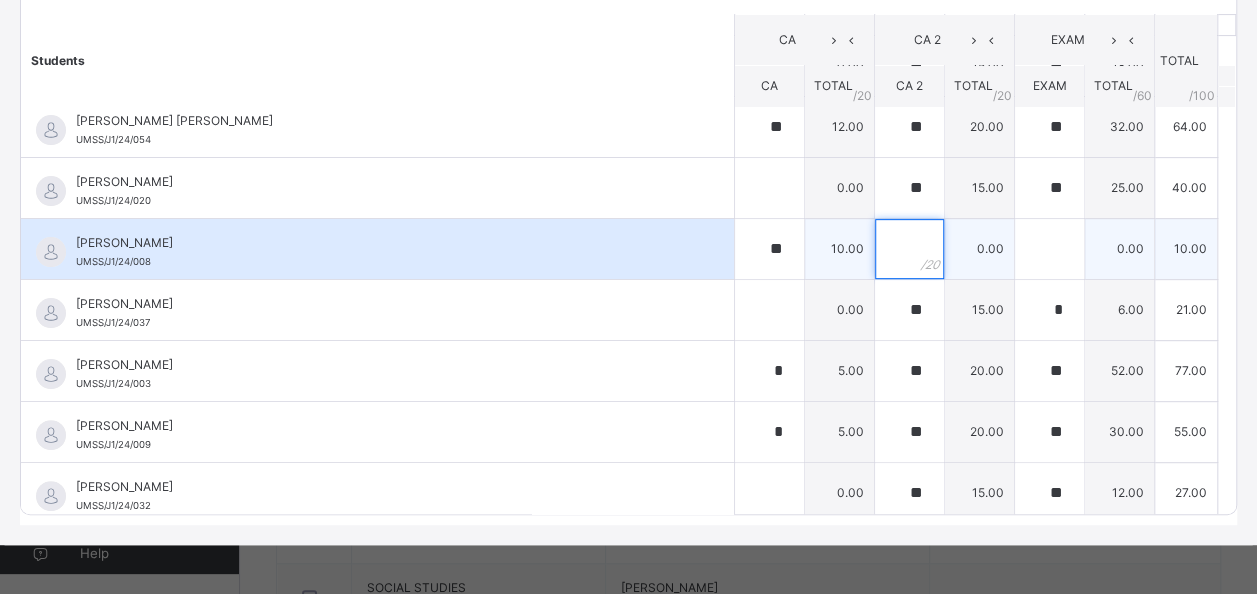 click at bounding box center (909, 249) 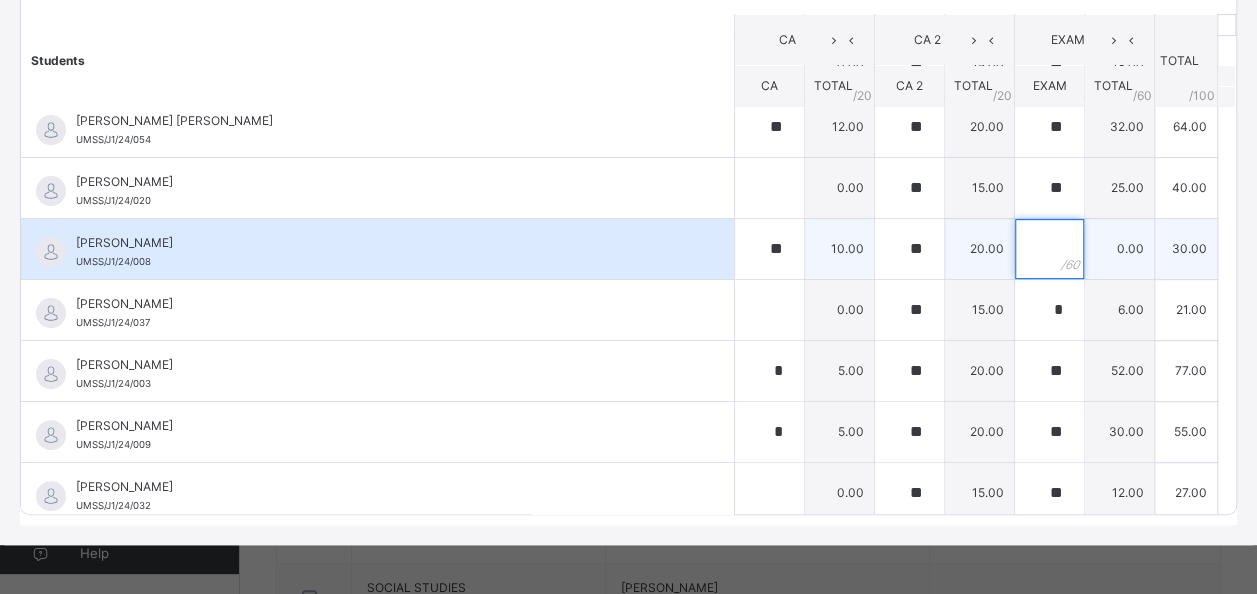 click at bounding box center [1049, 249] 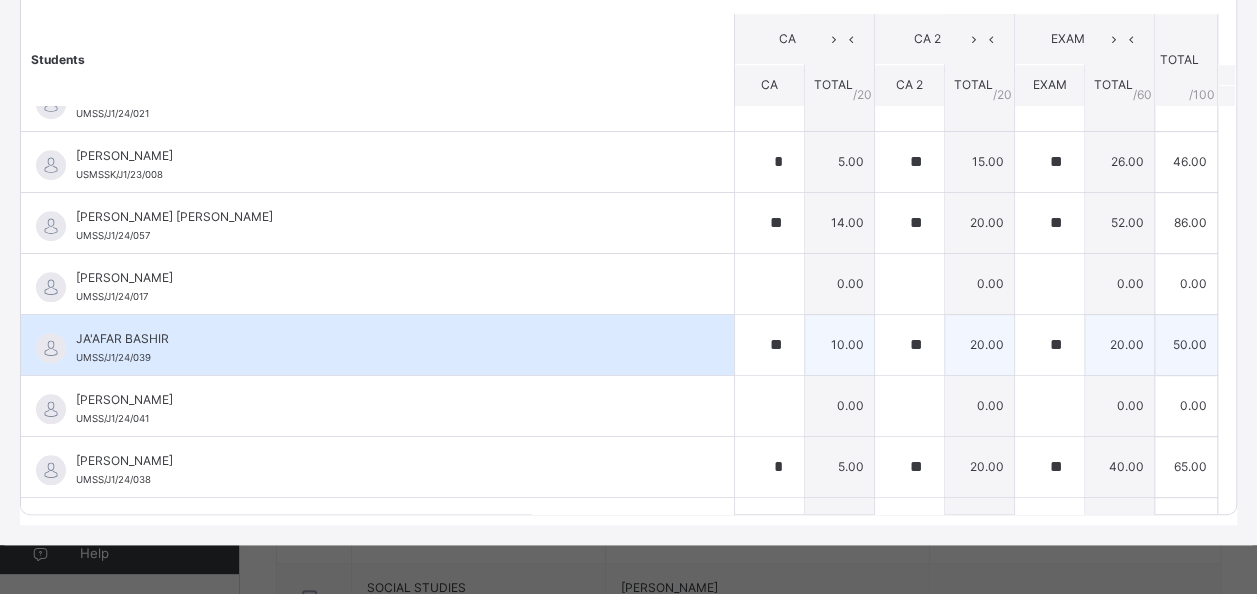 scroll, scrollTop: 800, scrollLeft: 0, axis: vertical 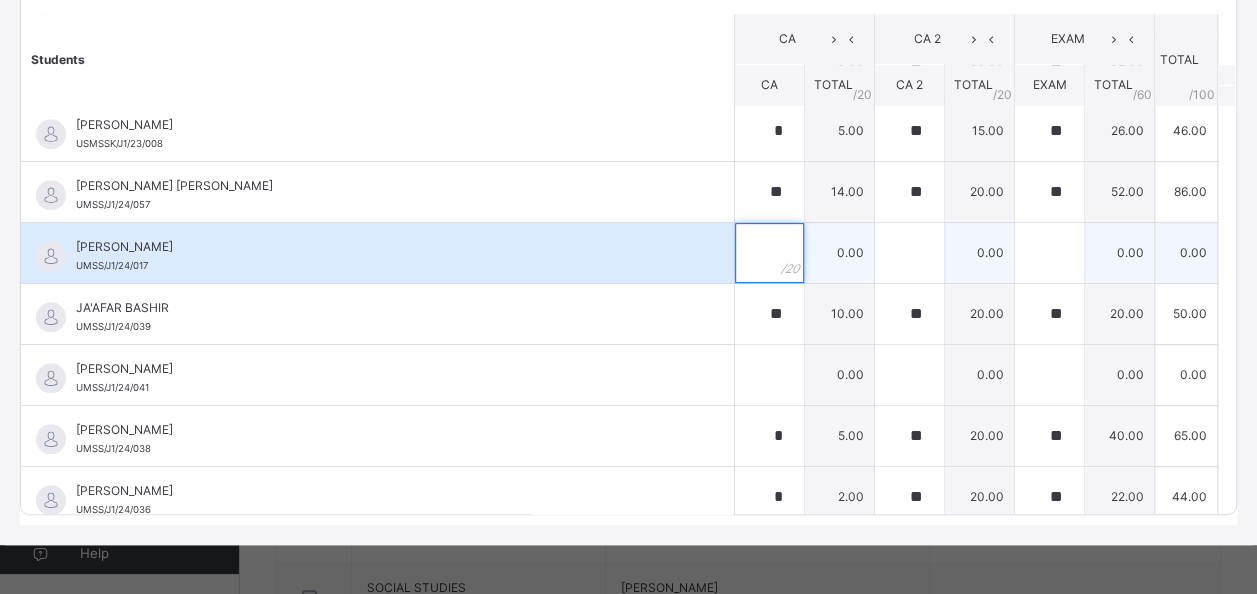click at bounding box center [769, 253] 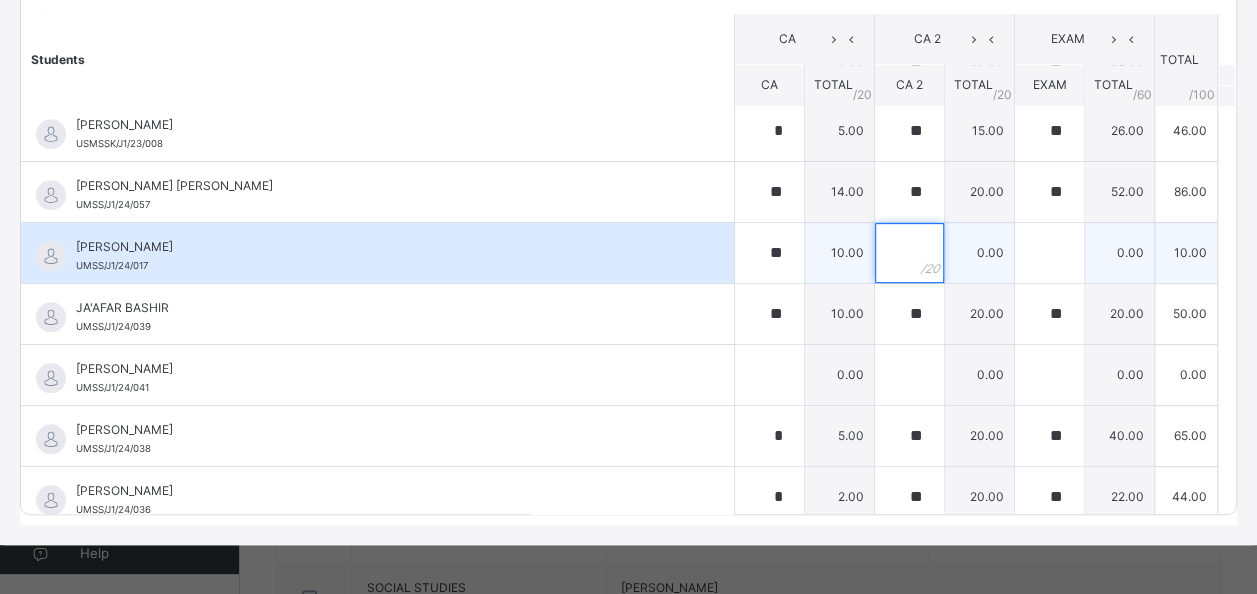 click at bounding box center [909, 253] 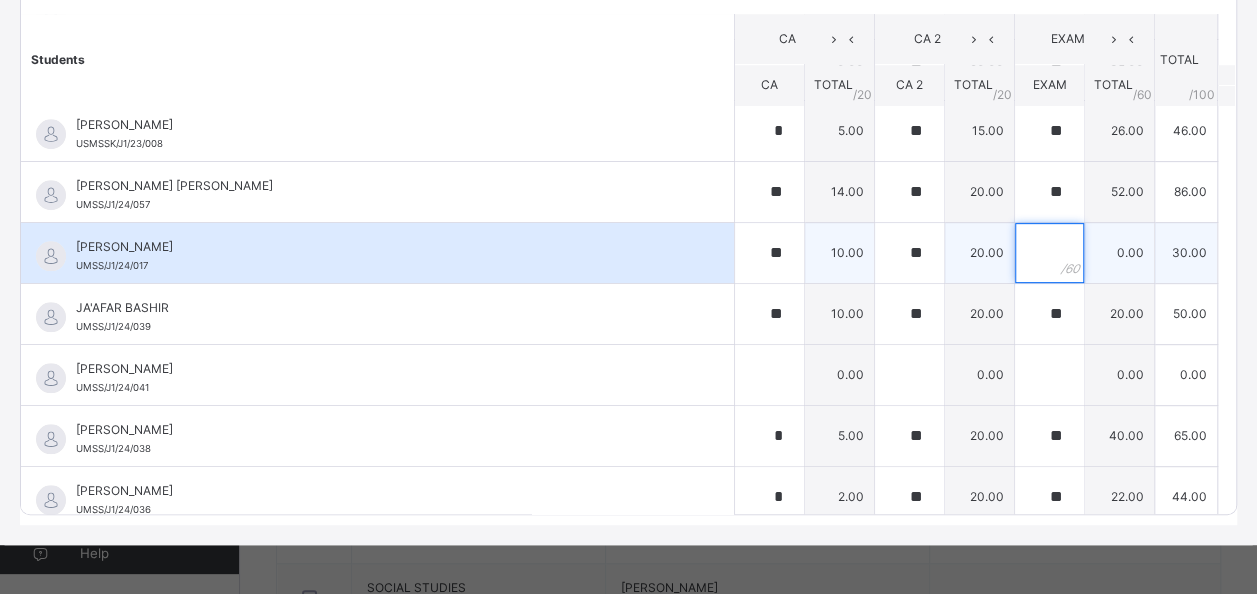 click at bounding box center (1049, 253) 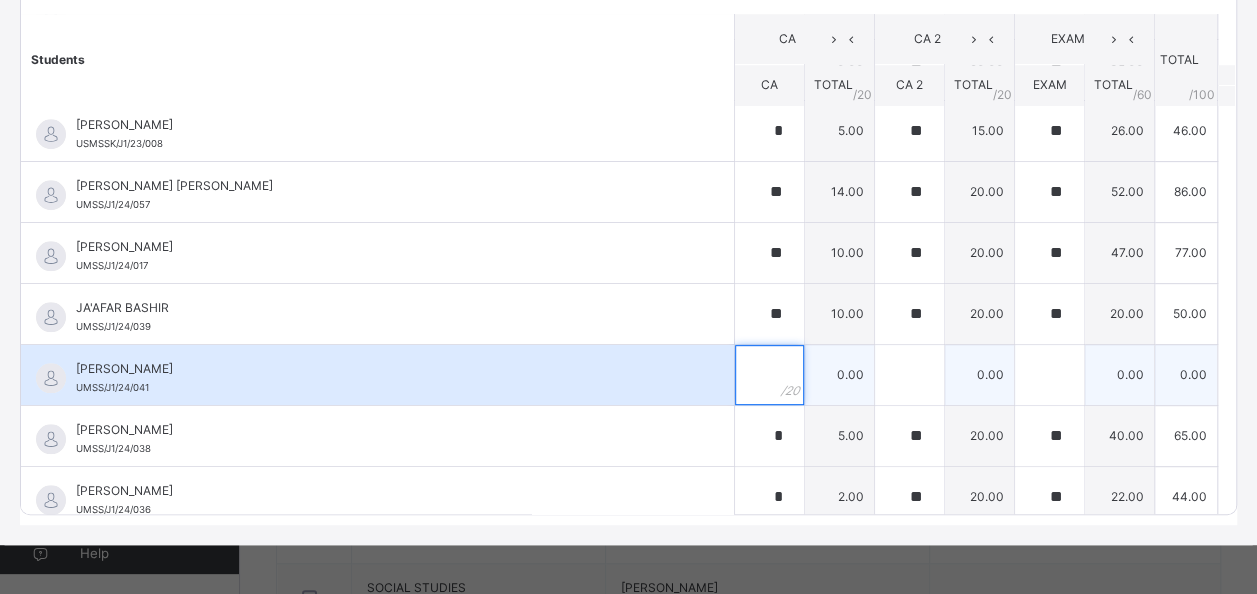 click at bounding box center (769, 375) 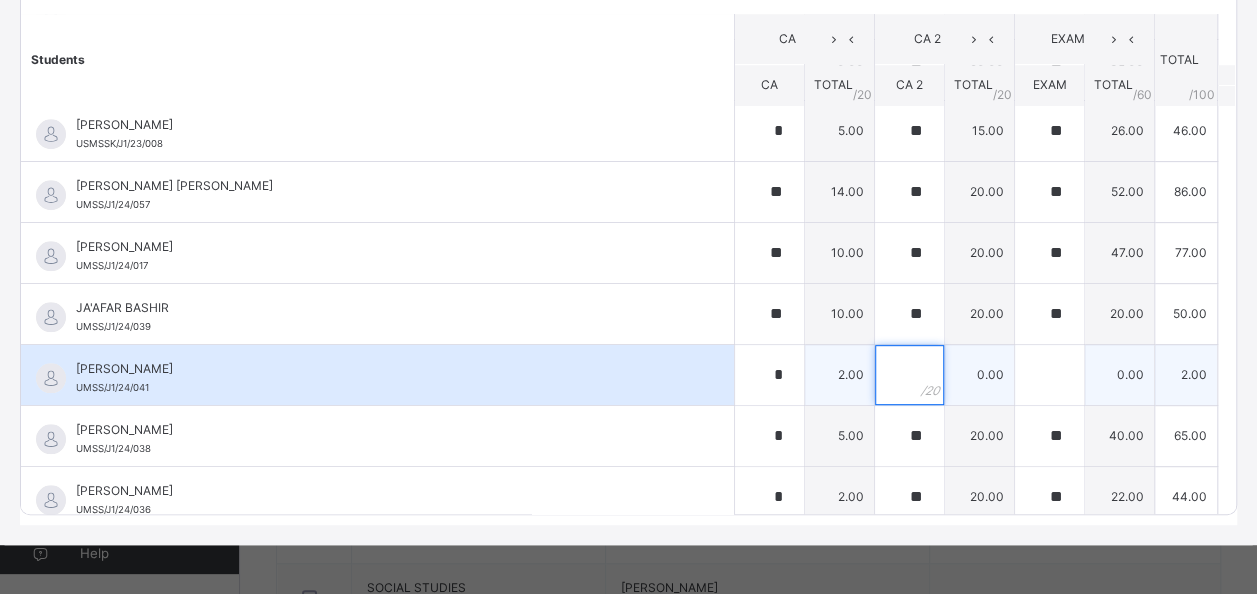 click at bounding box center [909, 375] 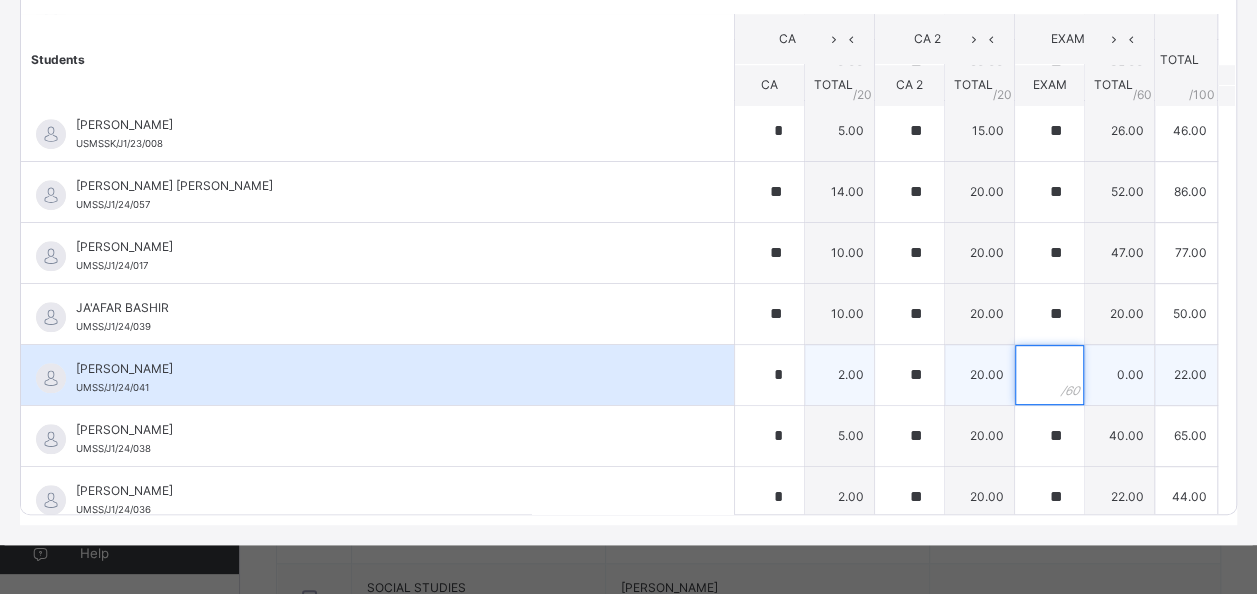 click at bounding box center (1049, 375) 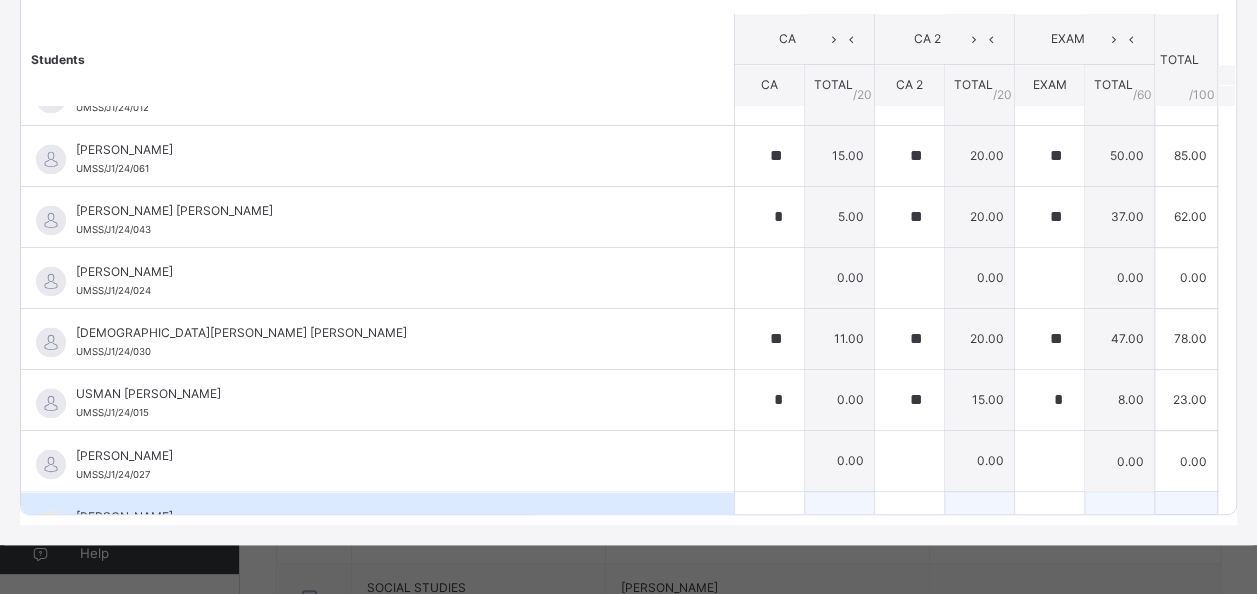 scroll, scrollTop: 1472, scrollLeft: 0, axis: vertical 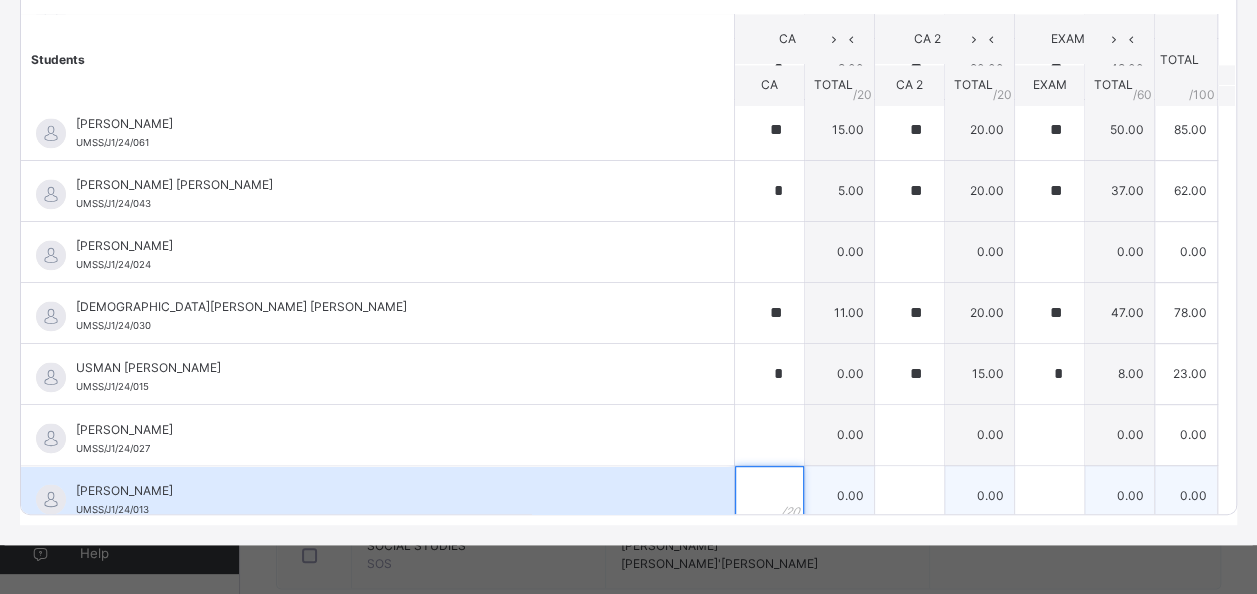 click at bounding box center [769, 496] 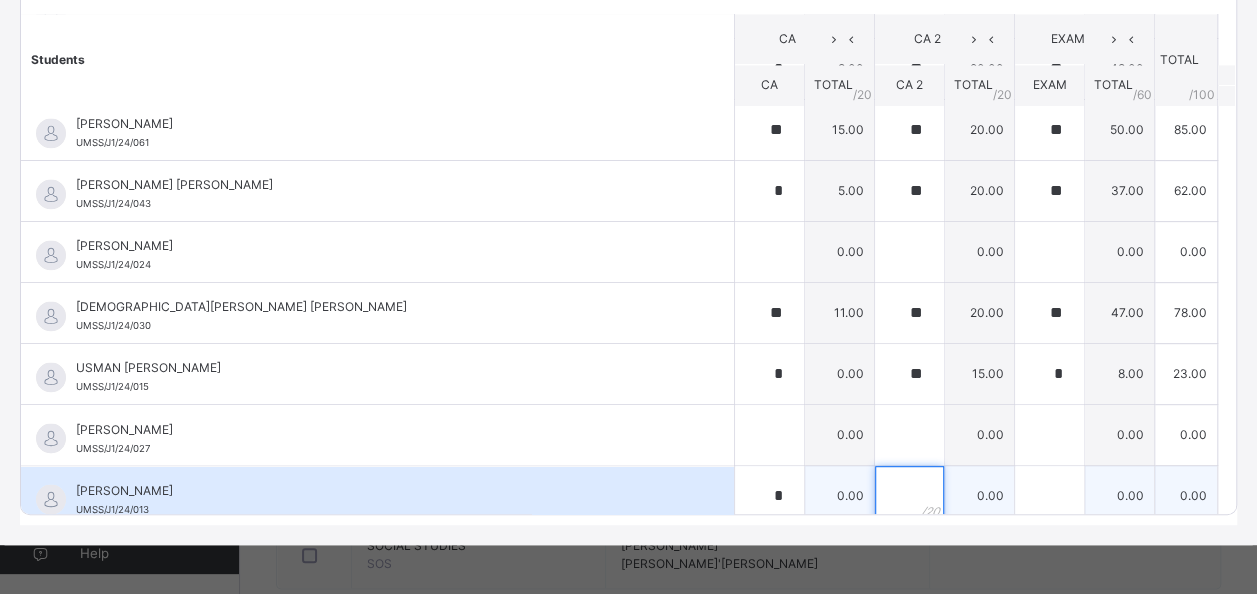 click at bounding box center [909, 496] 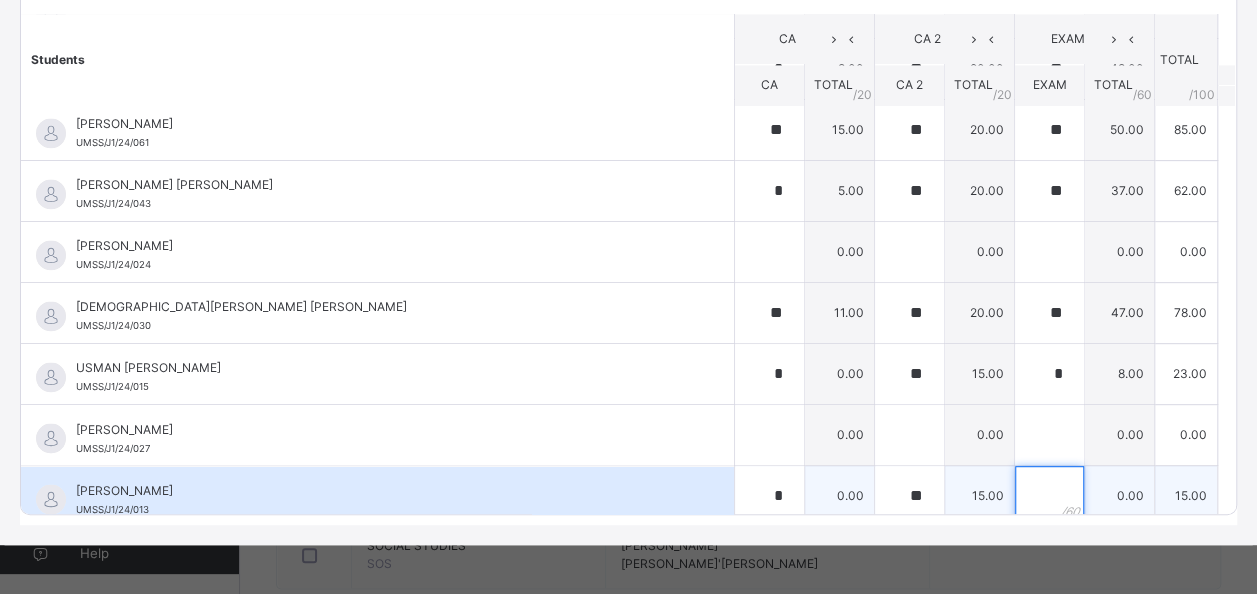 click at bounding box center [1049, 496] 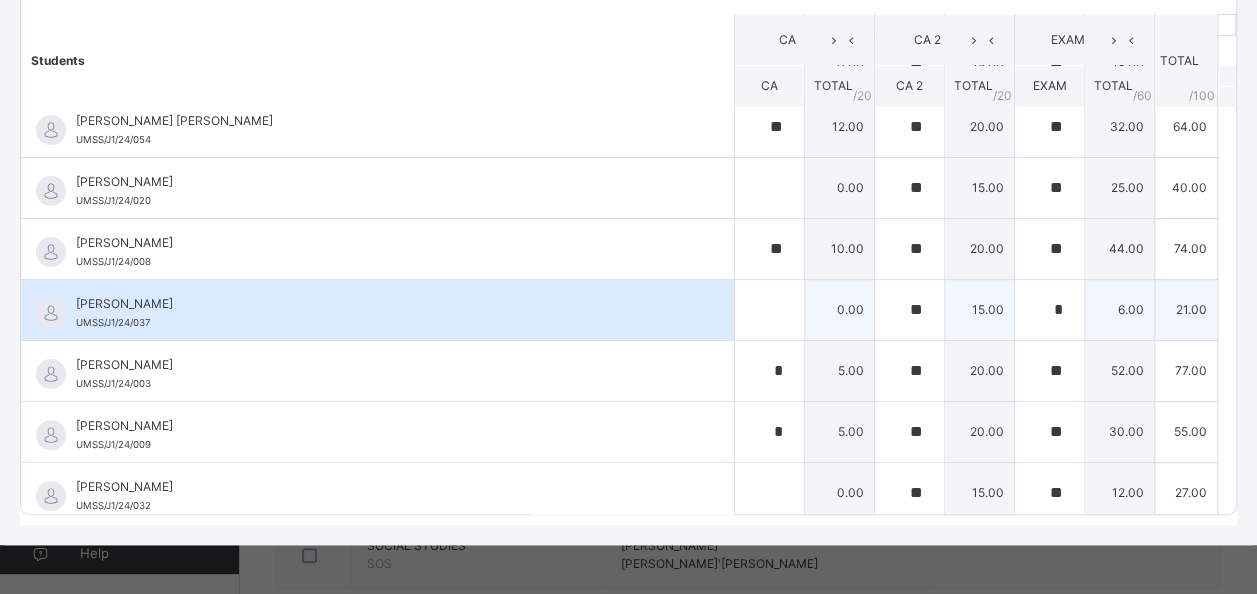scroll, scrollTop: 0, scrollLeft: 0, axis: both 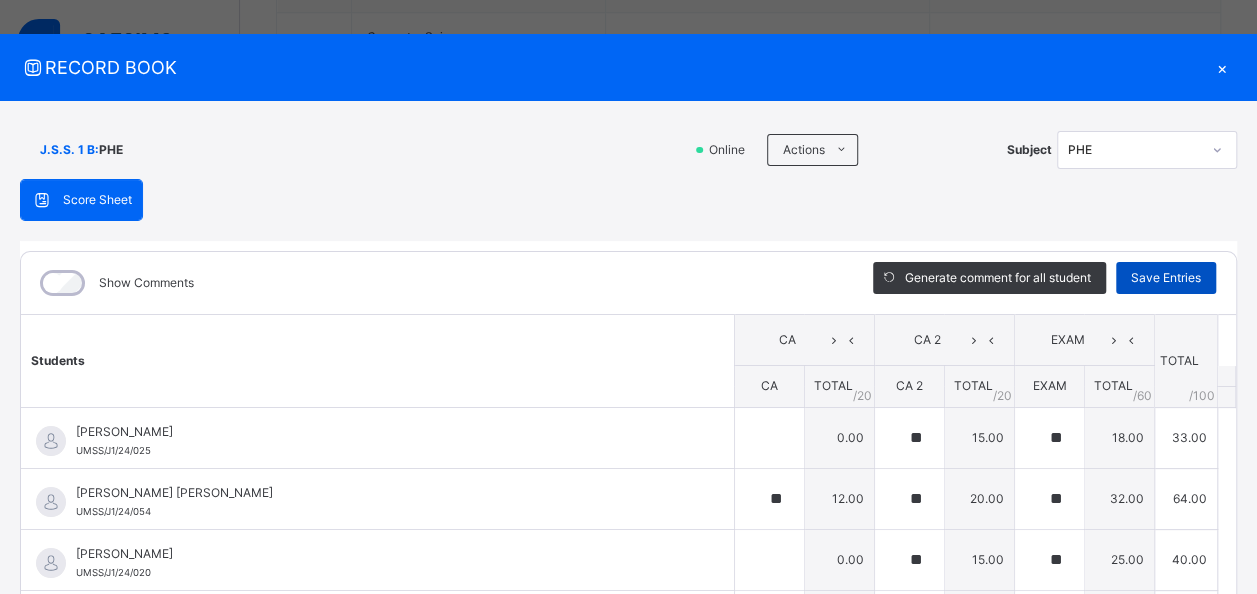 click on "Save Entries" at bounding box center [1166, 278] 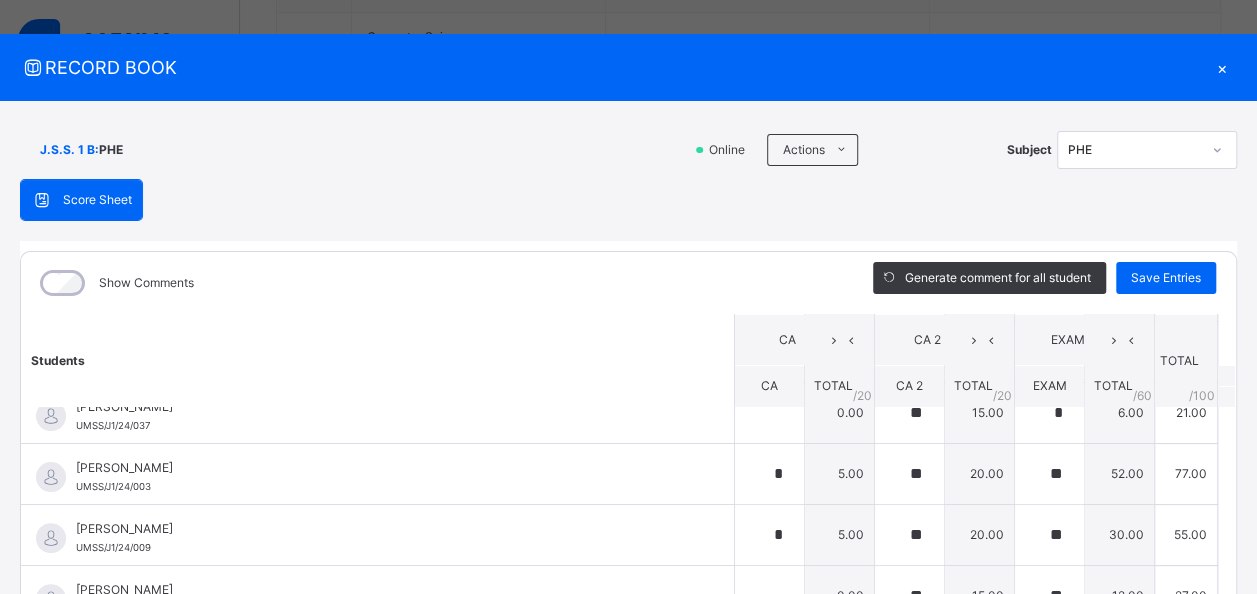 scroll, scrollTop: 400, scrollLeft: 0, axis: vertical 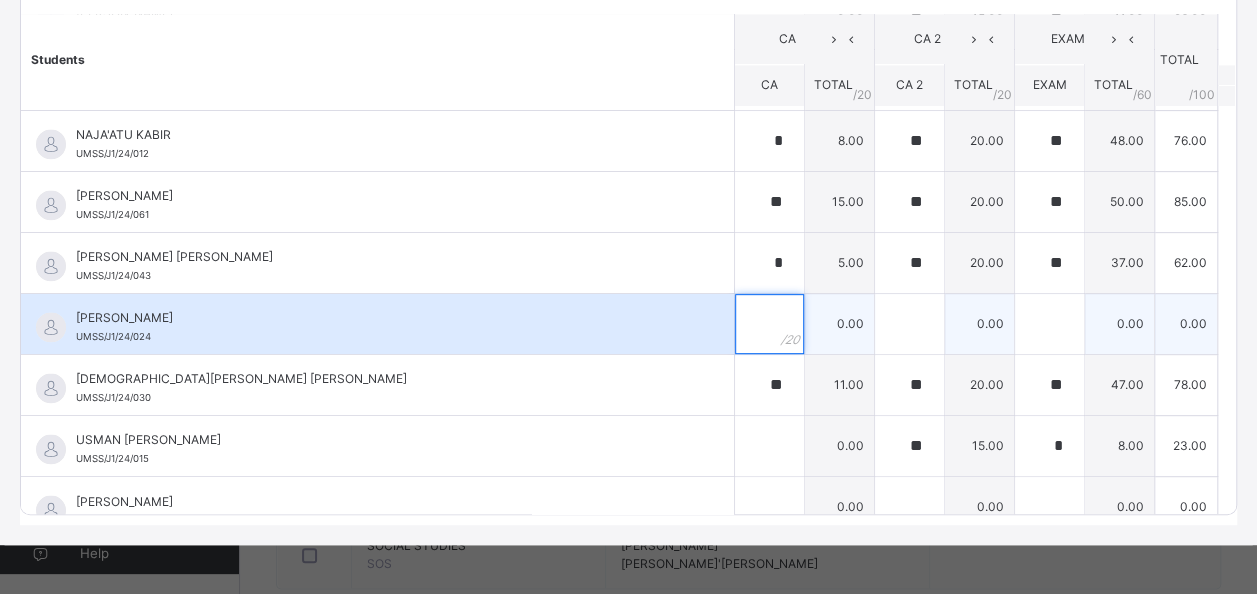 click at bounding box center (769, 324) 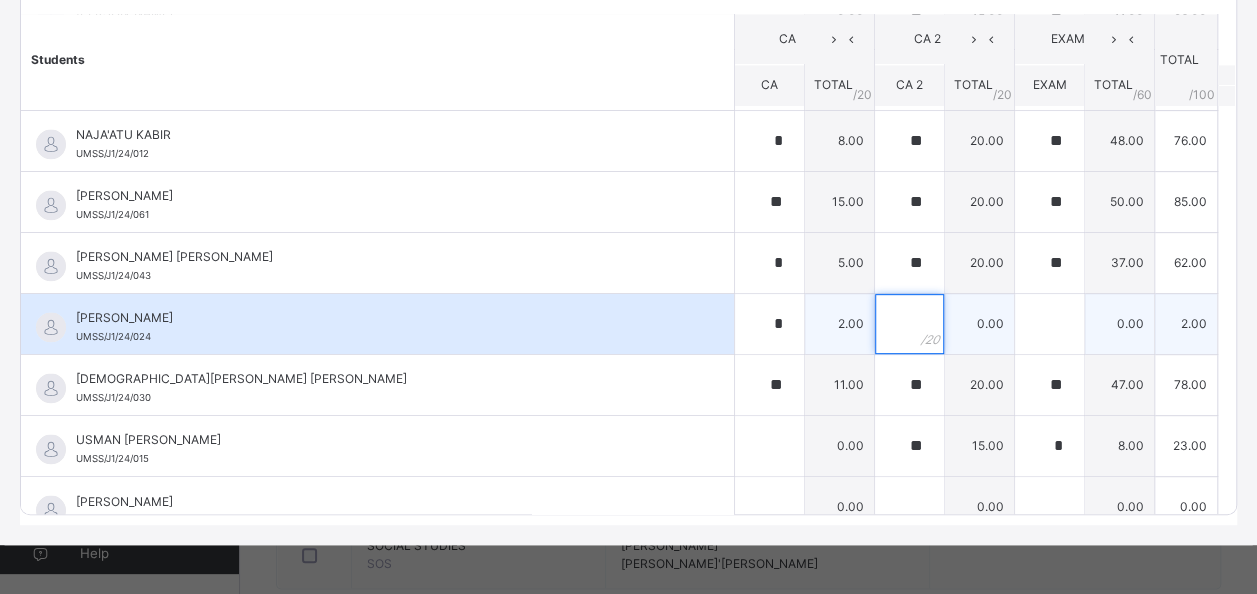 click at bounding box center (909, 324) 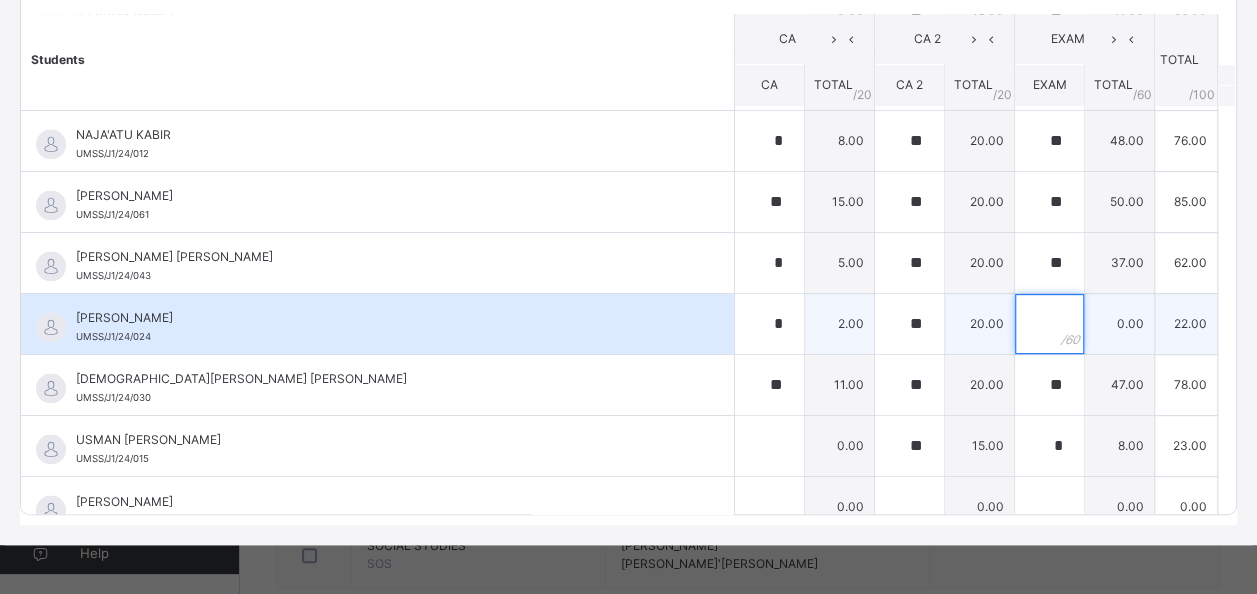 click at bounding box center [1049, 324] 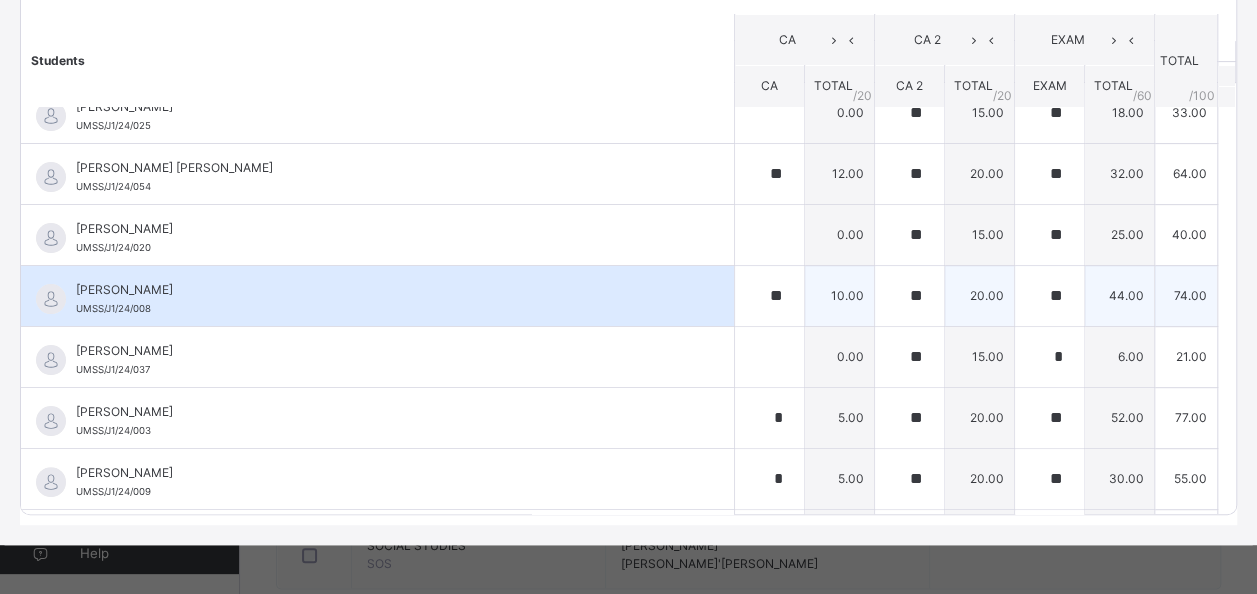 scroll, scrollTop: 0, scrollLeft: 0, axis: both 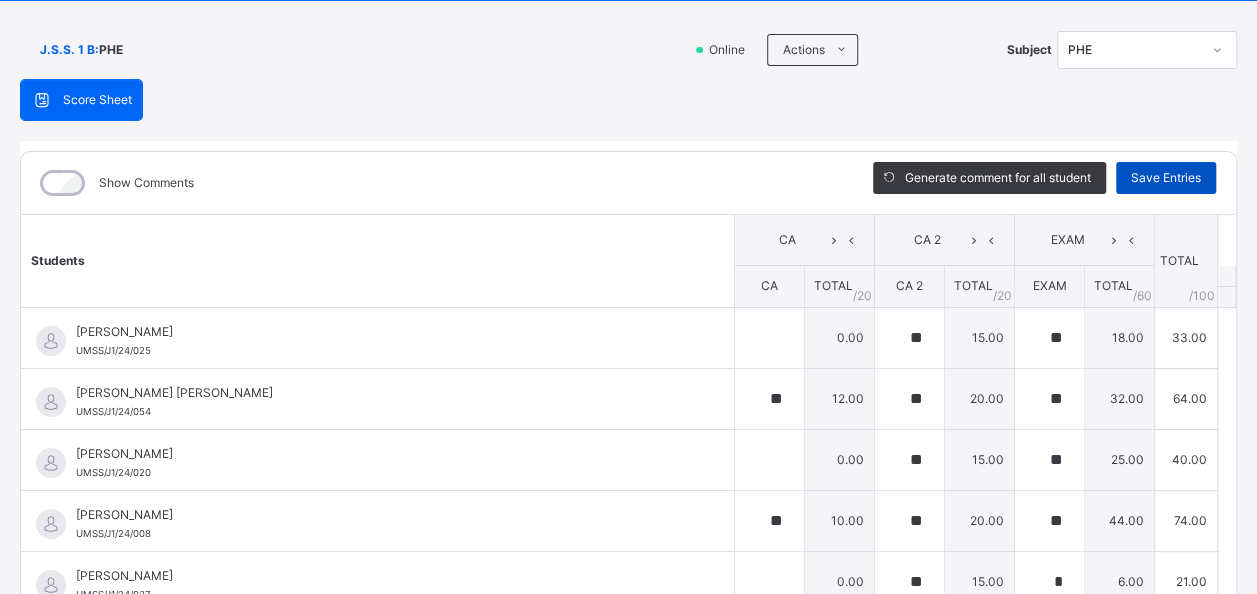 click on "Save Entries" at bounding box center (1166, 178) 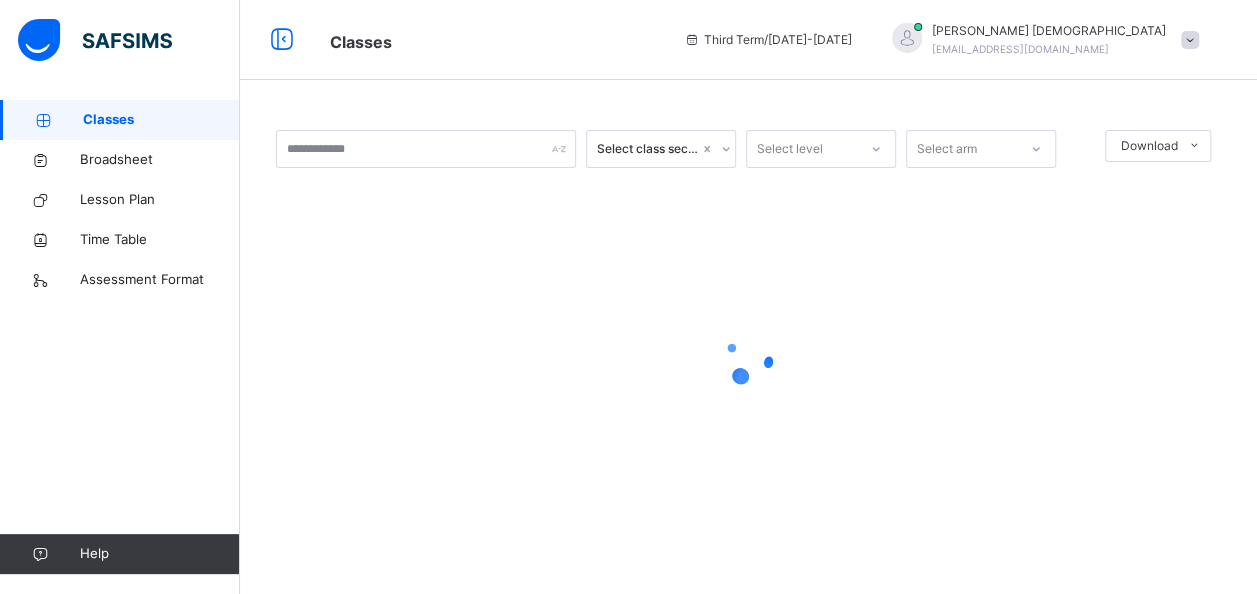 scroll, scrollTop: 0, scrollLeft: 0, axis: both 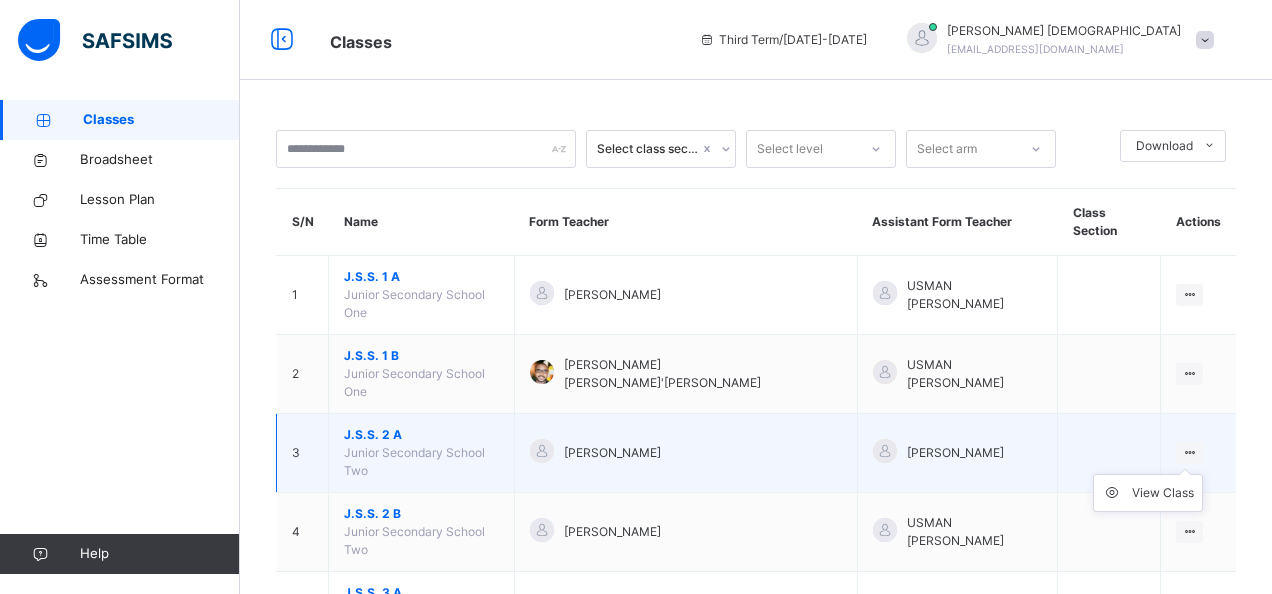 click at bounding box center [1189, 452] 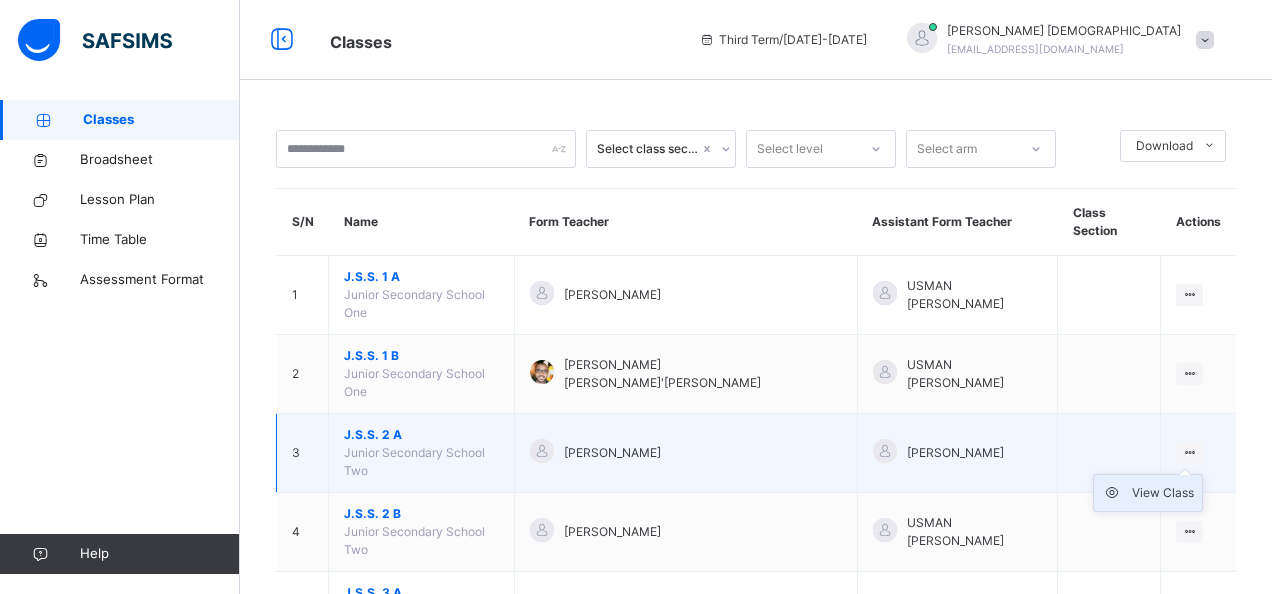 click on "View Class" at bounding box center [1163, 493] 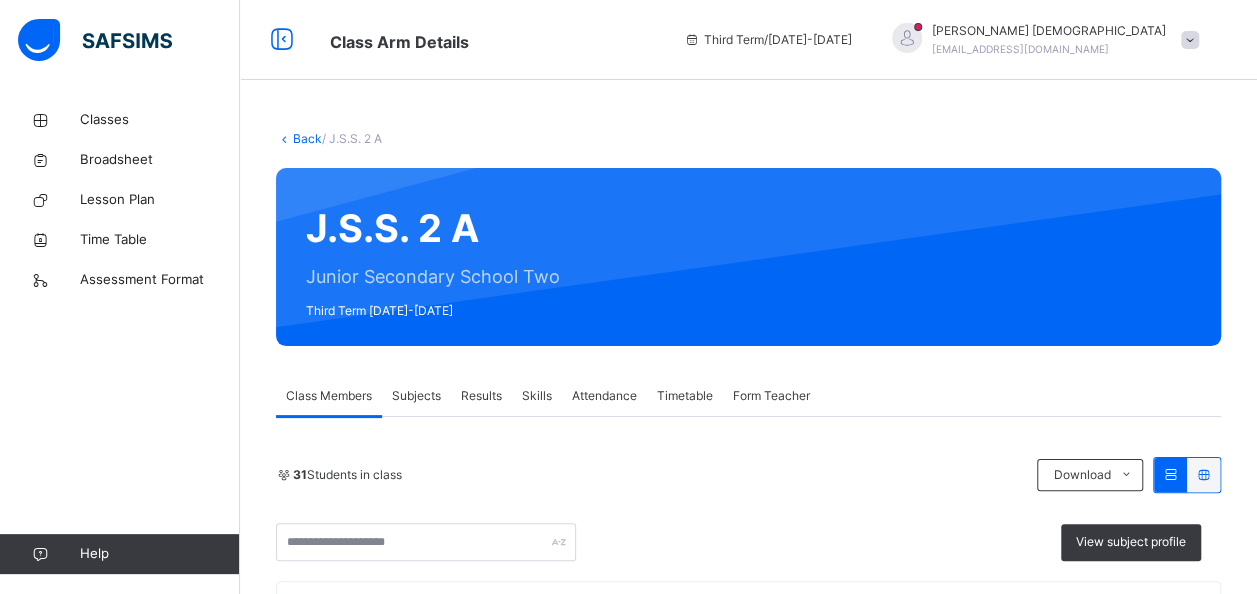 click on "Subjects" at bounding box center [416, 396] 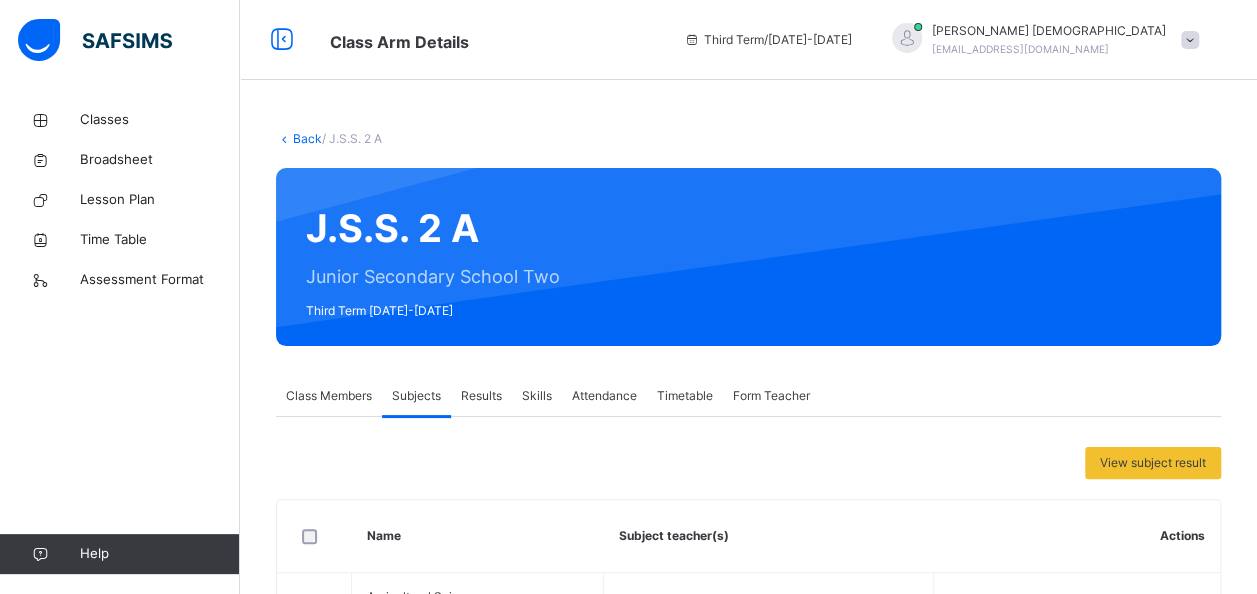 scroll, scrollTop: 519, scrollLeft: 0, axis: vertical 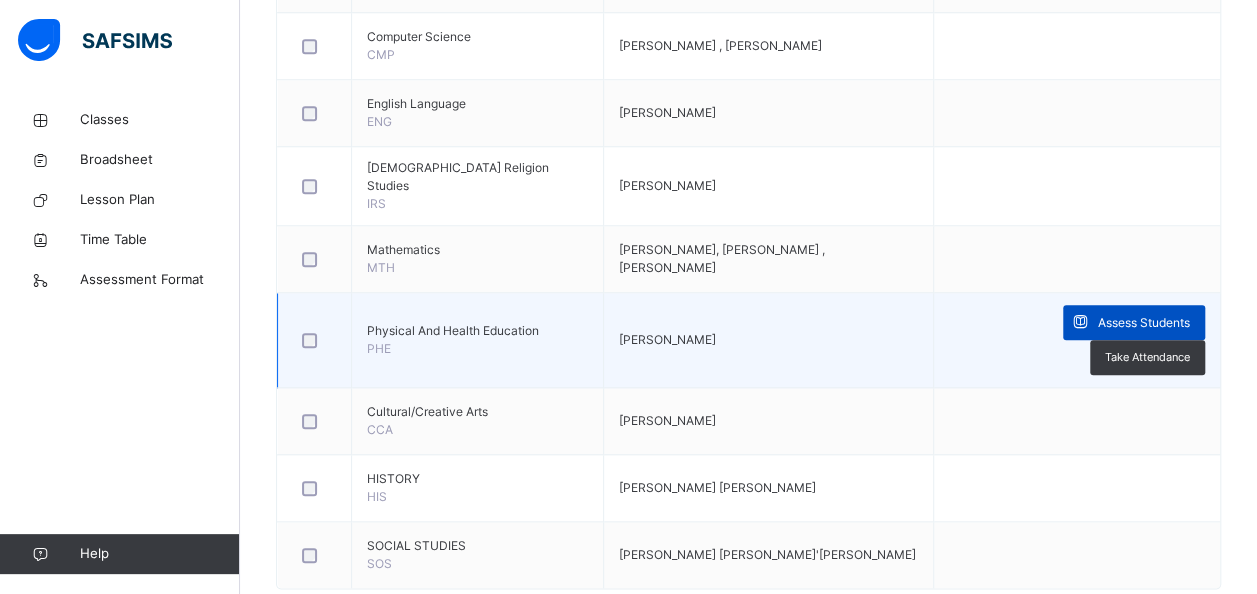 click on "Assess Students" at bounding box center (1144, 323) 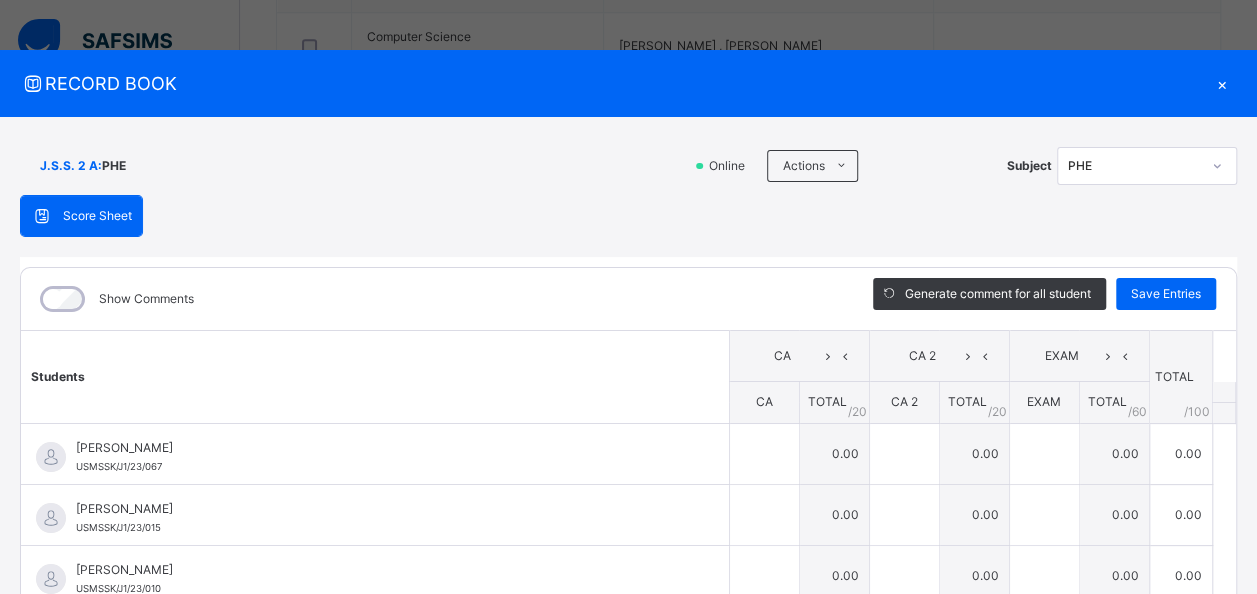 scroll, scrollTop: 316, scrollLeft: 0, axis: vertical 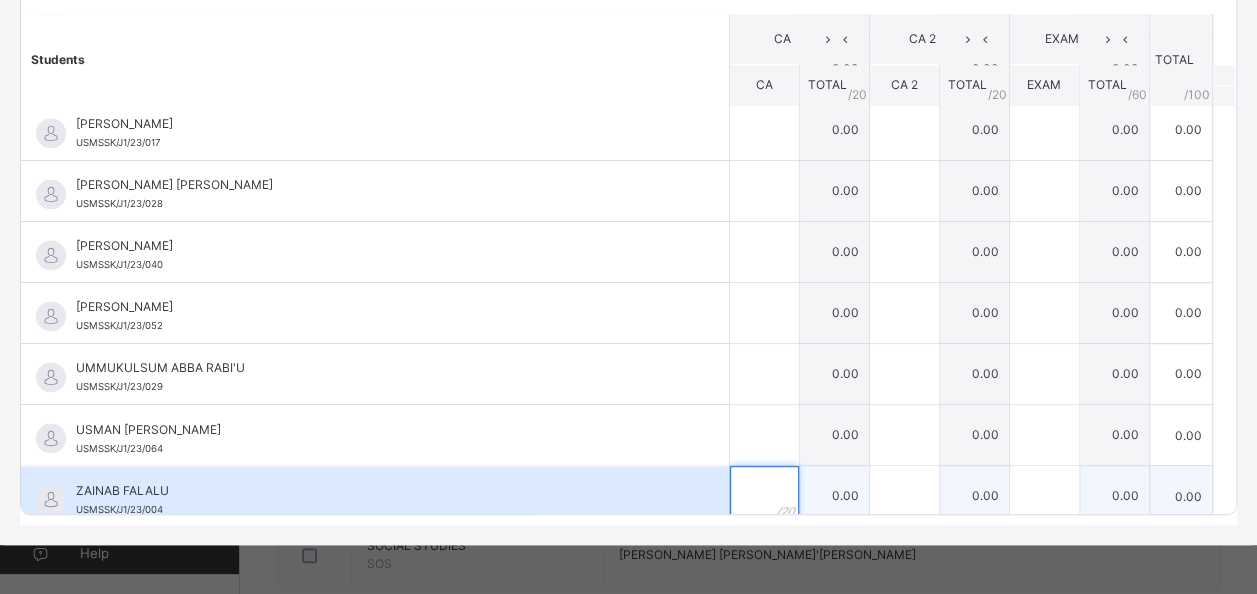 click at bounding box center [764, 496] 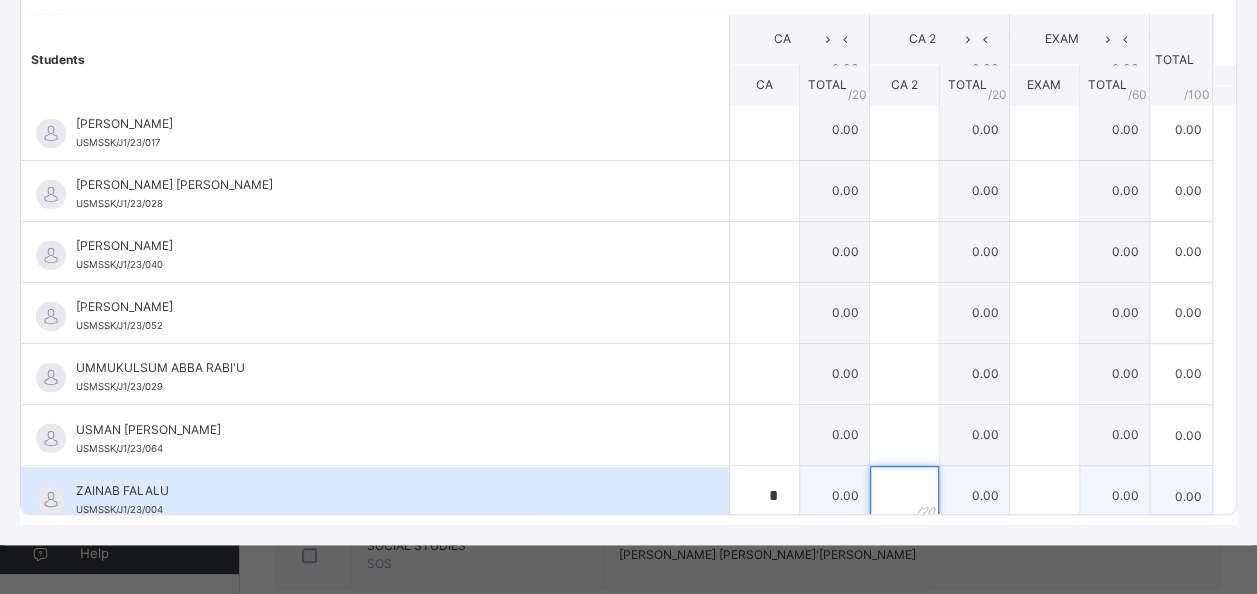 click at bounding box center [904, 496] 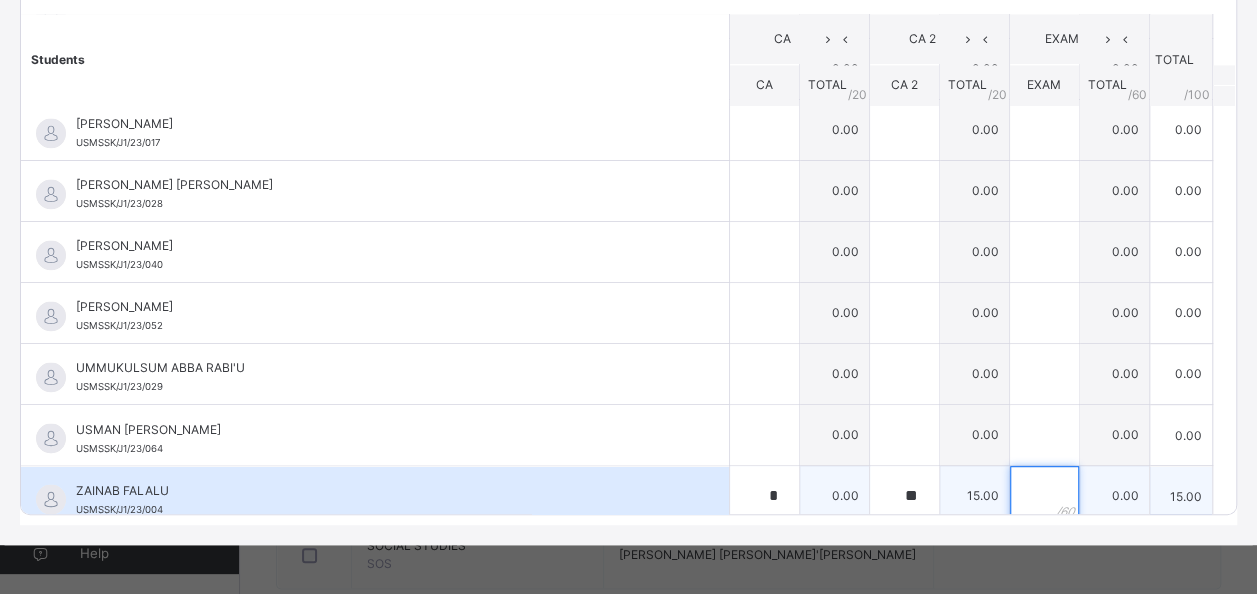 click at bounding box center (1044, 496) 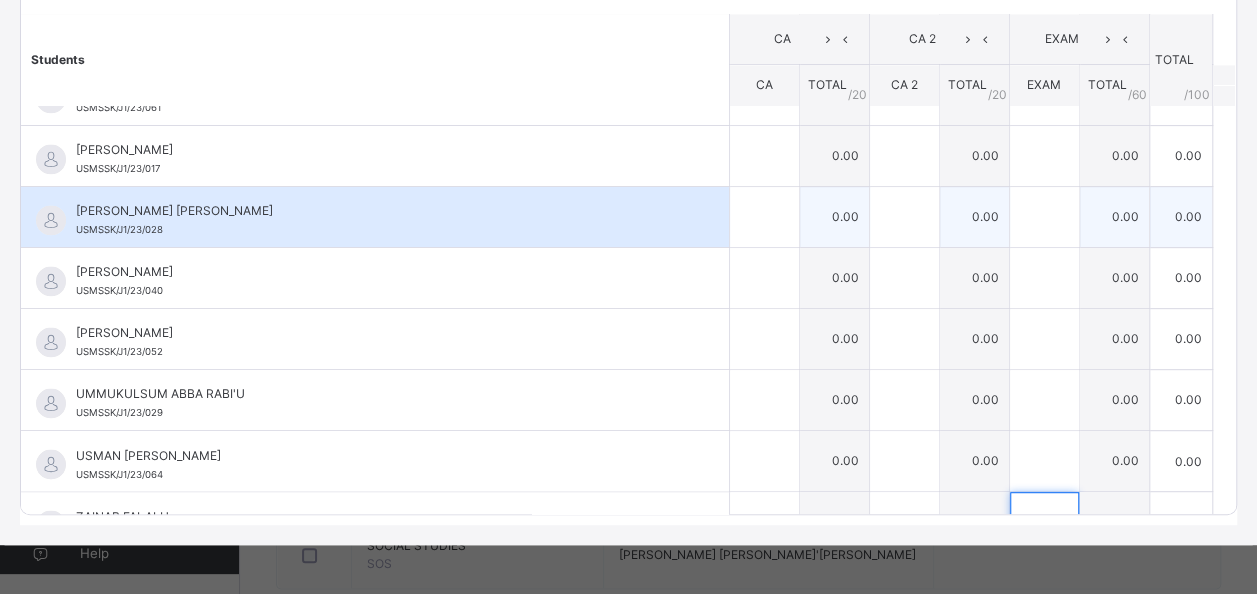 scroll, scrollTop: 1472, scrollLeft: 0, axis: vertical 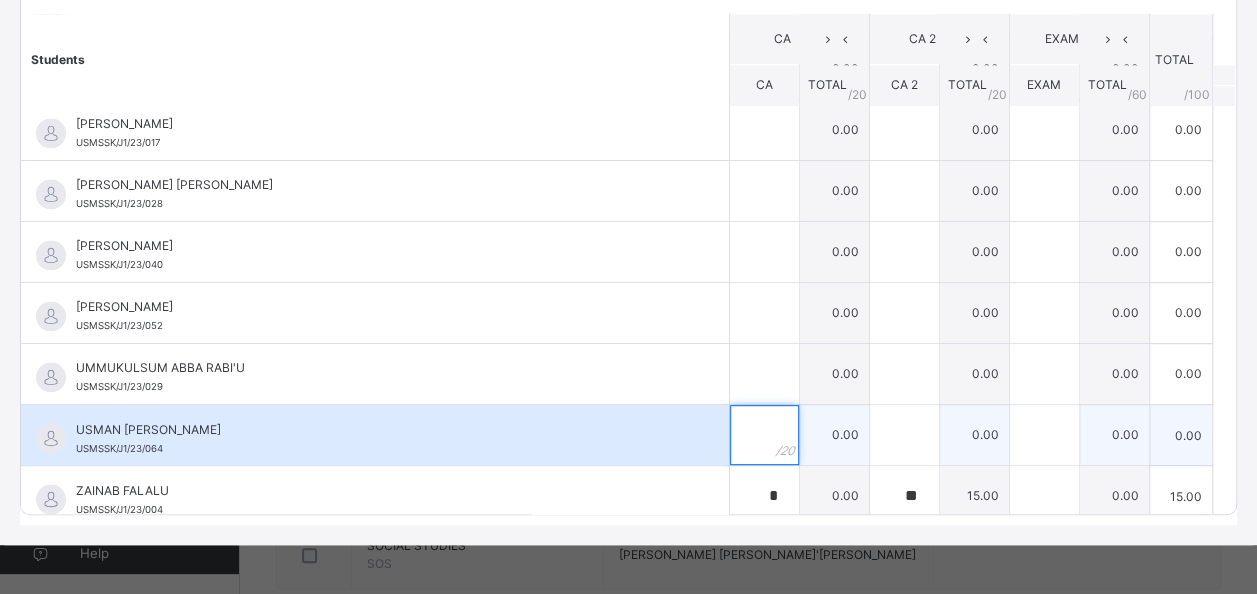 click at bounding box center (764, 435) 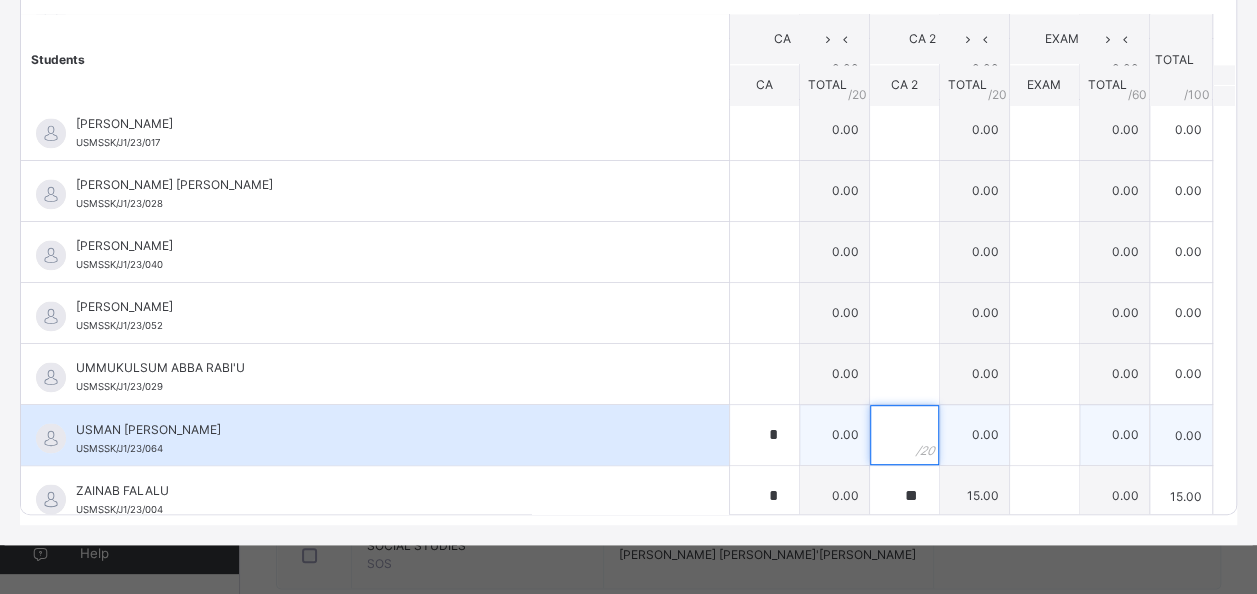 click at bounding box center [904, 435] 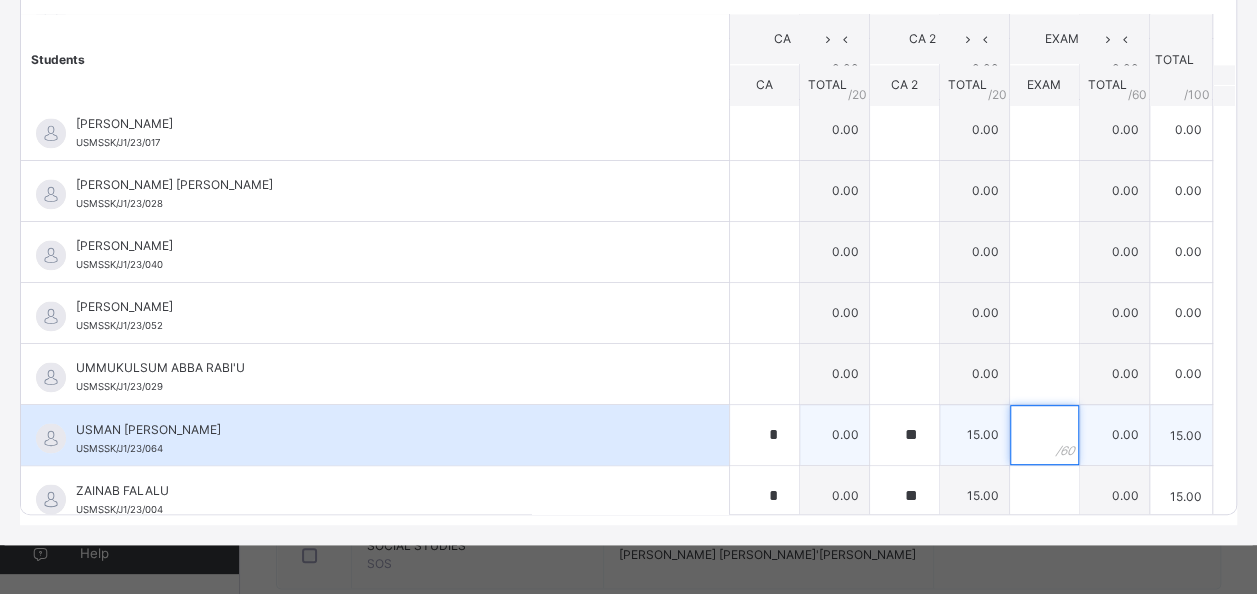 click at bounding box center [1044, 435] 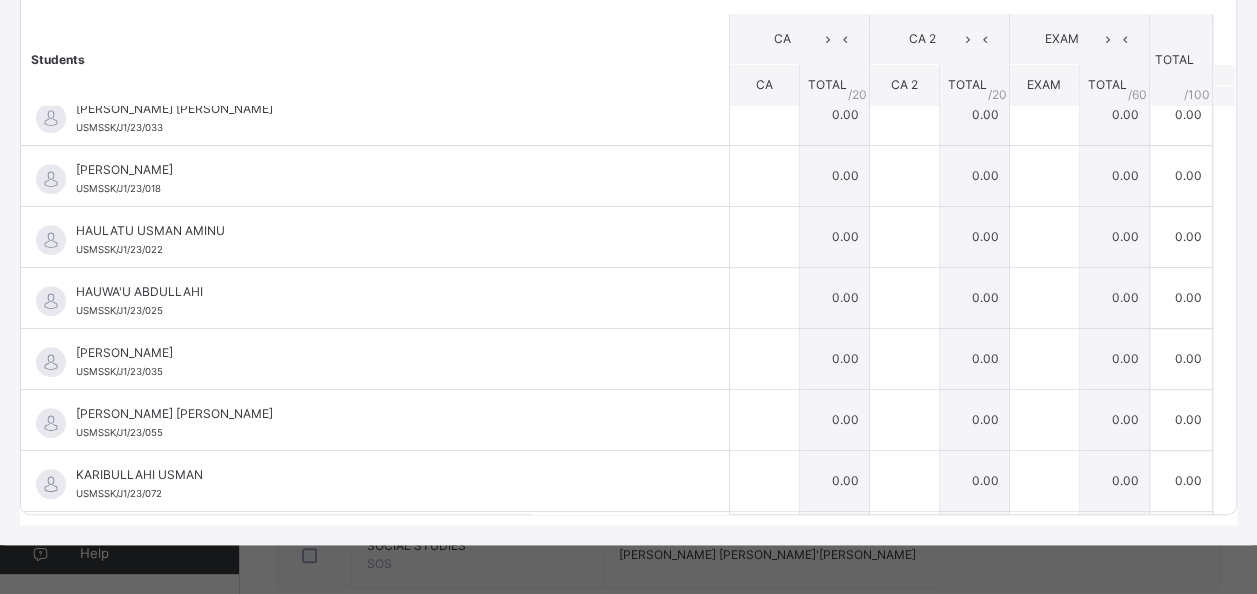 scroll, scrollTop: 472, scrollLeft: 0, axis: vertical 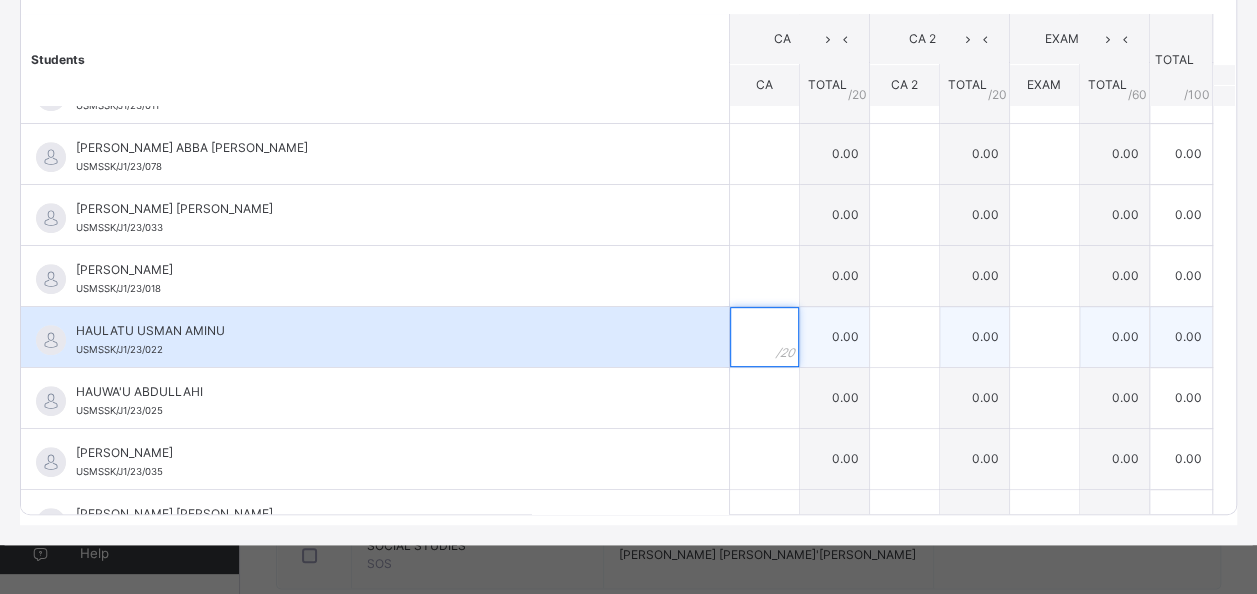 click at bounding box center [764, 337] 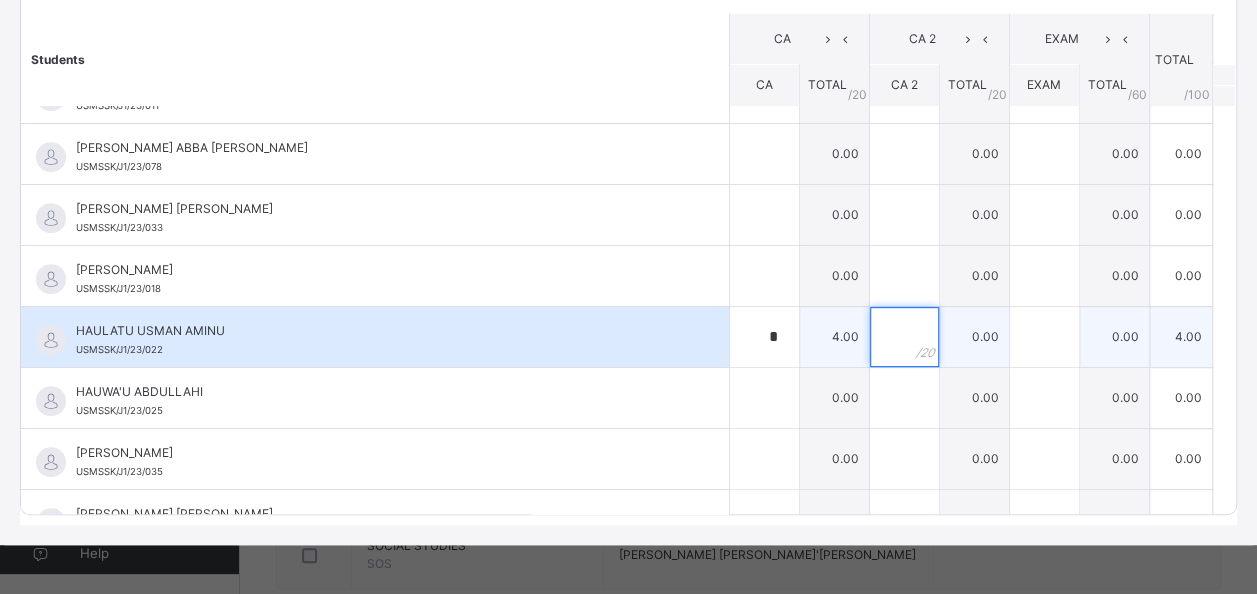 click at bounding box center [904, 337] 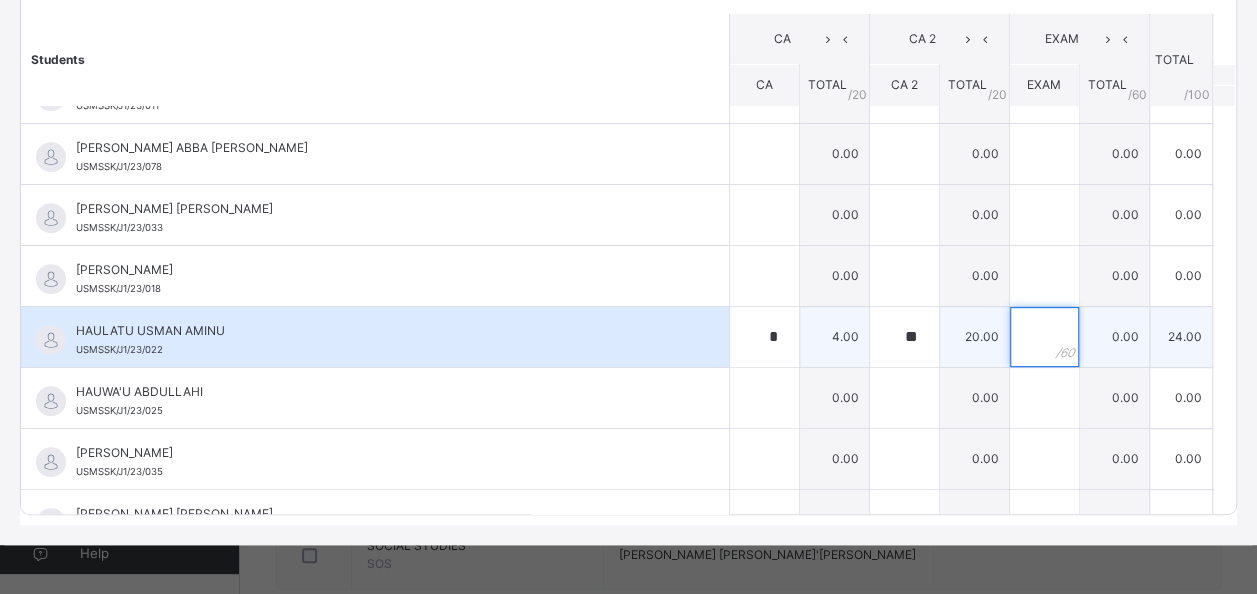 click at bounding box center [1044, 337] 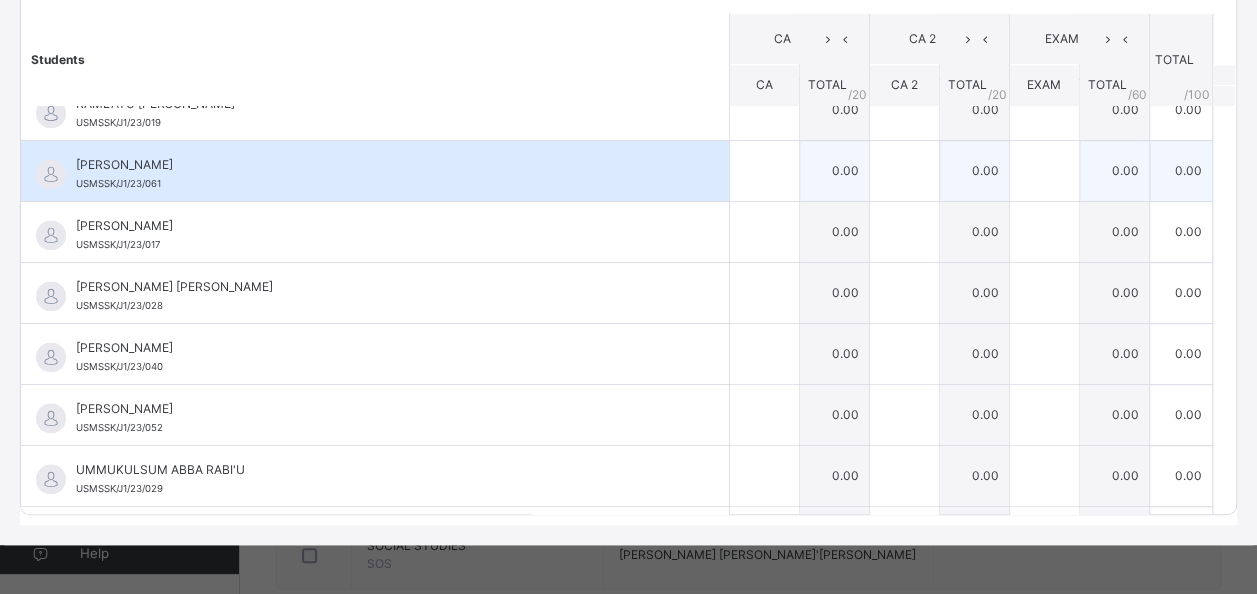 scroll, scrollTop: 1372, scrollLeft: 0, axis: vertical 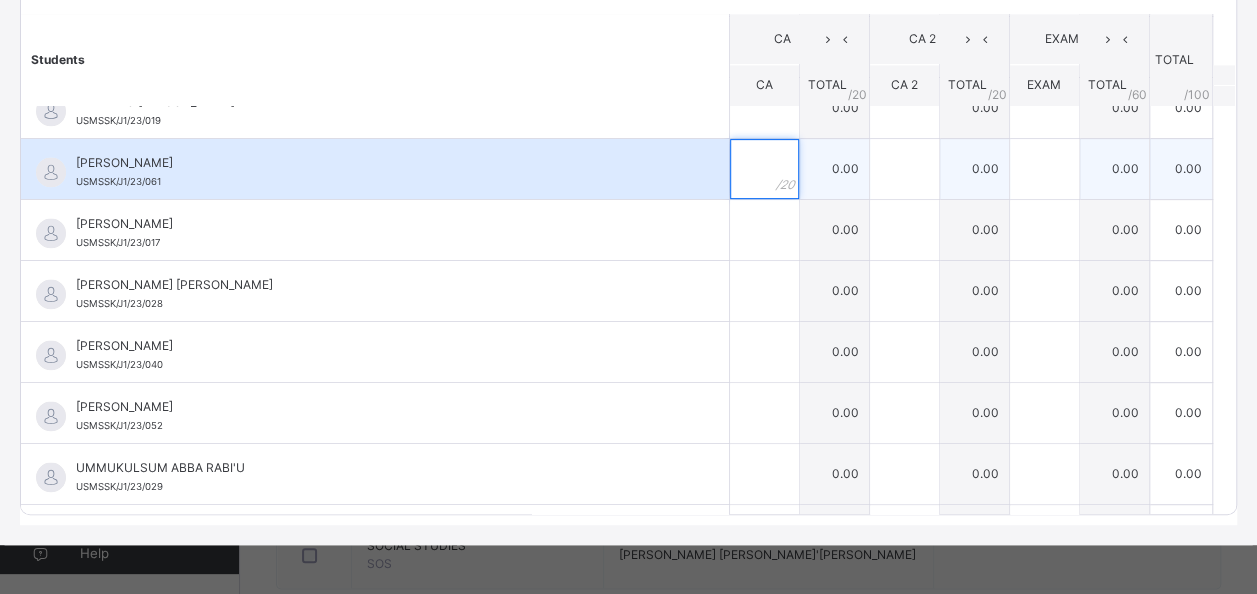 click at bounding box center [764, 169] 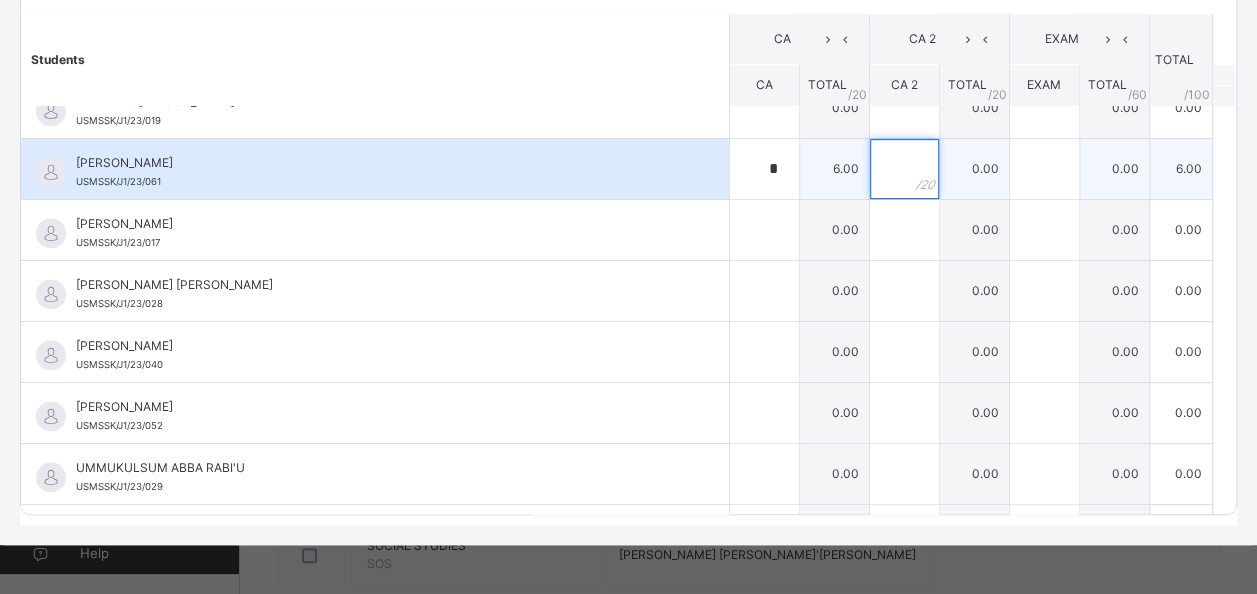 click at bounding box center [904, 169] 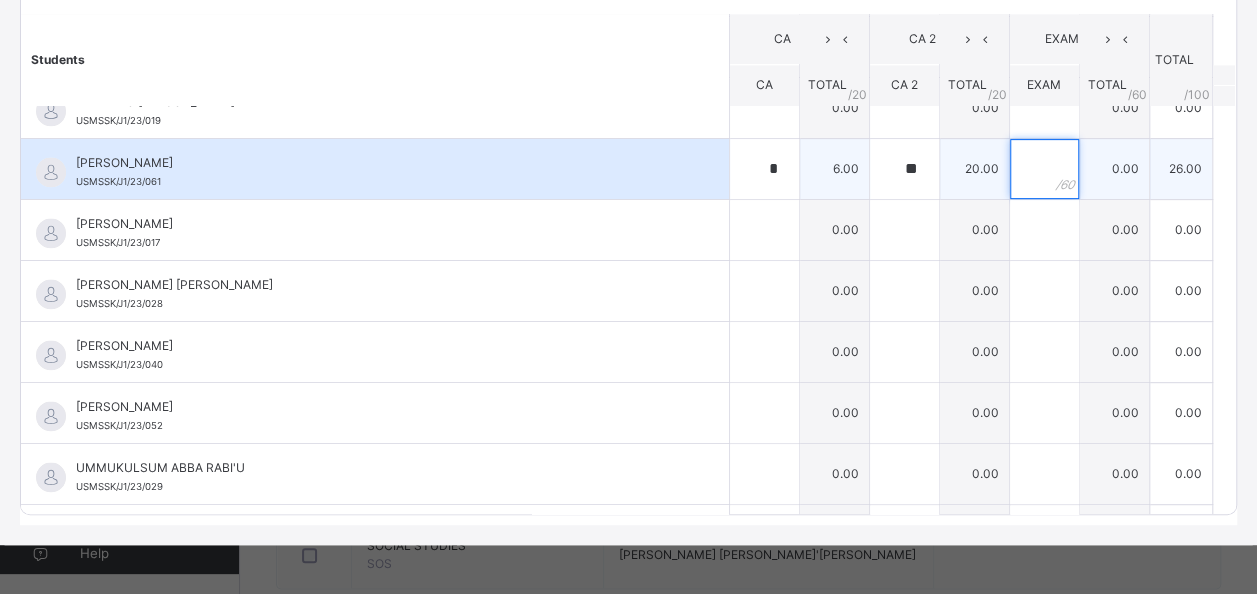 click at bounding box center (1044, 169) 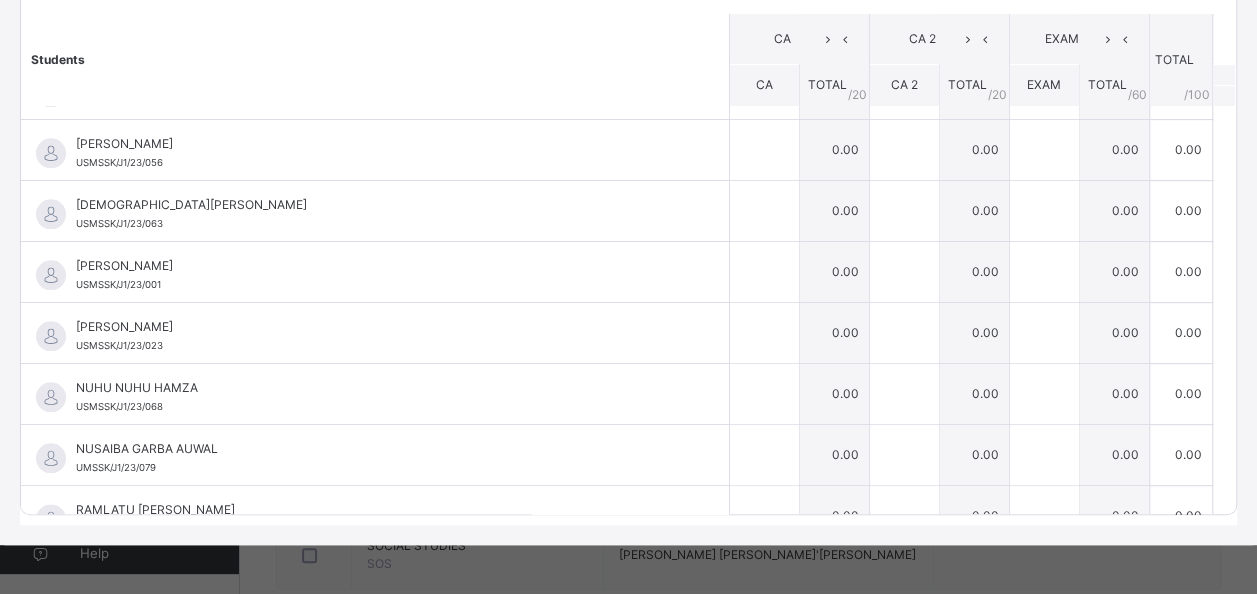 scroll, scrollTop: 872, scrollLeft: 0, axis: vertical 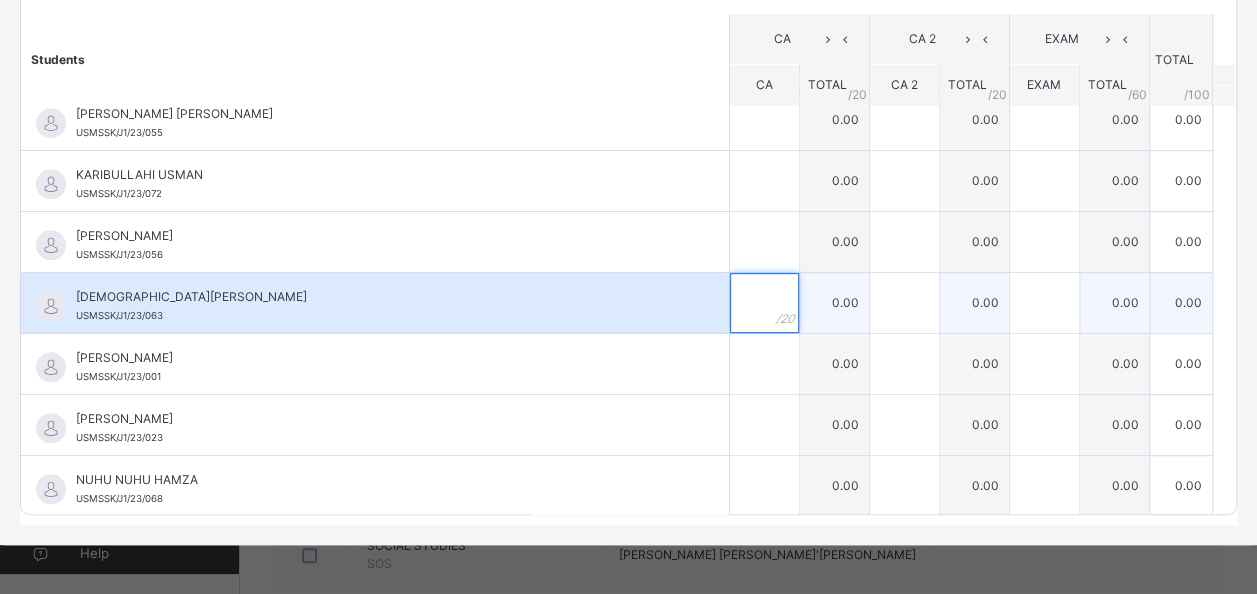 click at bounding box center (764, 303) 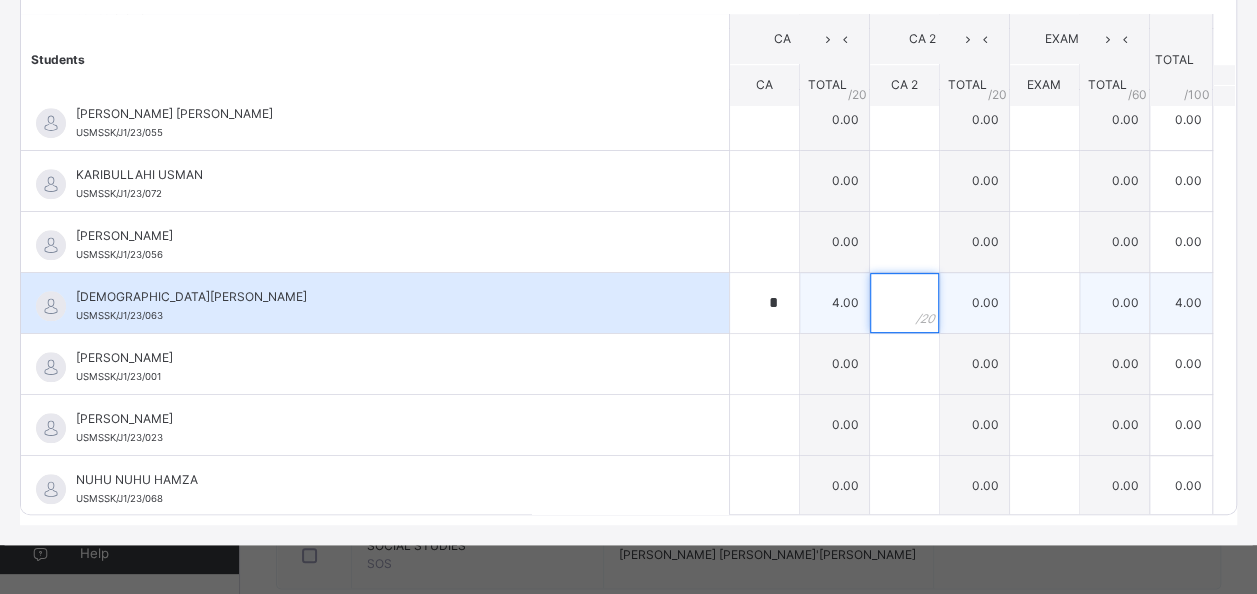 click at bounding box center [904, 303] 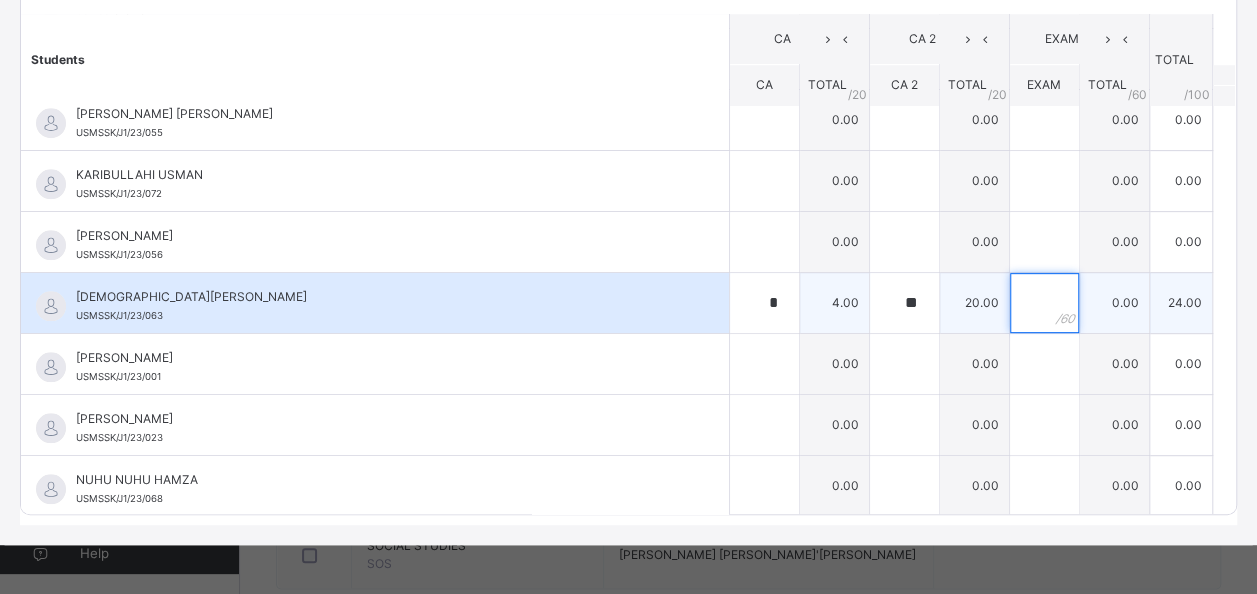 click at bounding box center (1044, 303) 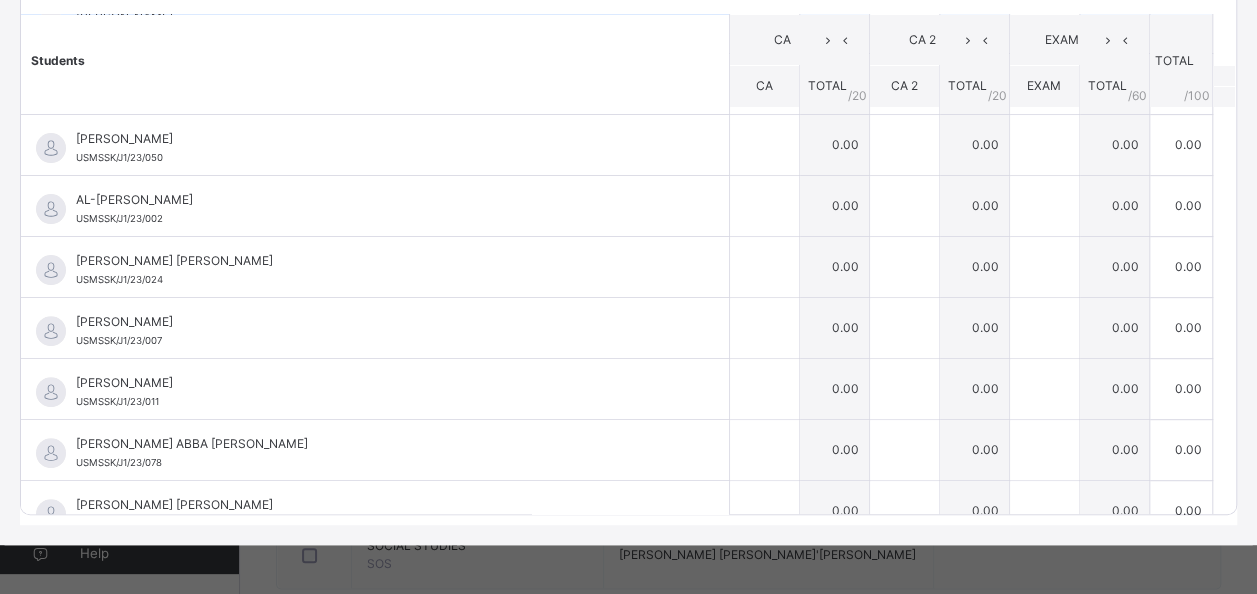 scroll, scrollTop: 0, scrollLeft: 0, axis: both 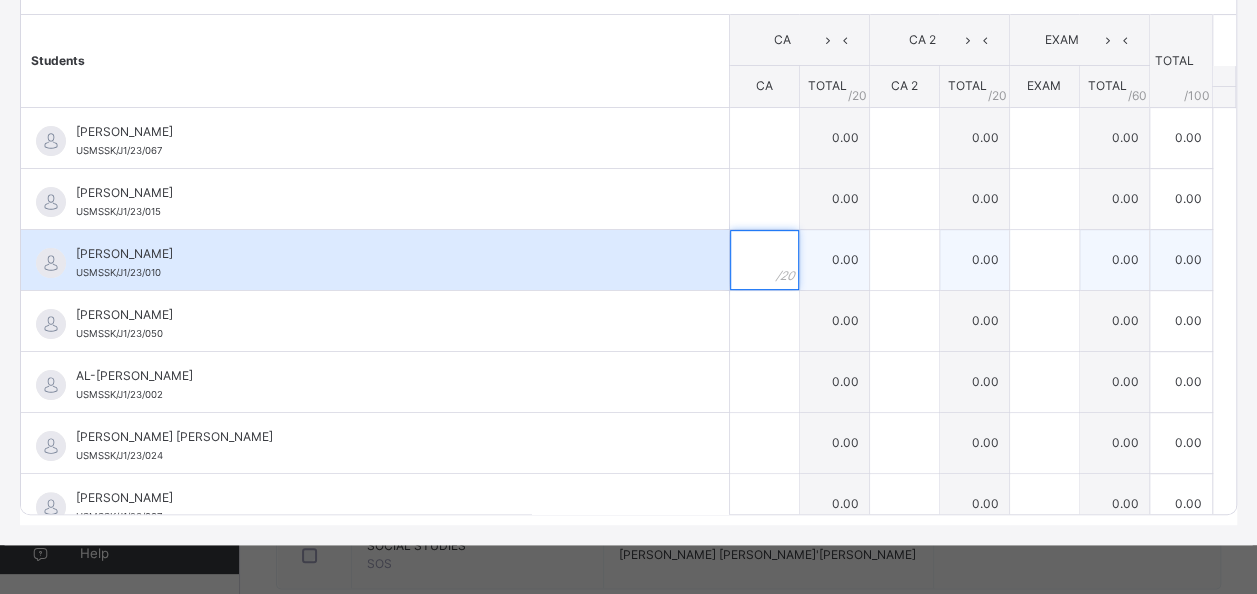 click at bounding box center (764, 260) 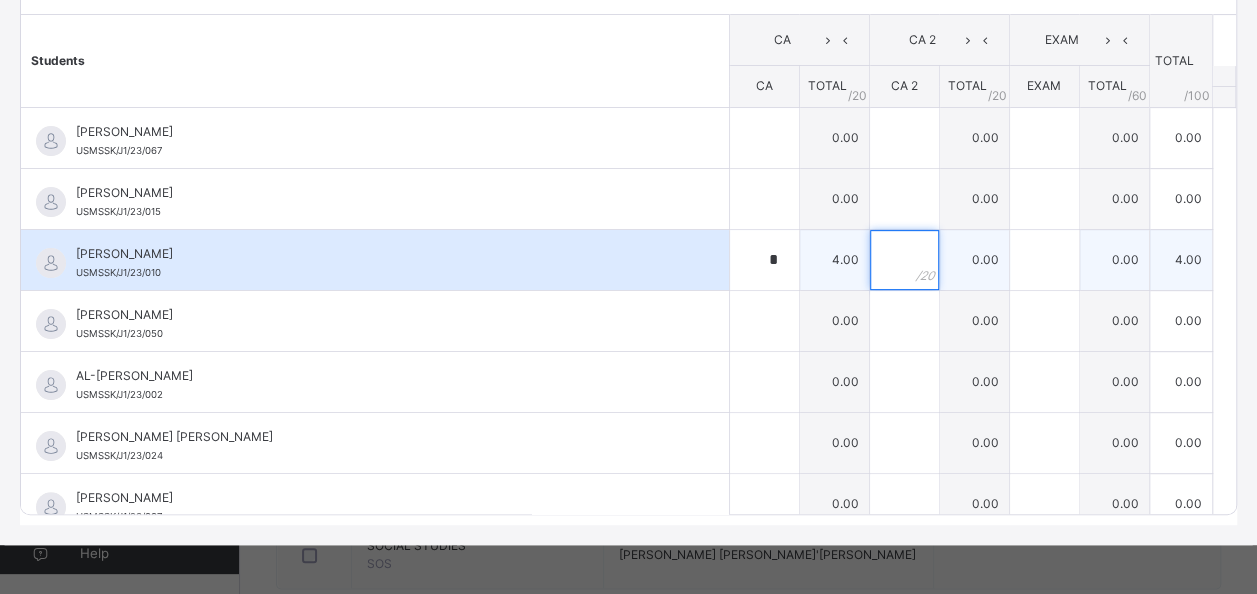 click at bounding box center (904, 260) 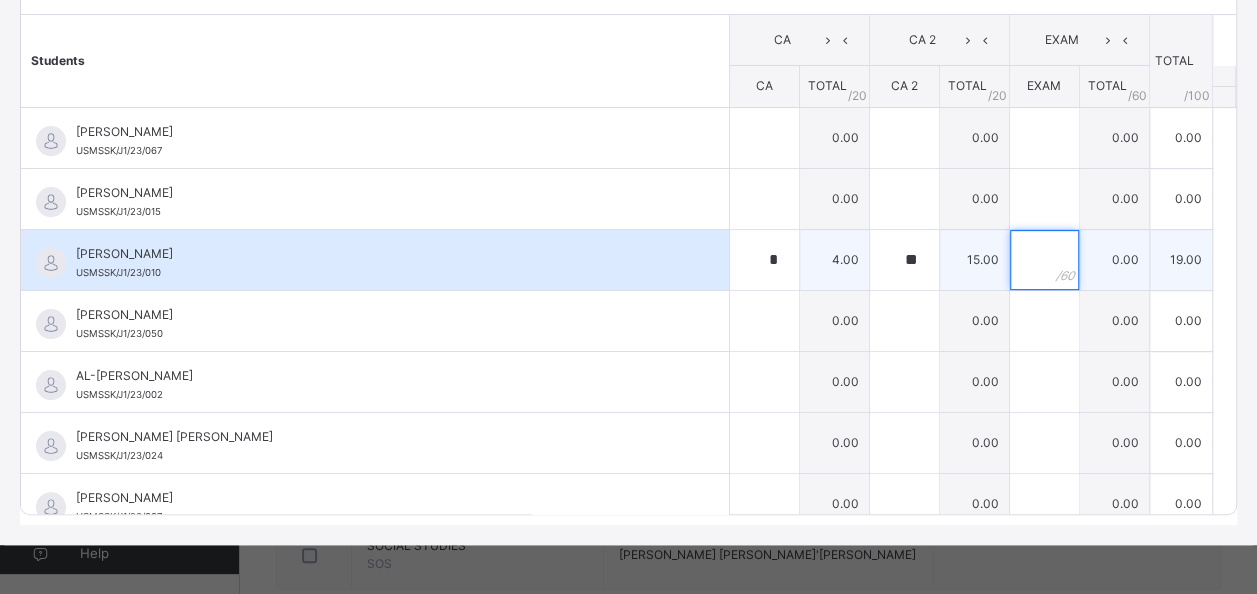 click at bounding box center (1044, 260) 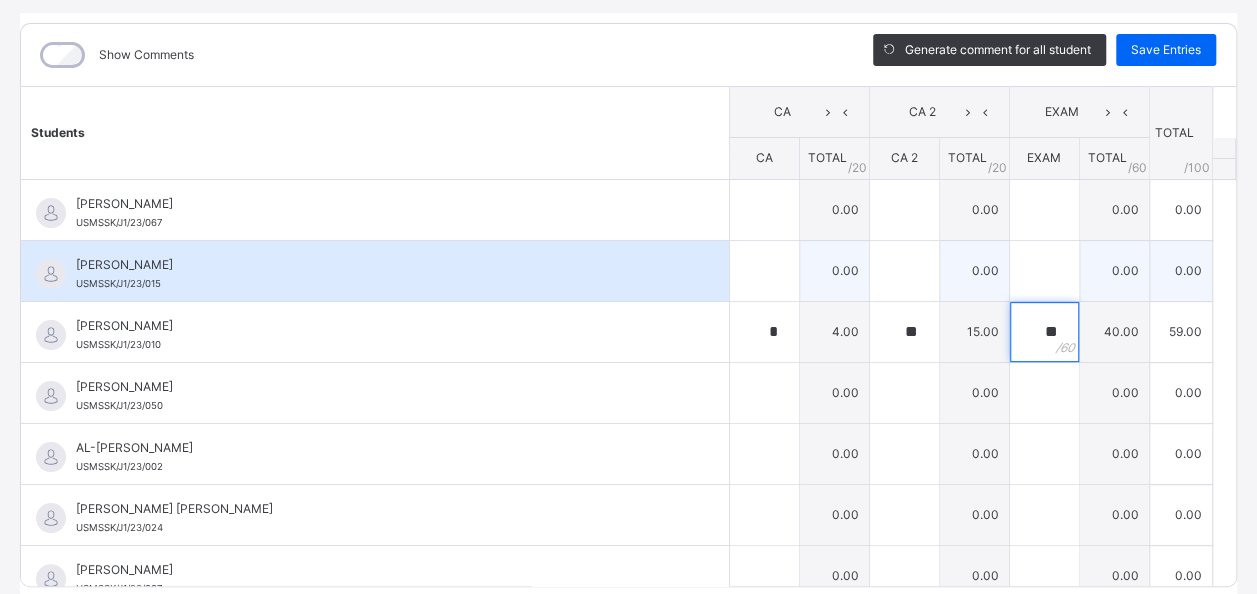 scroll, scrollTop: 216, scrollLeft: 0, axis: vertical 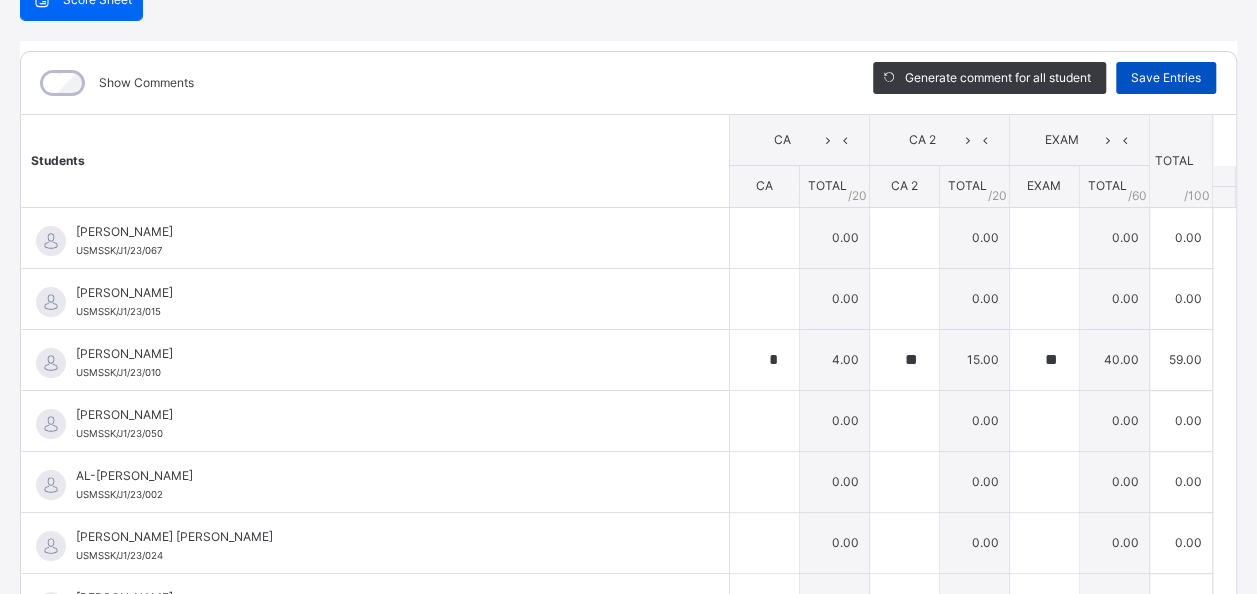 click on "Save Entries" at bounding box center [1166, 78] 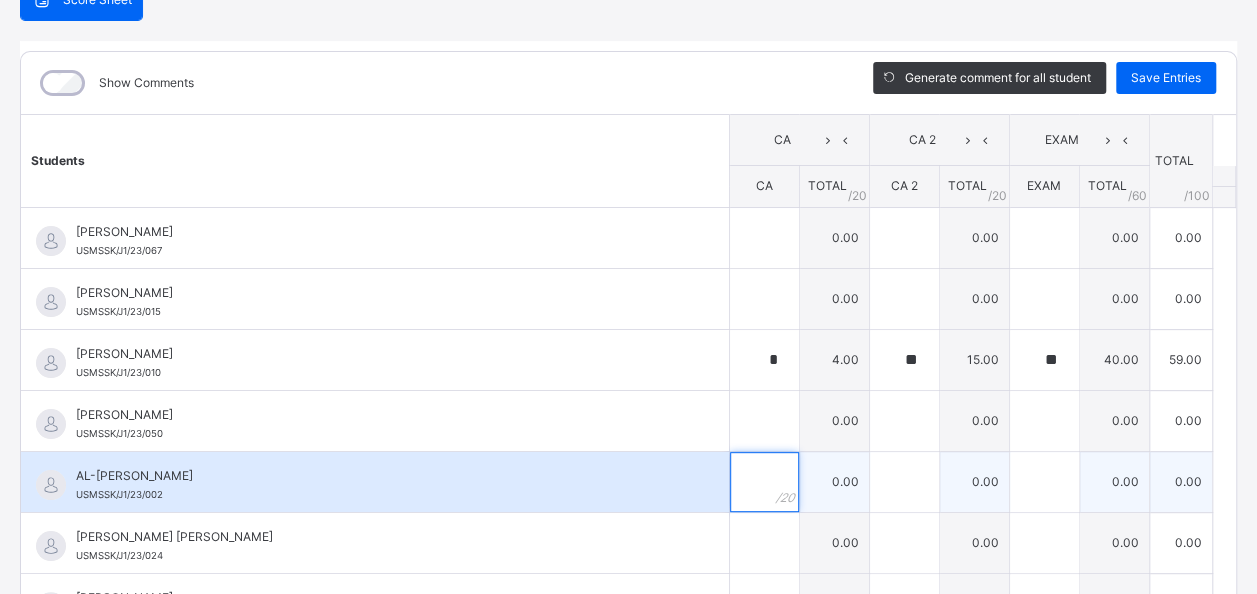 click at bounding box center (764, 482) 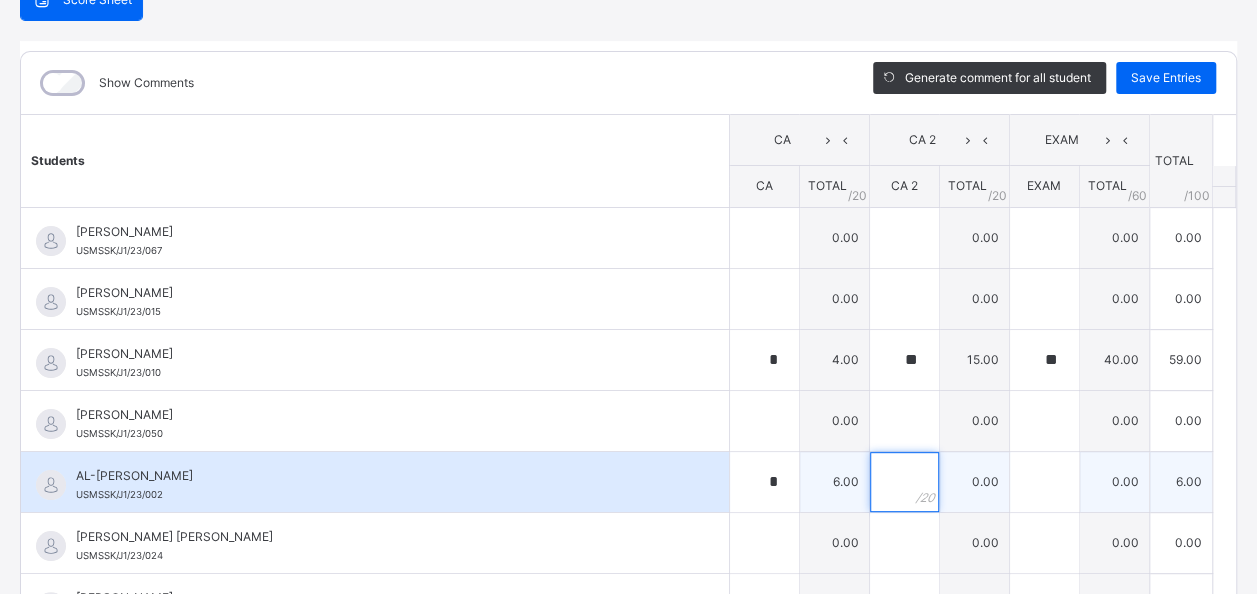 click at bounding box center (904, 482) 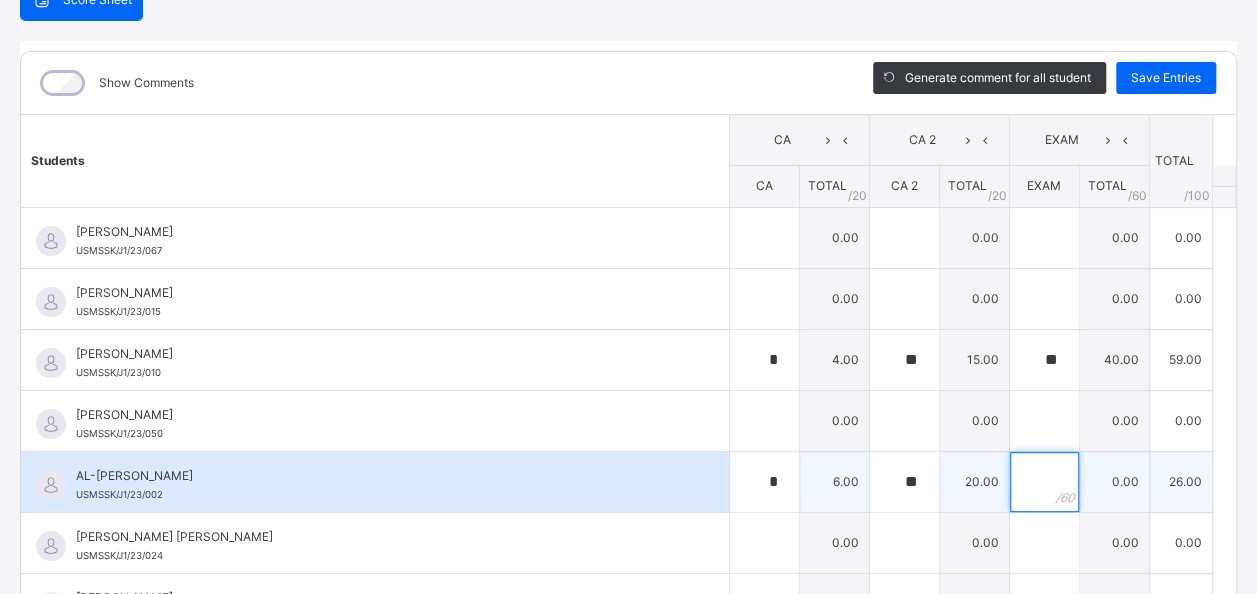 click at bounding box center (1044, 482) 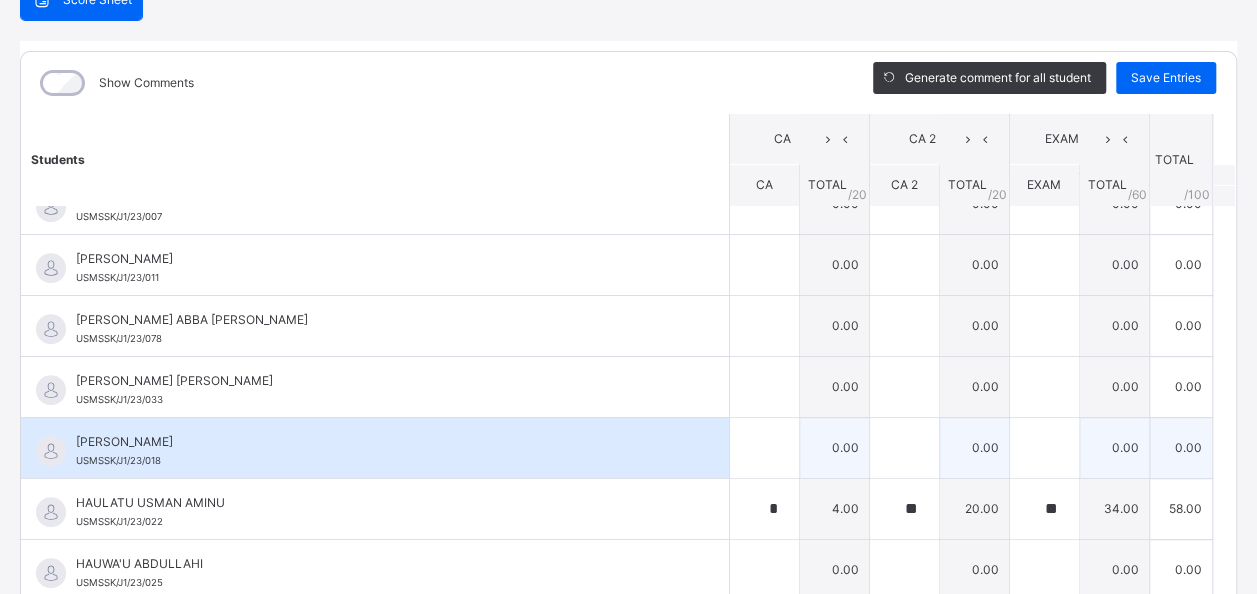 scroll, scrollTop: 500, scrollLeft: 0, axis: vertical 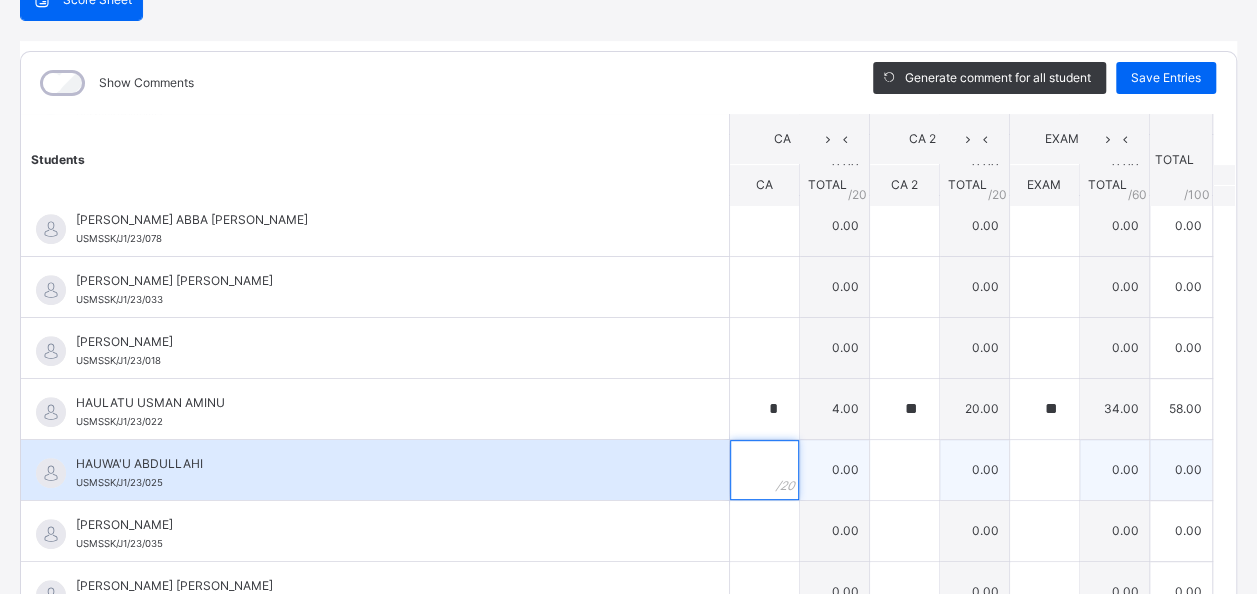 click at bounding box center (764, 470) 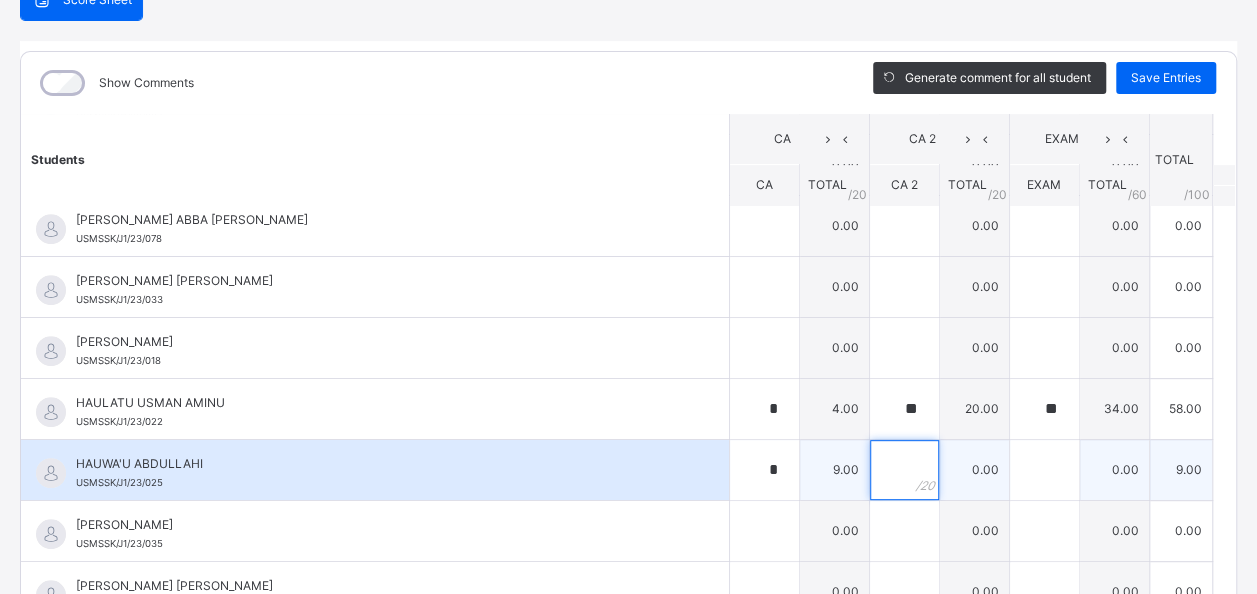 click at bounding box center (904, 470) 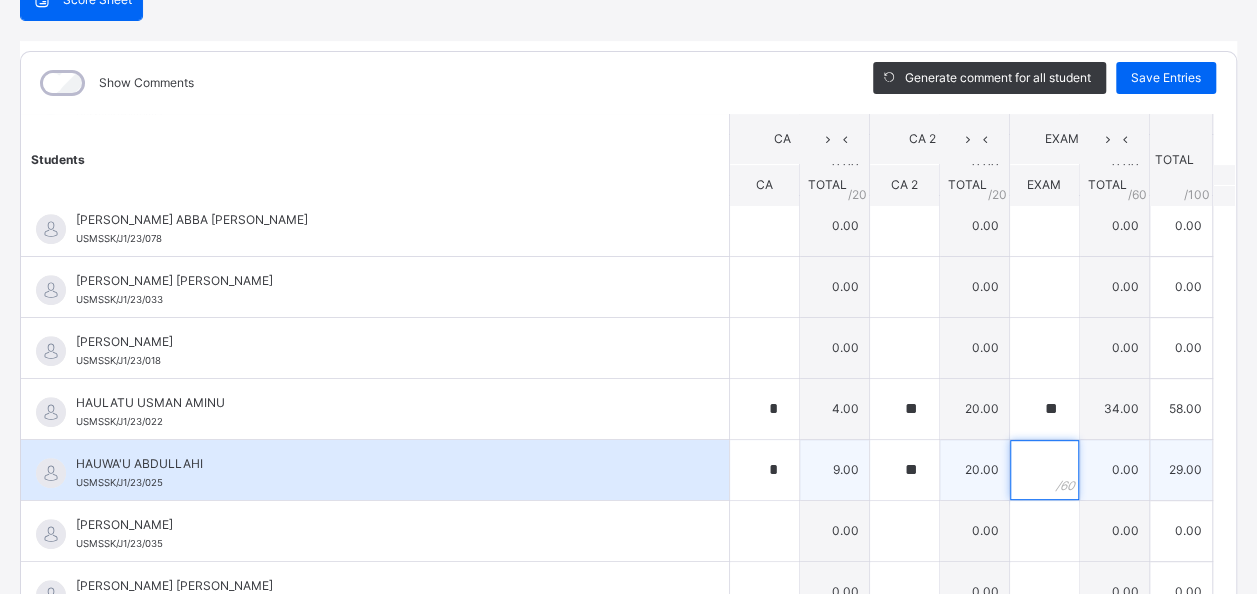 click at bounding box center (1044, 470) 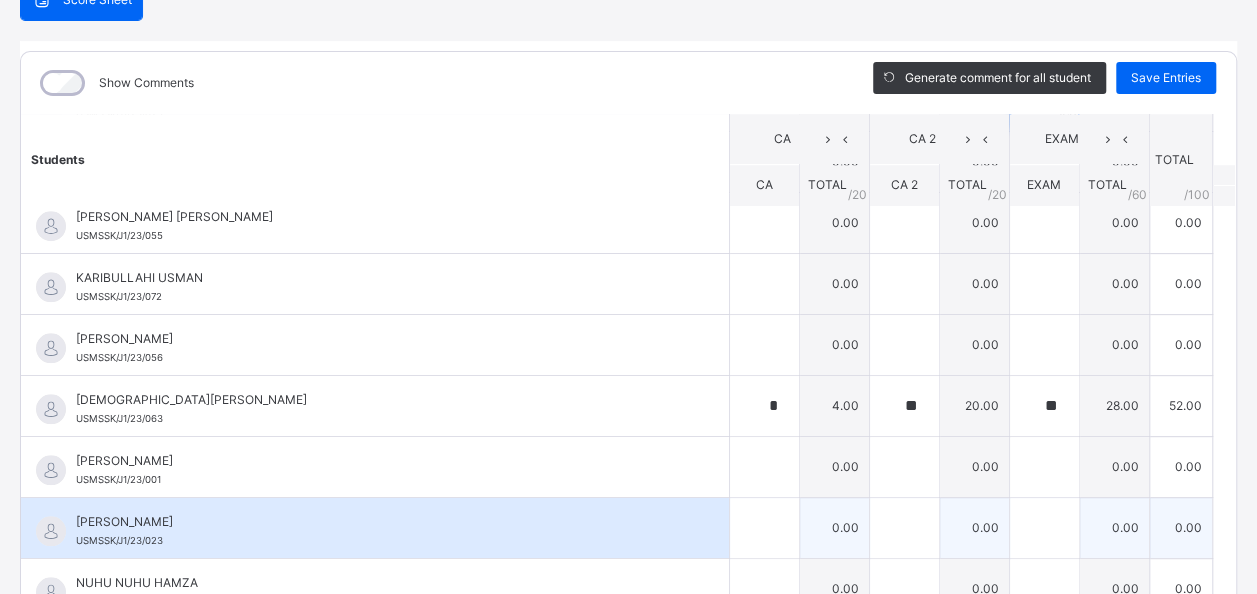 scroll, scrollTop: 900, scrollLeft: 0, axis: vertical 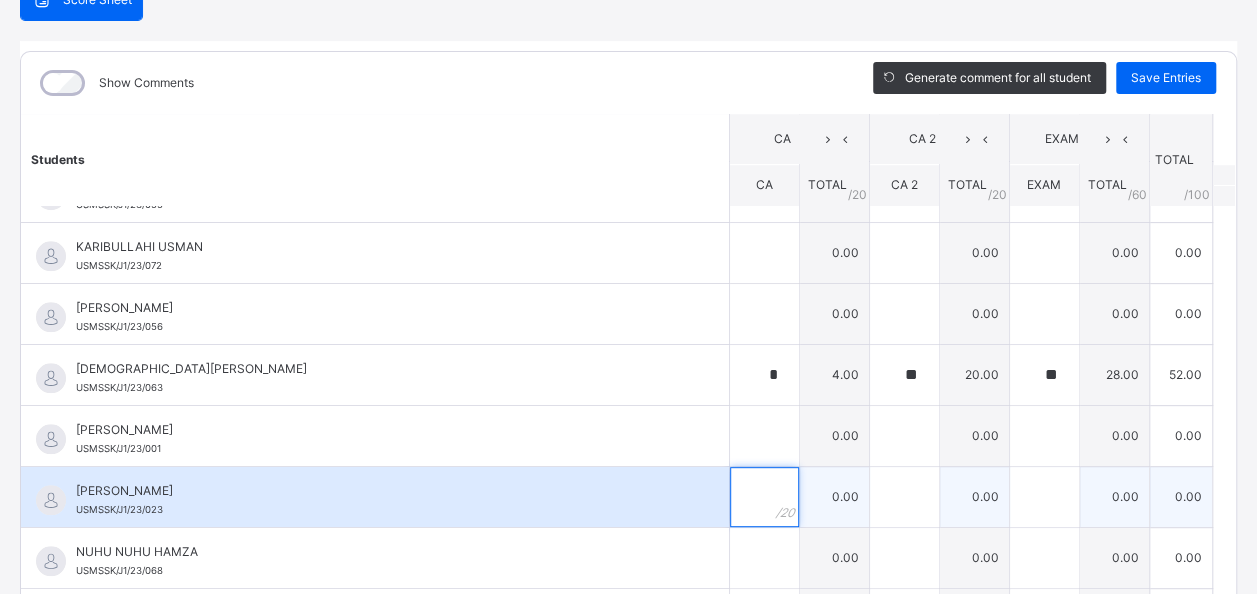 click at bounding box center [764, 497] 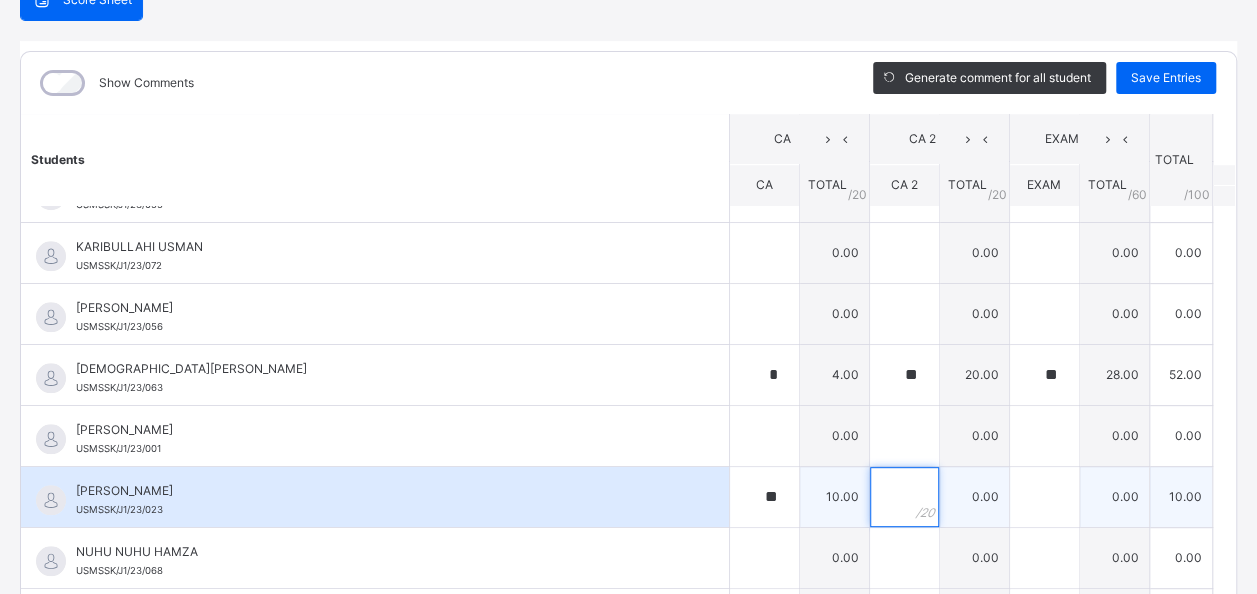 click at bounding box center [904, 497] 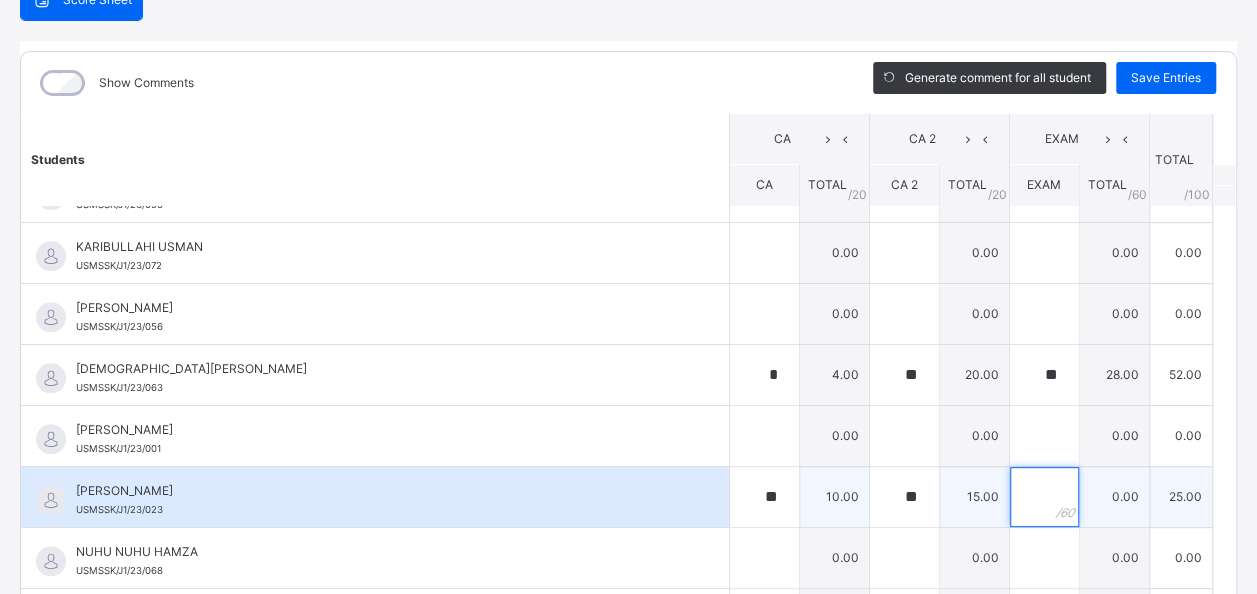 click at bounding box center [1044, 497] 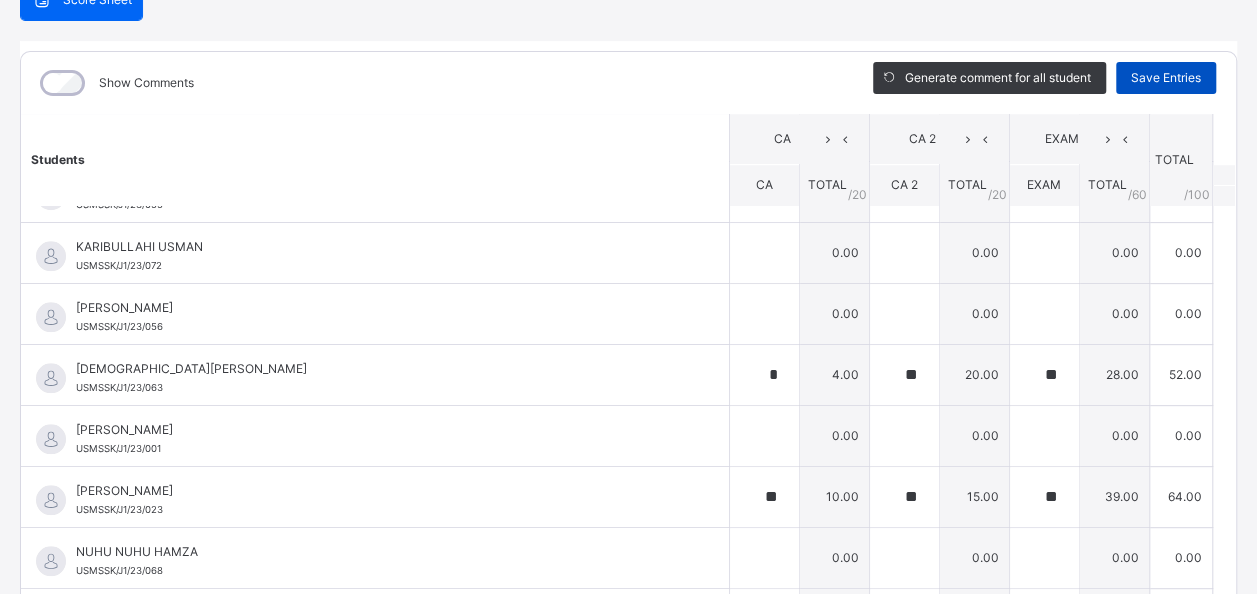 click on "Save Entries" at bounding box center (1166, 78) 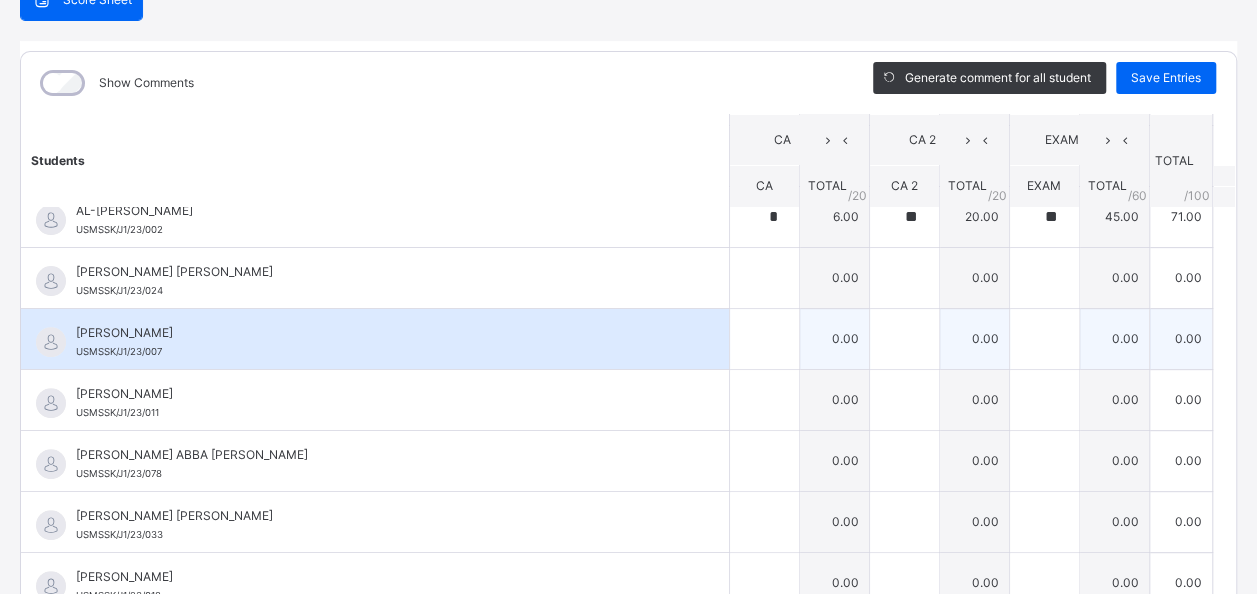 scroll, scrollTop: 300, scrollLeft: 0, axis: vertical 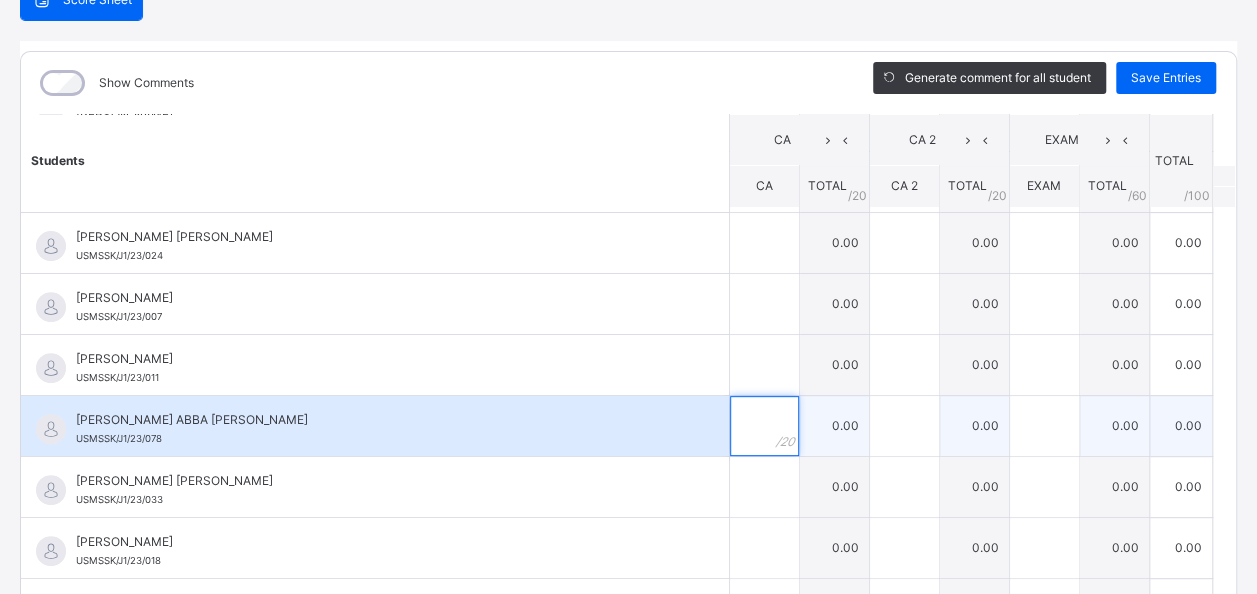 click at bounding box center [764, 426] 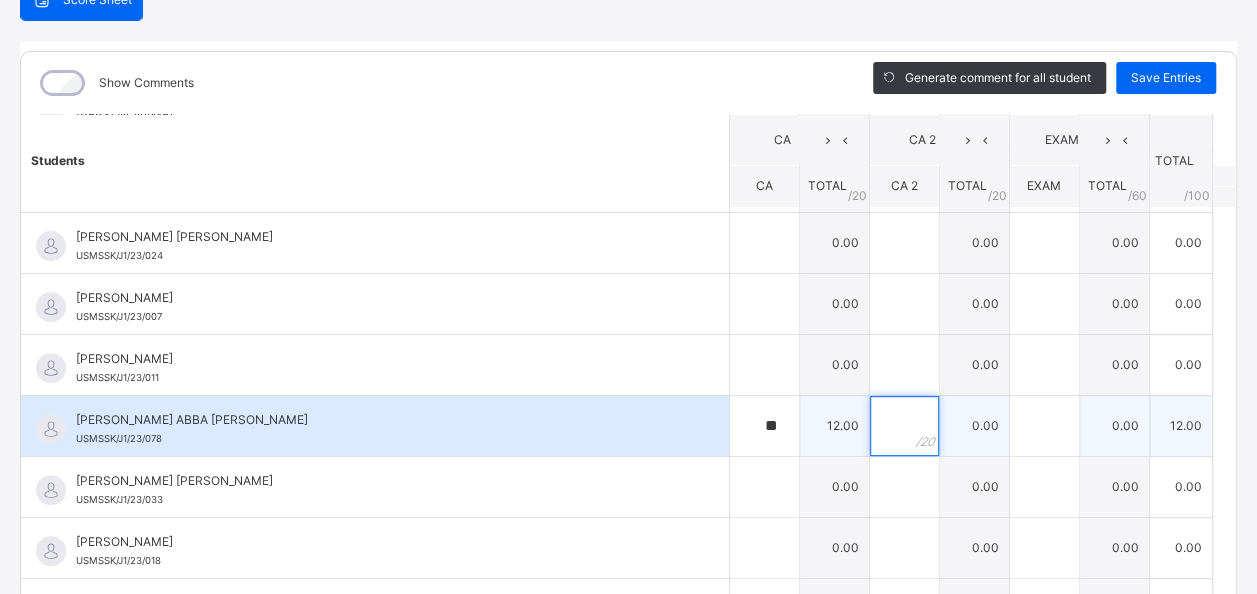click at bounding box center (904, 426) 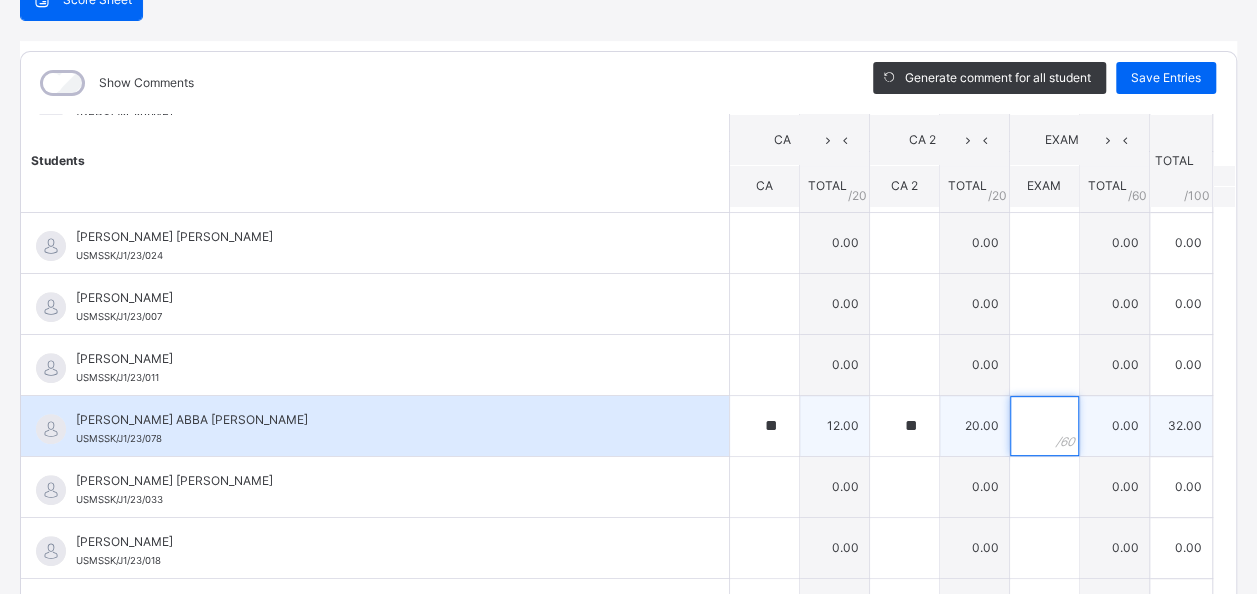 click at bounding box center (1044, 426) 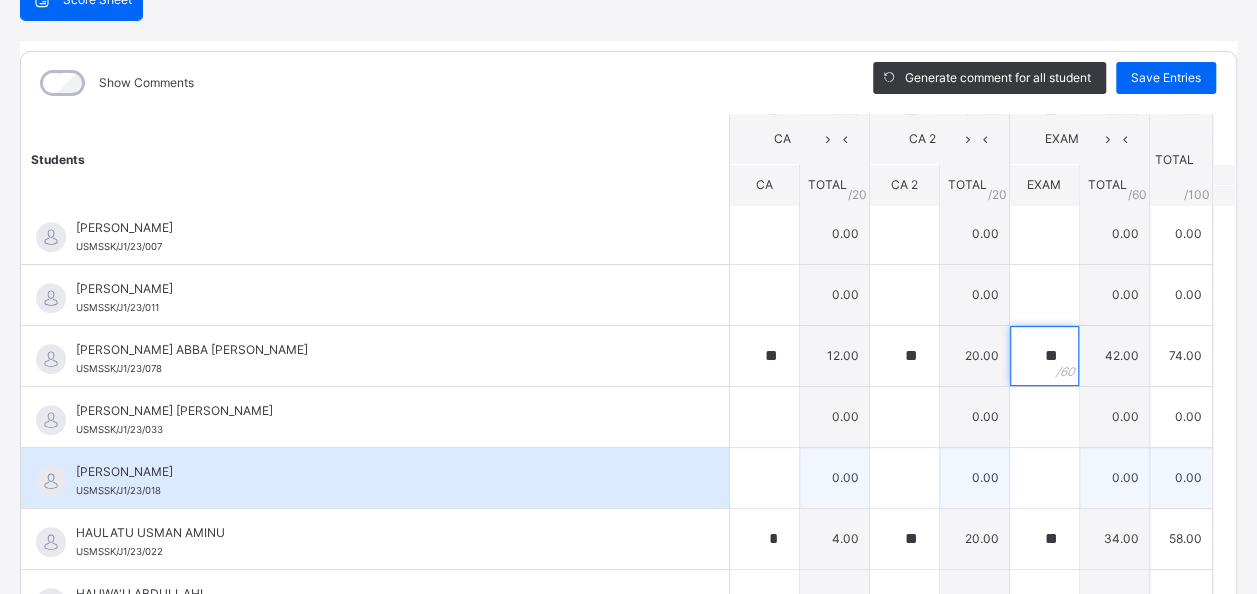 scroll, scrollTop: 400, scrollLeft: 0, axis: vertical 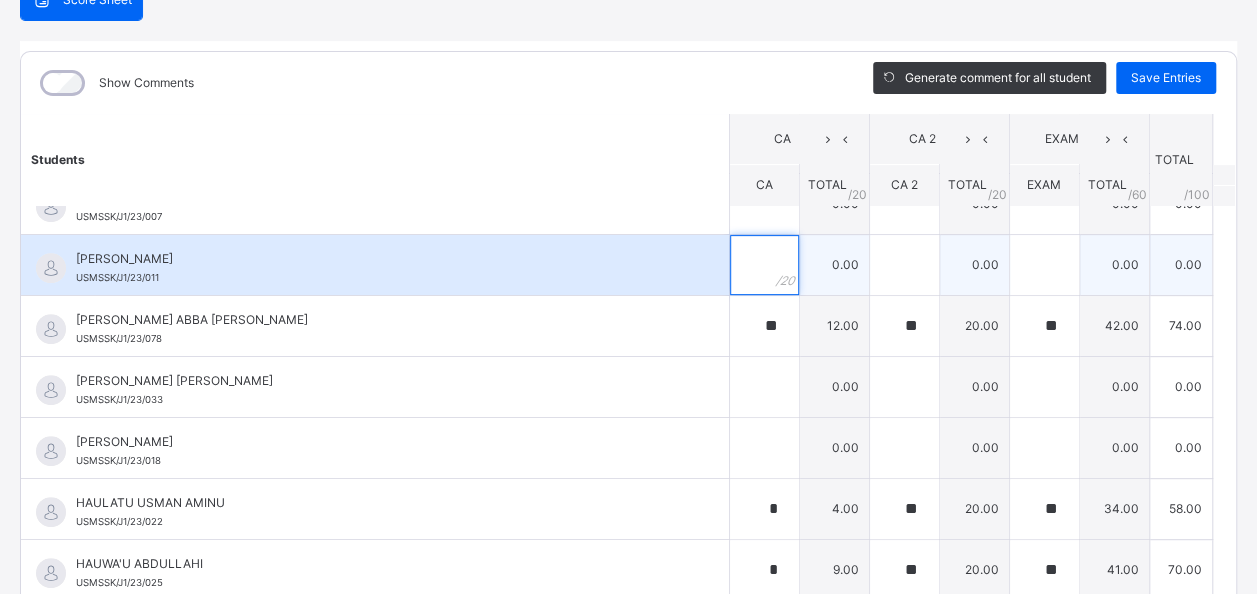 click at bounding box center [764, 265] 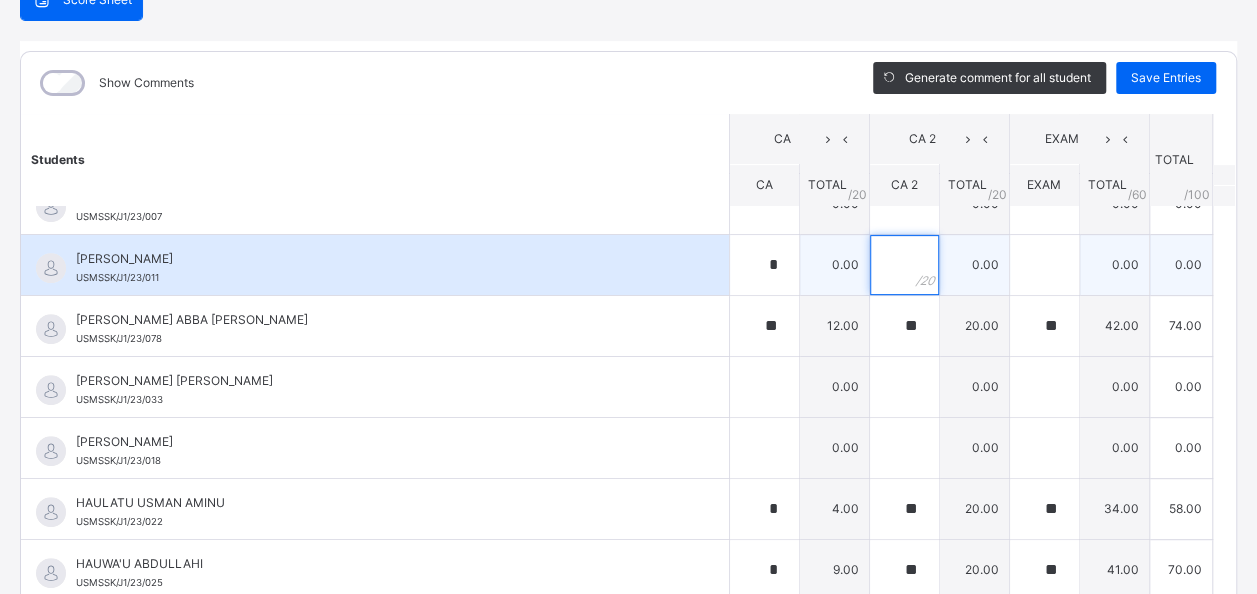 click at bounding box center (904, 265) 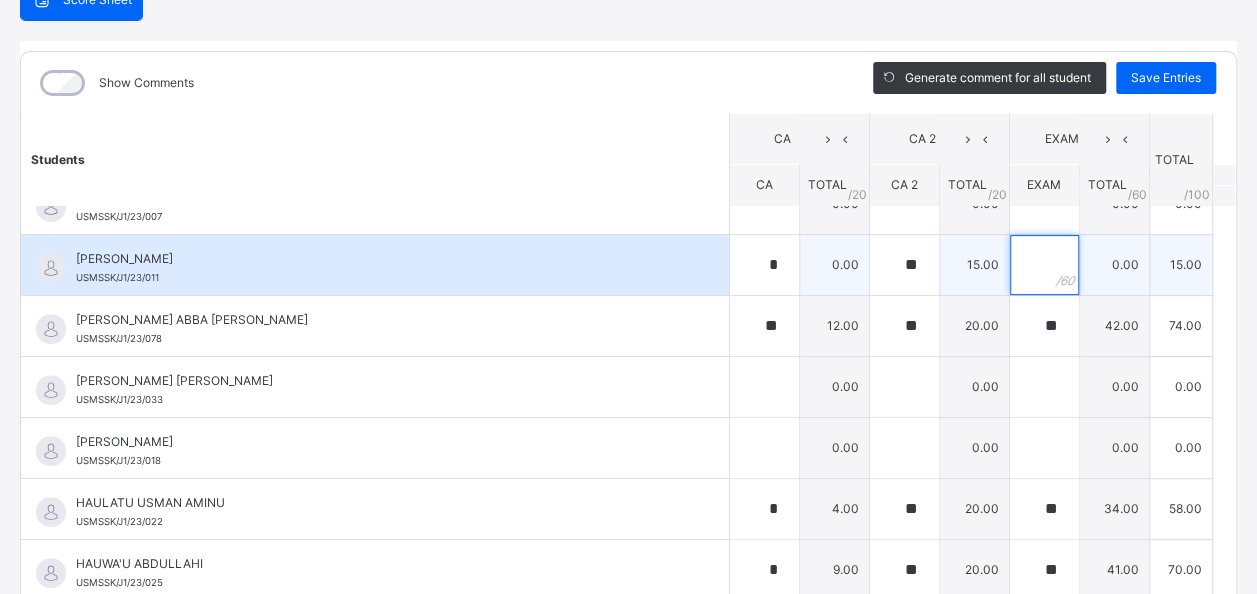 click at bounding box center [1044, 265] 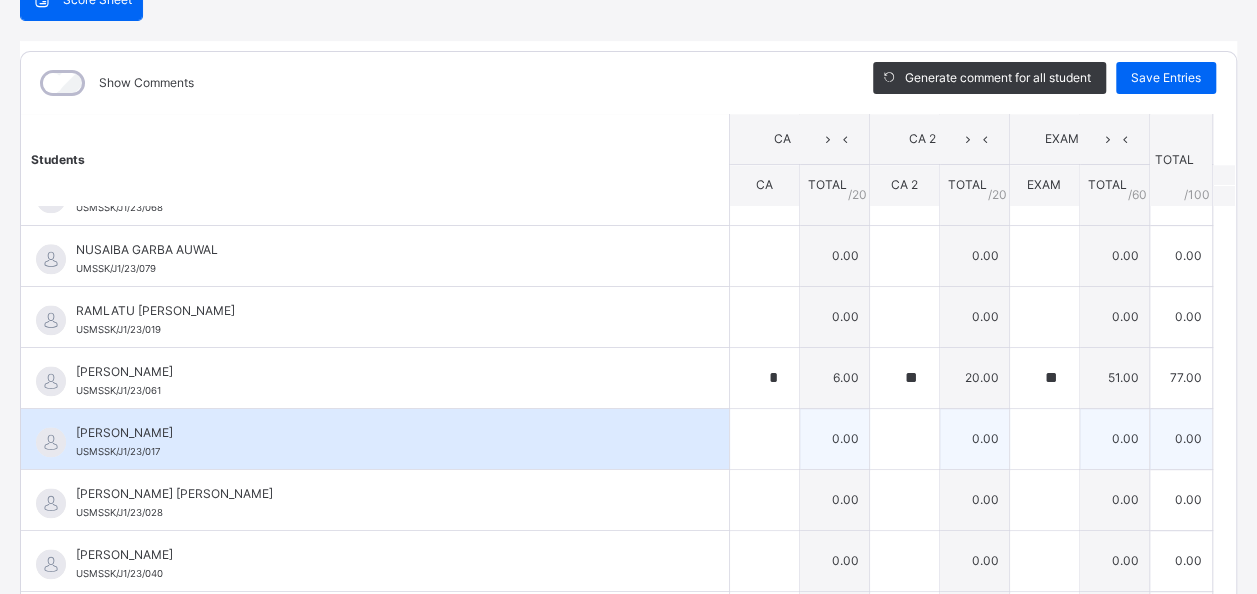 scroll, scrollTop: 1300, scrollLeft: 0, axis: vertical 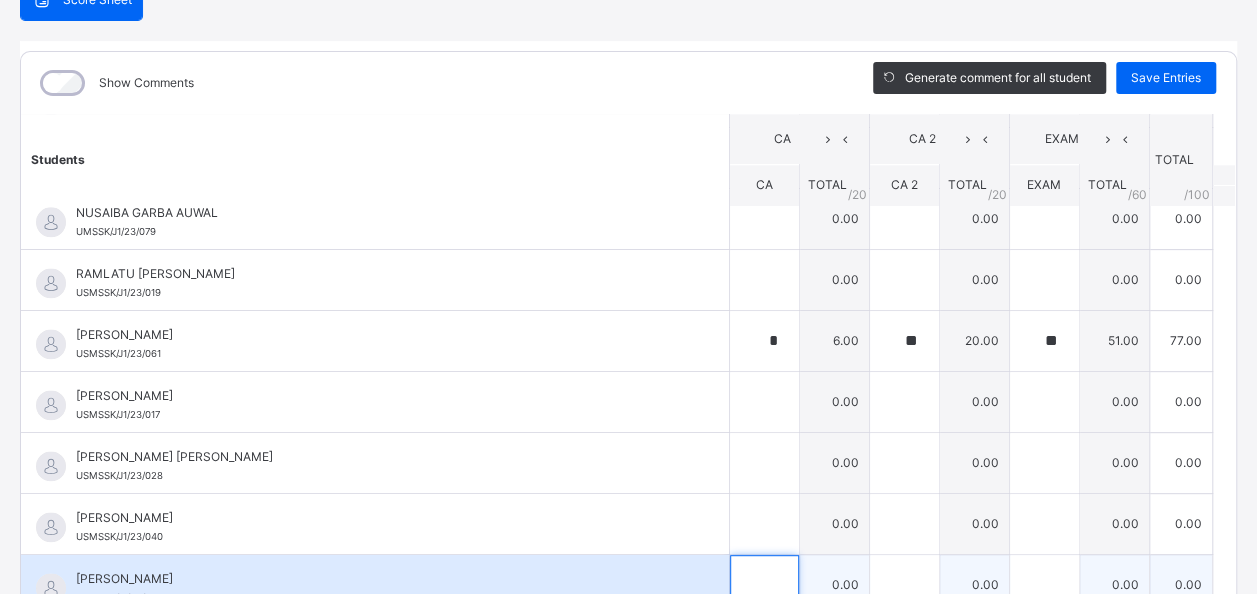 click at bounding box center [764, 585] 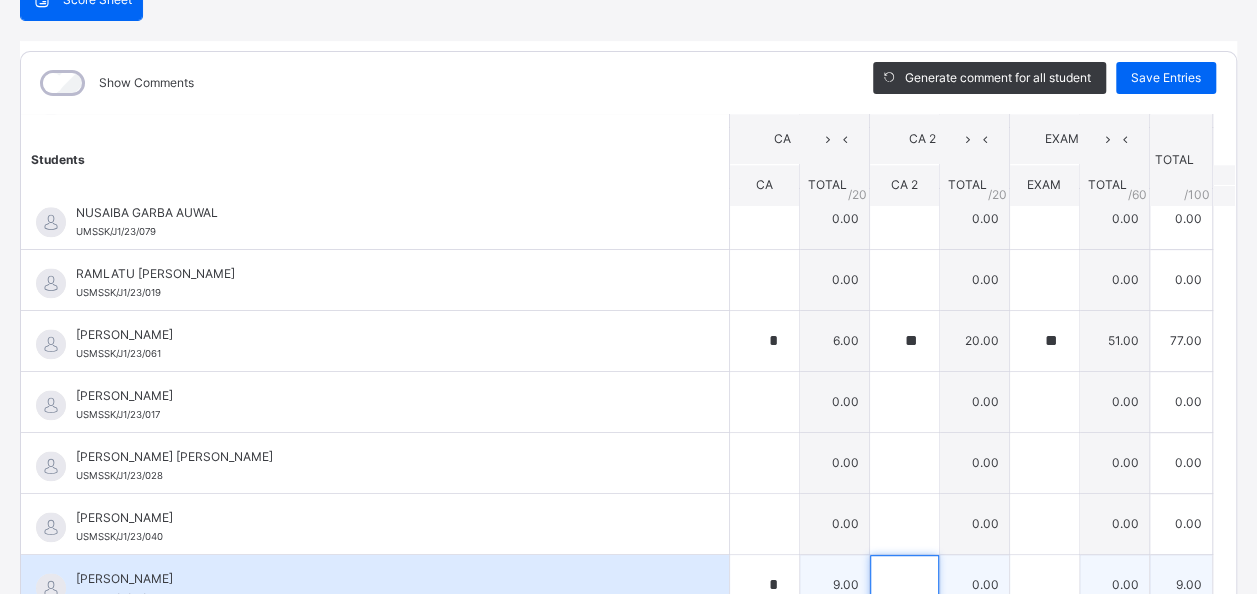 click at bounding box center (904, 585) 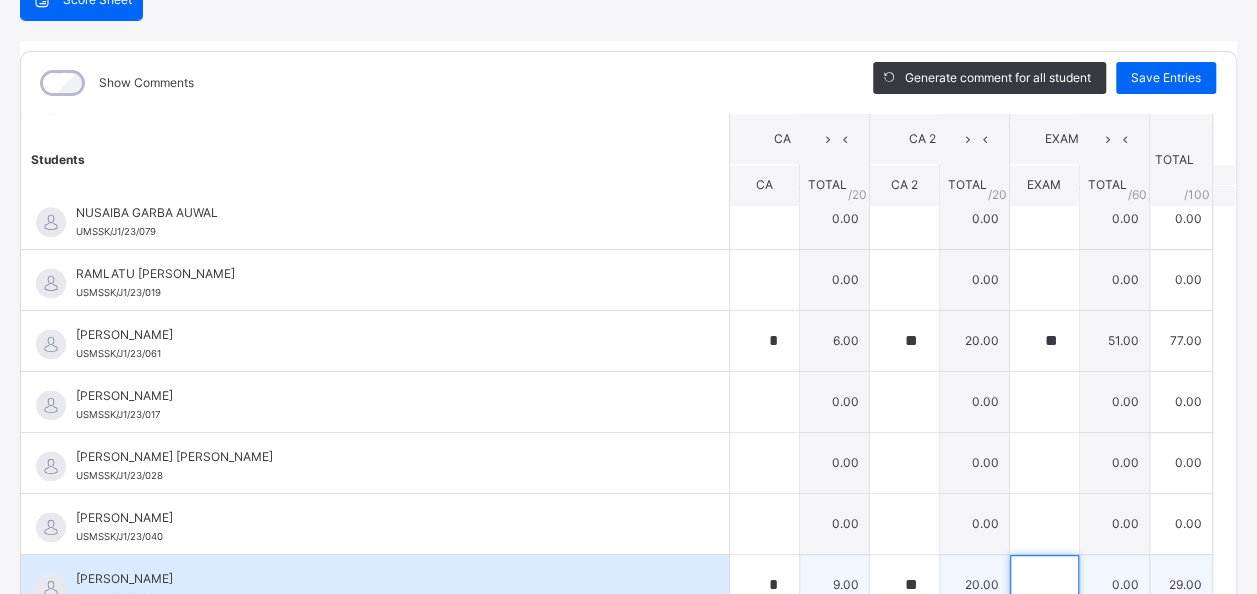 click at bounding box center [1044, 585] 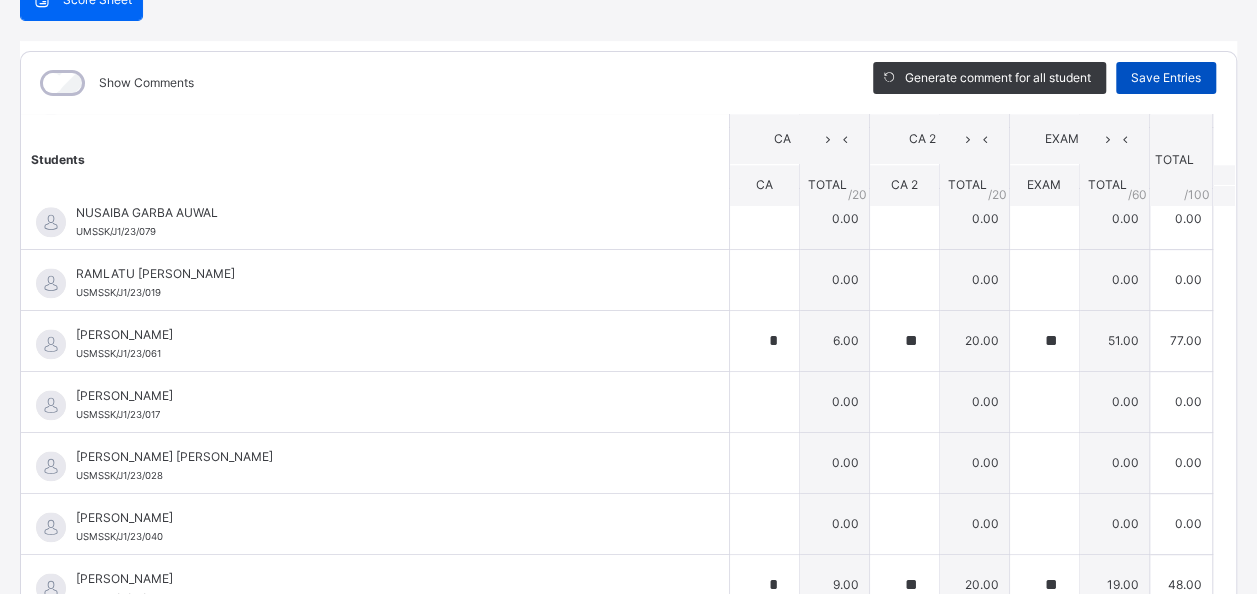 click on "Save Entries" at bounding box center [1166, 78] 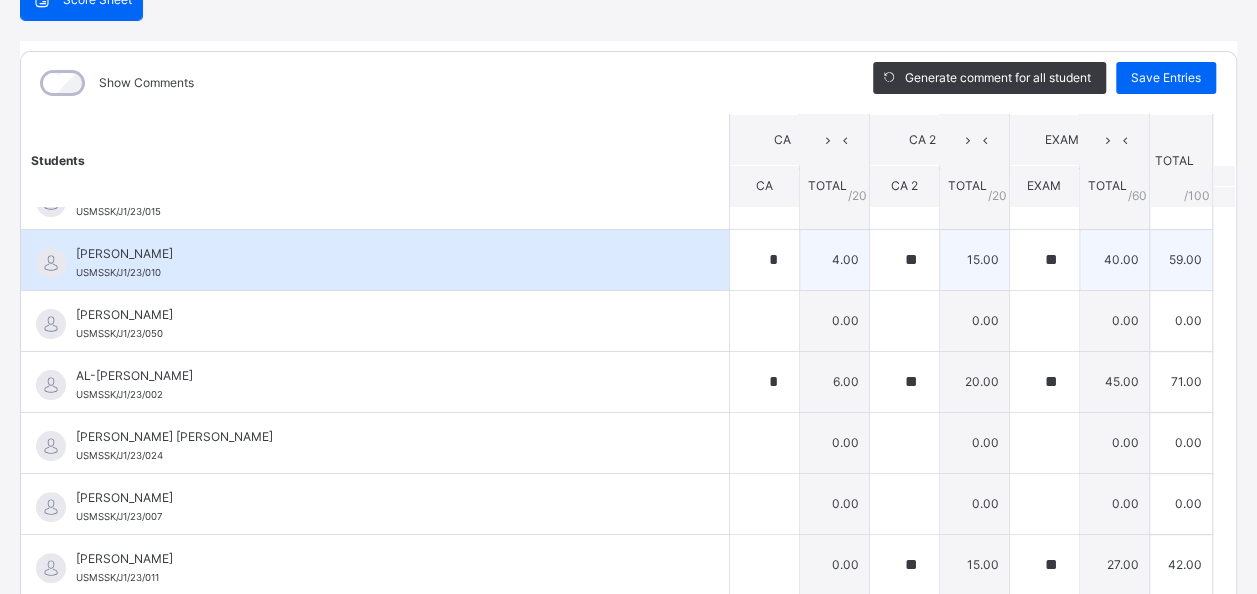 scroll, scrollTop: 200, scrollLeft: 0, axis: vertical 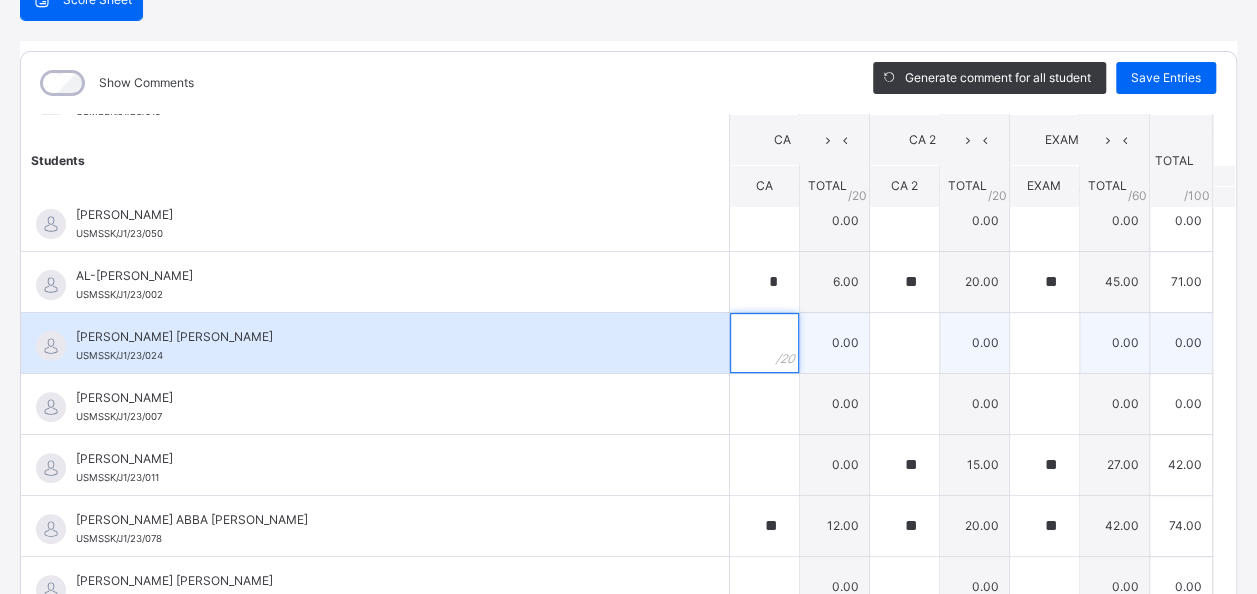 click at bounding box center [764, 343] 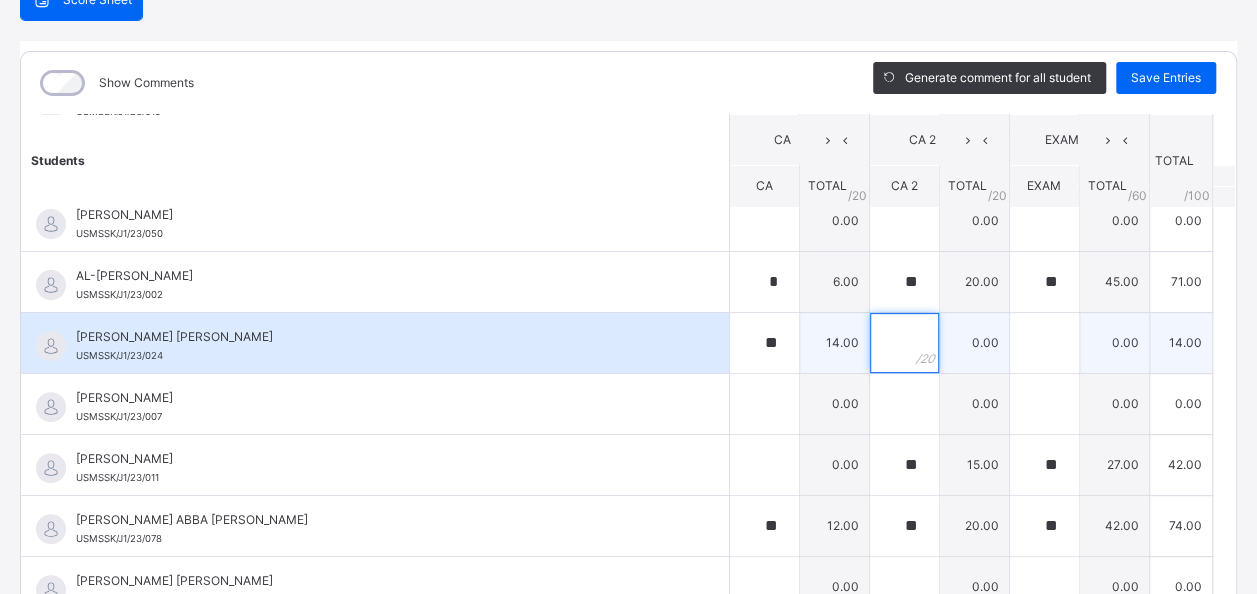 click at bounding box center [904, 343] 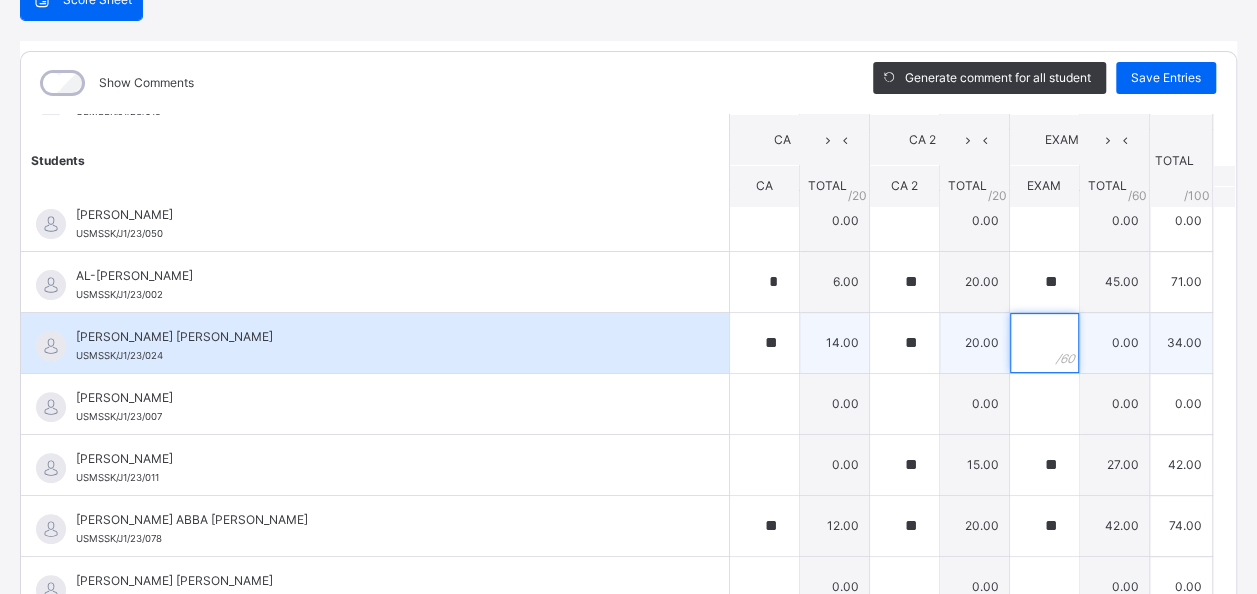 click at bounding box center [1044, 343] 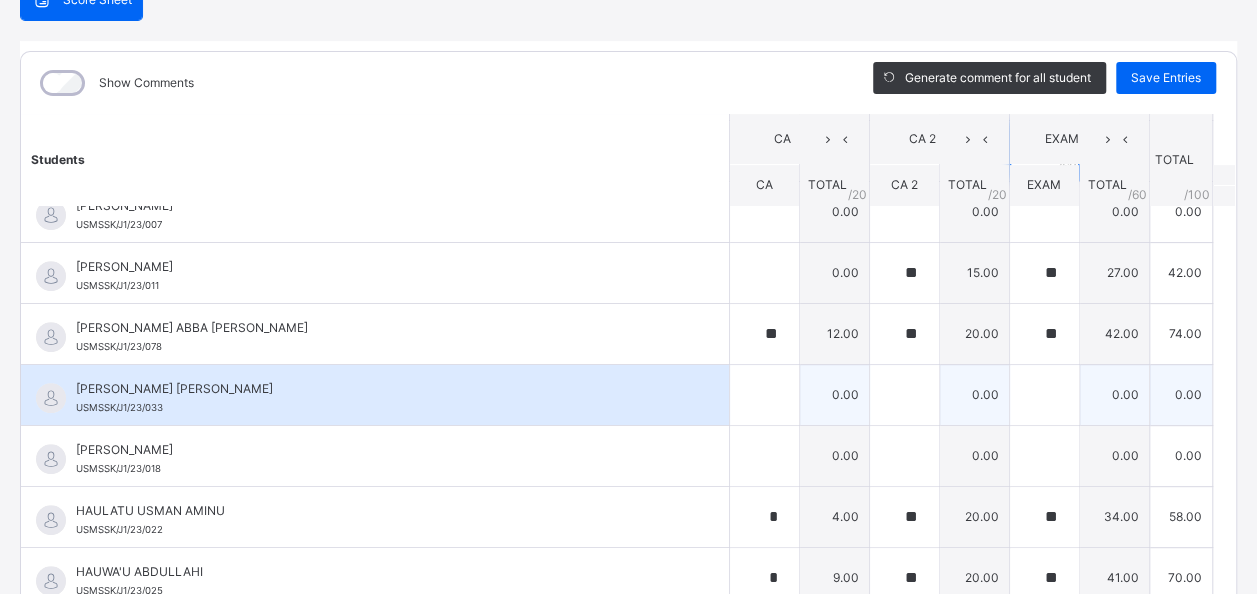scroll, scrollTop: 400, scrollLeft: 0, axis: vertical 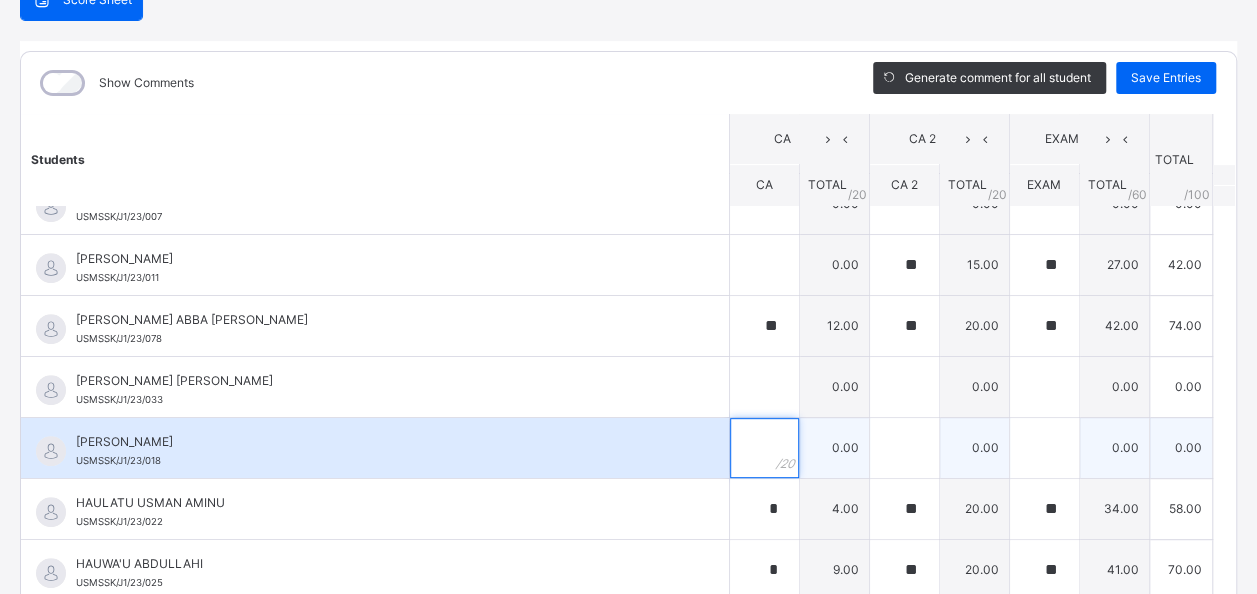 click at bounding box center (764, 448) 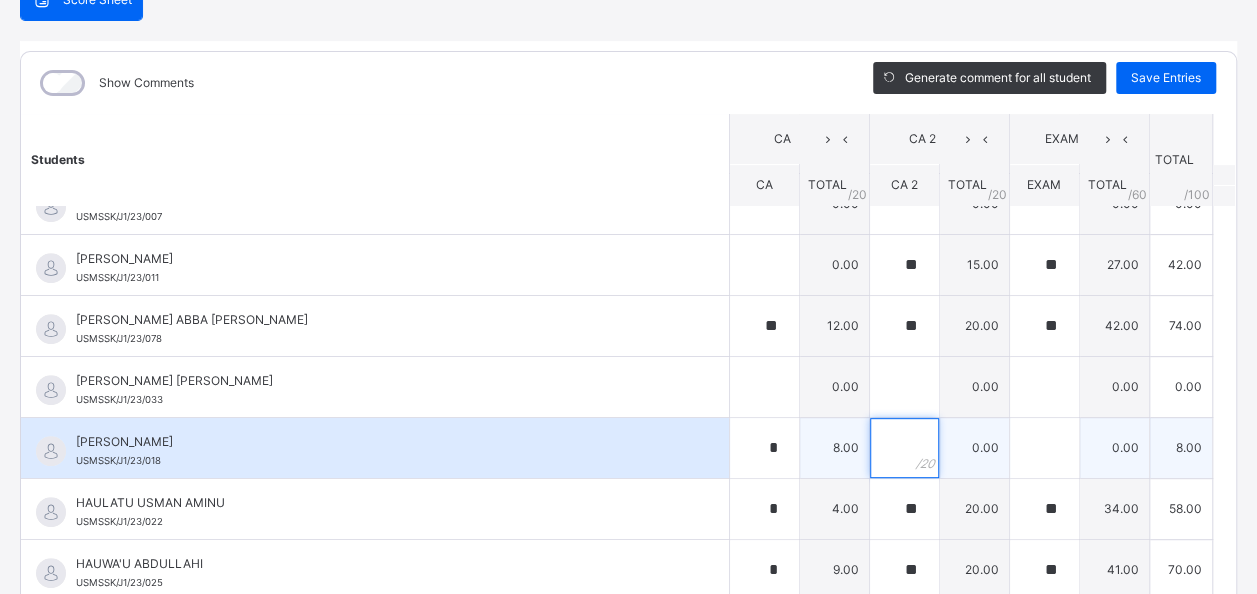 click at bounding box center [904, 448] 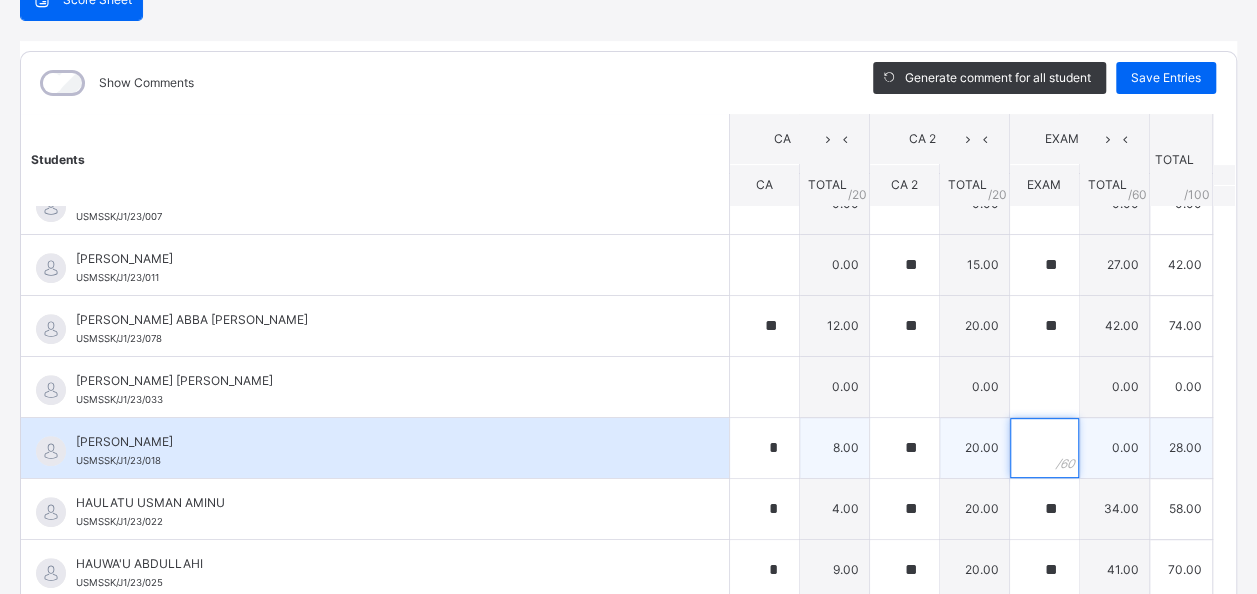 click at bounding box center [1044, 448] 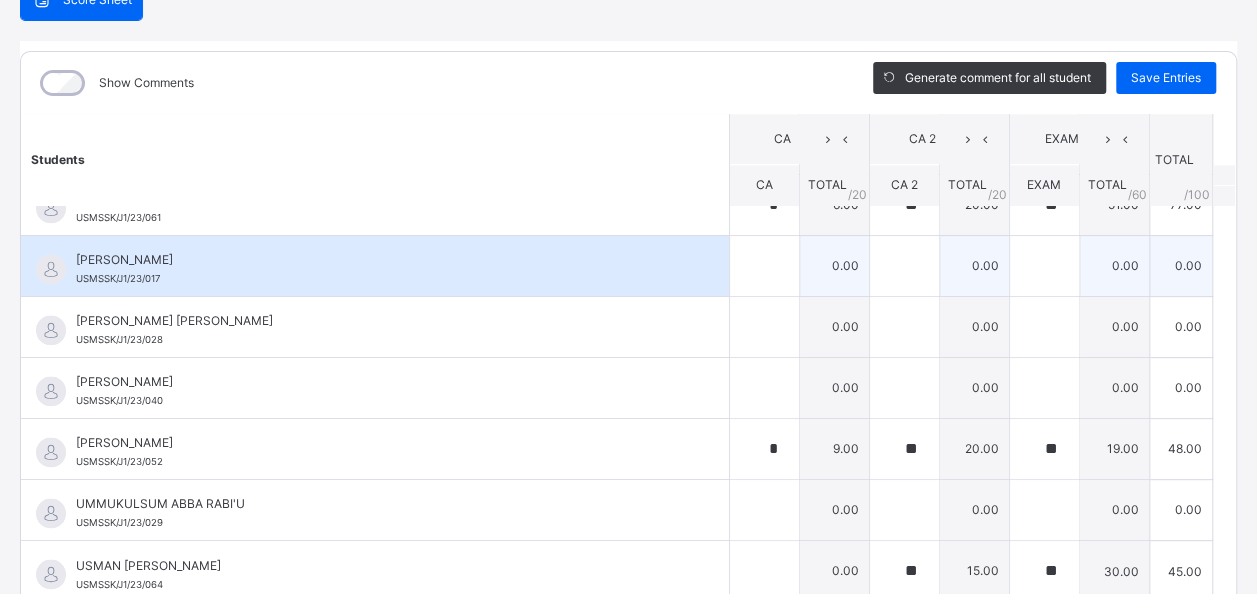 scroll, scrollTop: 1472, scrollLeft: 0, axis: vertical 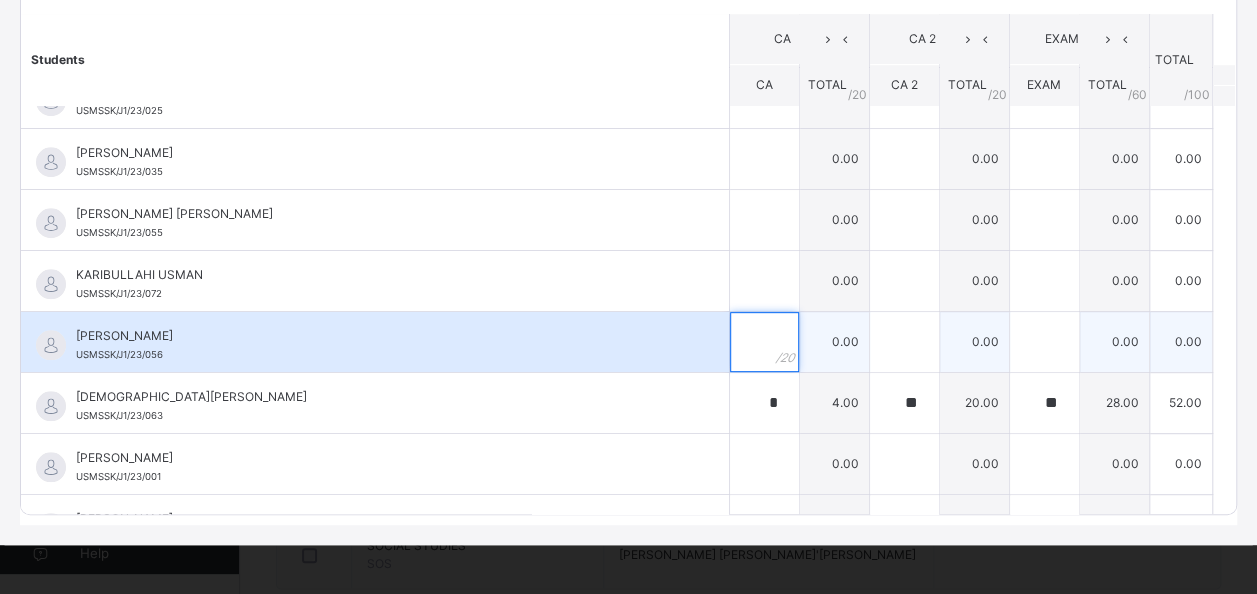 click at bounding box center [764, 342] 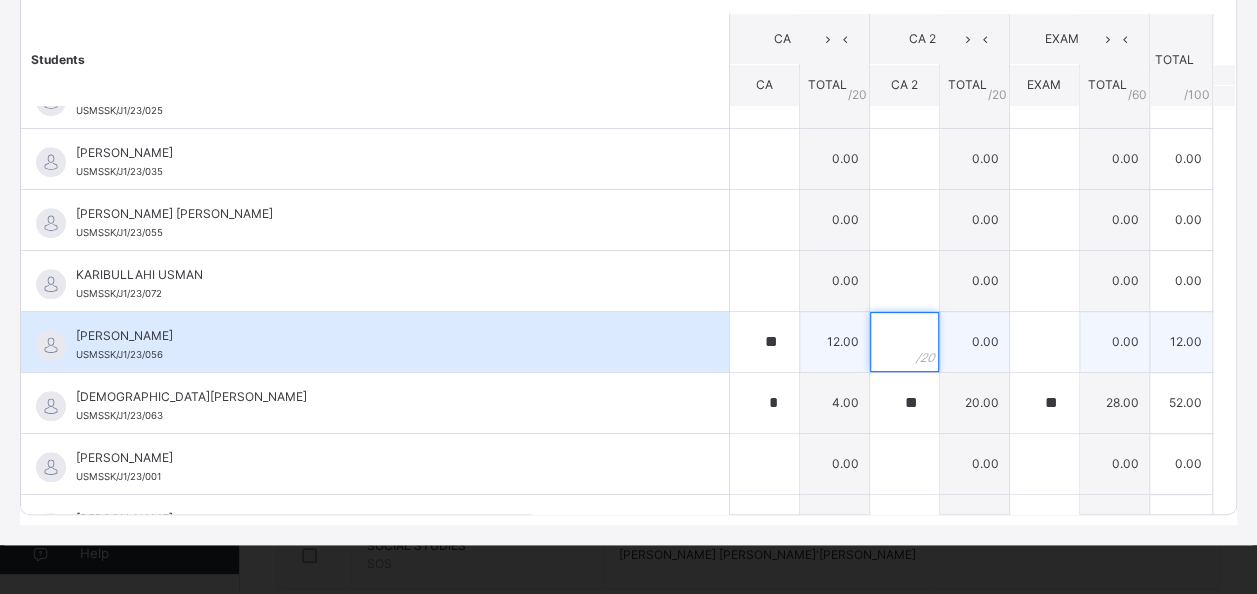 click at bounding box center (904, 342) 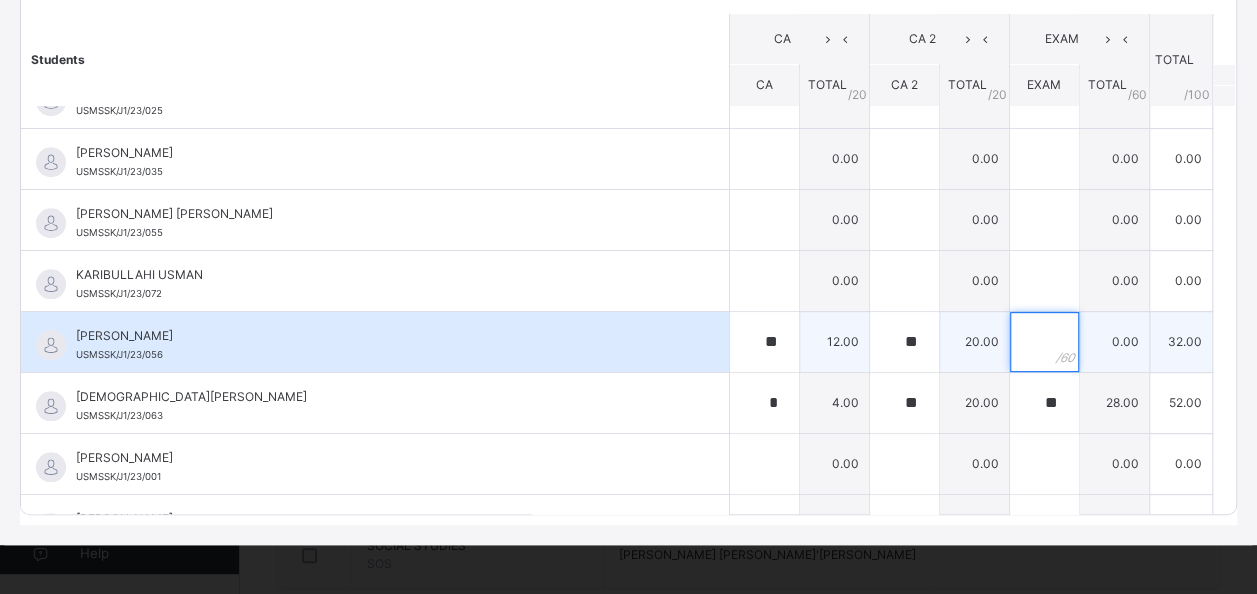 click at bounding box center (1044, 342) 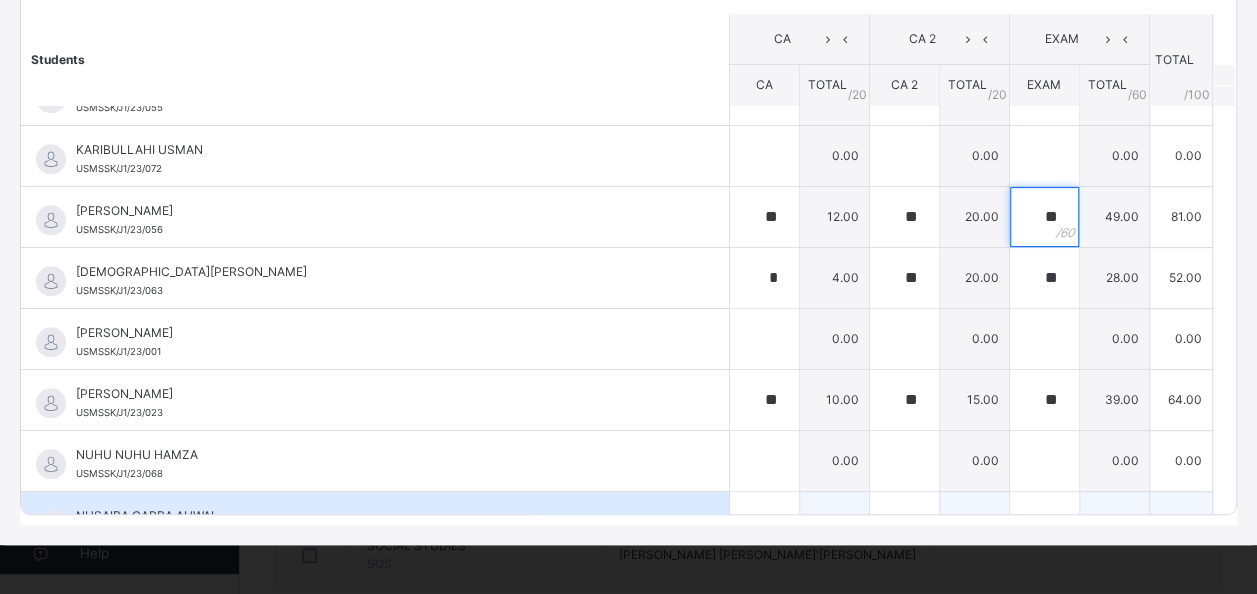 scroll, scrollTop: 972, scrollLeft: 0, axis: vertical 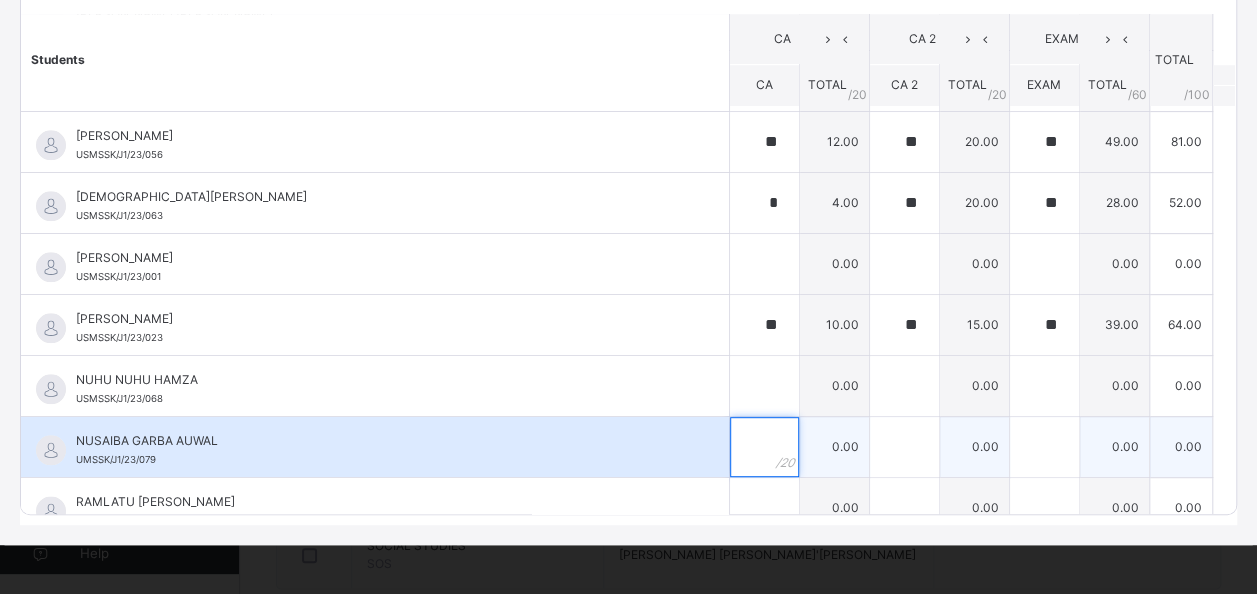 click at bounding box center [764, 447] 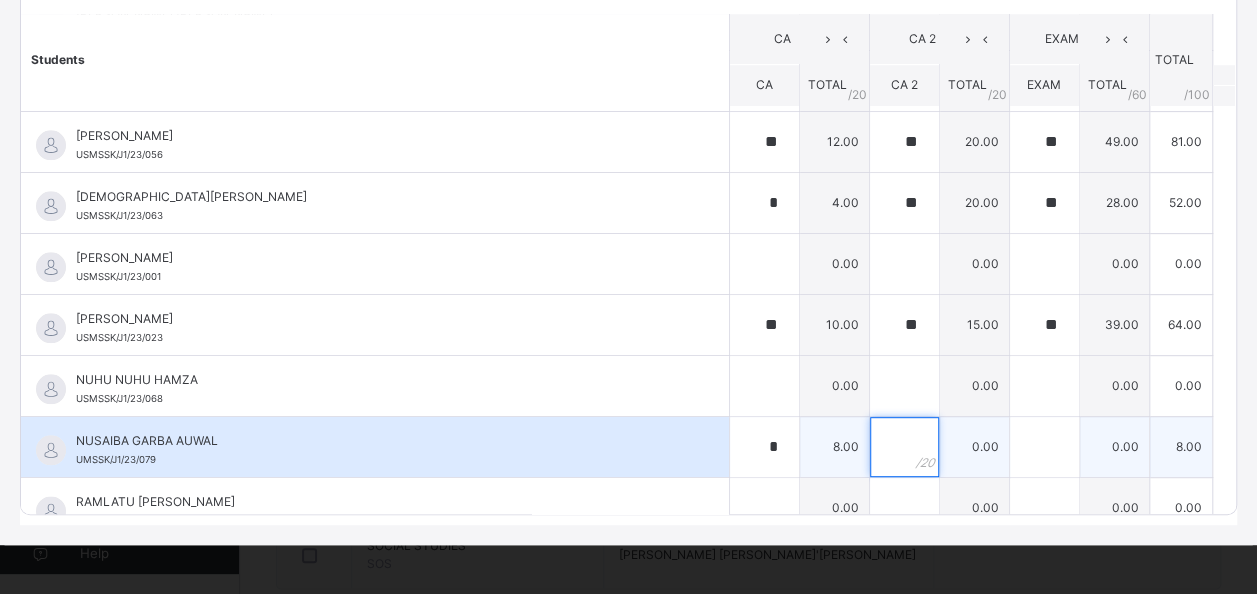click at bounding box center [904, 447] 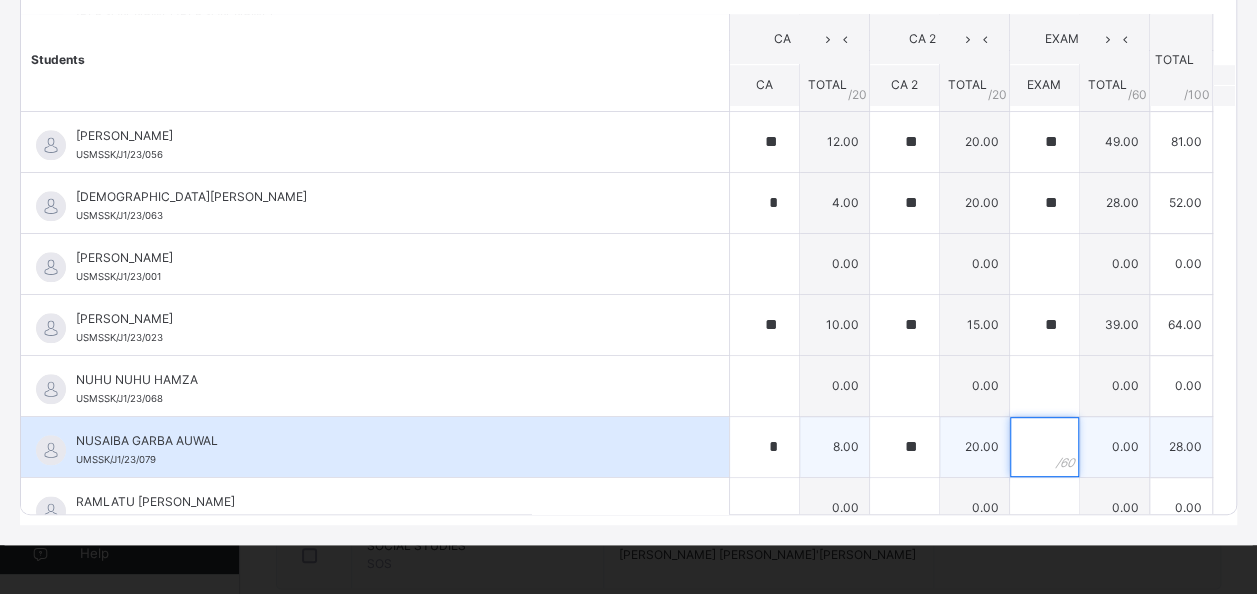 click at bounding box center (1044, 447) 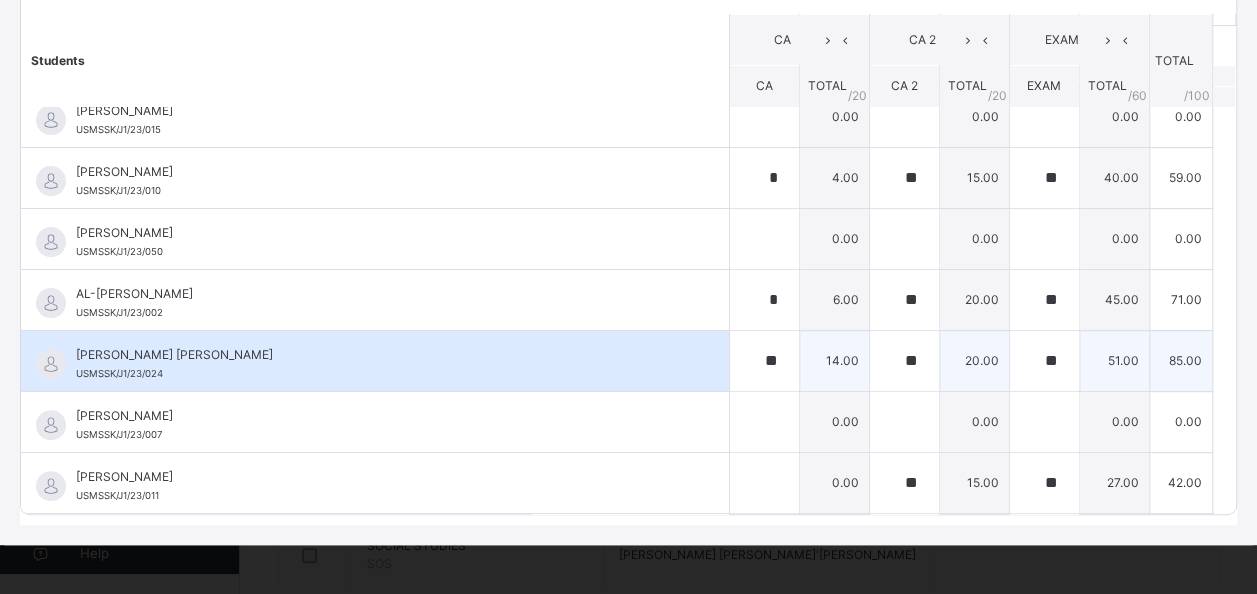 scroll, scrollTop: 100, scrollLeft: 0, axis: vertical 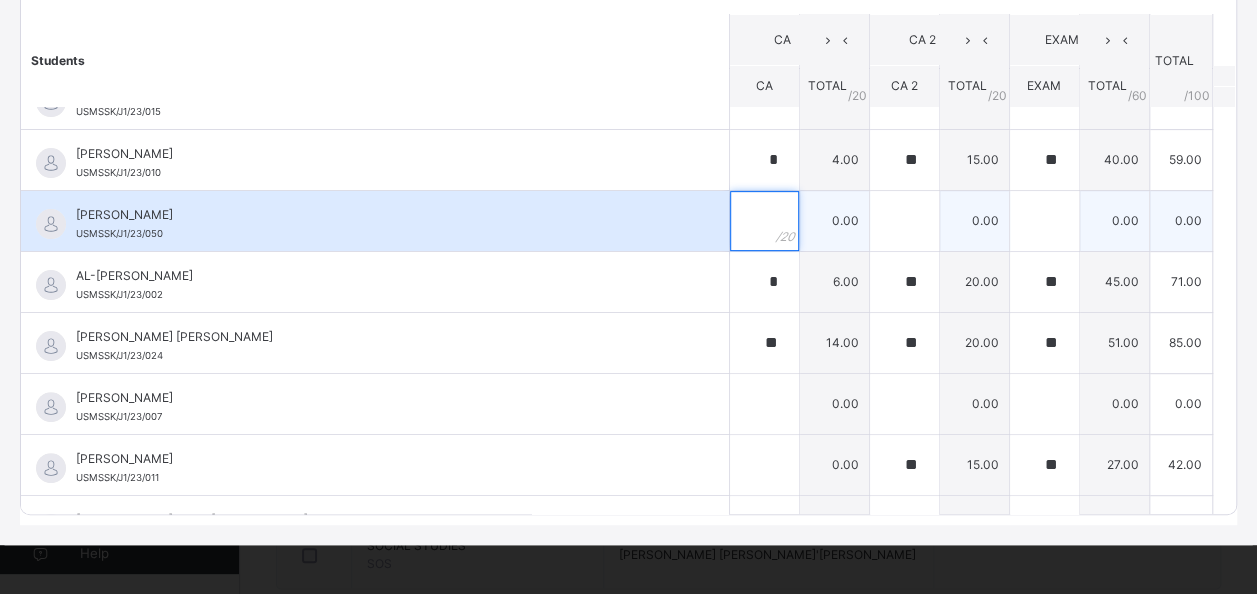 click at bounding box center [764, 221] 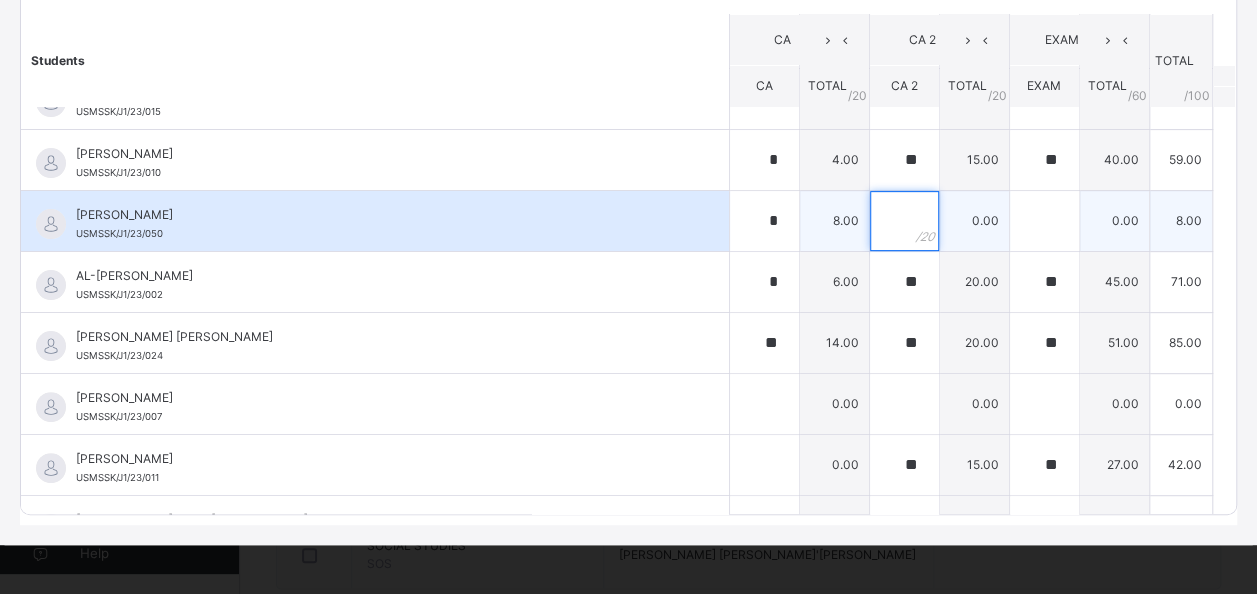 click at bounding box center [904, 221] 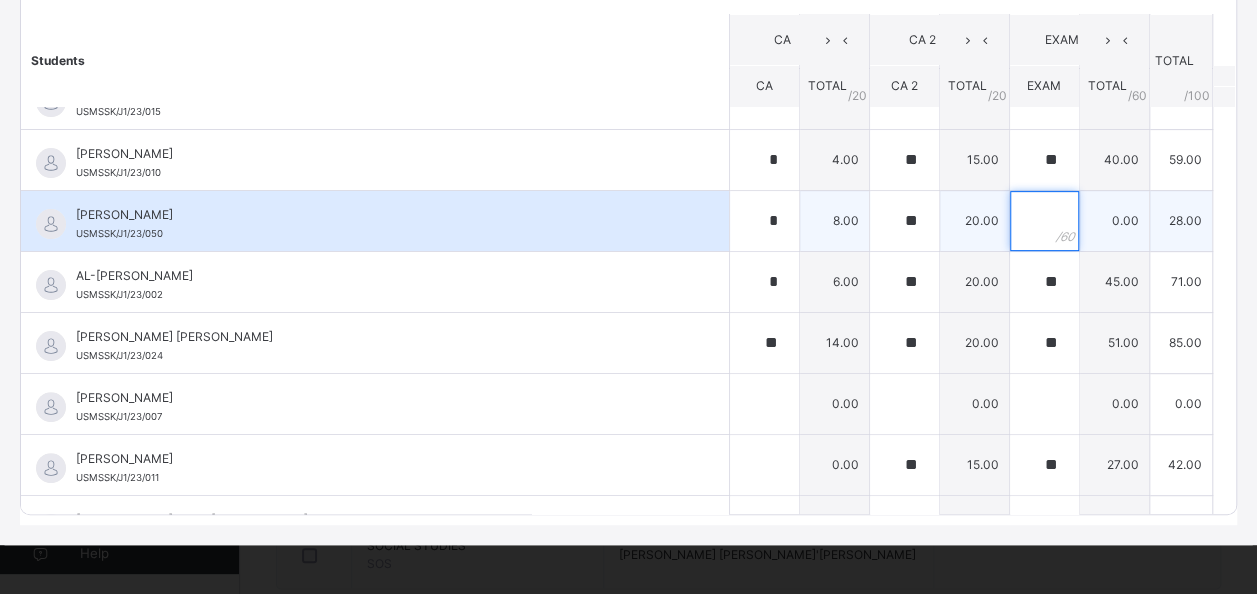 click at bounding box center (1044, 221) 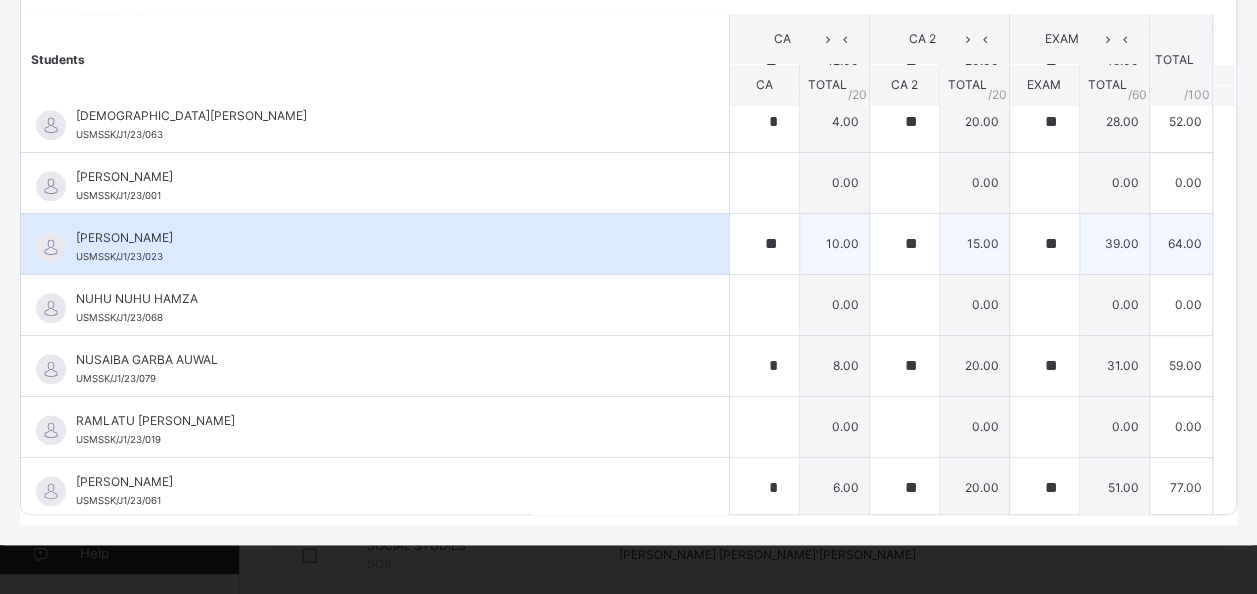 scroll, scrollTop: 1100, scrollLeft: 0, axis: vertical 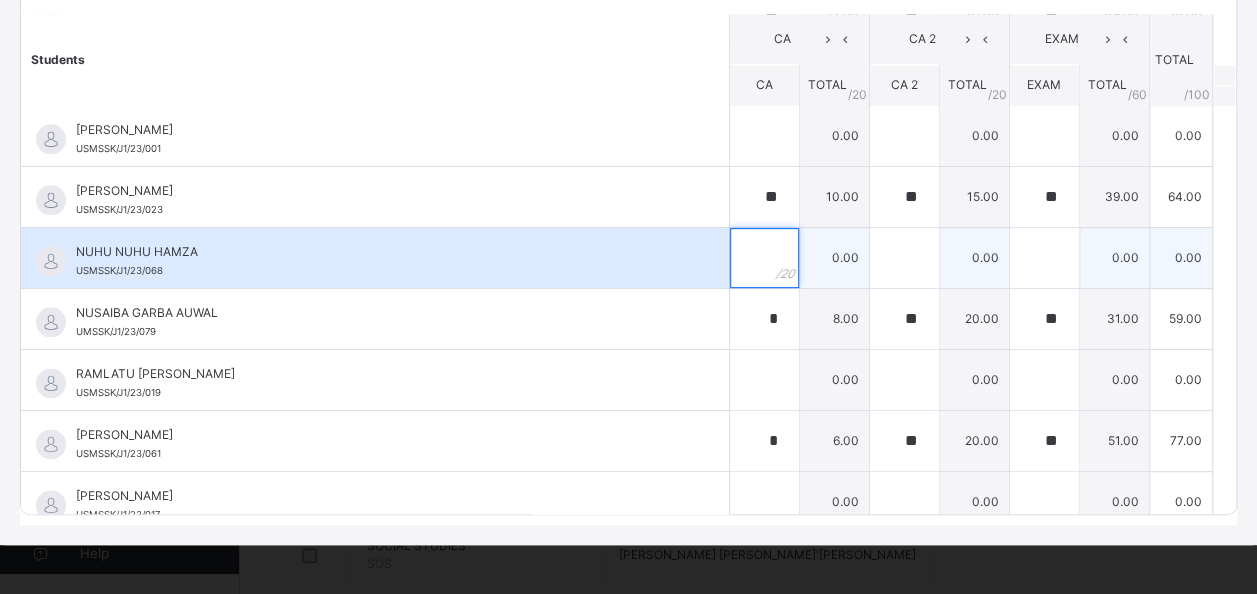 click at bounding box center [764, 258] 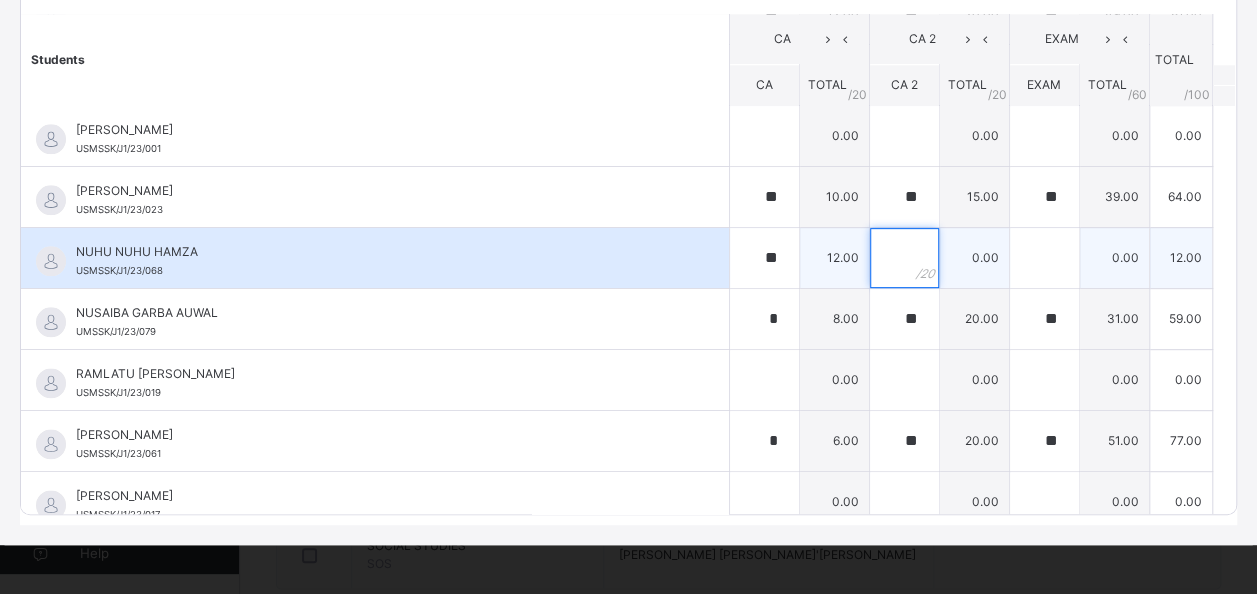 click at bounding box center [904, 258] 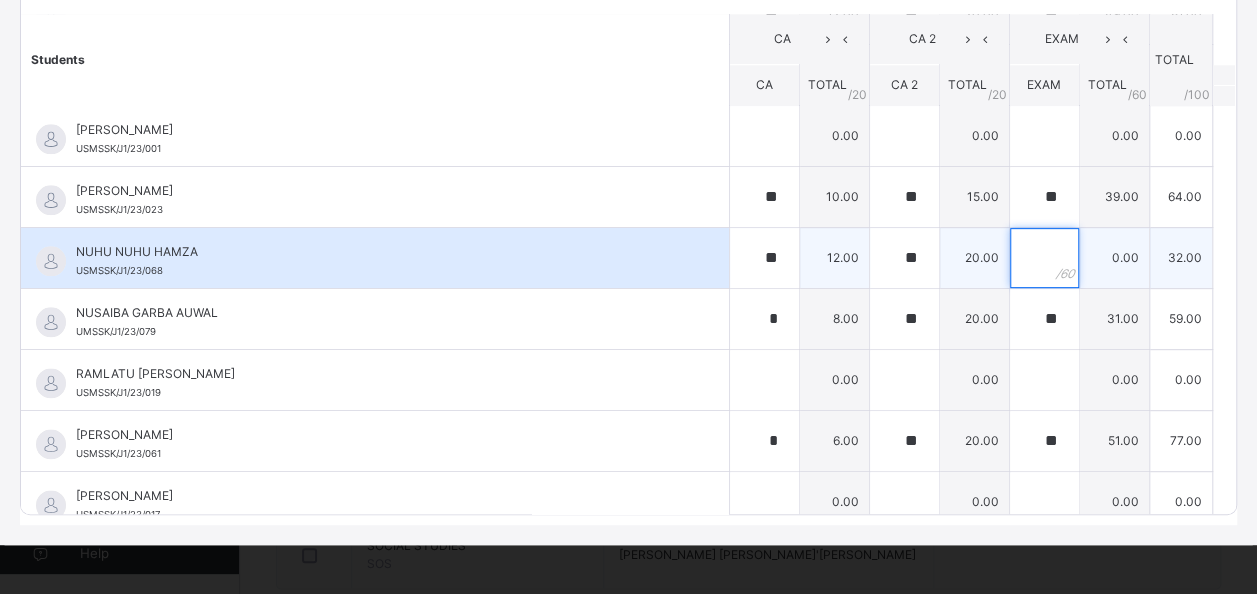 click at bounding box center (1044, 258) 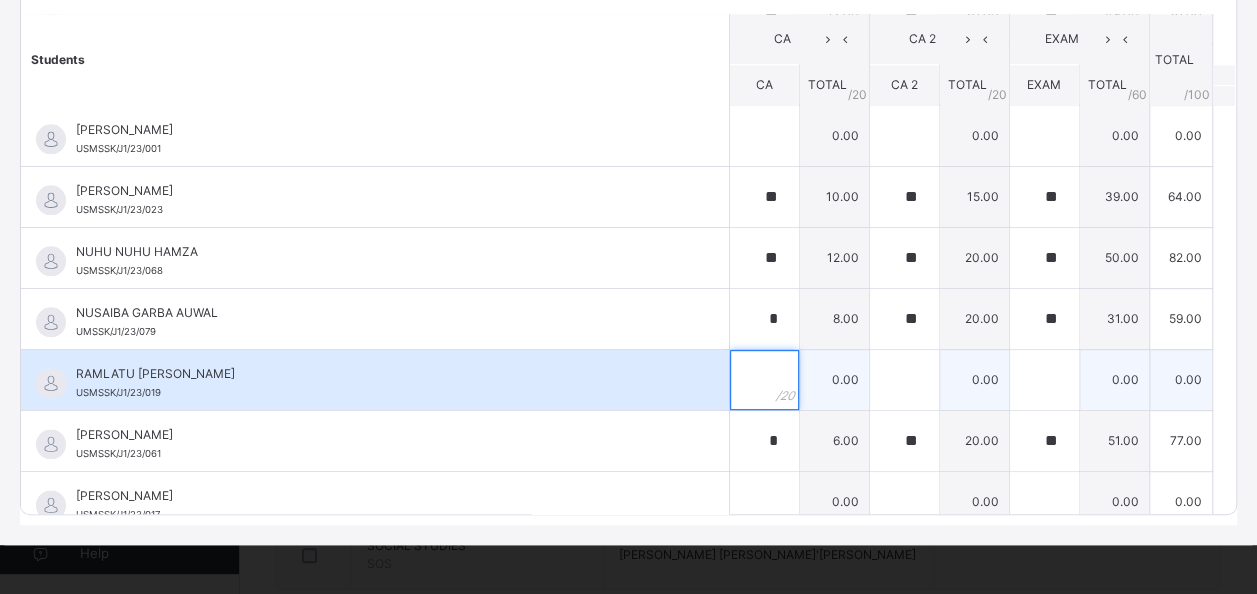 click at bounding box center (764, 380) 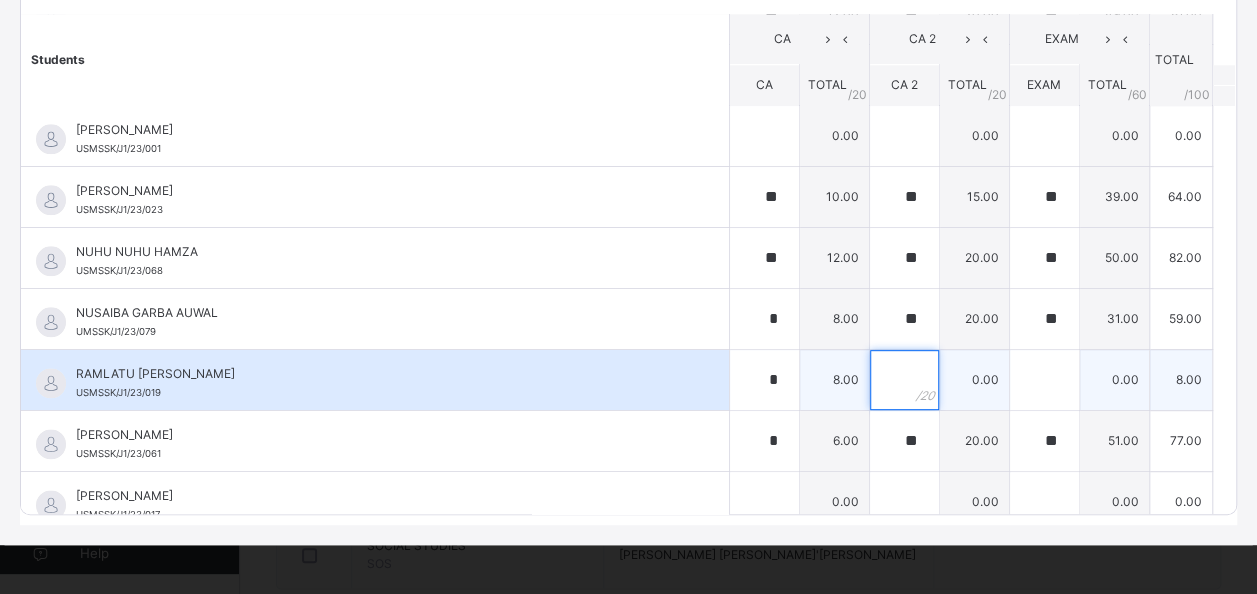 click at bounding box center [904, 380] 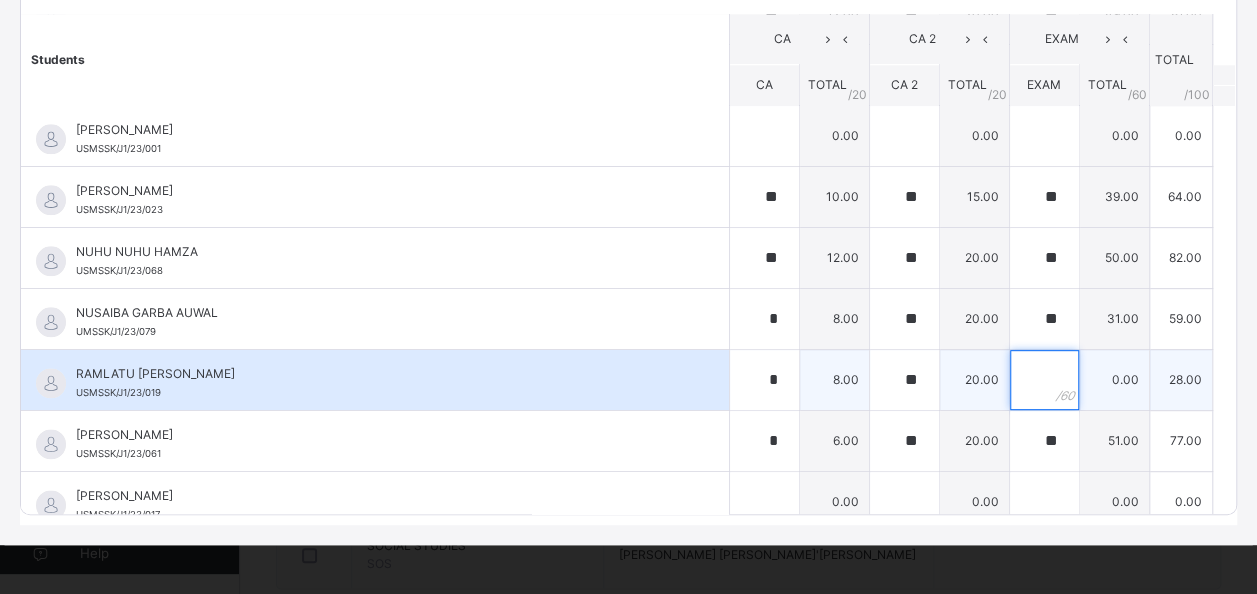 click at bounding box center (1044, 380) 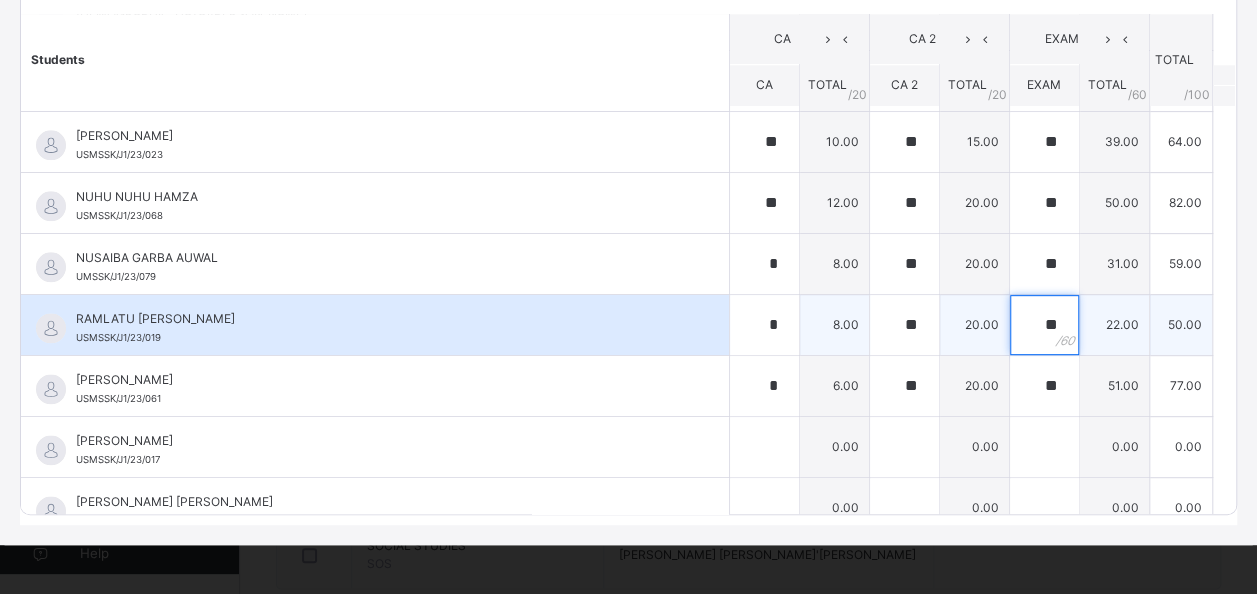 scroll, scrollTop: 1200, scrollLeft: 0, axis: vertical 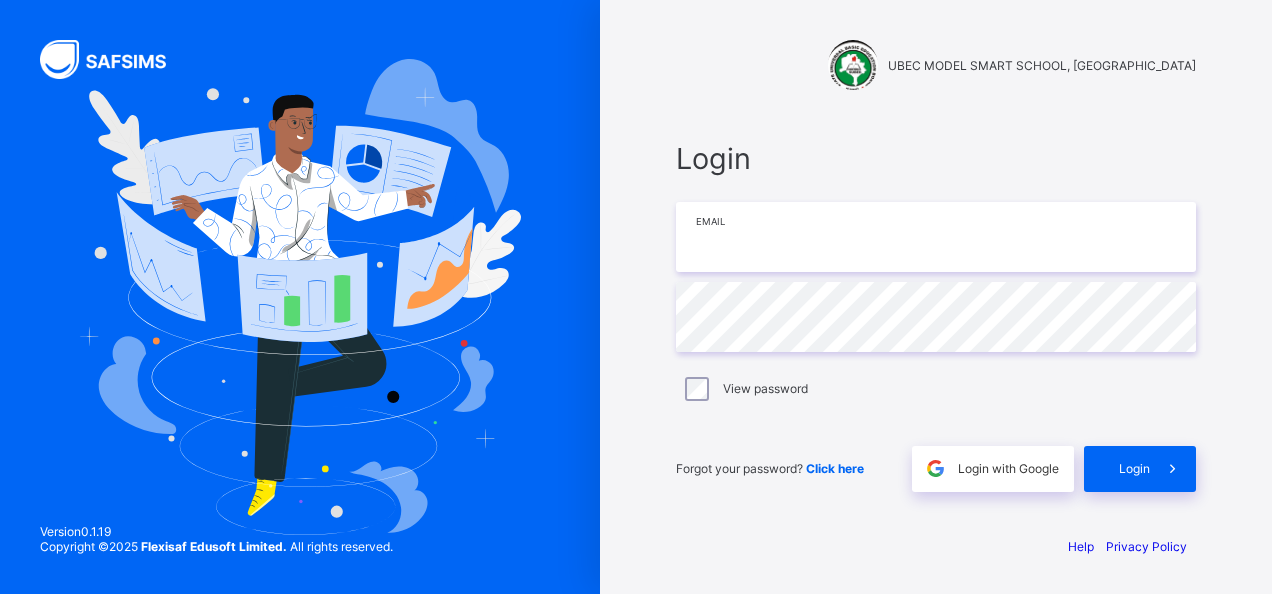 type on "**********" 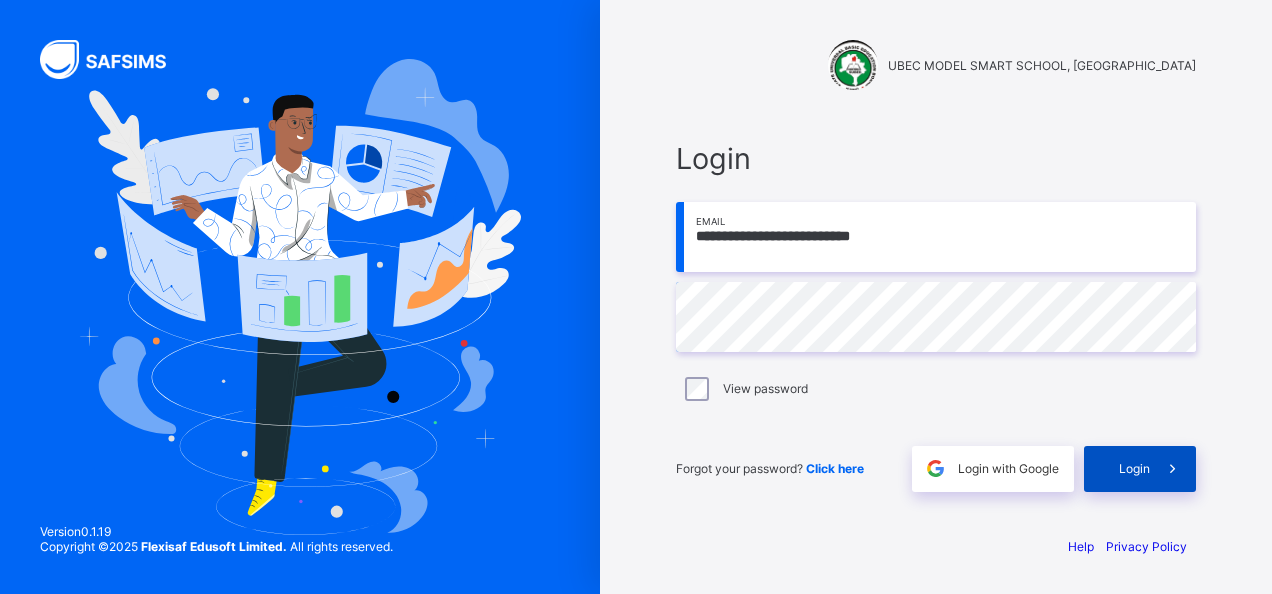 click on "Login" at bounding box center (1140, 469) 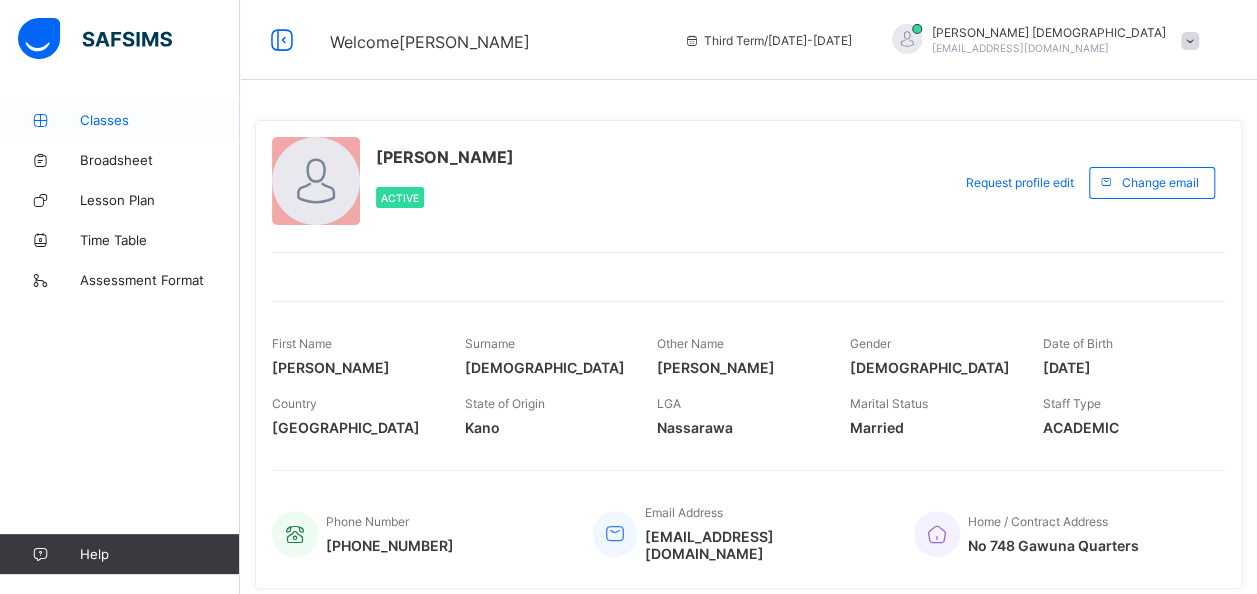 click on "Classes" at bounding box center (160, 120) 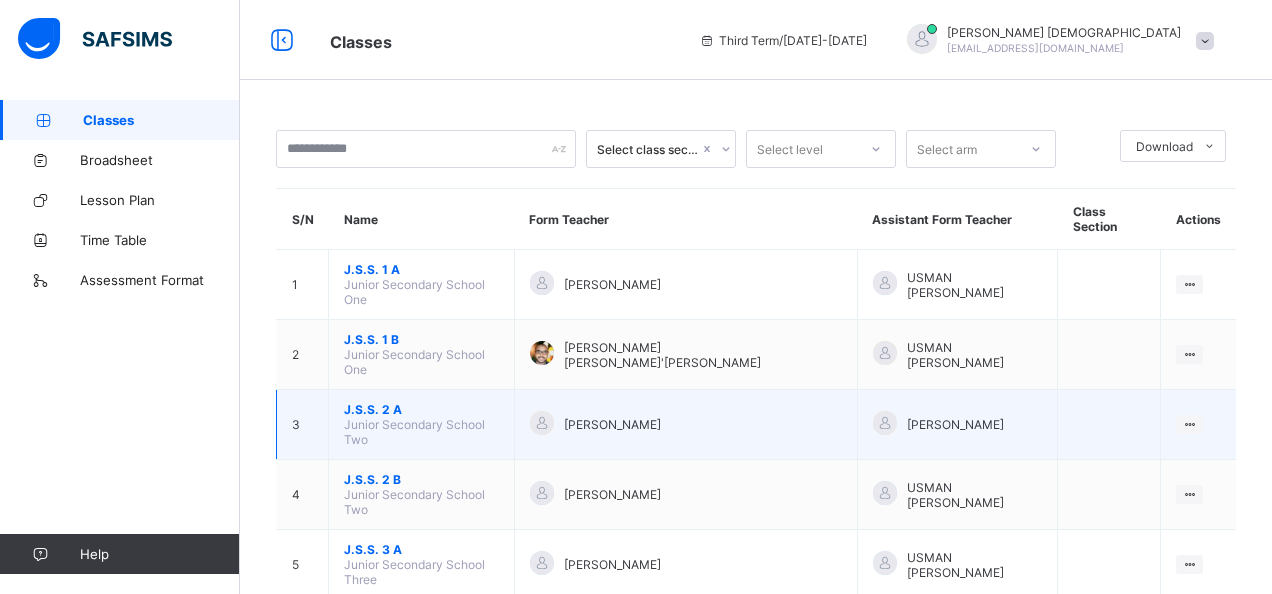 click on "J.S.S. 2   A   Junior Secondary School Two" at bounding box center (422, 425) 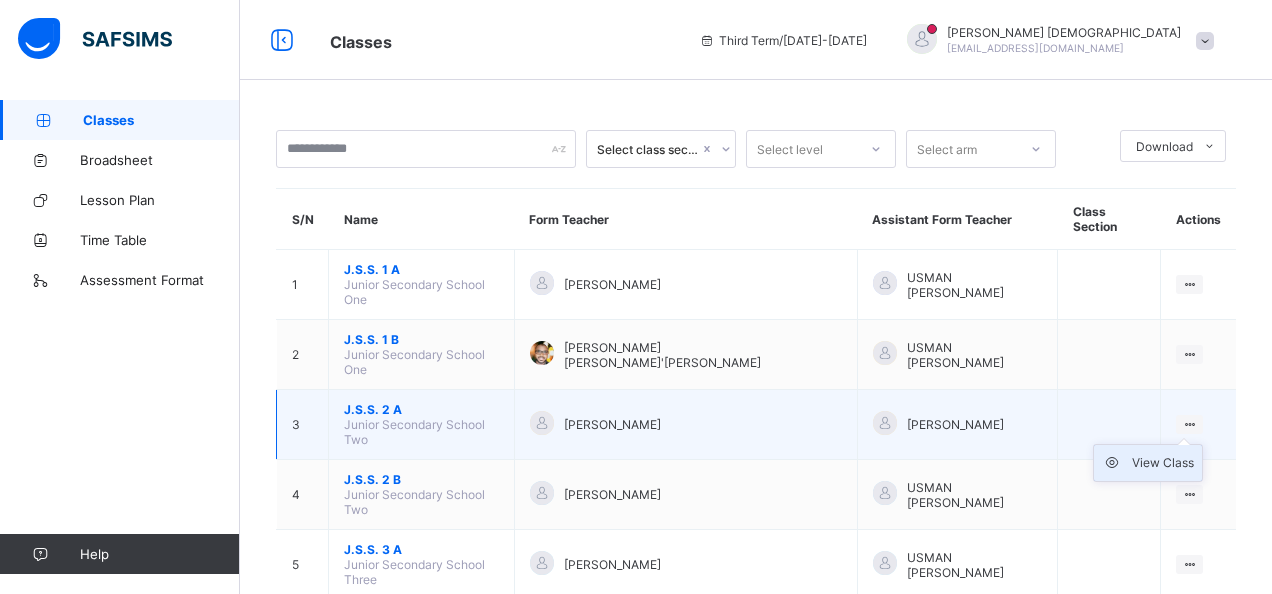 click on "View Class" at bounding box center (1163, 463) 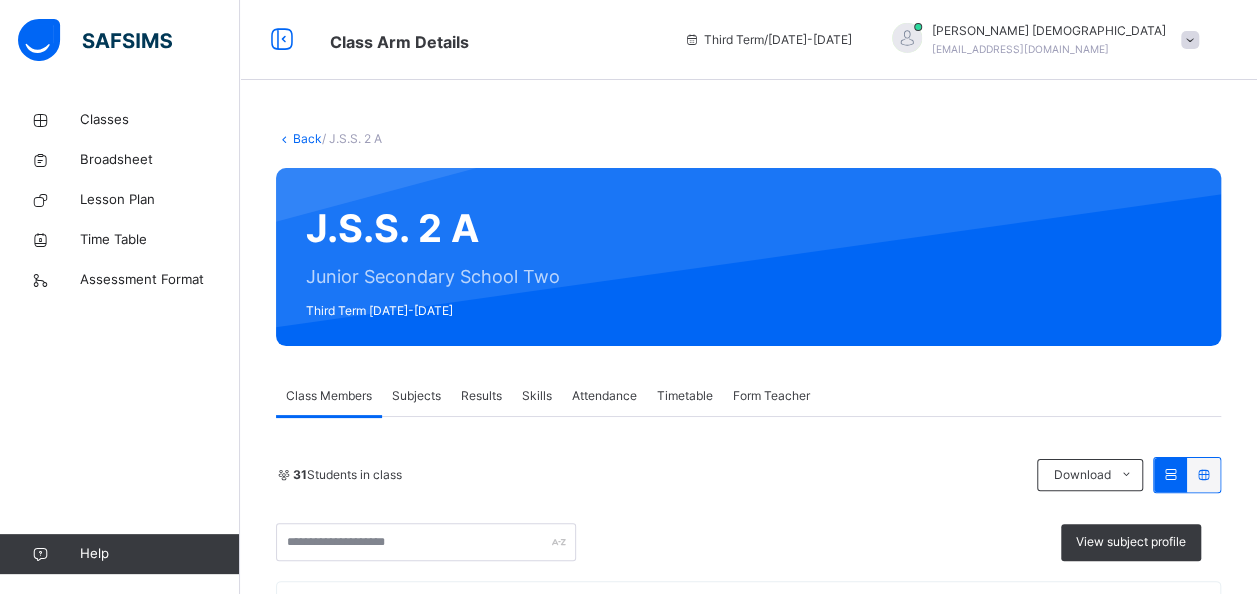 click on "Subjects" at bounding box center [416, 396] 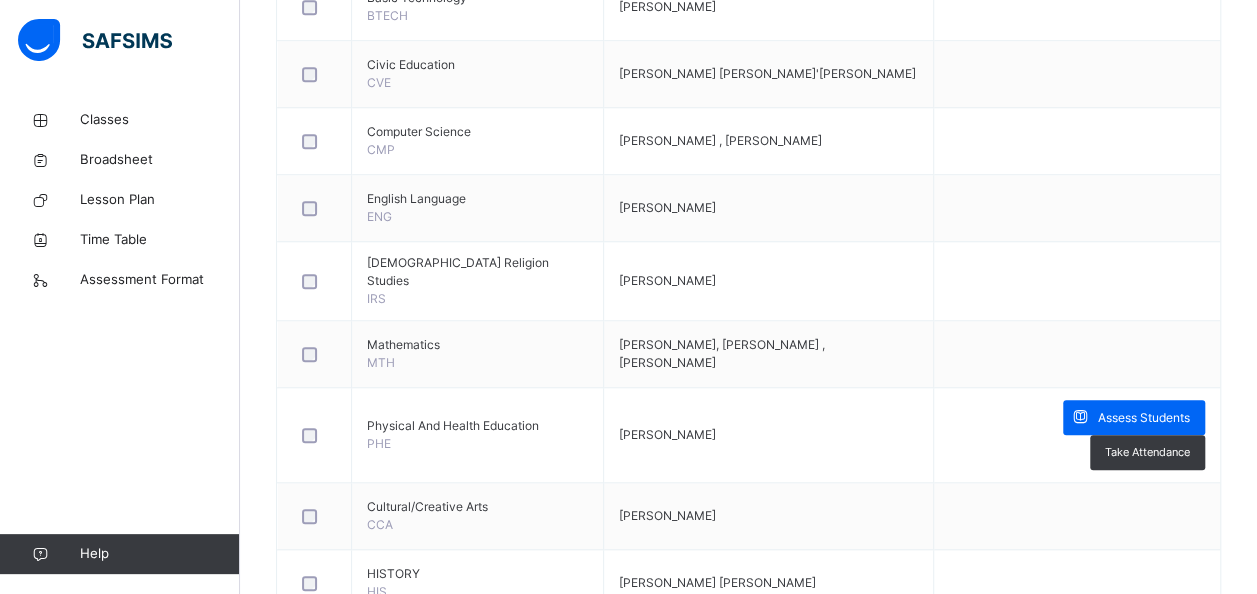 scroll, scrollTop: 786, scrollLeft: 0, axis: vertical 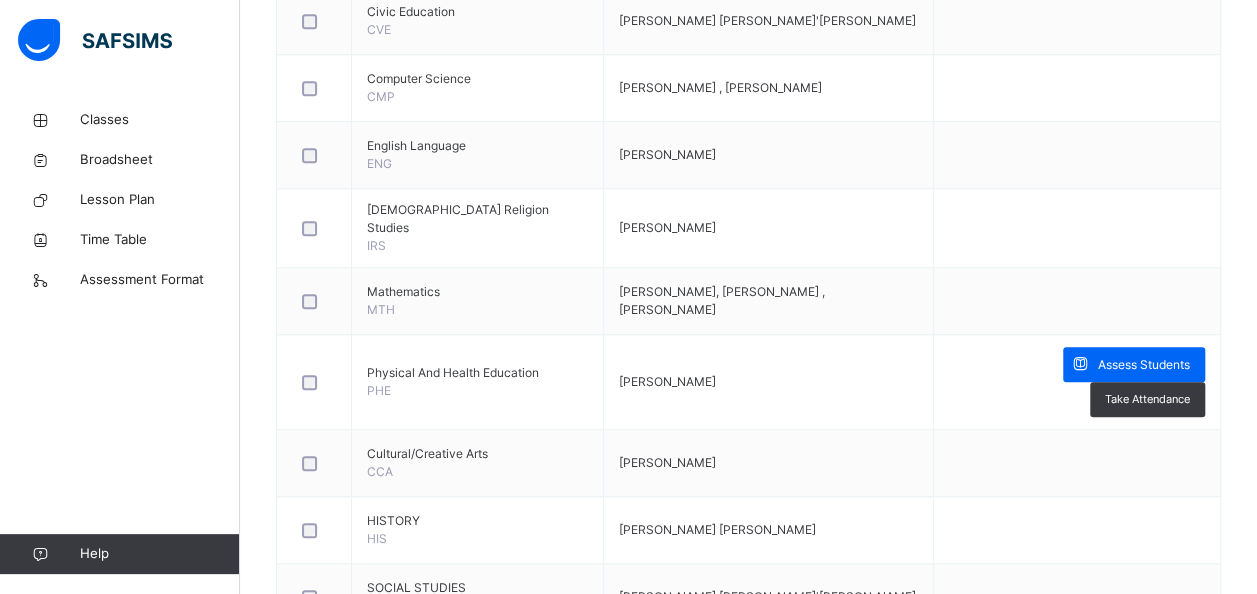click on "Assess Students" at bounding box center [1144, 365] 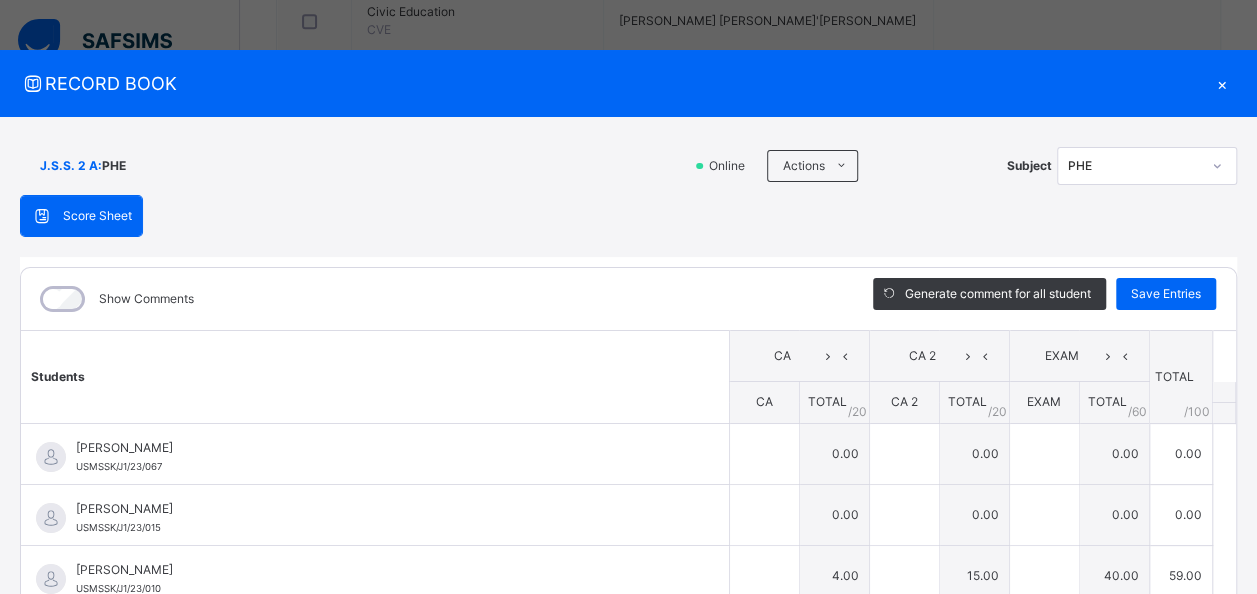 type on "*" 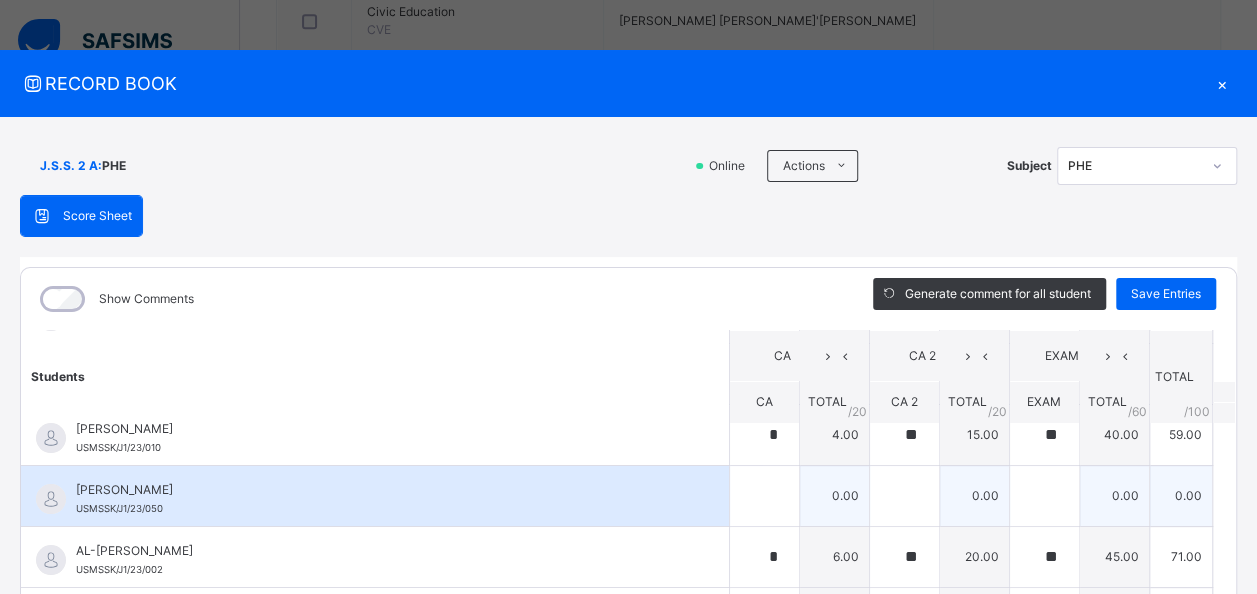 scroll, scrollTop: 200, scrollLeft: 0, axis: vertical 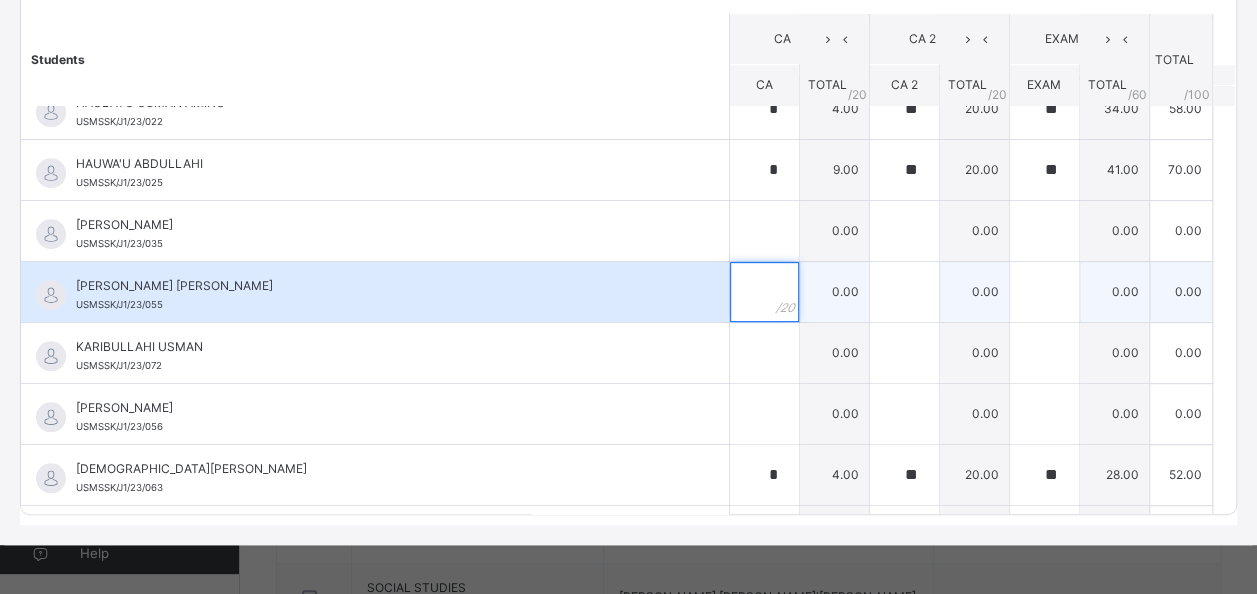 click at bounding box center [764, 292] 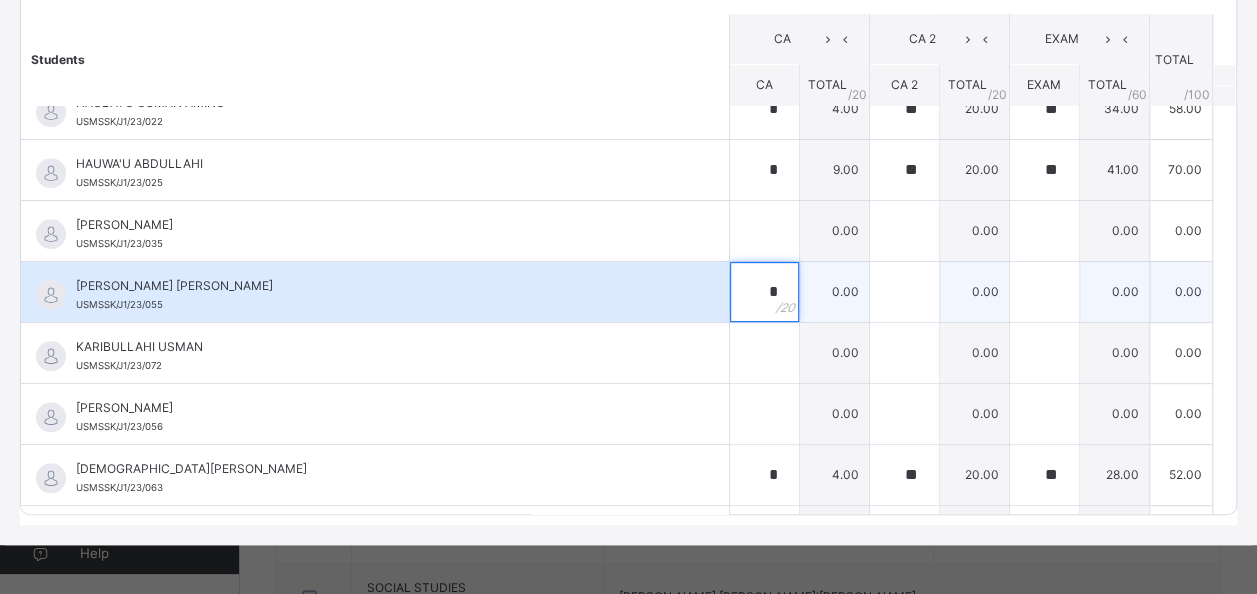 type on "*" 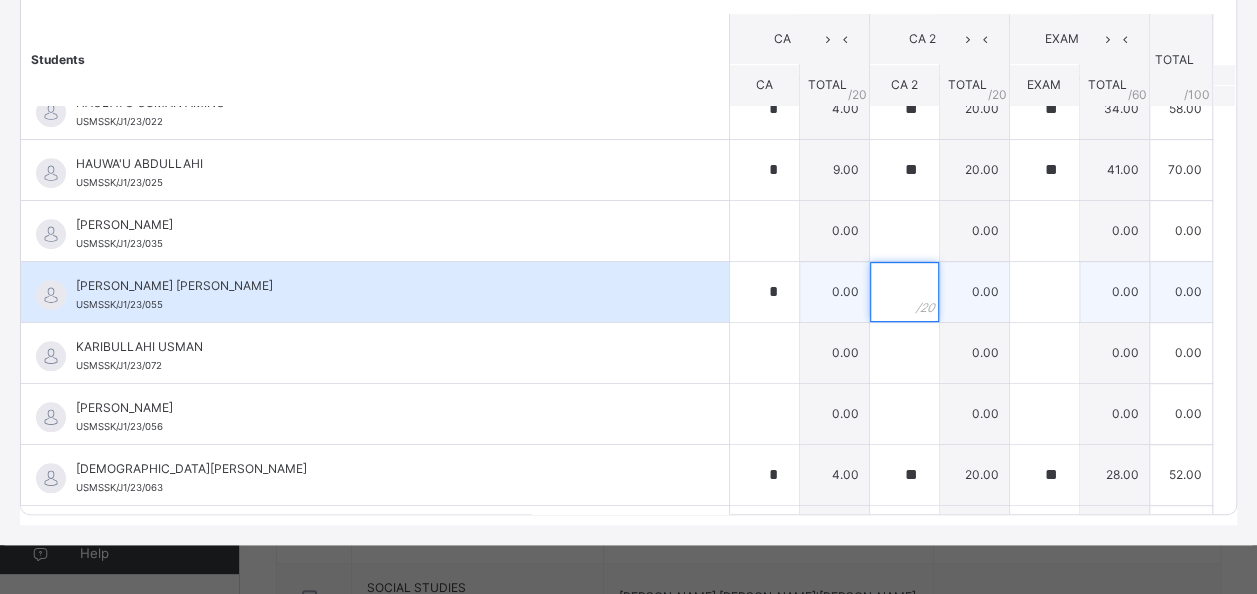 click at bounding box center [904, 292] 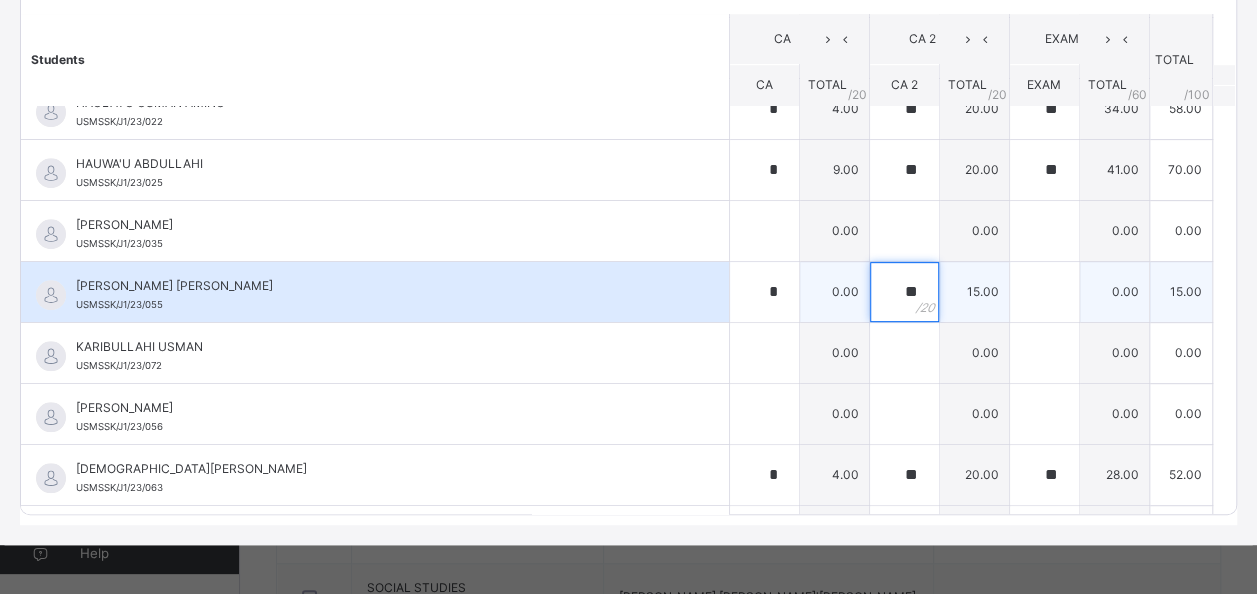 type on "**" 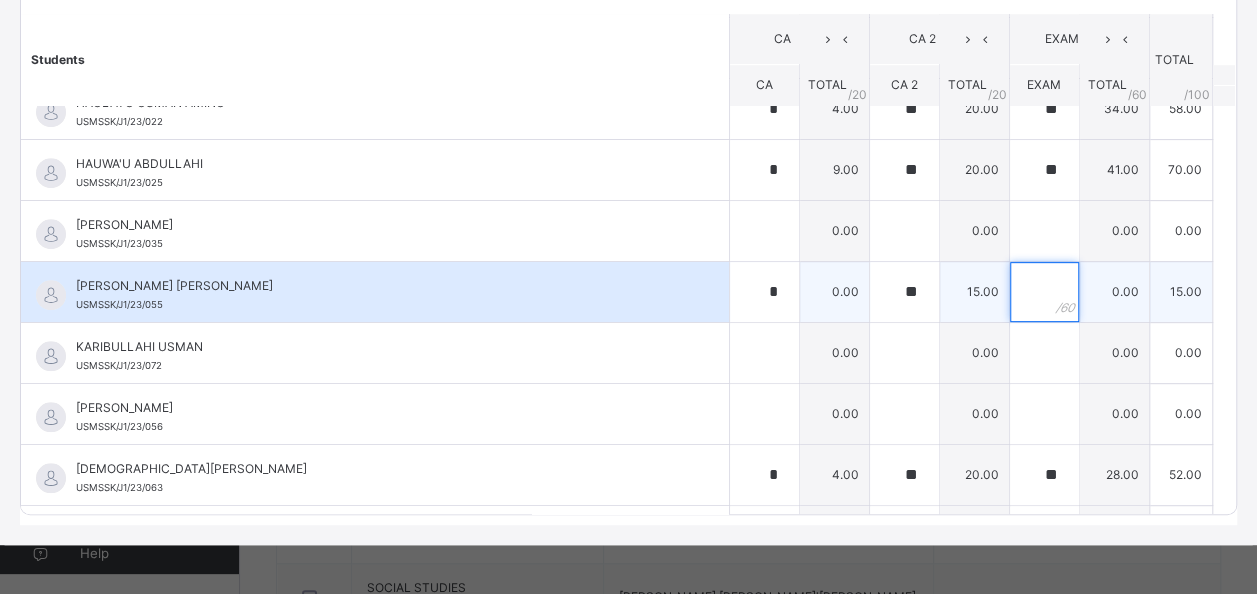 click at bounding box center (1044, 292) 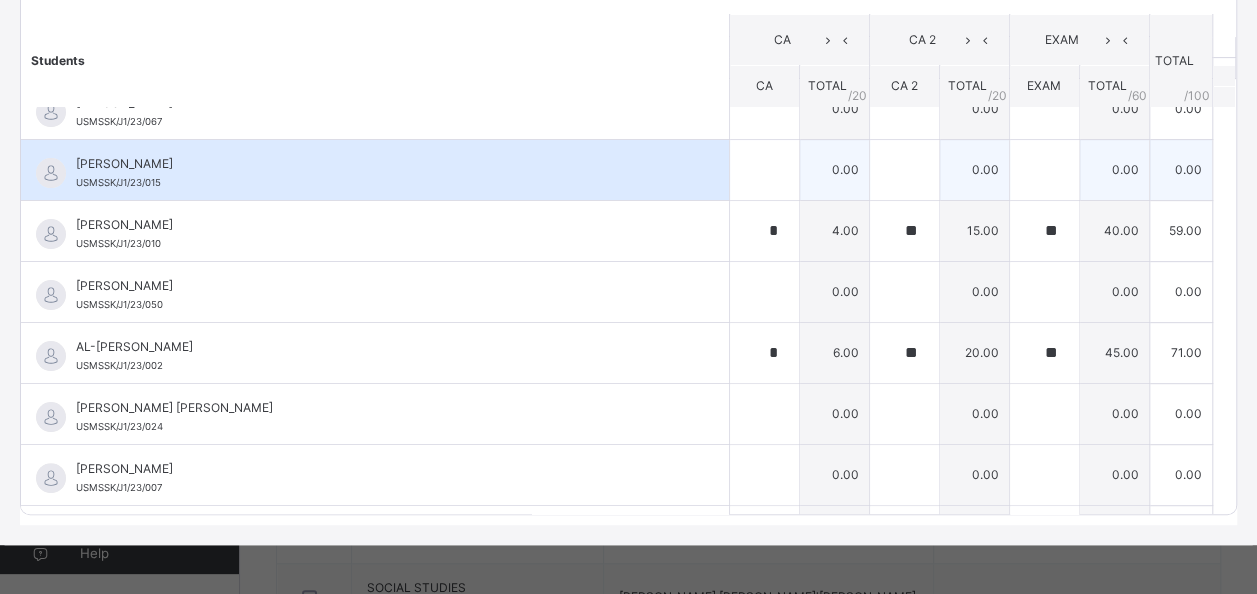 scroll, scrollTop: 0, scrollLeft: 0, axis: both 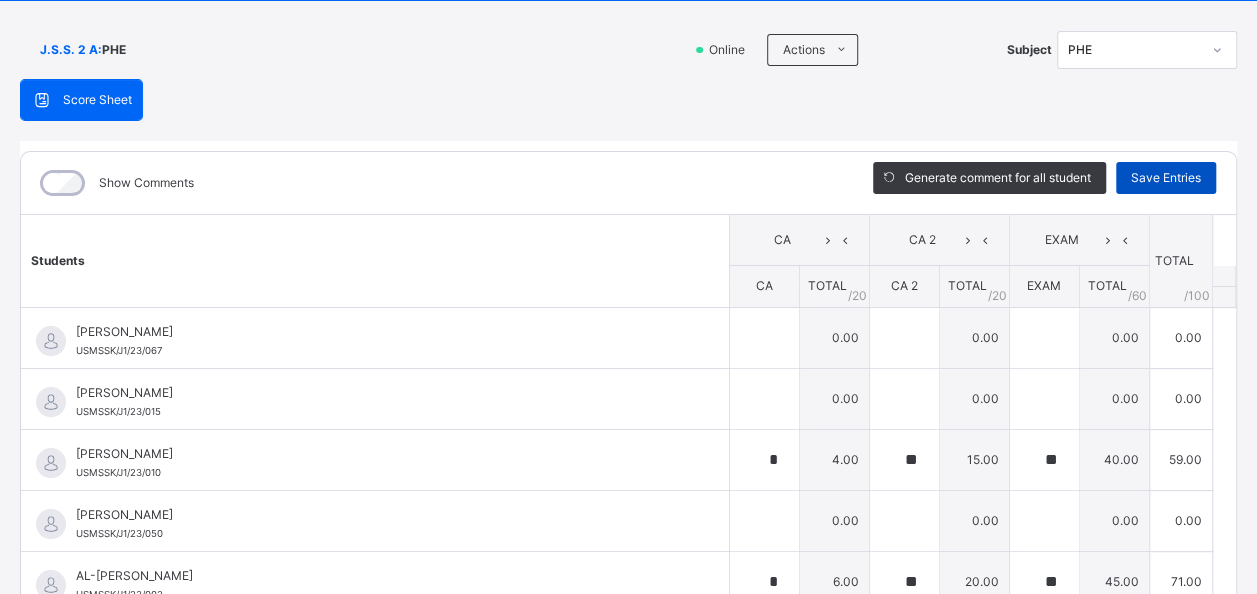 type on "*" 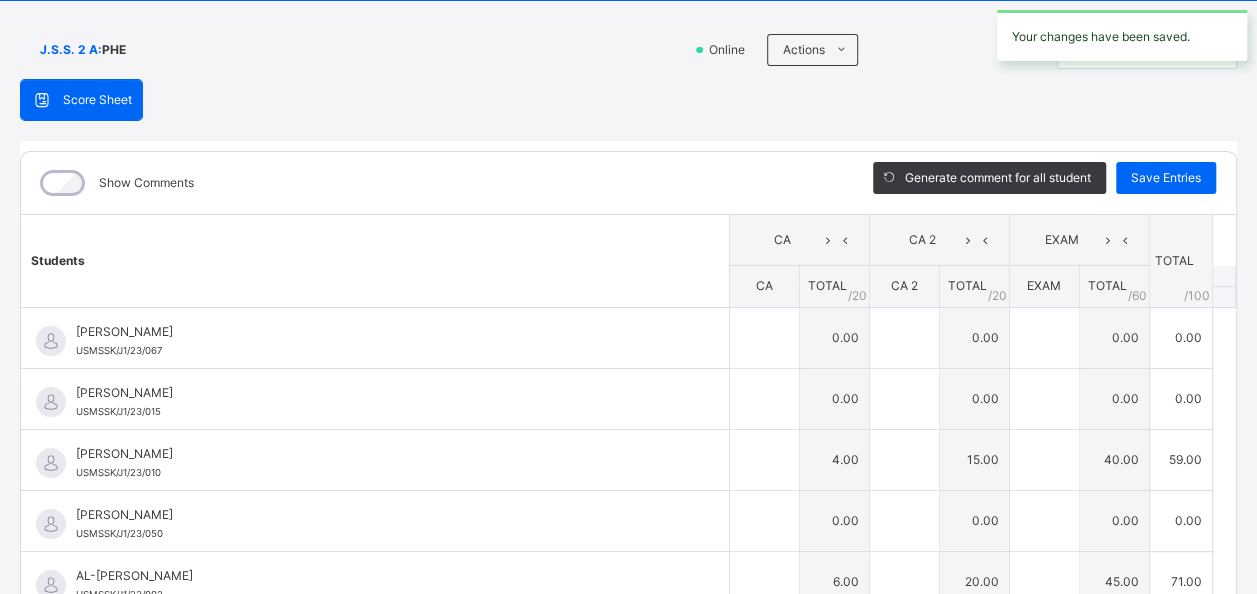 type on "*" 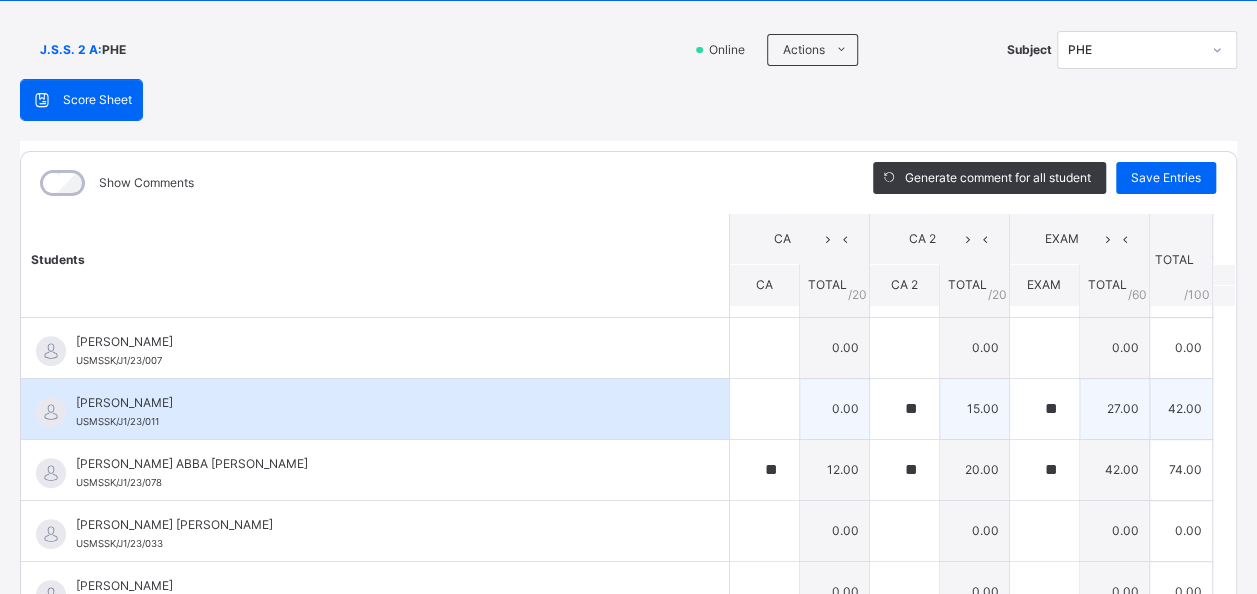 scroll, scrollTop: 400, scrollLeft: 0, axis: vertical 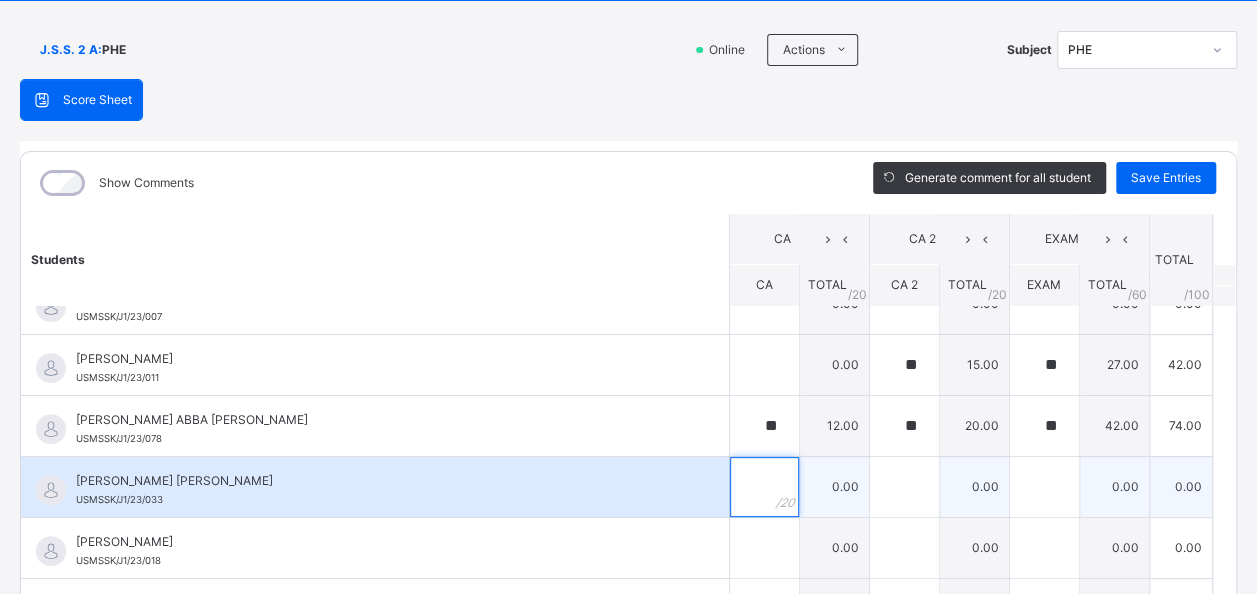 click at bounding box center (764, 487) 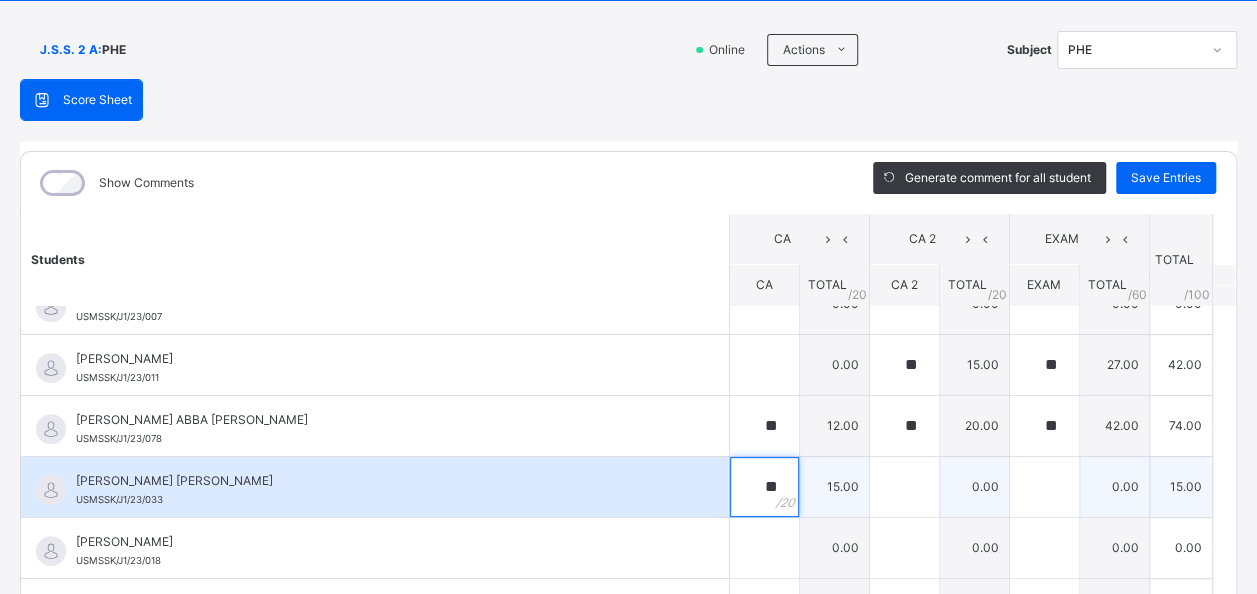type on "**" 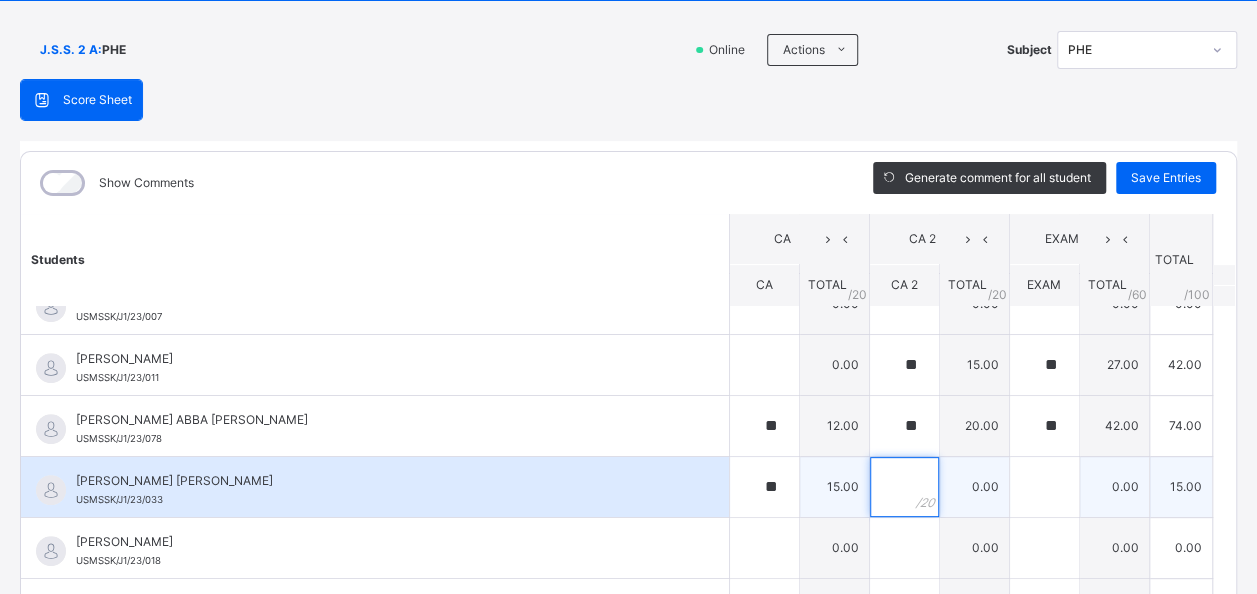 click at bounding box center [904, 487] 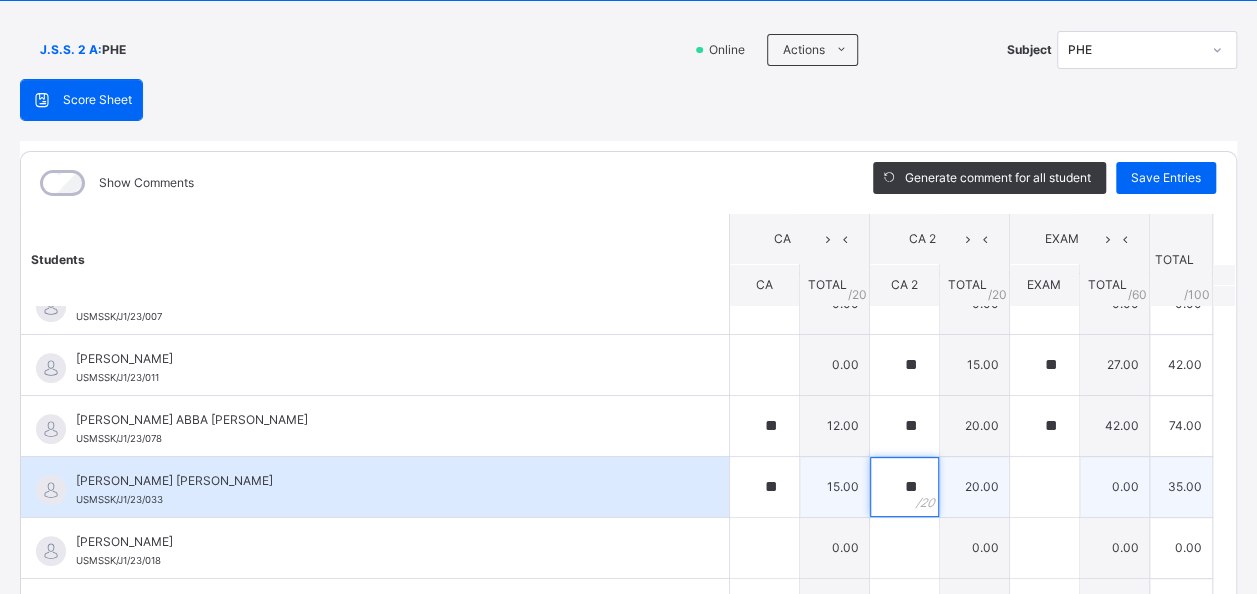 type on "**" 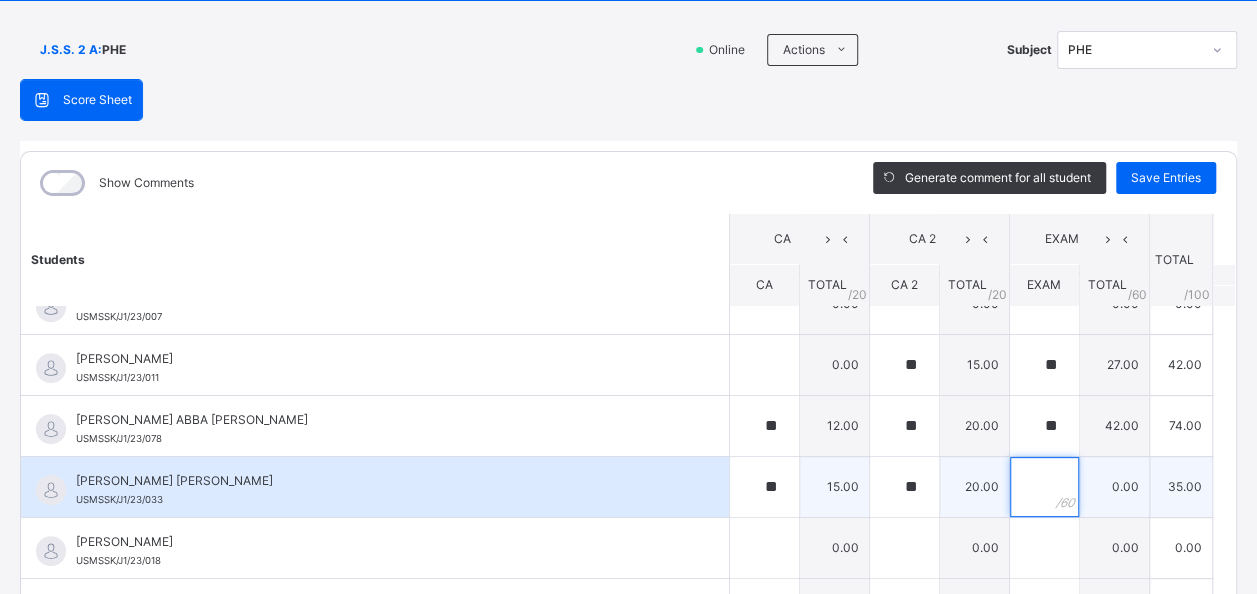 click at bounding box center [1044, 487] 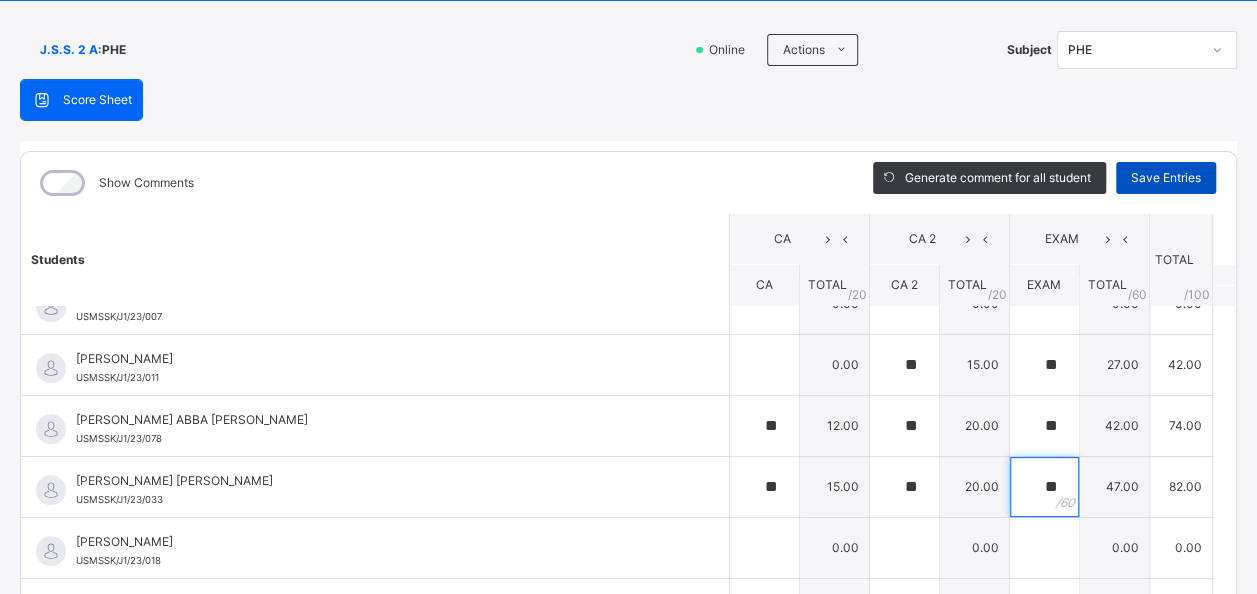 type on "**" 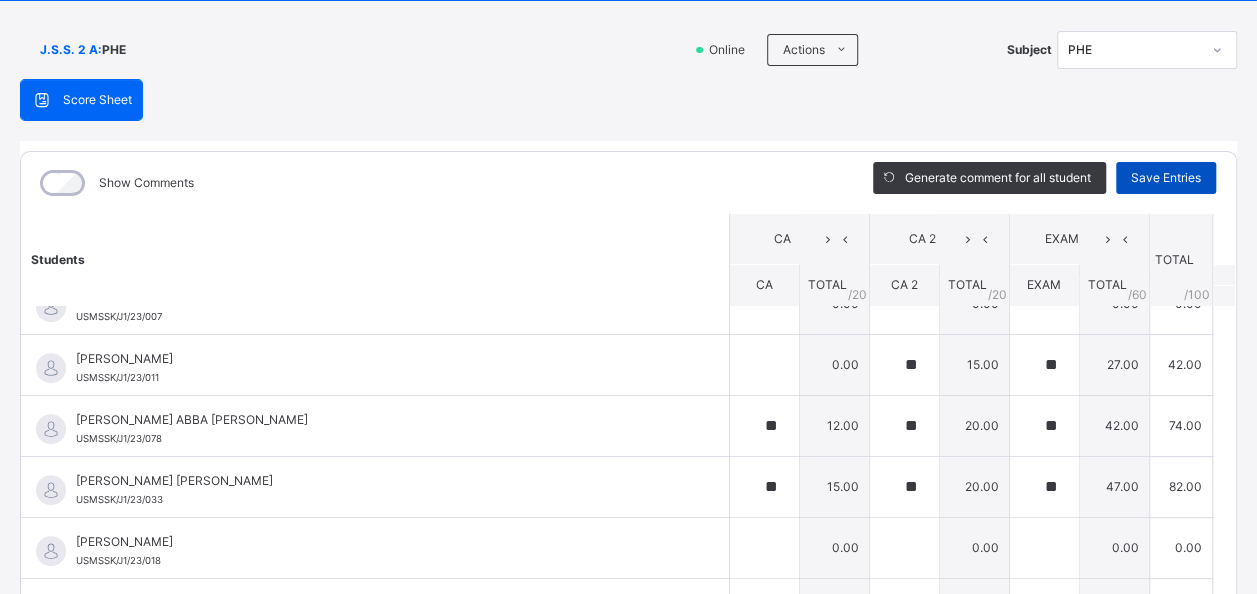 click on "Save Entries" at bounding box center [1166, 178] 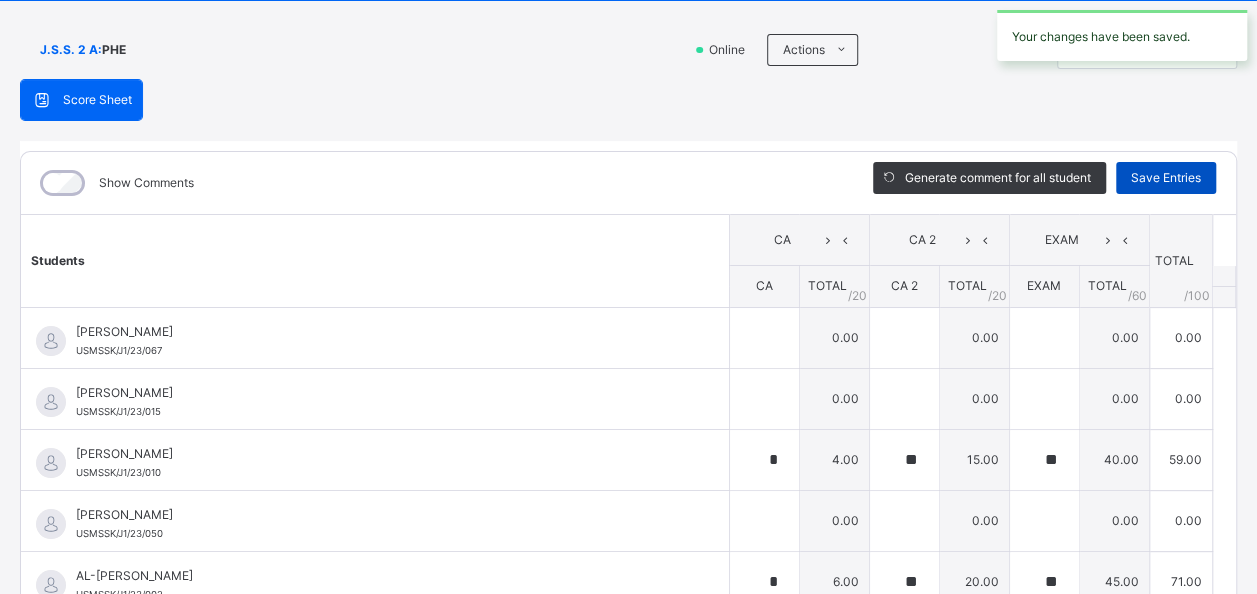 type on "*" 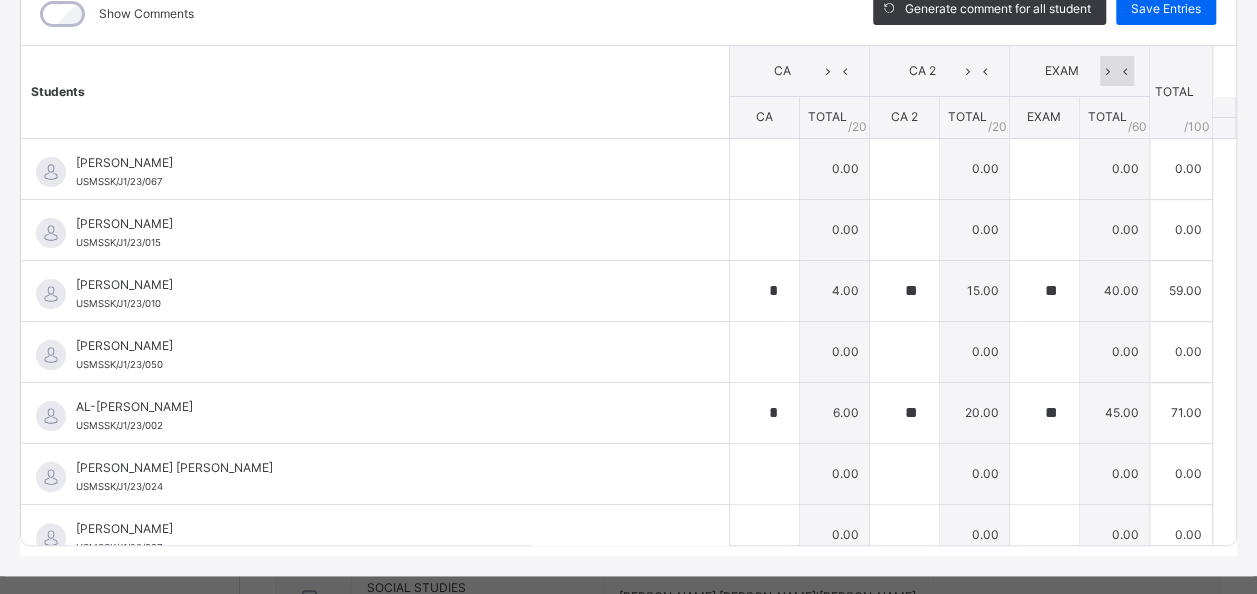 scroll, scrollTop: 316, scrollLeft: 0, axis: vertical 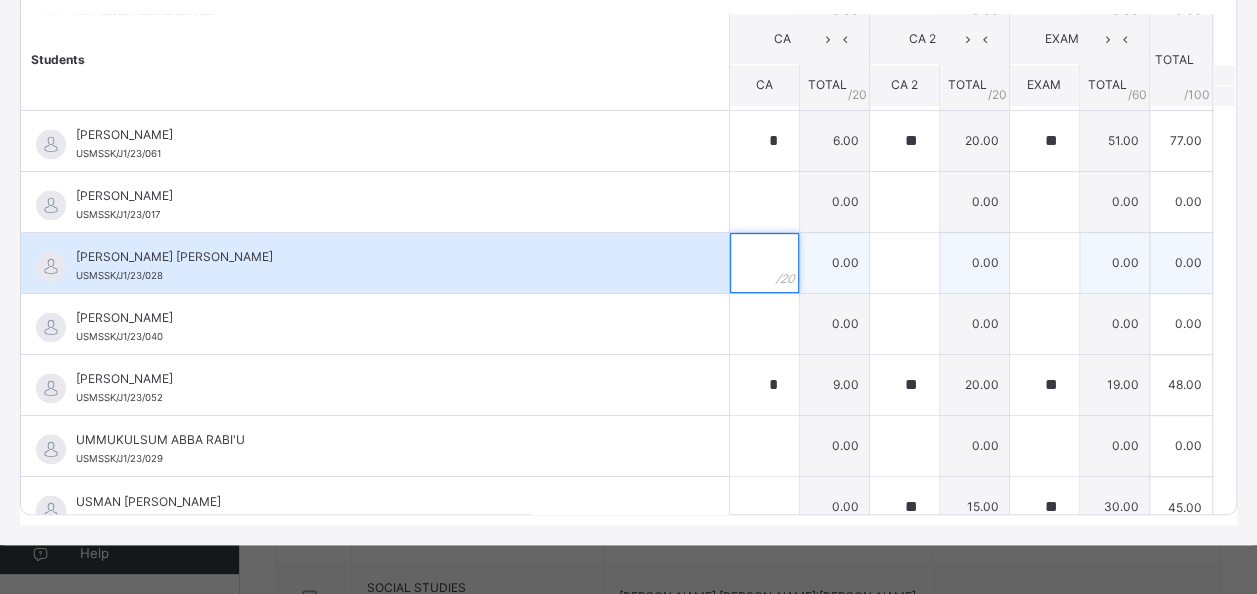 click at bounding box center (764, 263) 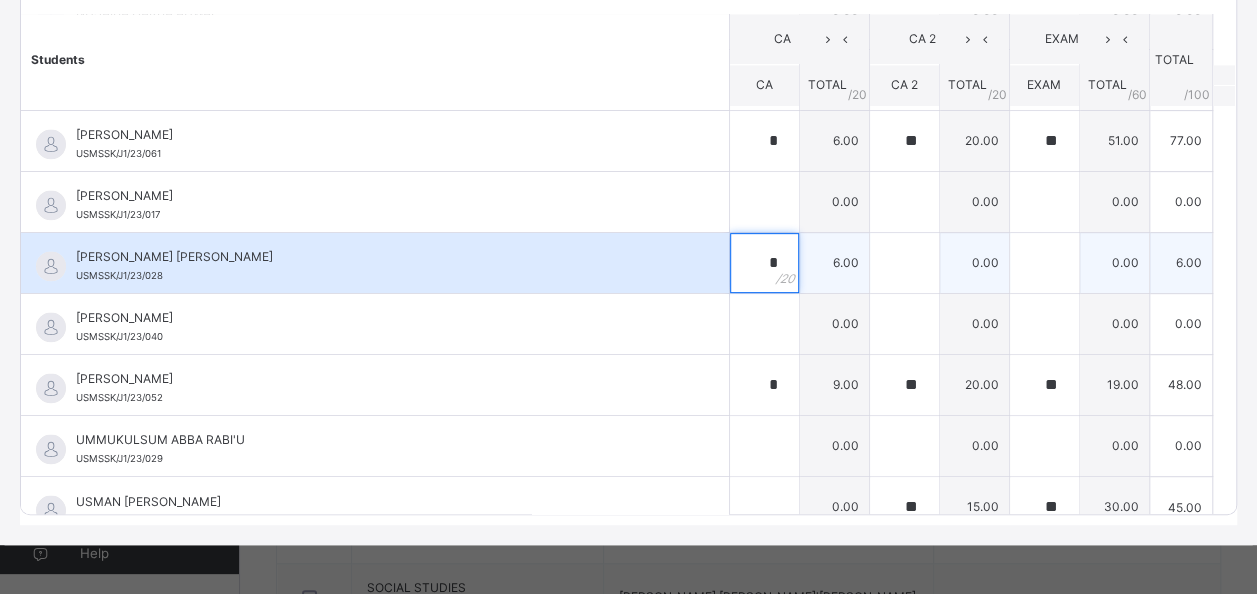 type on "*" 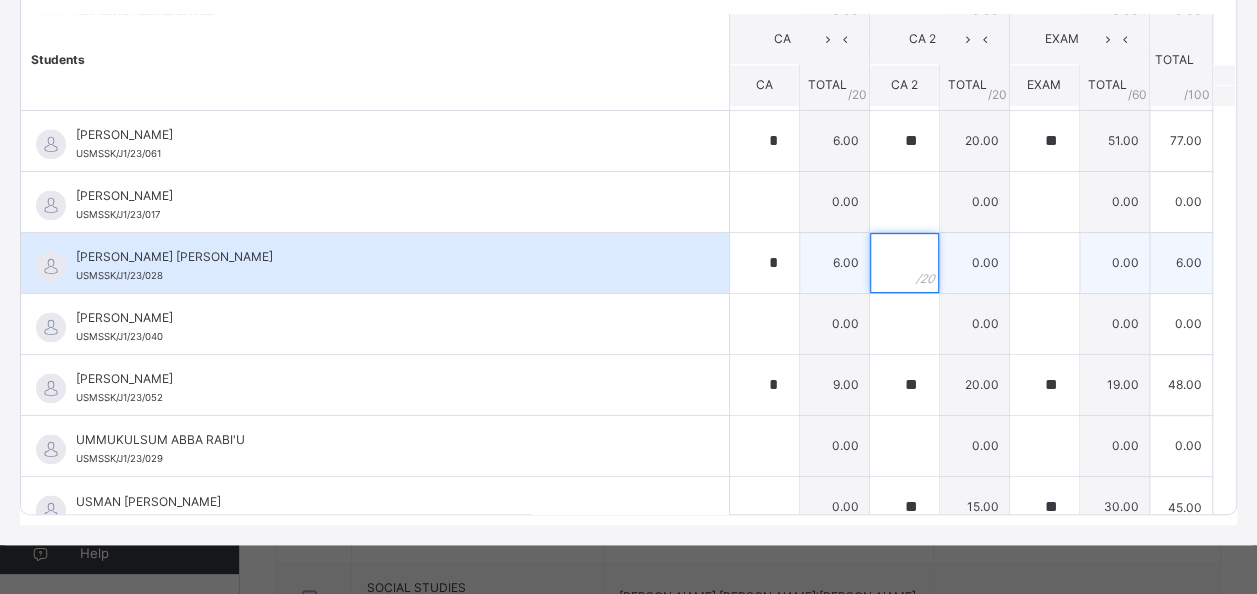 click at bounding box center (904, 263) 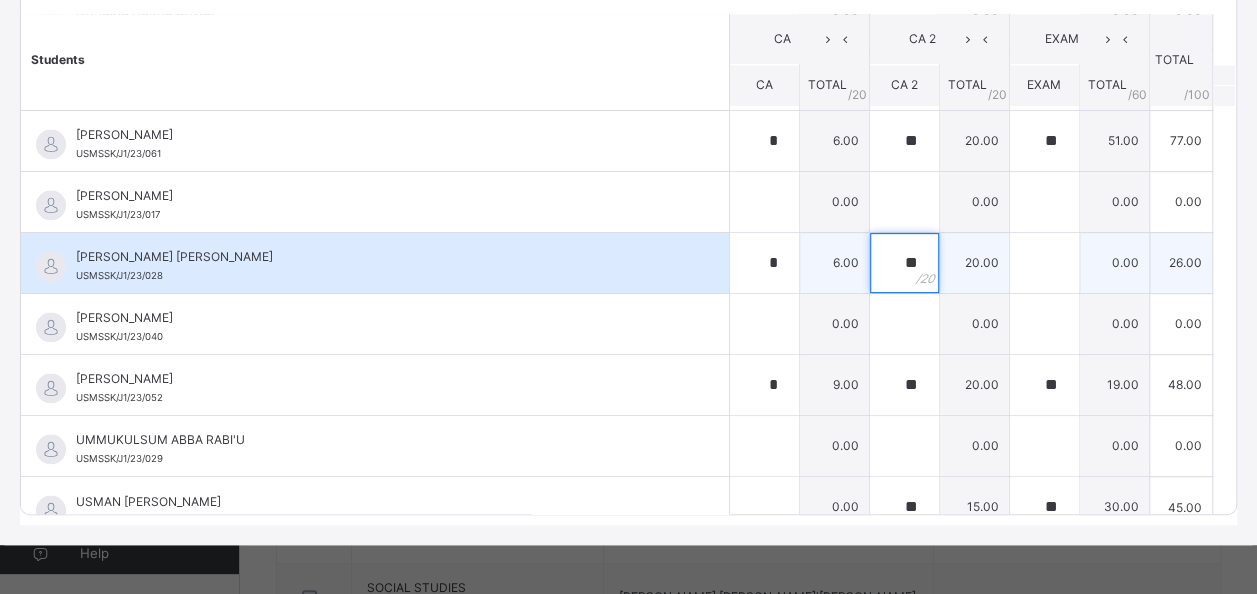 type on "**" 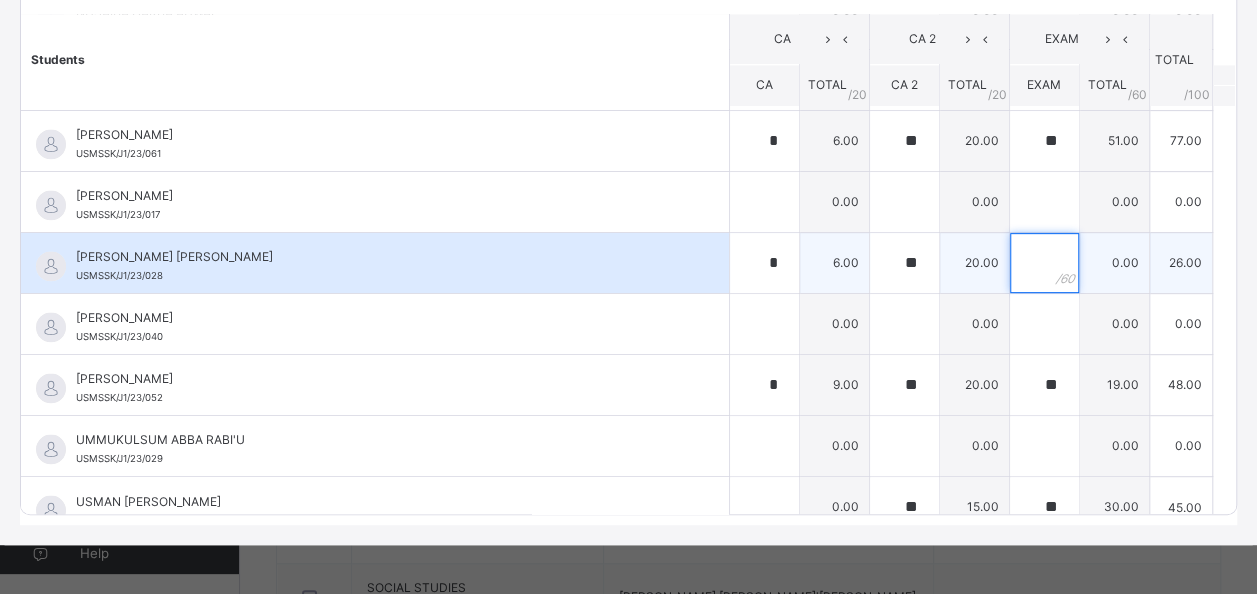 click at bounding box center [1044, 263] 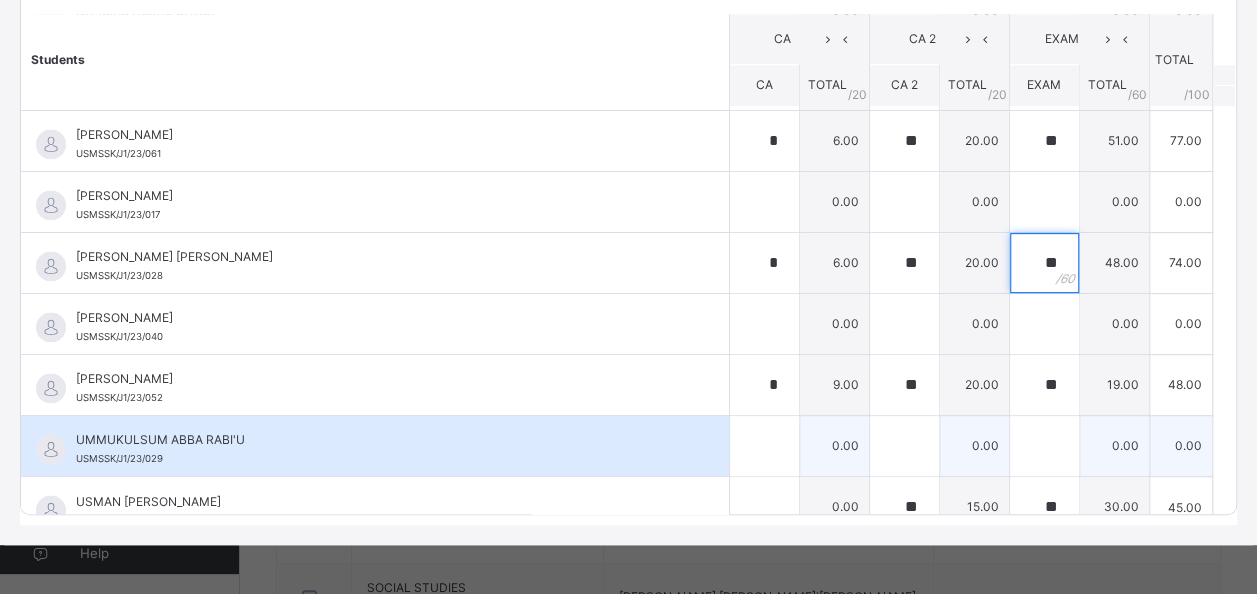type on "**" 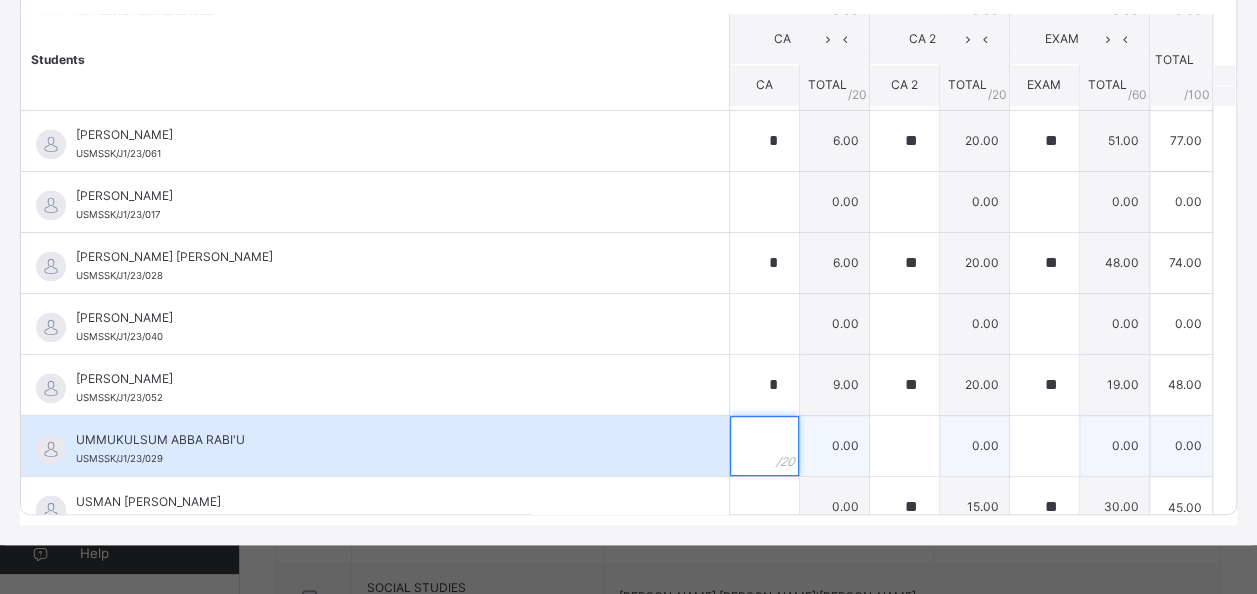 click at bounding box center [764, 446] 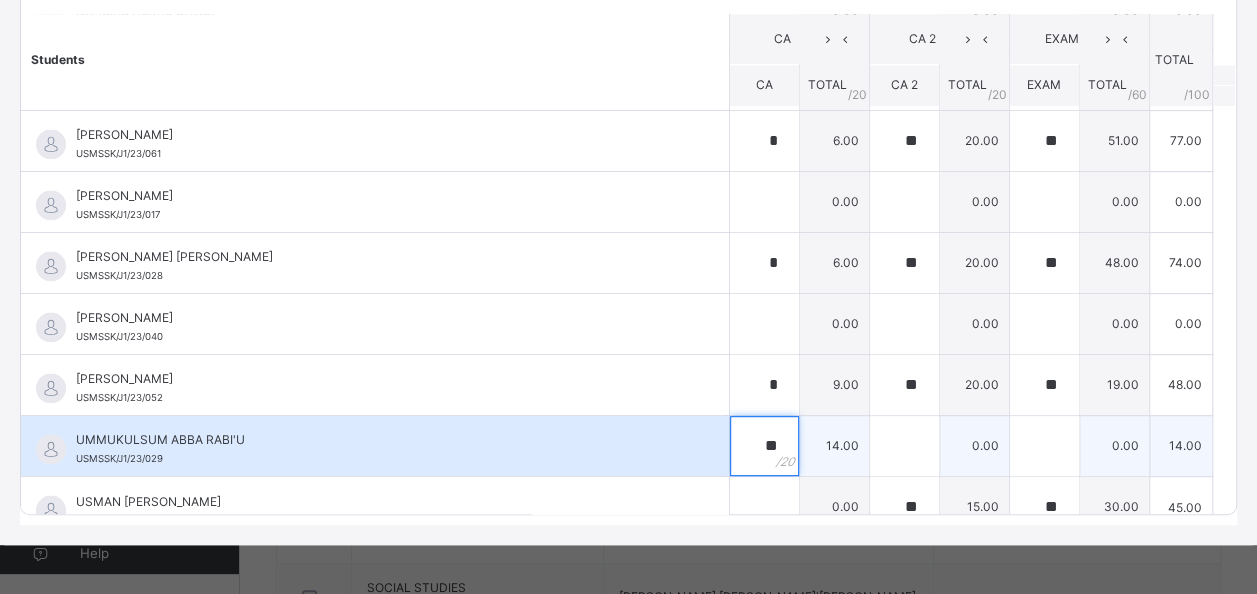 type on "**" 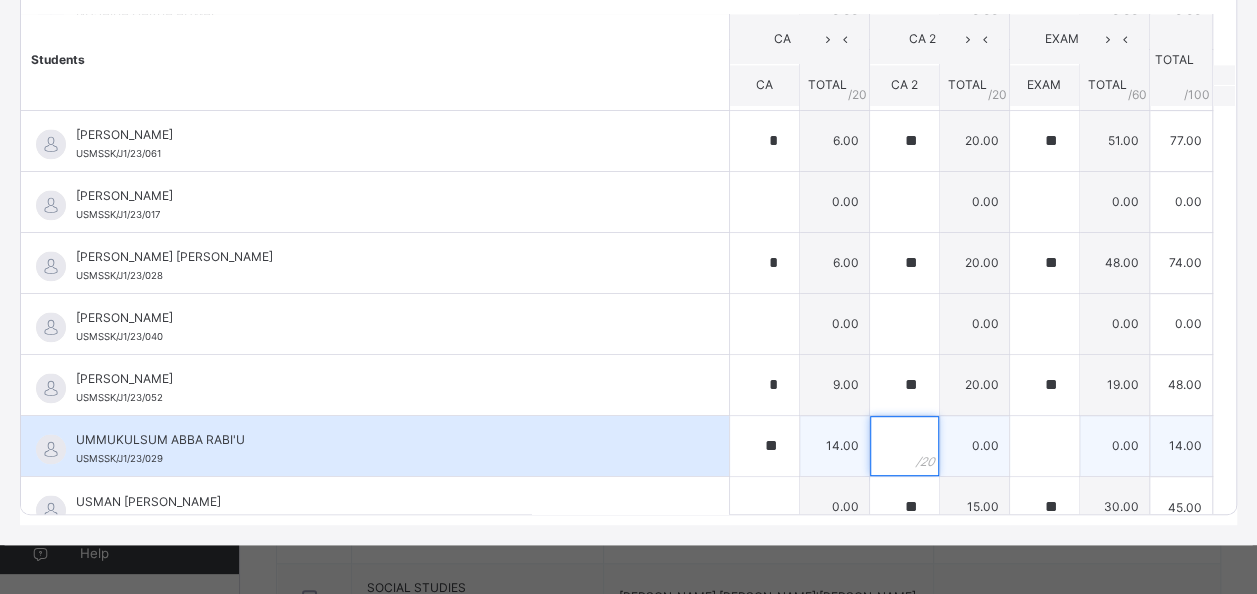 click at bounding box center (904, 446) 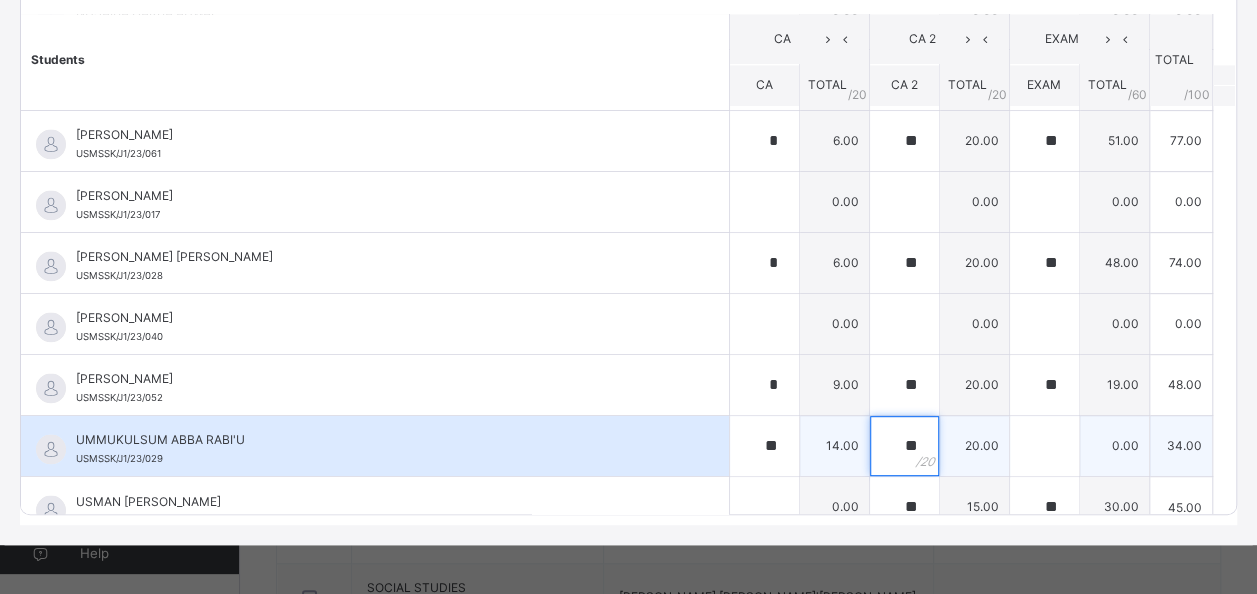 type on "**" 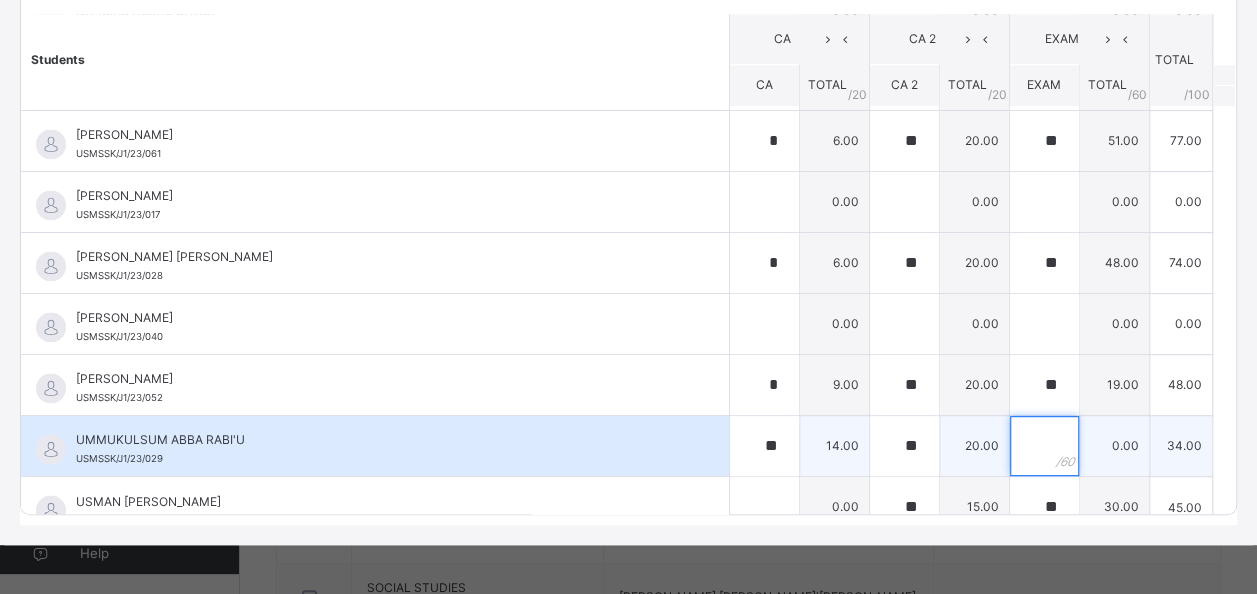 click at bounding box center [1044, 446] 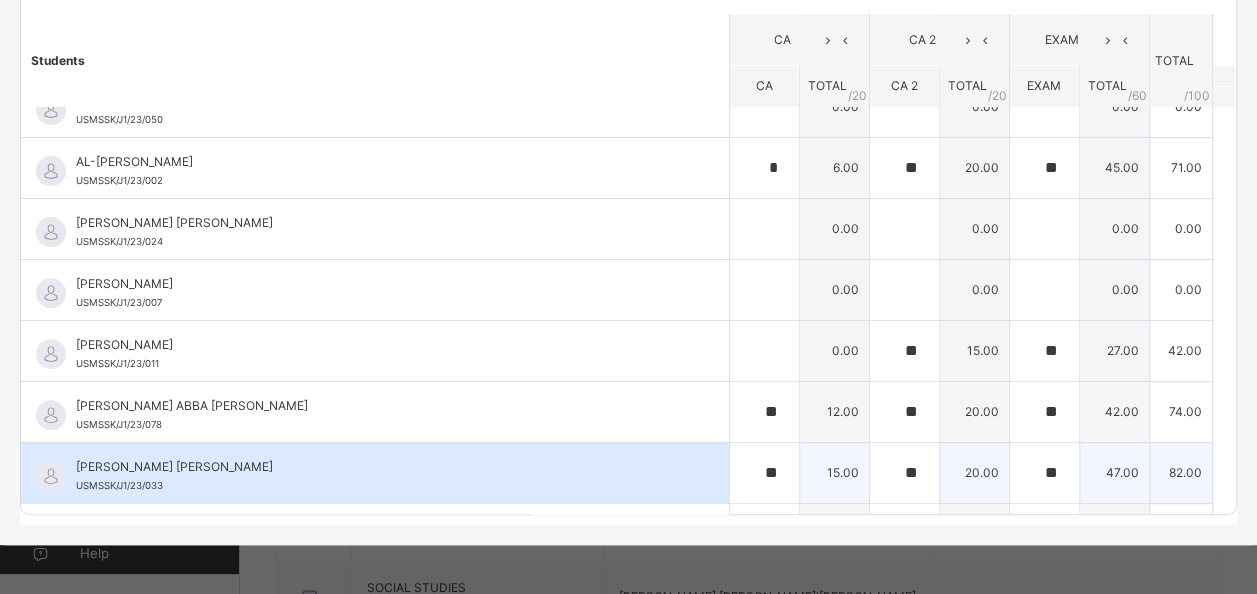 scroll, scrollTop: 0, scrollLeft: 0, axis: both 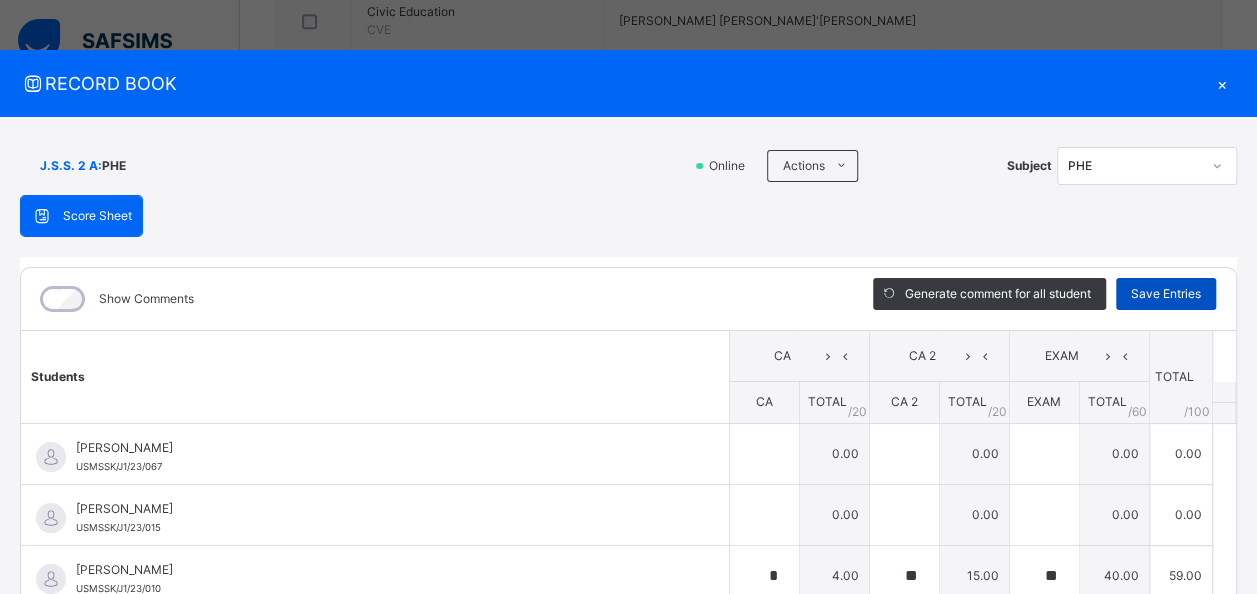 type on "**" 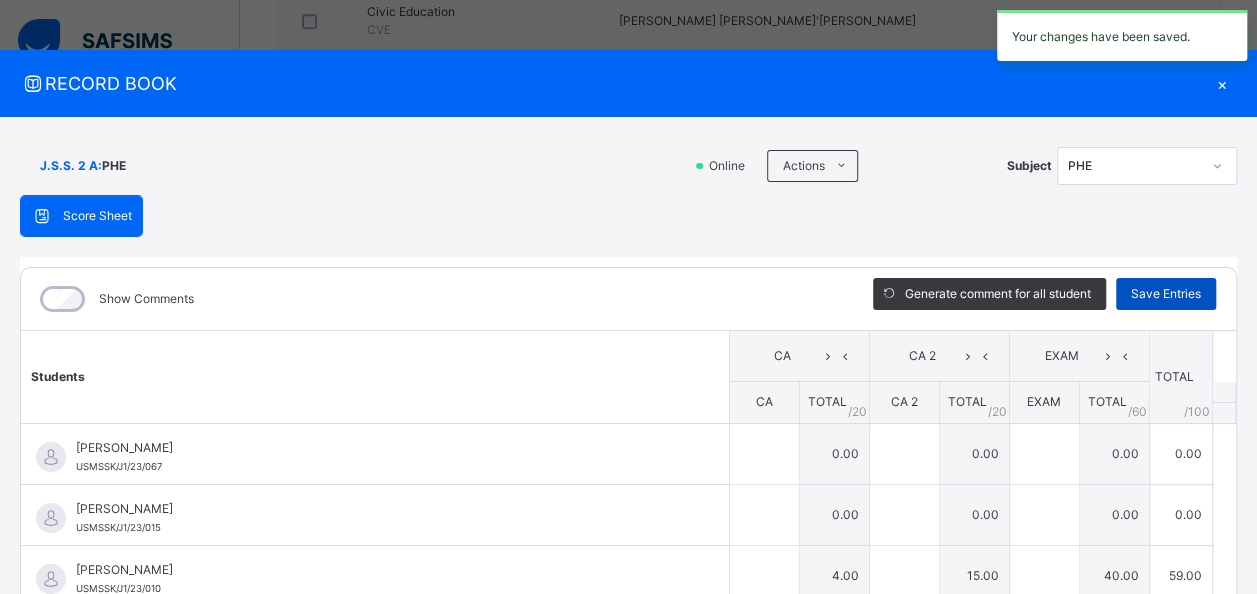 type on "*" 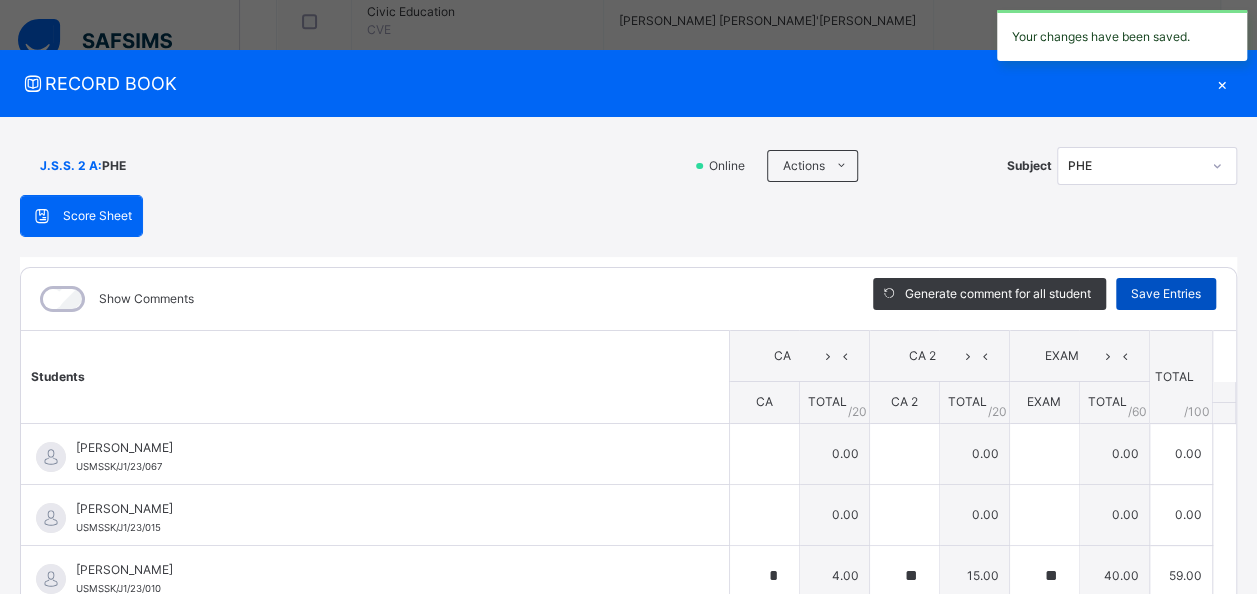 type on "**" 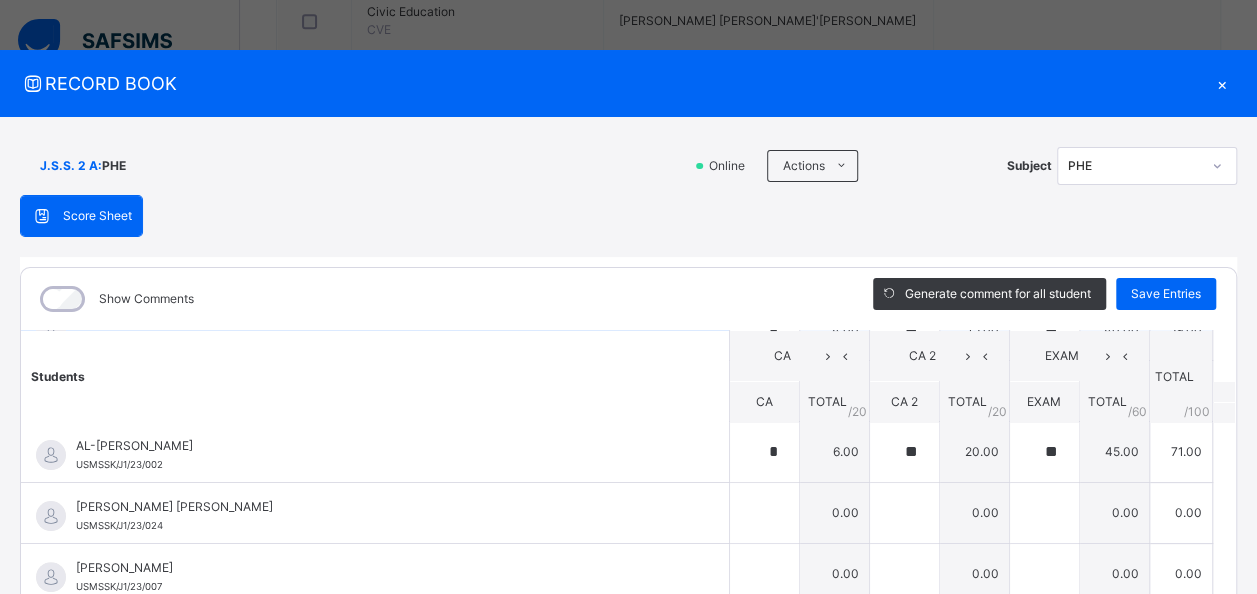 scroll, scrollTop: 300, scrollLeft: 0, axis: vertical 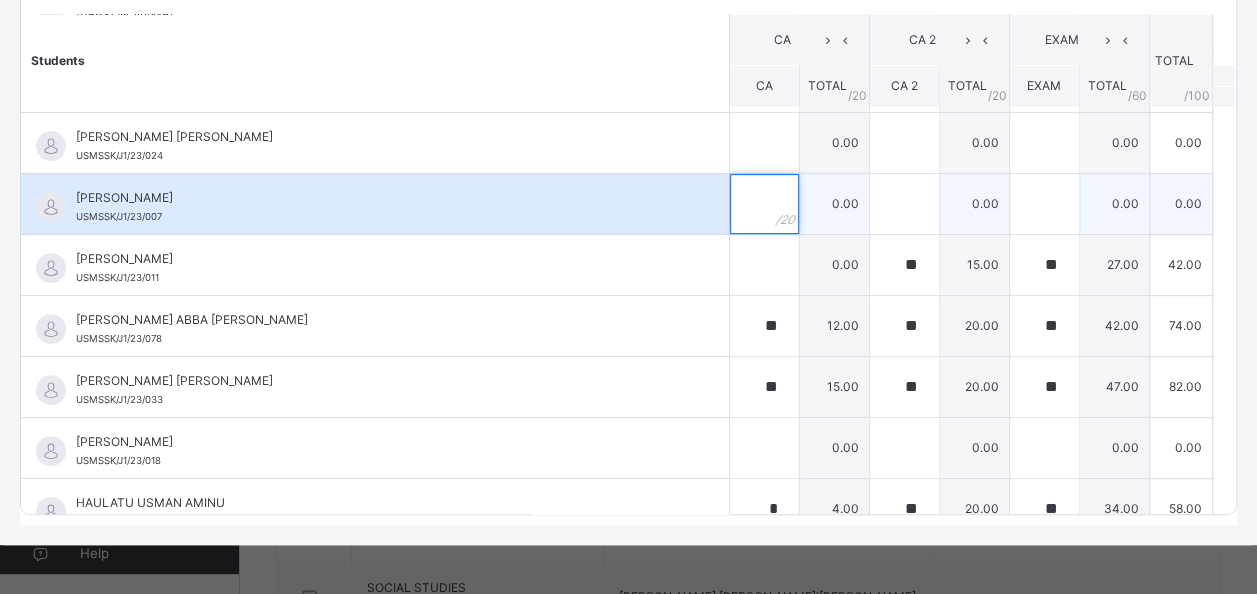 click at bounding box center [764, 204] 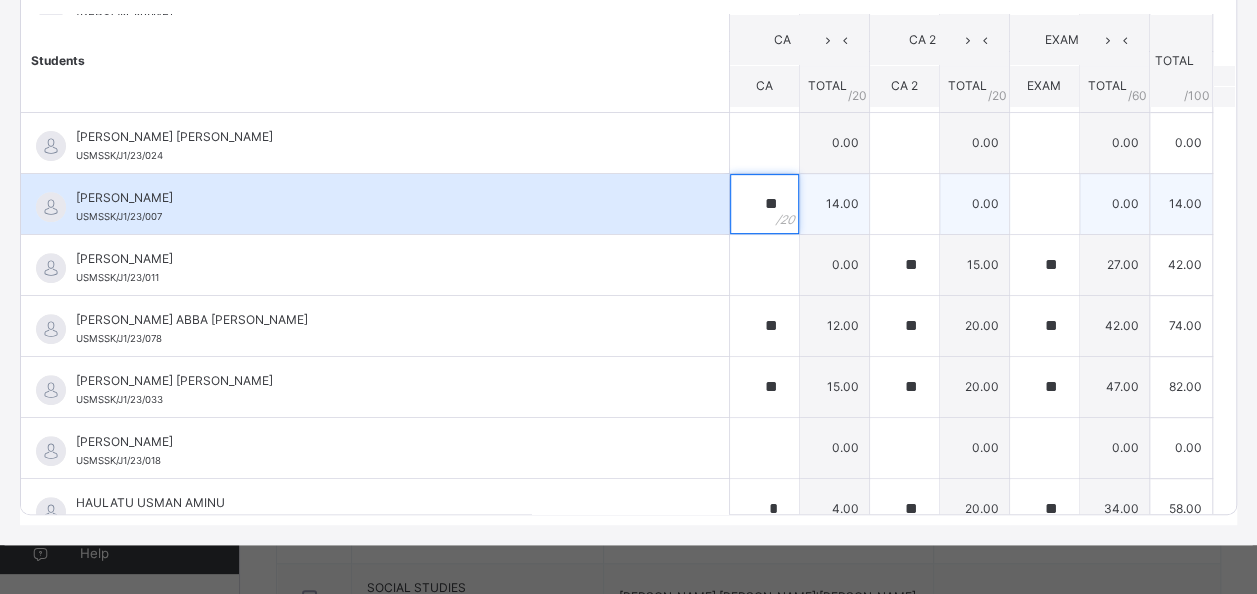 type on "**" 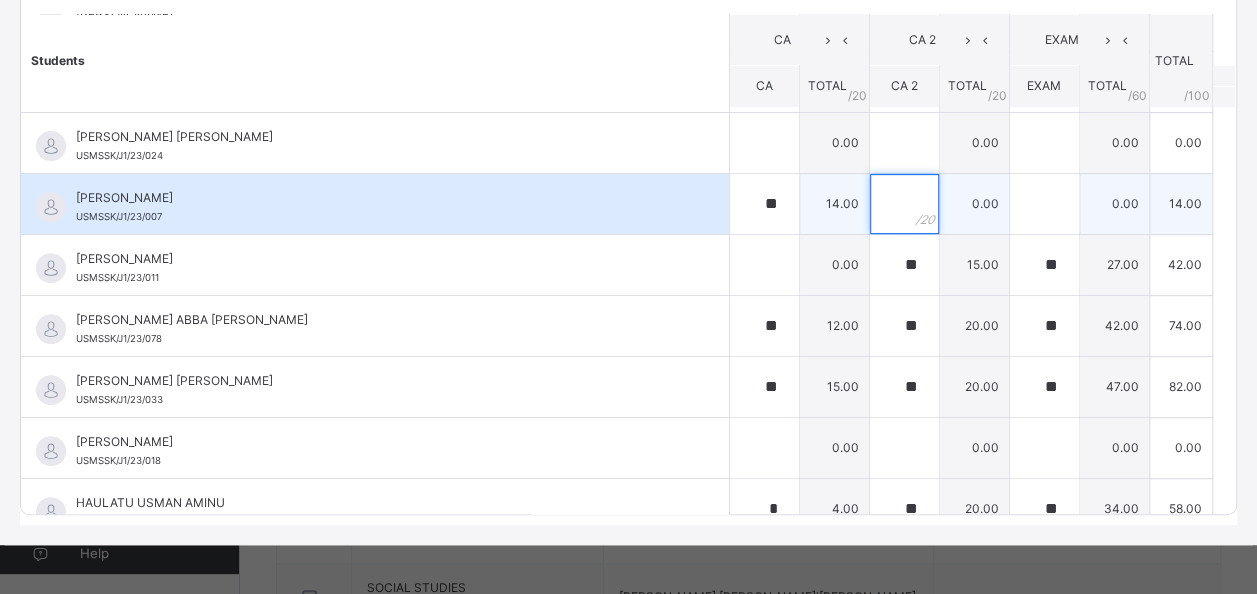 click at bounding box center [904, 204] 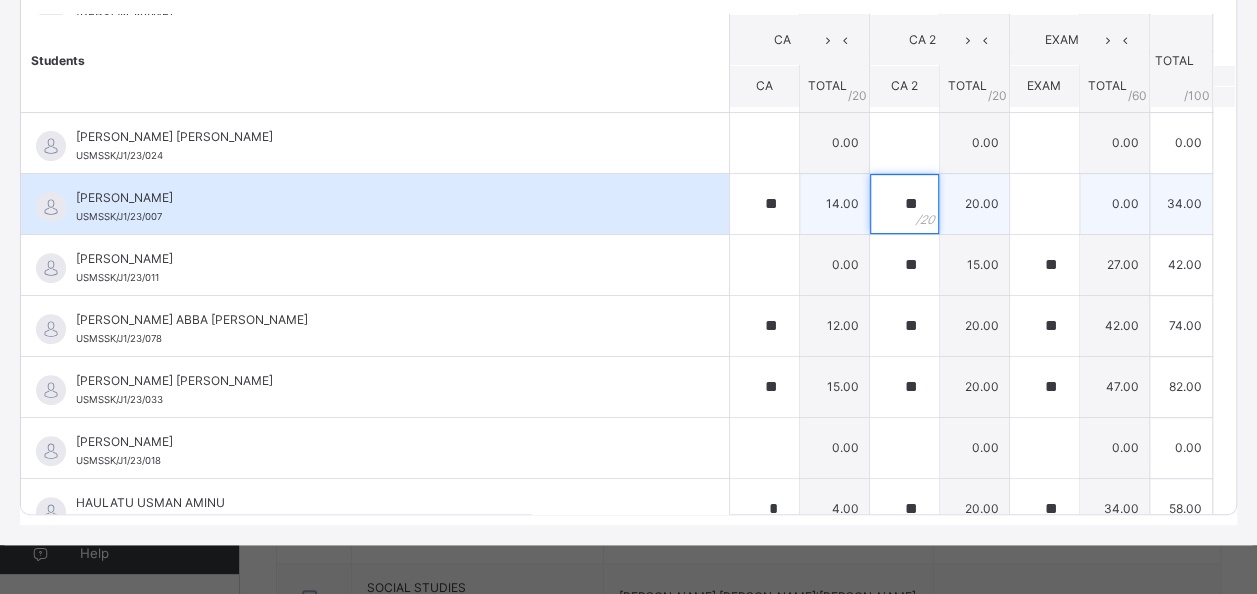 type on "**" 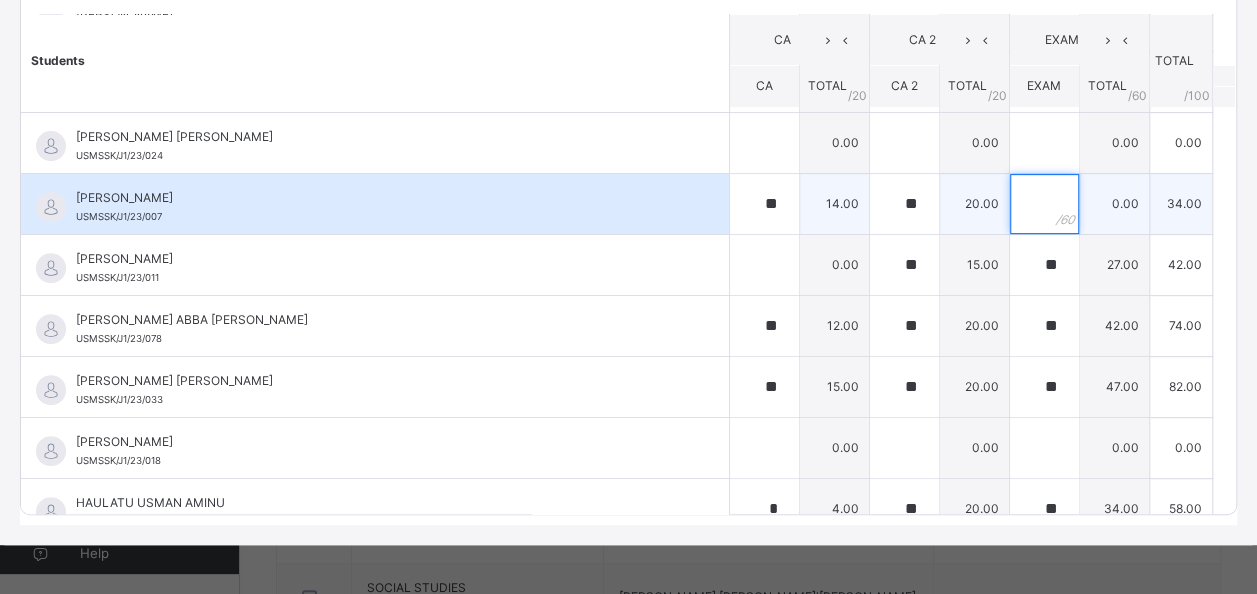 click at bounding box center (1044, 204) 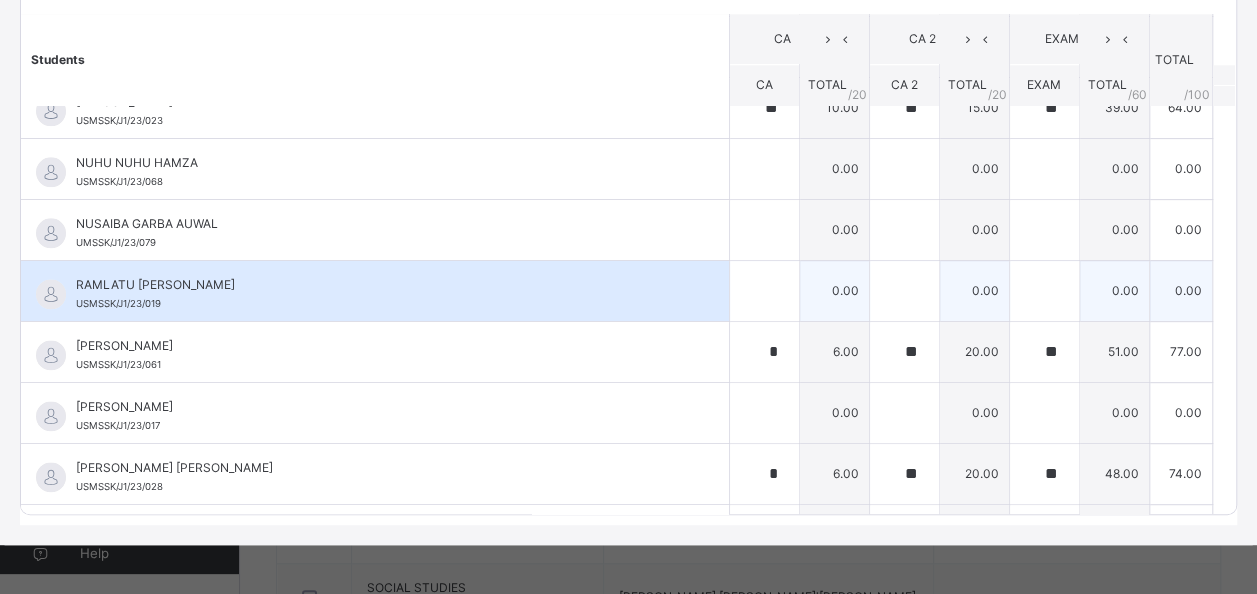 scroll, scrollTop: 1300, scrollLeft: 0, axis: vertical 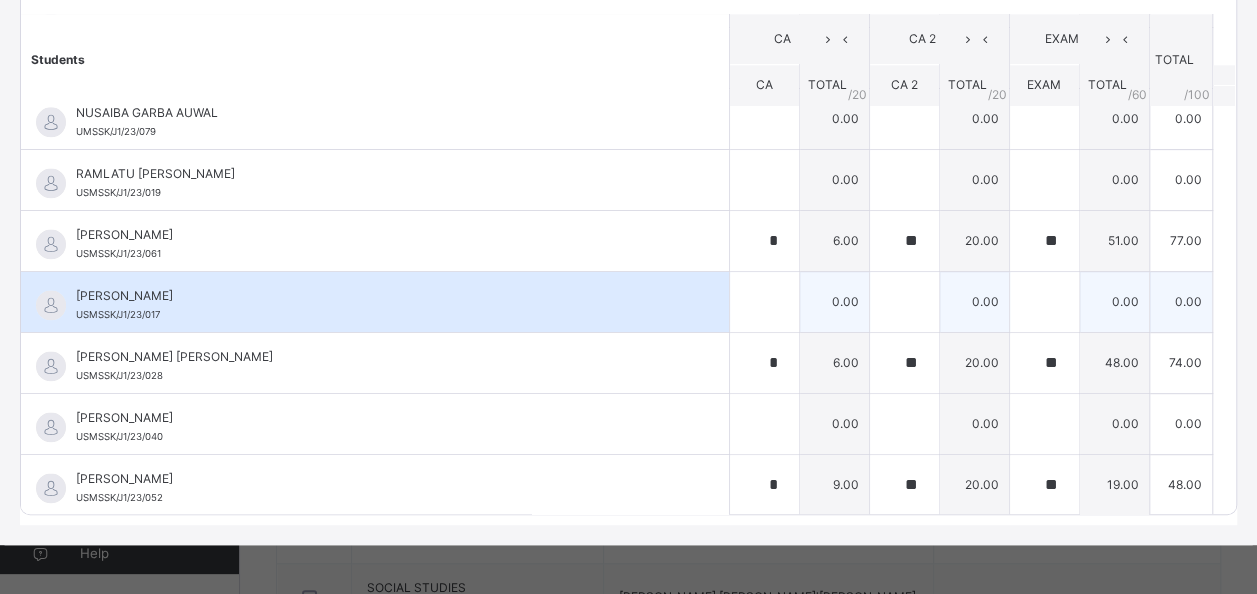 type on "**" 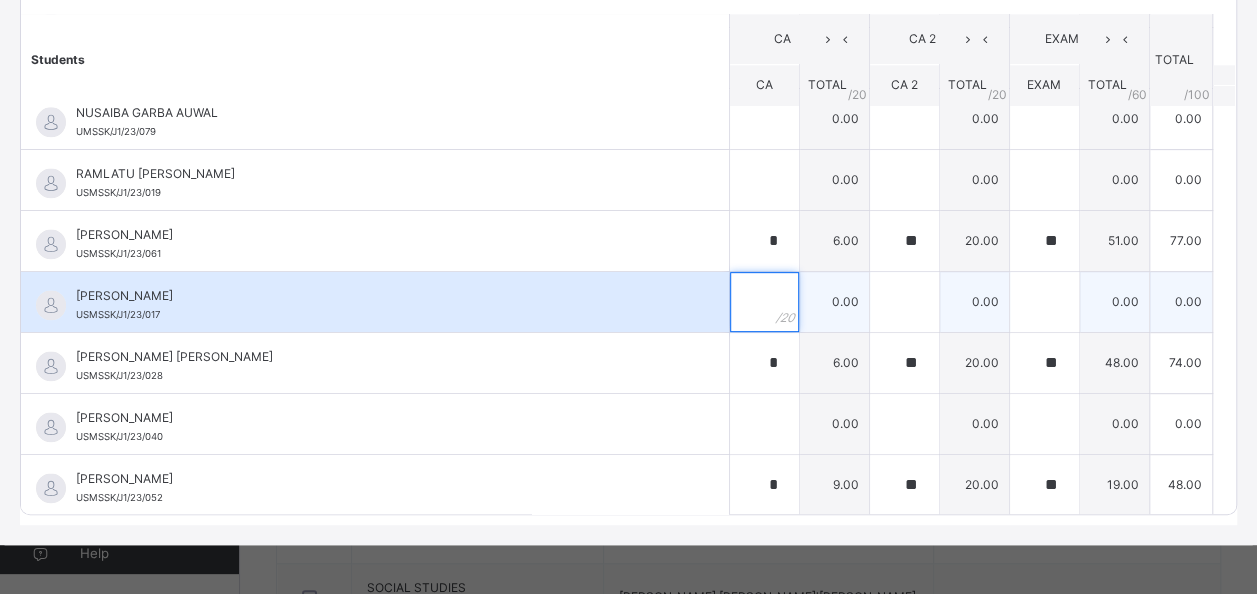 click at bounding box center [764, 302] 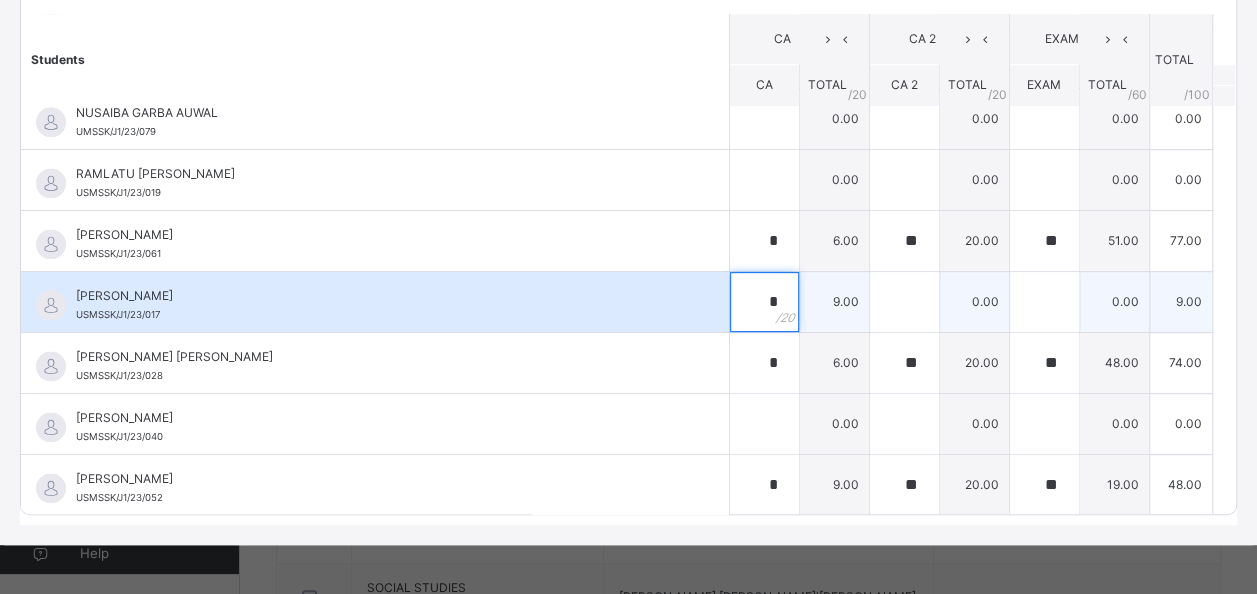 type on "*" 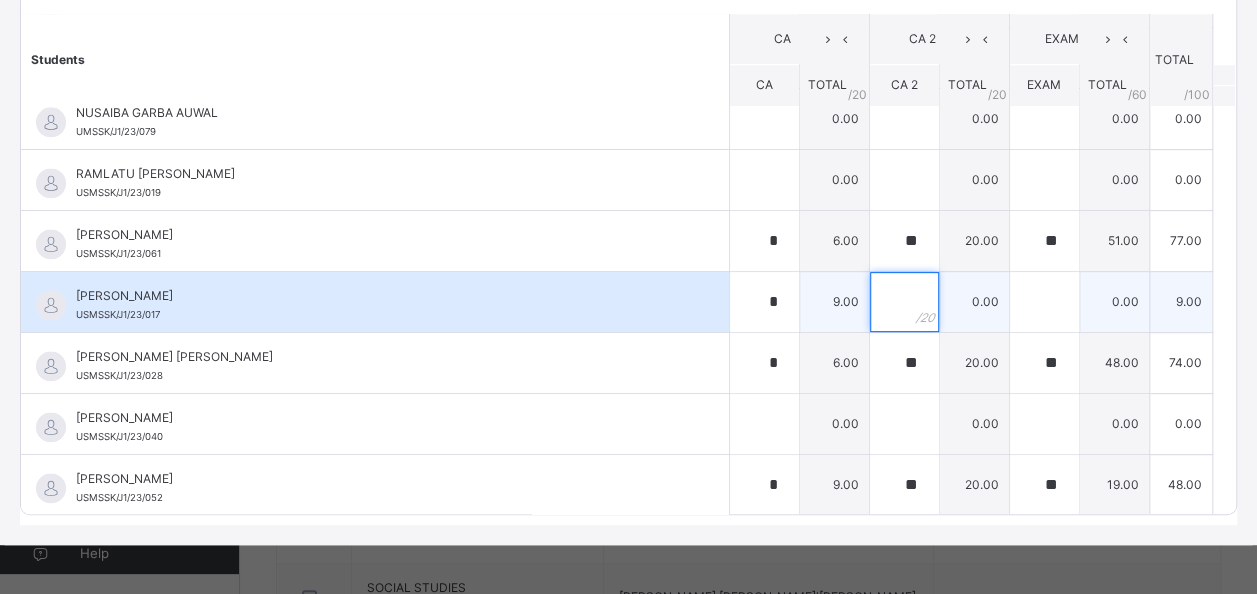 click at bounding box center (904, 302) 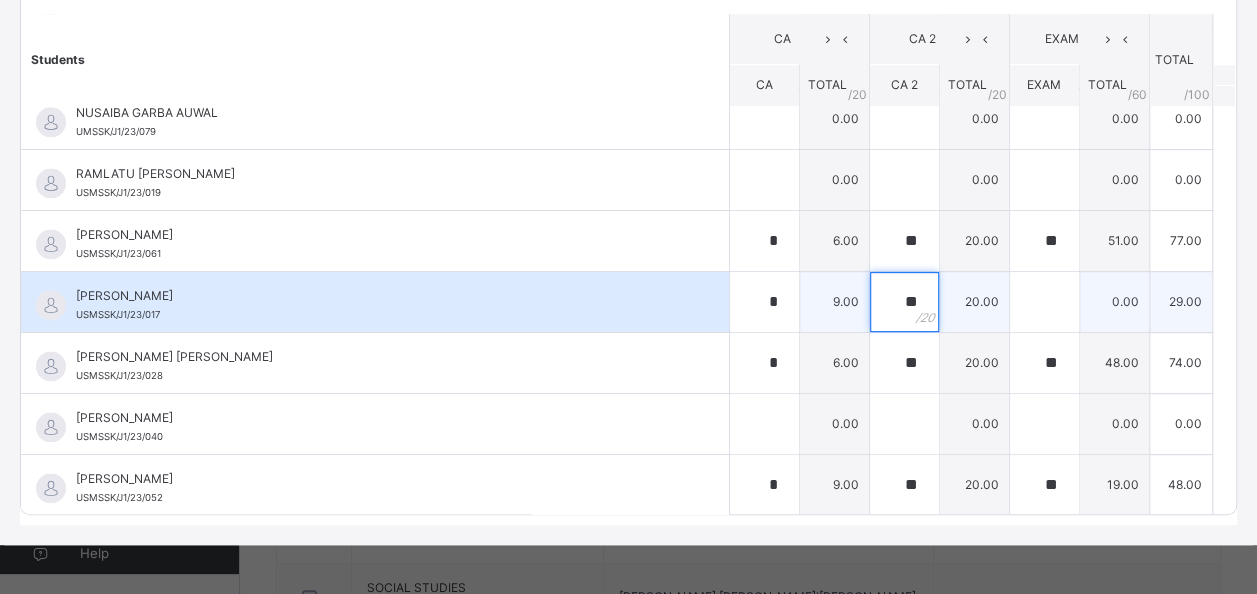 type on "**" 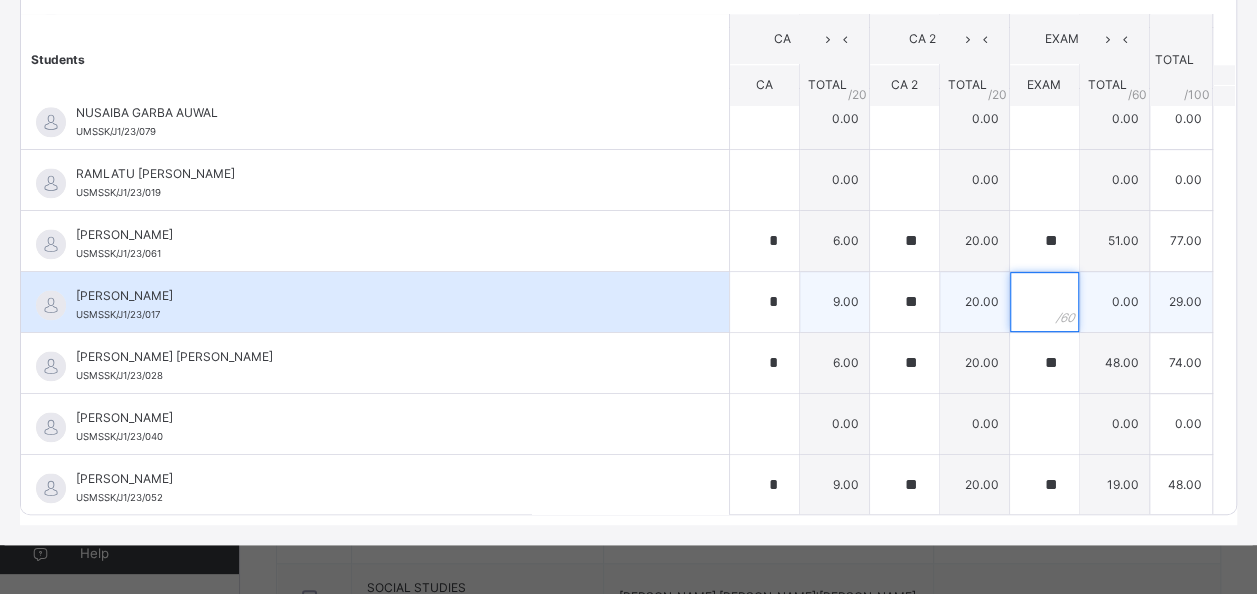 click at bounding box center (1044, 302) 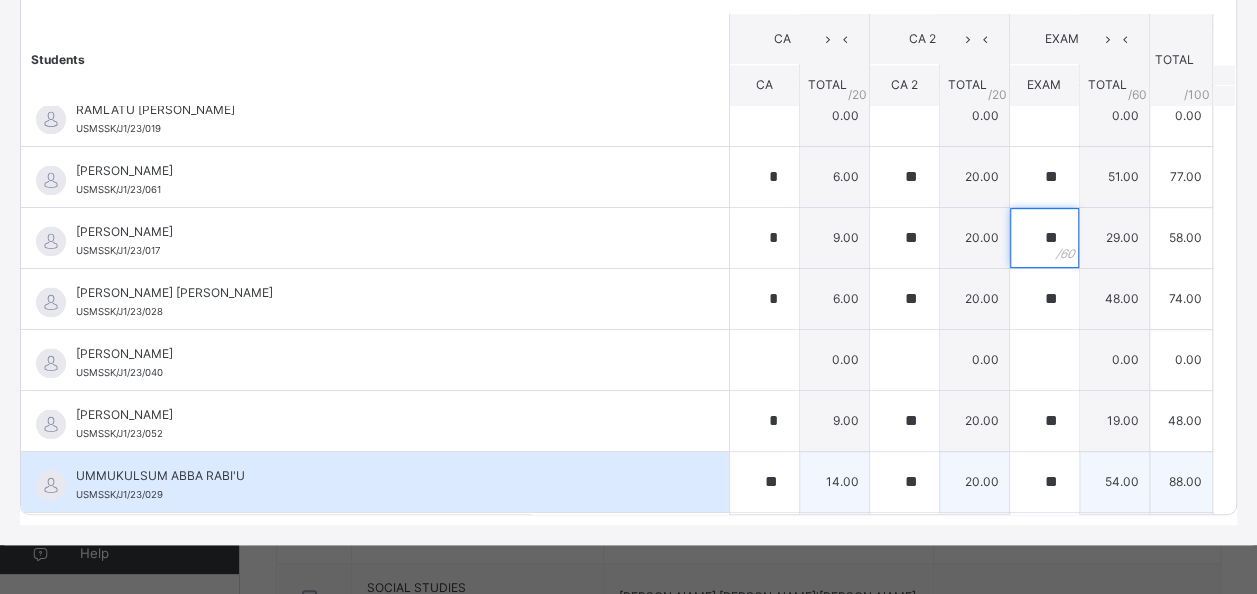 scroll, scrollTop: 1472, scrollLeft: 0, axis: vertical 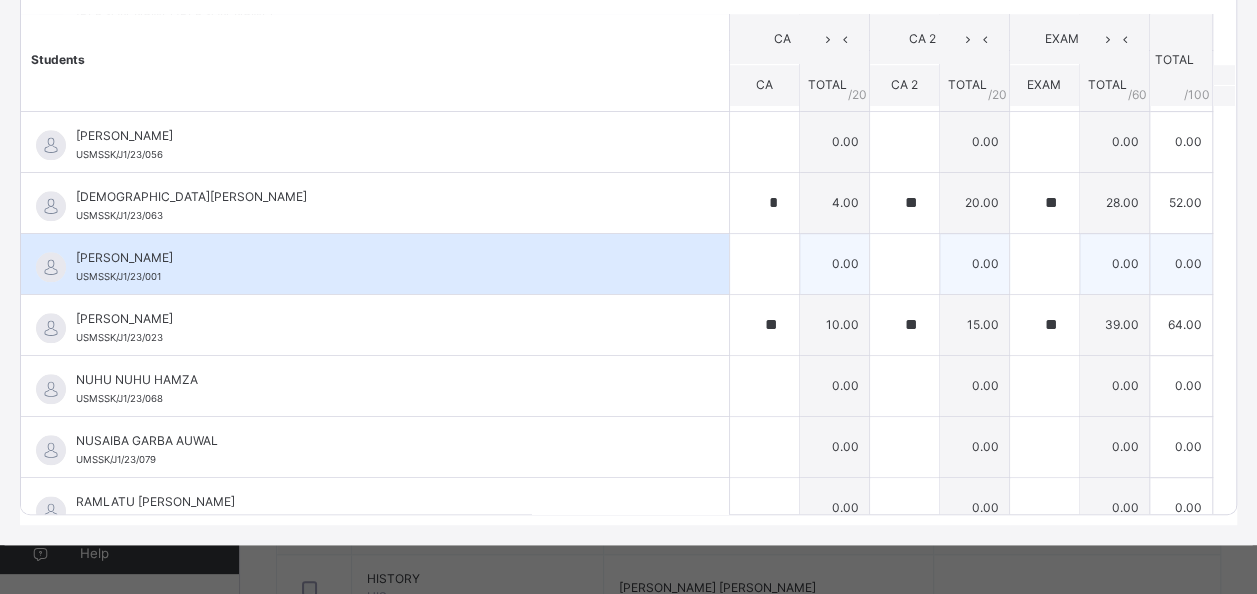 type on "**" 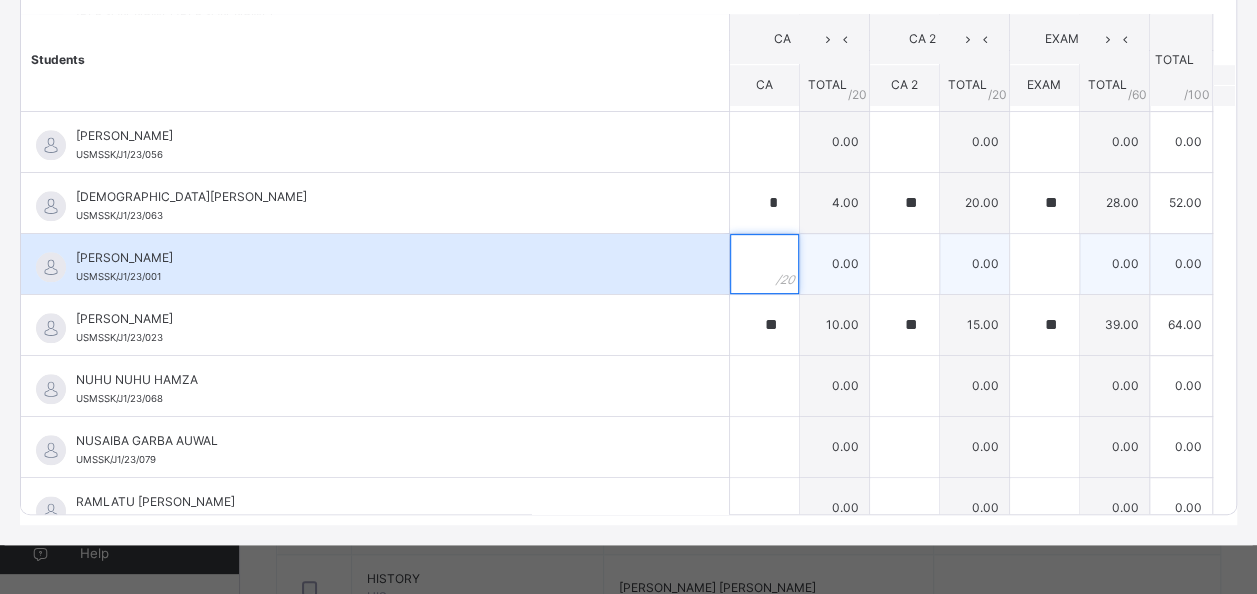 click at bounding box center (764, 264) 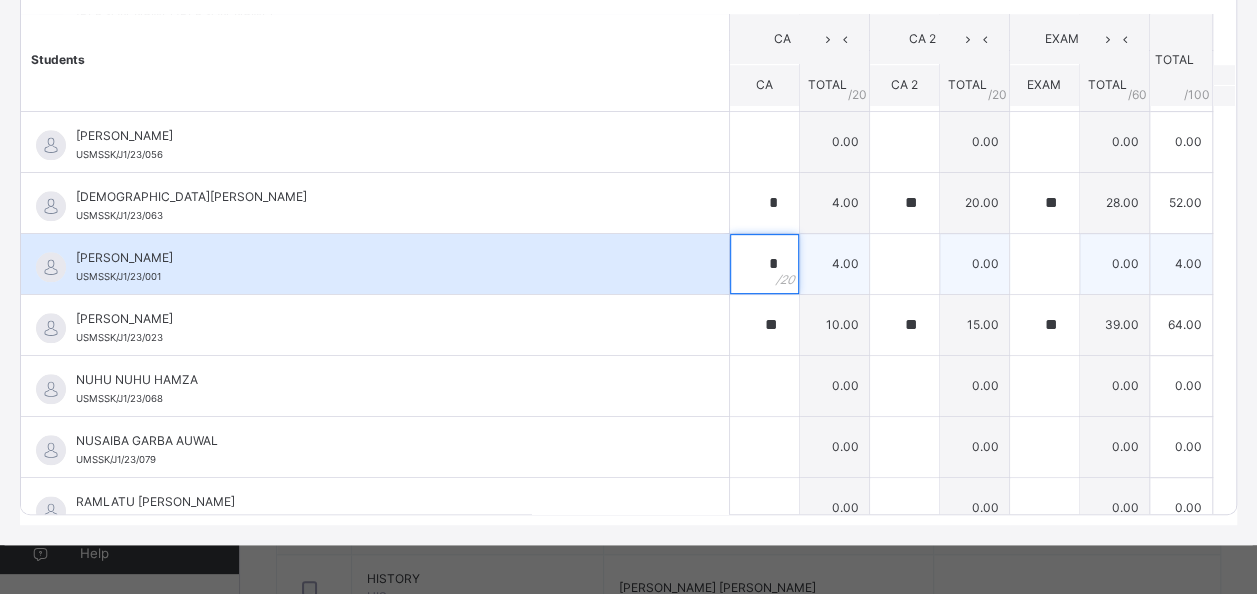 type on "*" 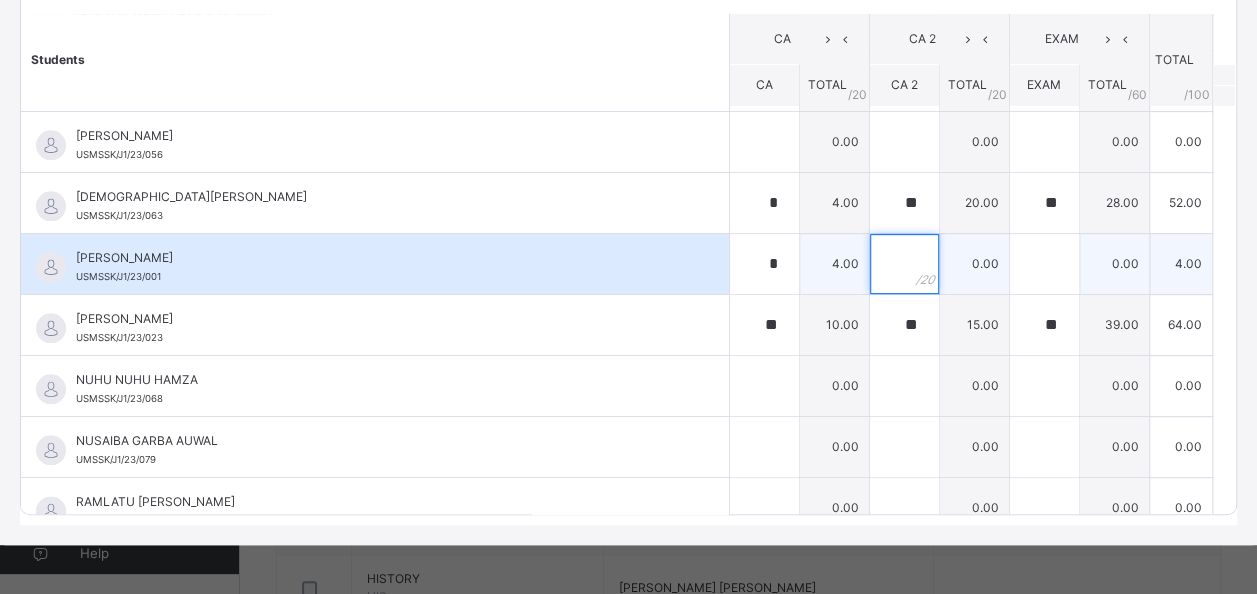 click at bounding box center [904, 264] 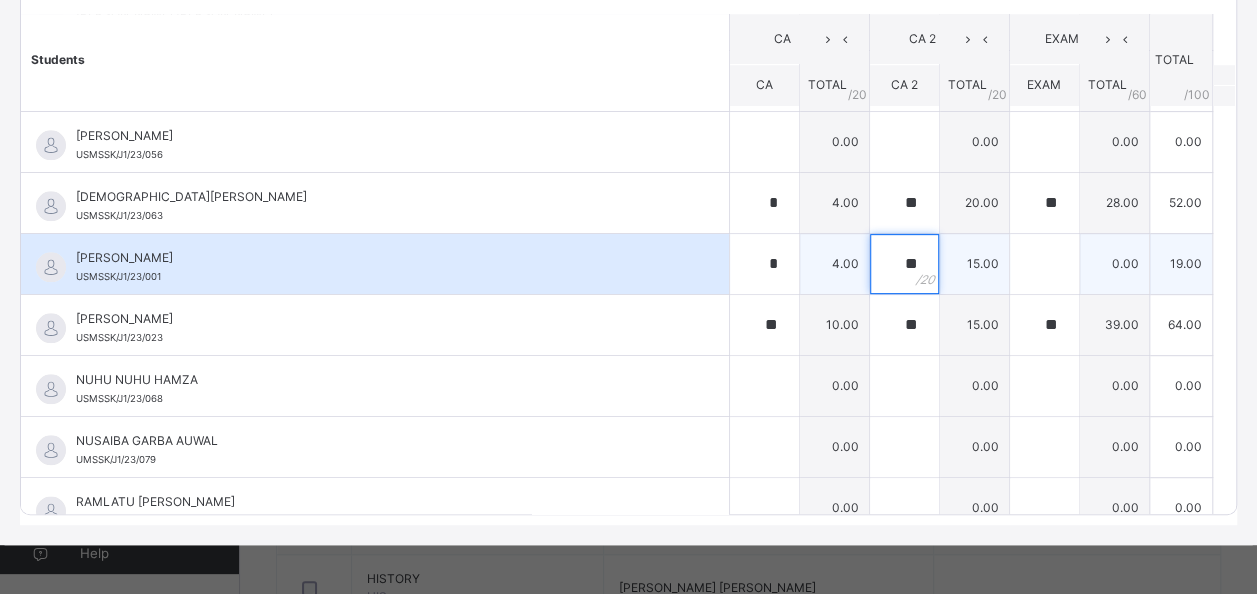 type on "**" 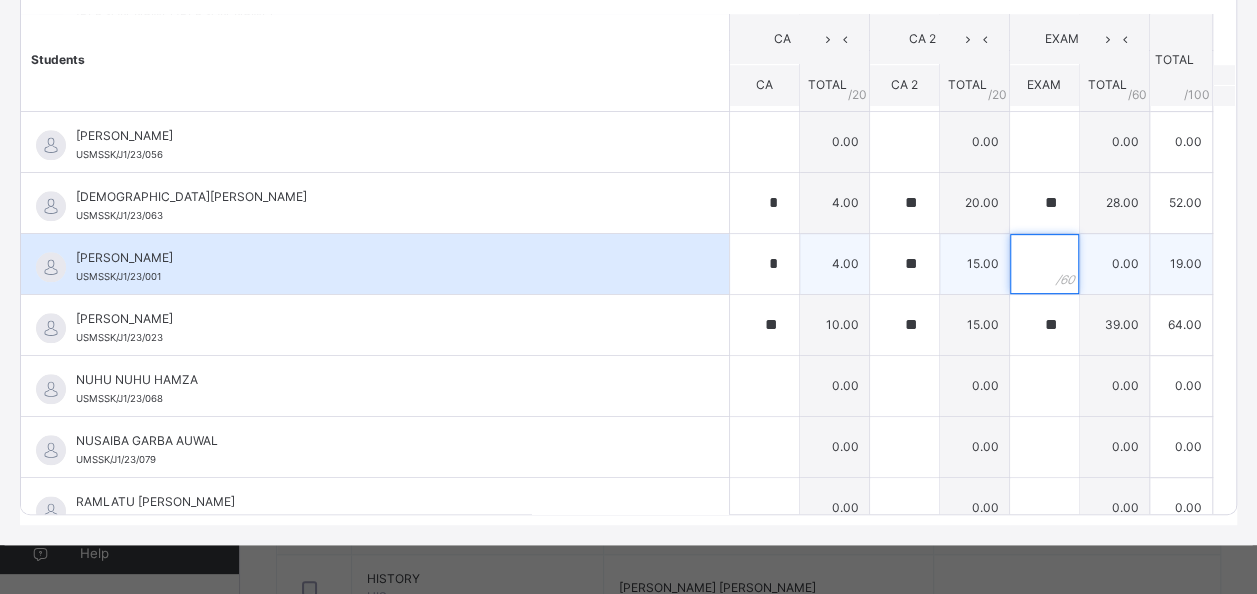 click at bounding box center (1044, 264) 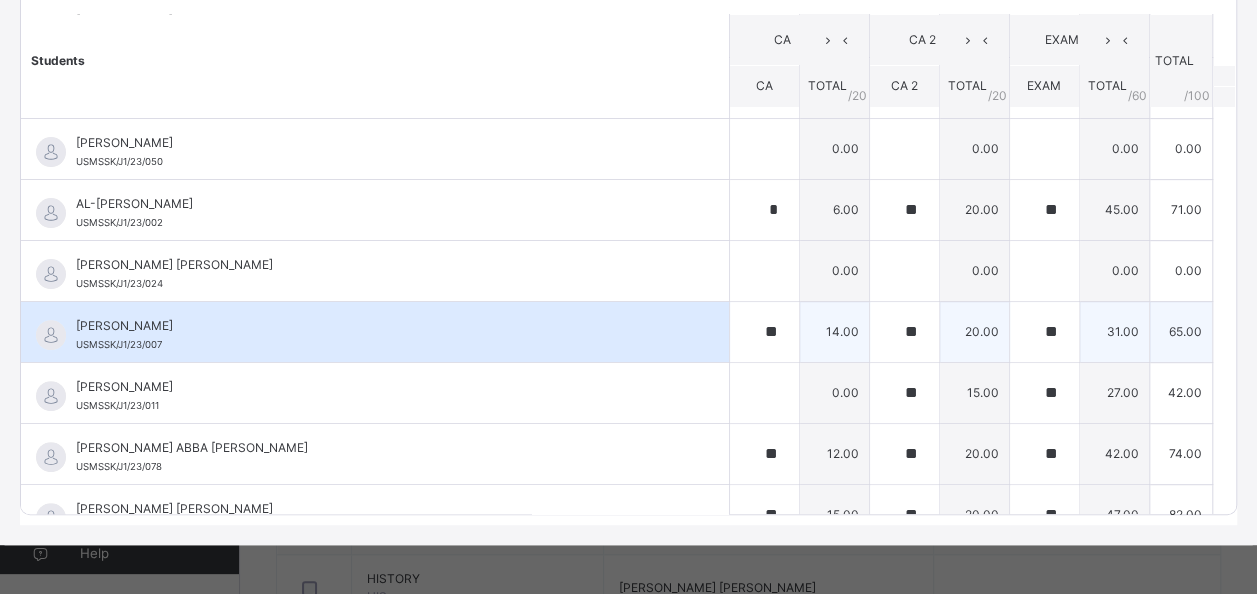 scroll, scrollTop: 0, scrollLeft: 0, axis: both 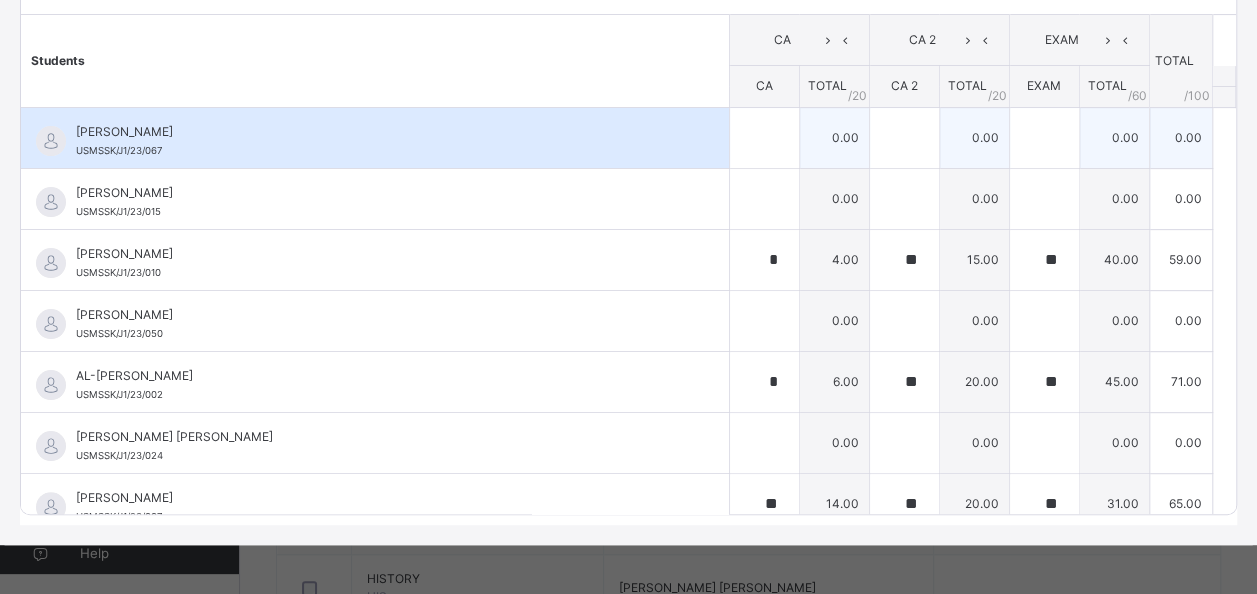 type on "**" 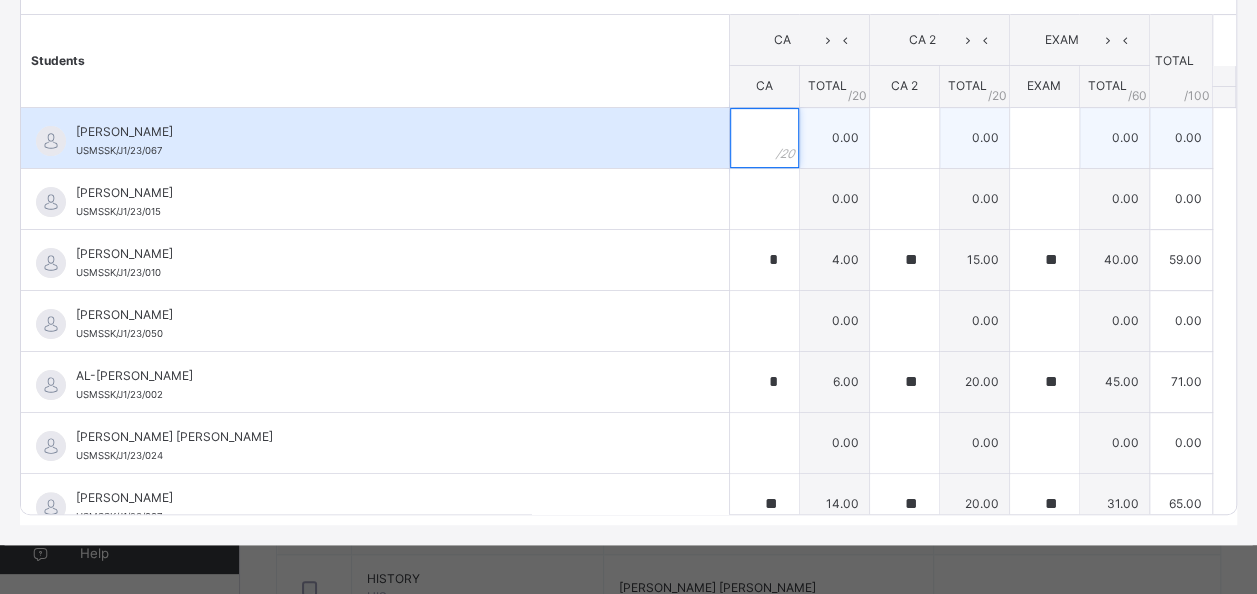 click at bounding box center (764, 138) 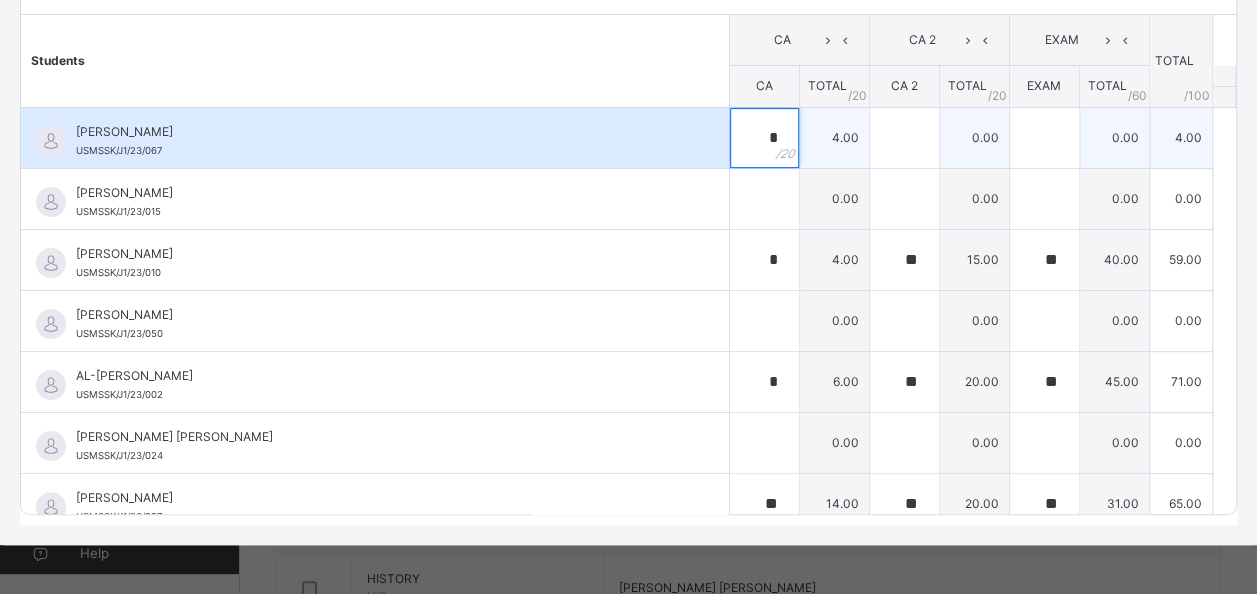 type on "*" 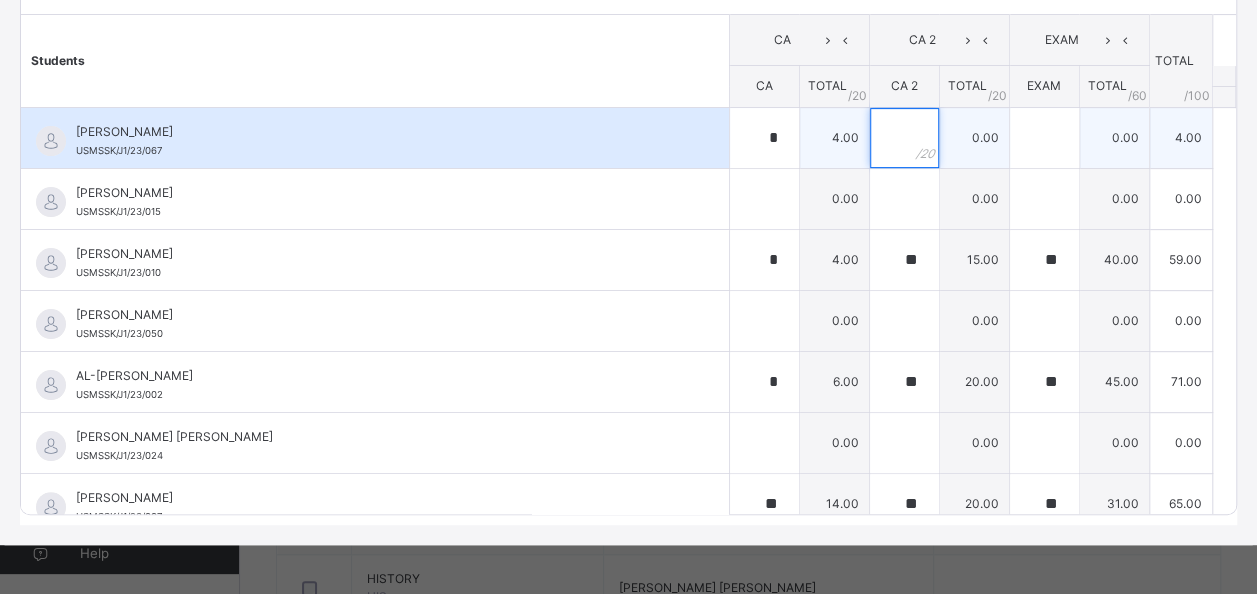 click at bounding box center [904, 138] 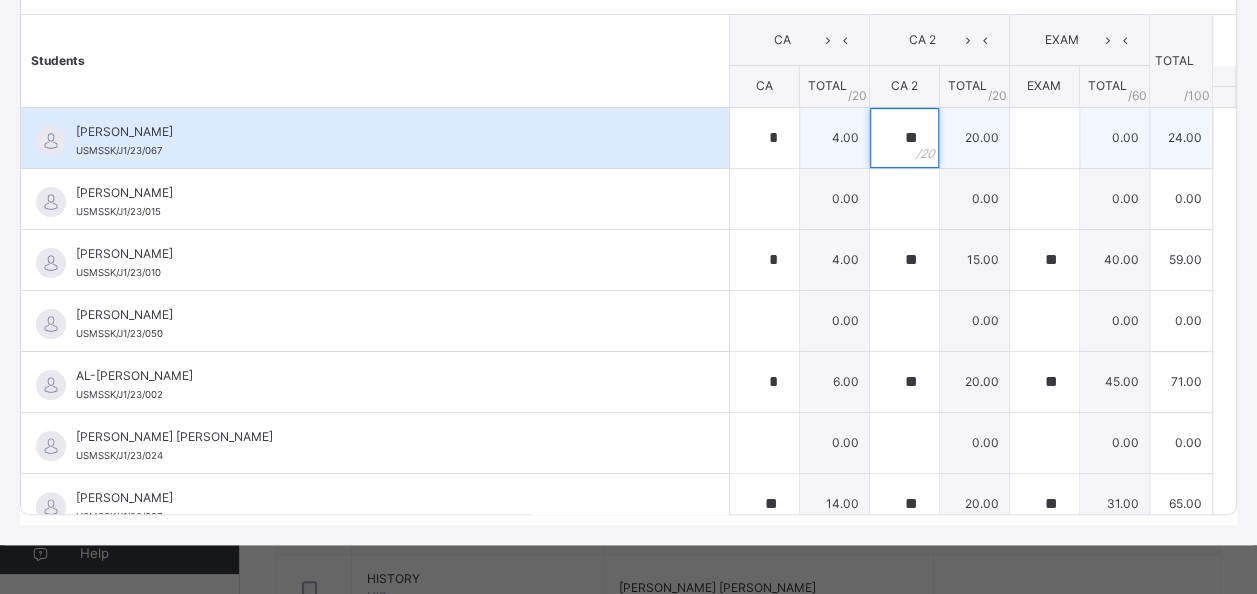 type on "**" 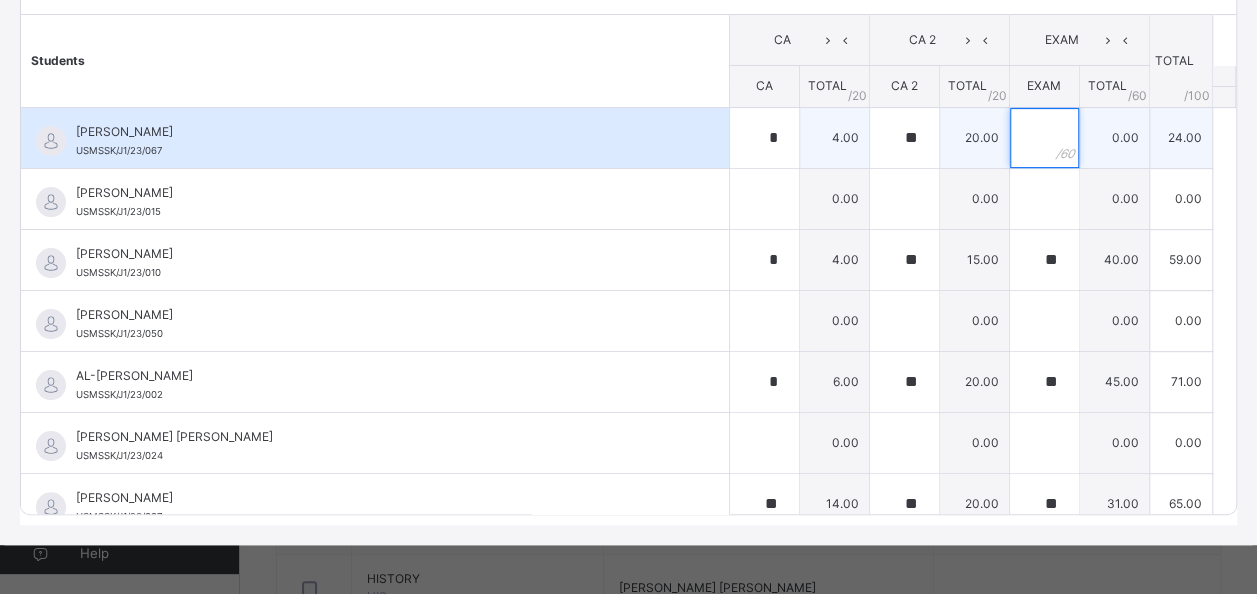 click at bounding box center [1044, 138] 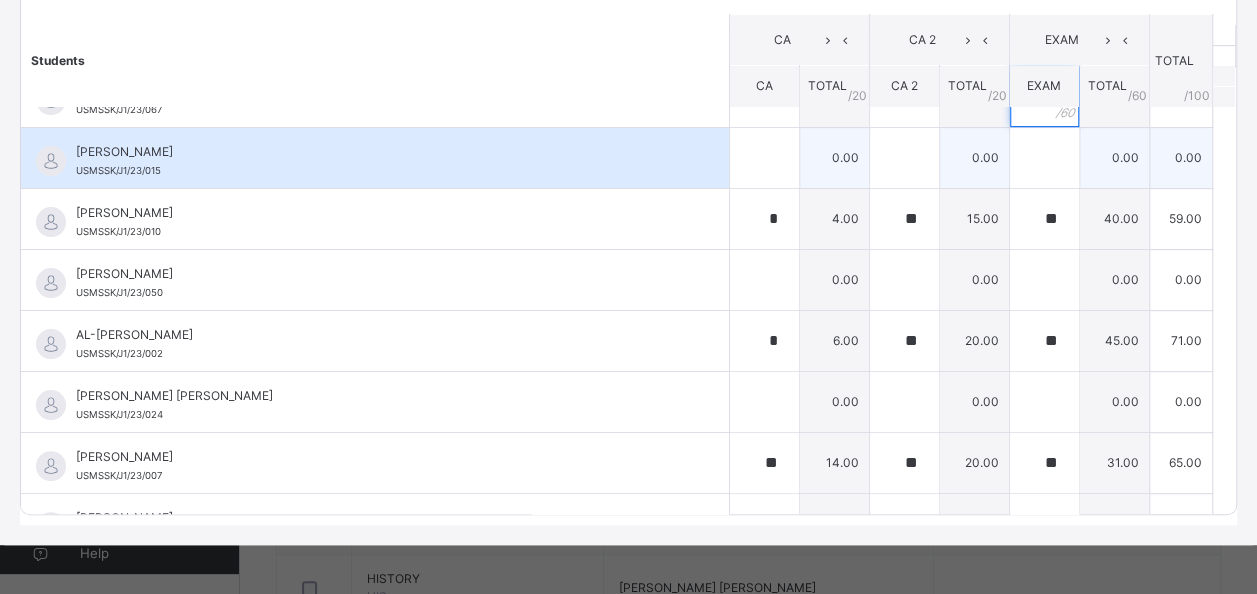 scroll, scrollTop: 0, scrollLeft: 0, axis: both 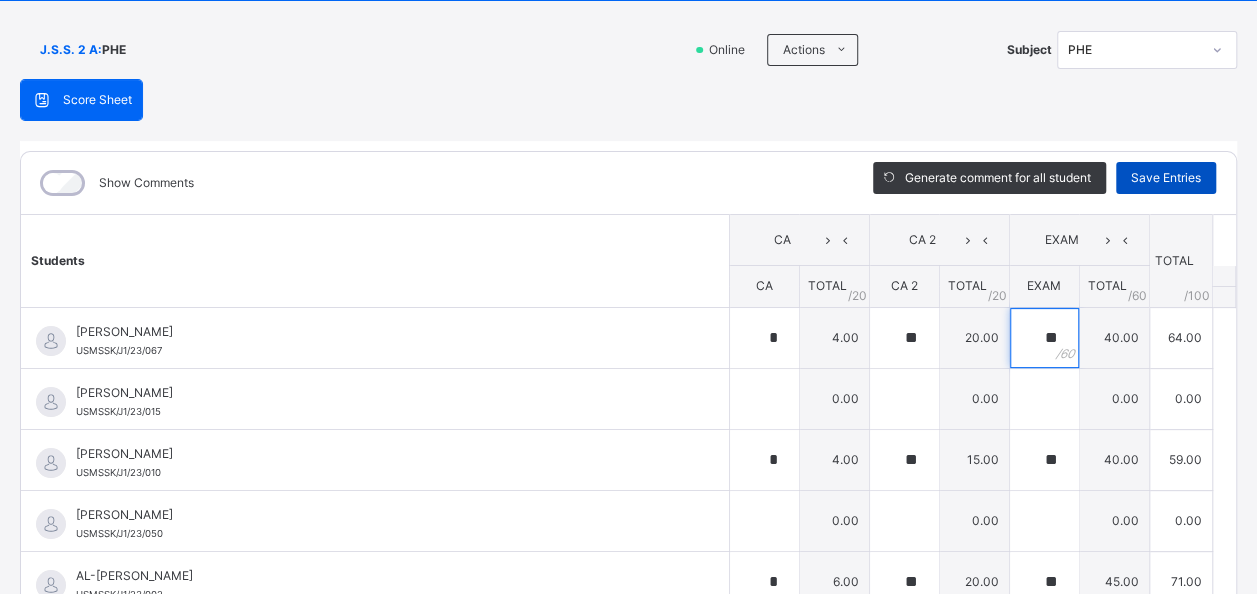 type on "**" 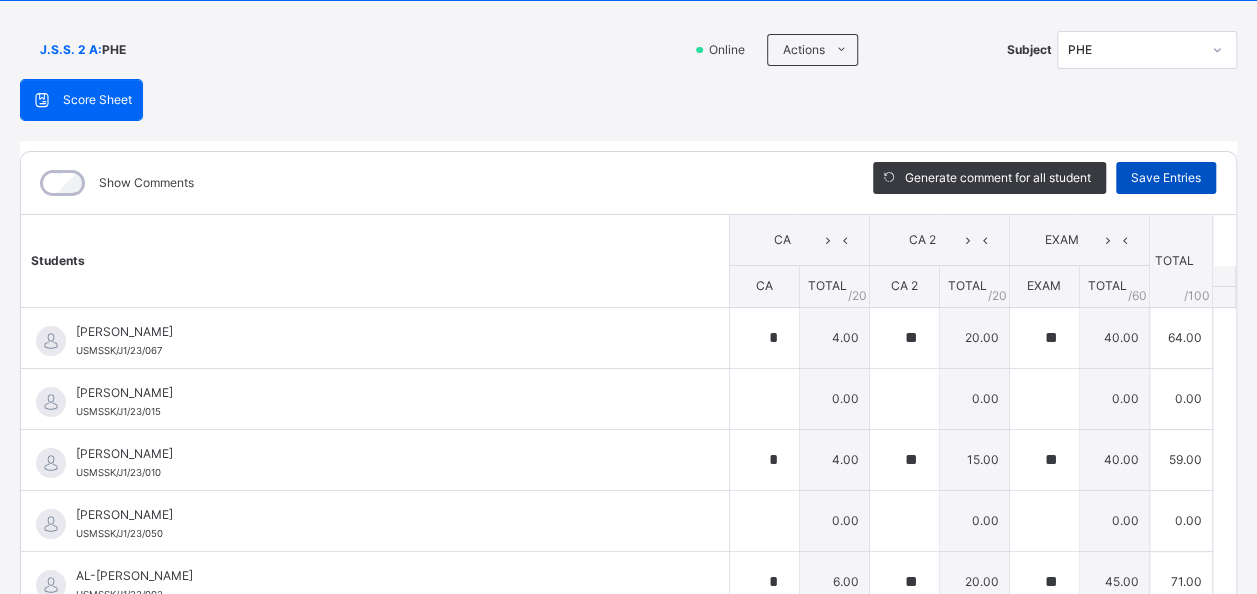 click on "Save Entries" at bounding box center [1166, 178] 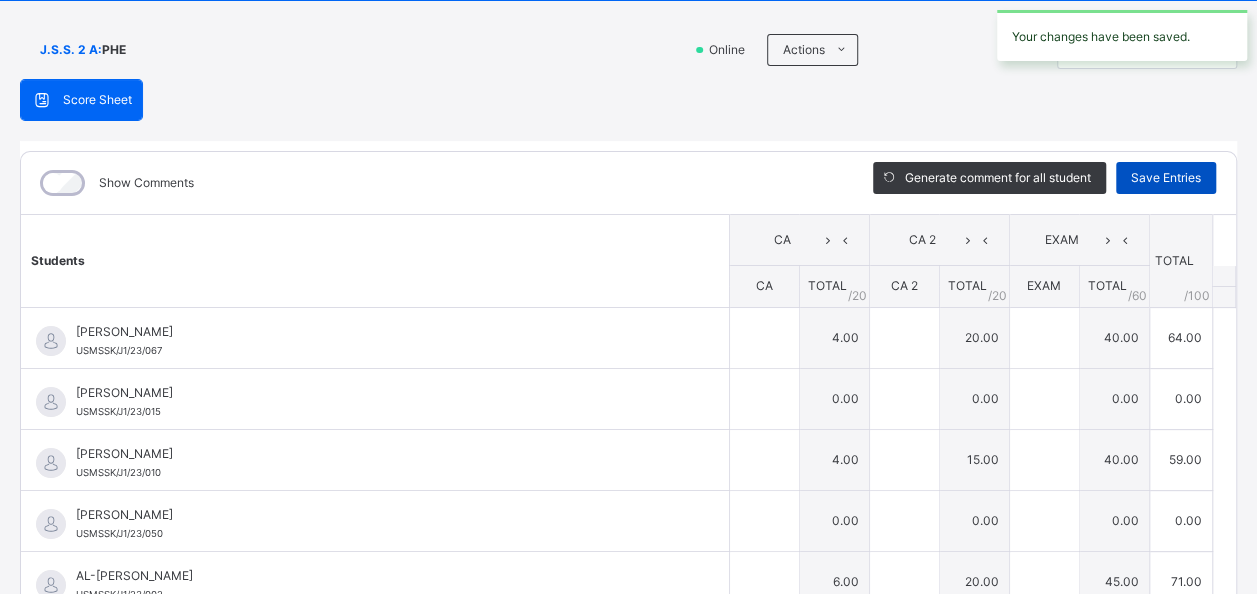 type on "*" 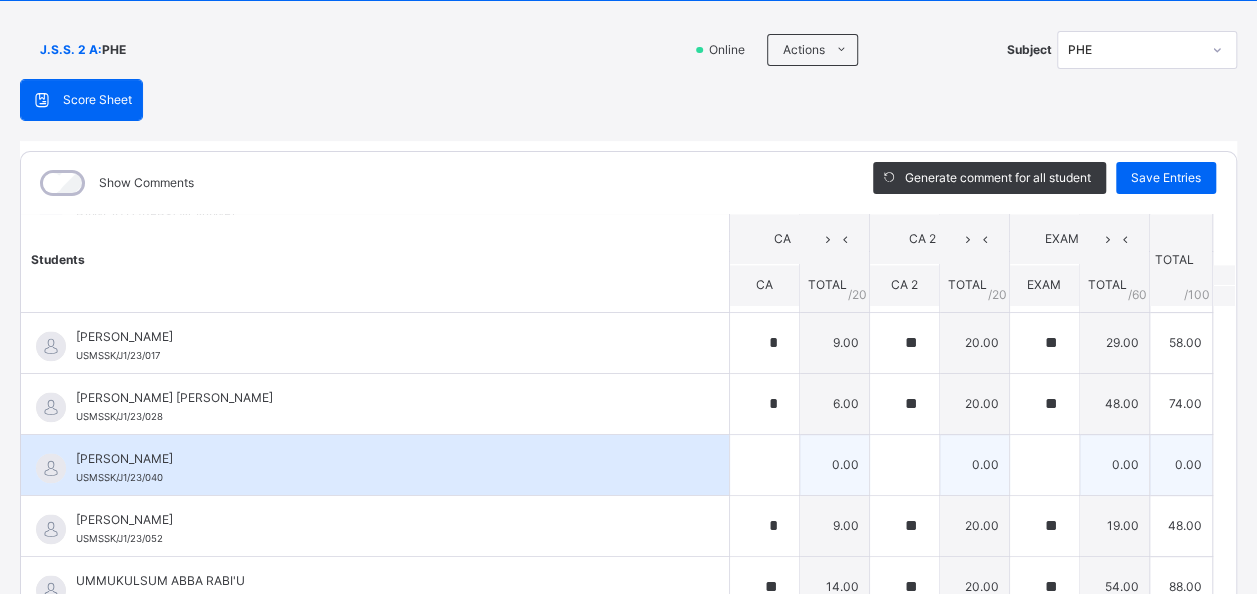 scroll, scrollTop: 1472, scrollLeft: 0, axis: vertical 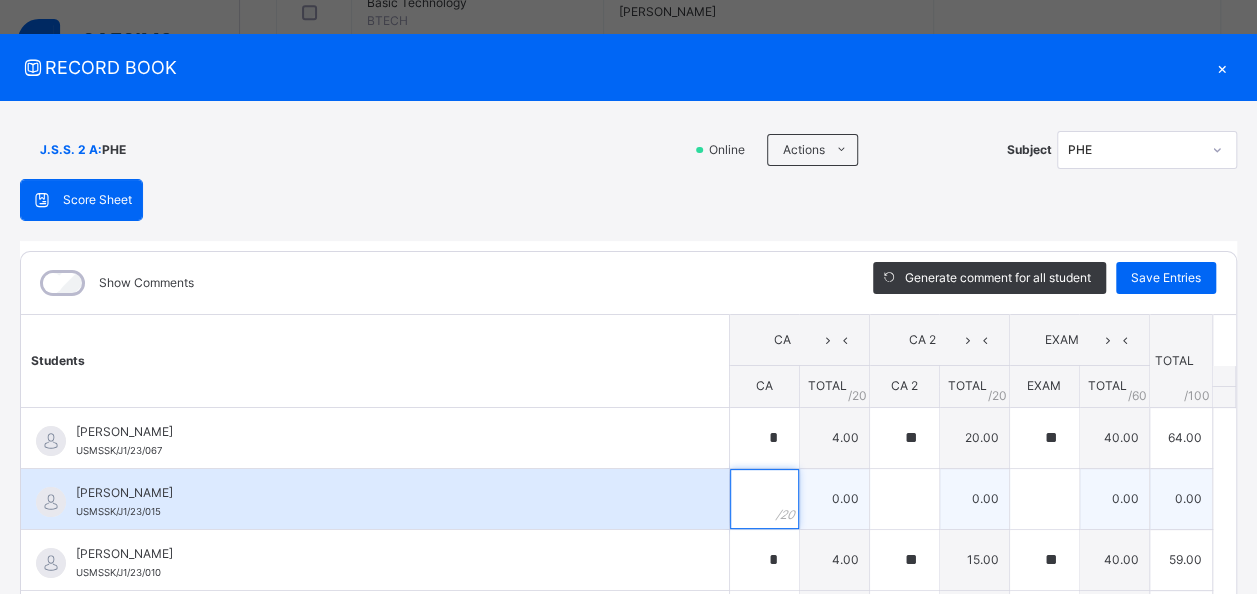 click at bounding box center (764, 499) 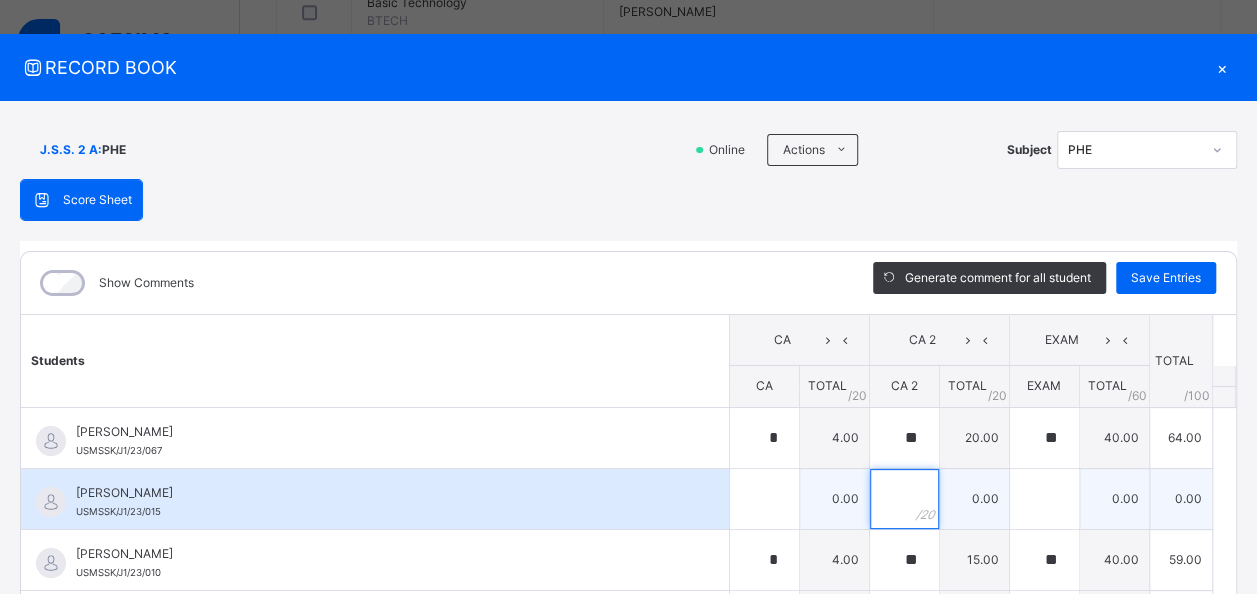 click at bounding box center [904, 499] 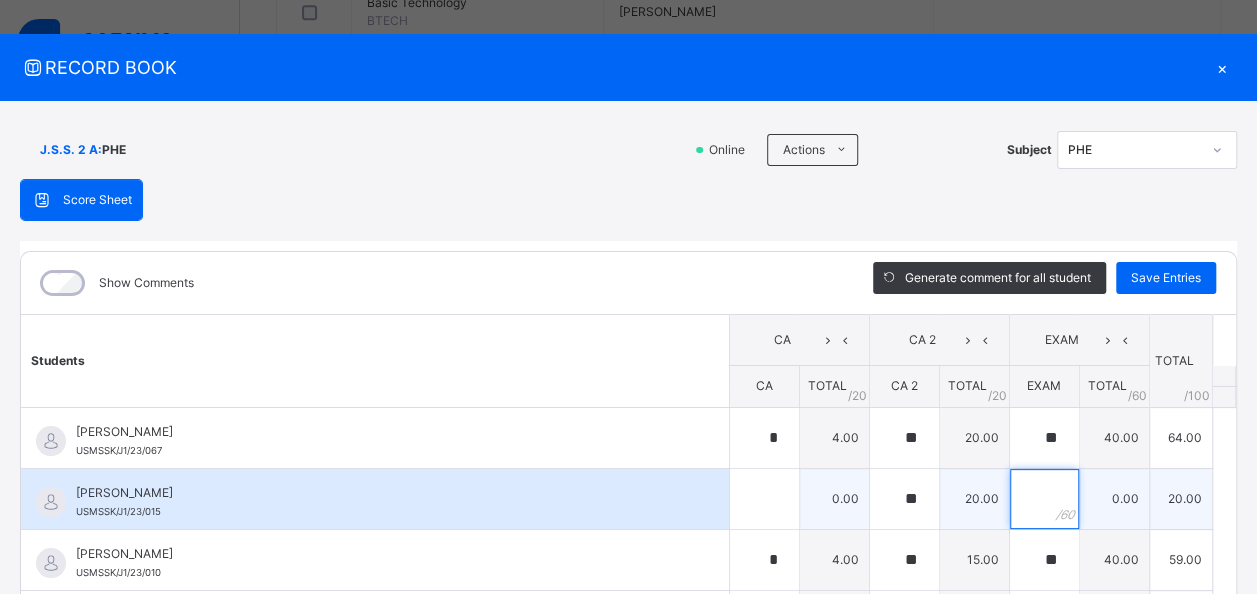 click at bounding box center [1044, 499] 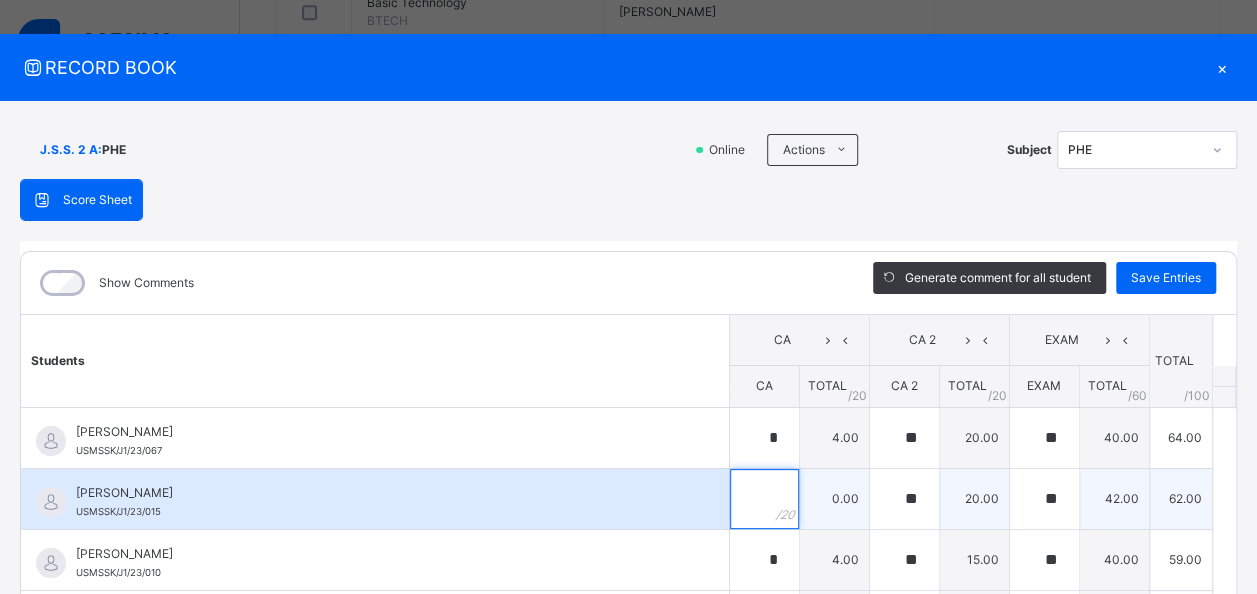 click at bounding box center [764, 499] 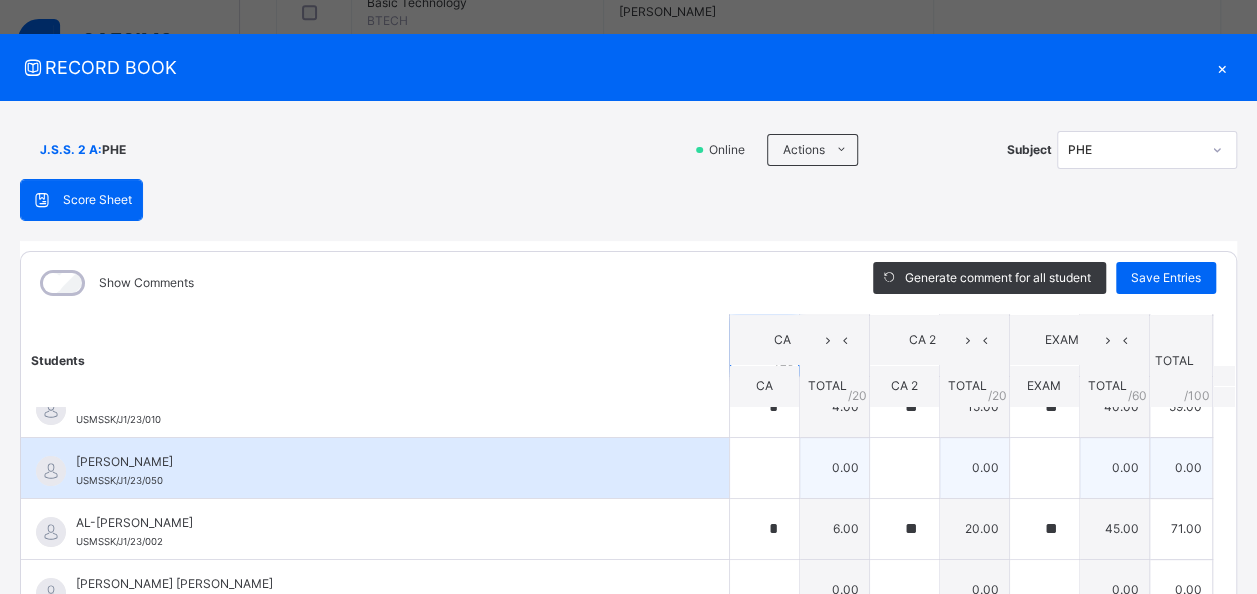 scroll, scrollTop: 300, scrollLeft: 0, axis: vertical 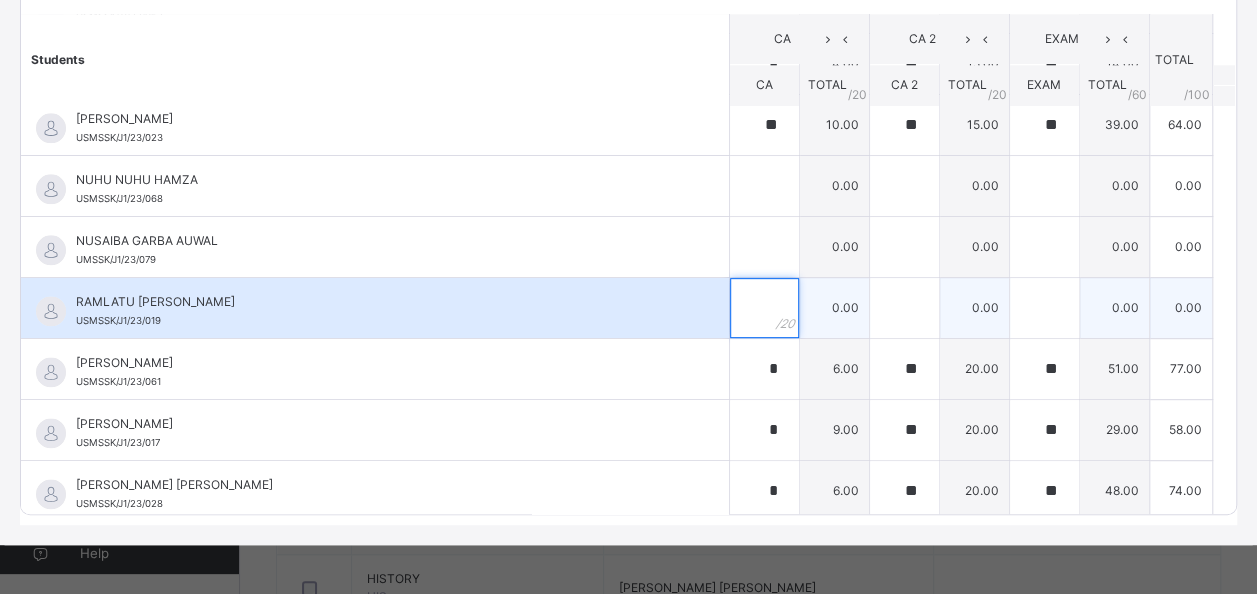 click at bounding box center (764, 308) 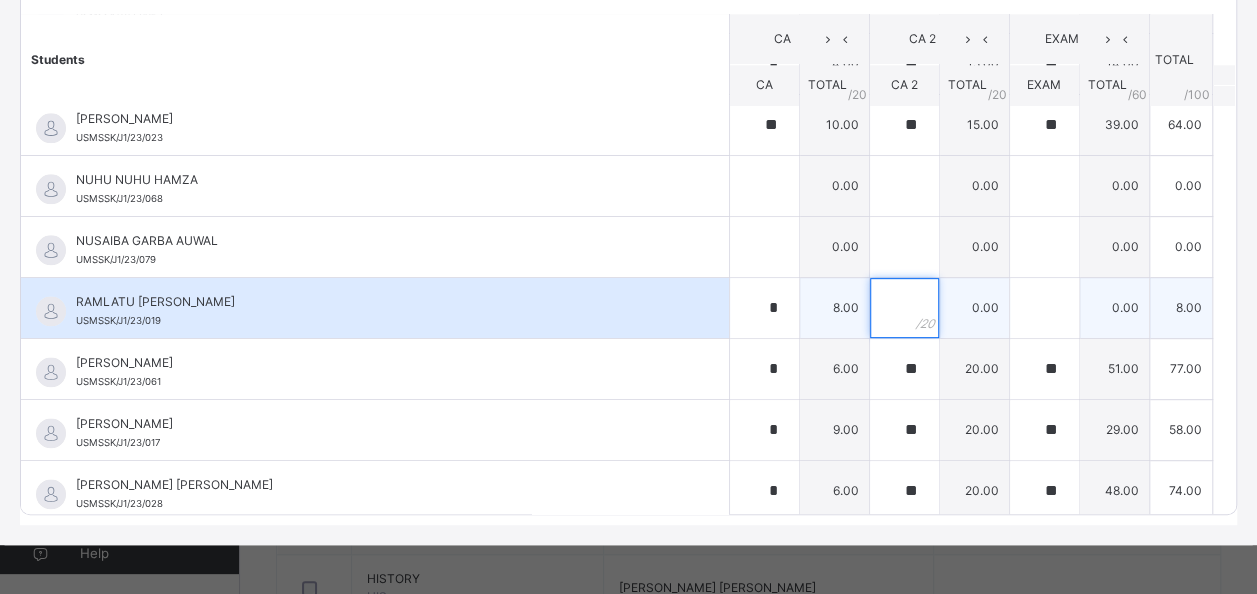 click at bounding box center (904, 308) 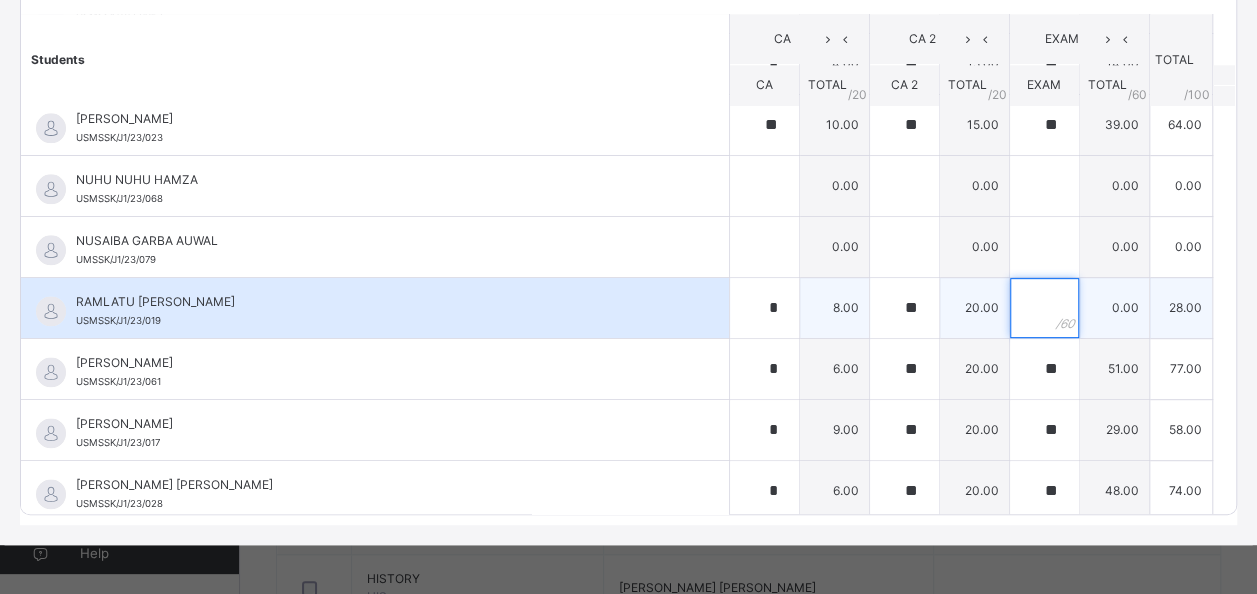 click at bounding box center (1044, 308) 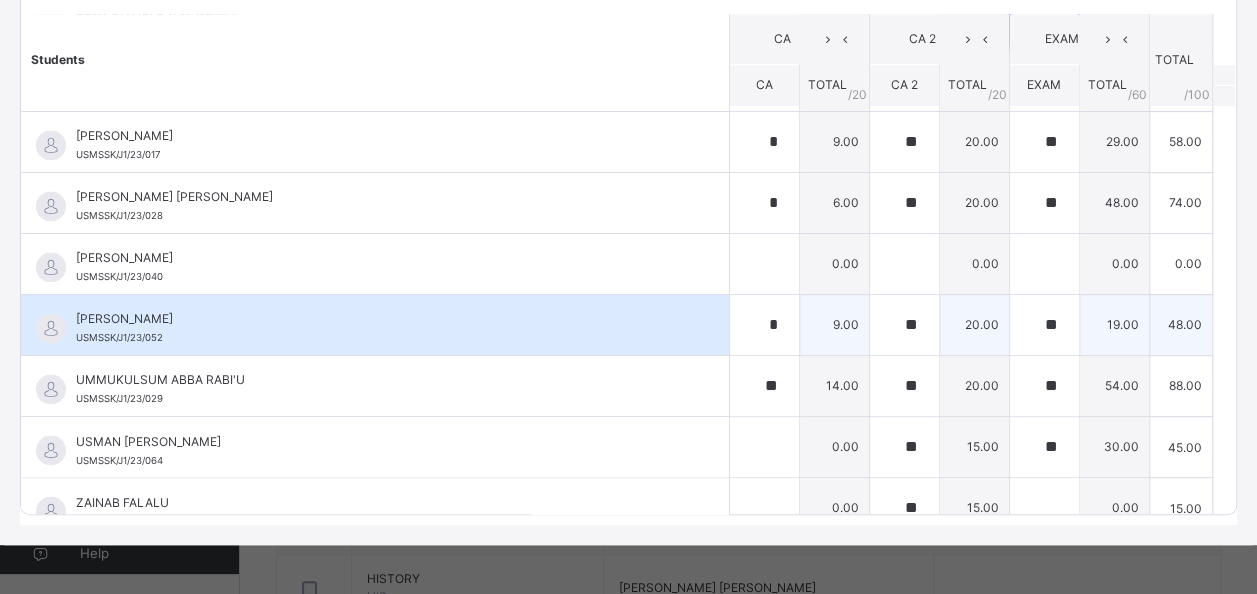 scroll, scrollTop: 1472, scrollLeft: 0, axis: vertical 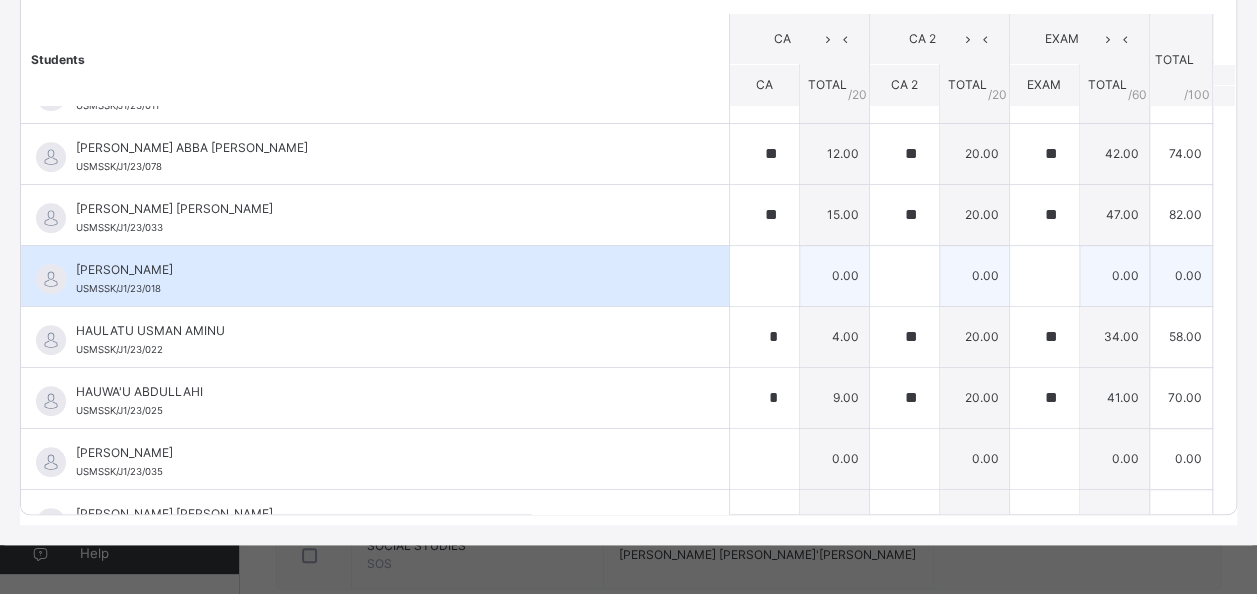 click on "ABDULLAHI  ISYAKU  USMSSK/J1/23/067 ABDULLAHI  ISYAKU  USMSSK/J1/23/067 * 4.00 ** 20.00 ** 40.00 64.00 Generate comment 0 / 250   ×   Subject Teacher’s Comment Generate and see in full the comment developed by the AI with an option to regenerate the comment [PERSON_NAME]  ISYAKU    USMSSK/J1/23/067   Total 64.00  / 100.00 [PERSON_NAME] Bot   Regenerate     Use this comment   [PERSON_NAME] USMSSK/J1/23/015 [PERSON_NAME] USMSSK/J1/23/015 * 5.00 ** 20.00 ** 42.00 67.00 Generate comment 0 / 250   ×   Subject Teacher’s Comment Generate and see in full the comment developed by the AI with an option to regenerate the comment JS [PERSON_NAME]   USMSSK/J1/23/015   Total 67.00  / 100.00 [PERSON_NAME] Bot   Regenerate     Use this comment   [PERSON_NAME]/J1/23/010 [PERSON_NAME]/J1/23/010 * 4.00 ** 15.00 ** 40.00 59.00 Generate comment 0 / 250   ×   Subject Teacher’s Comment Generate and see in full the comment developed by the AI with an option to regenerate the comment JS" at bounding box center [628, 580] 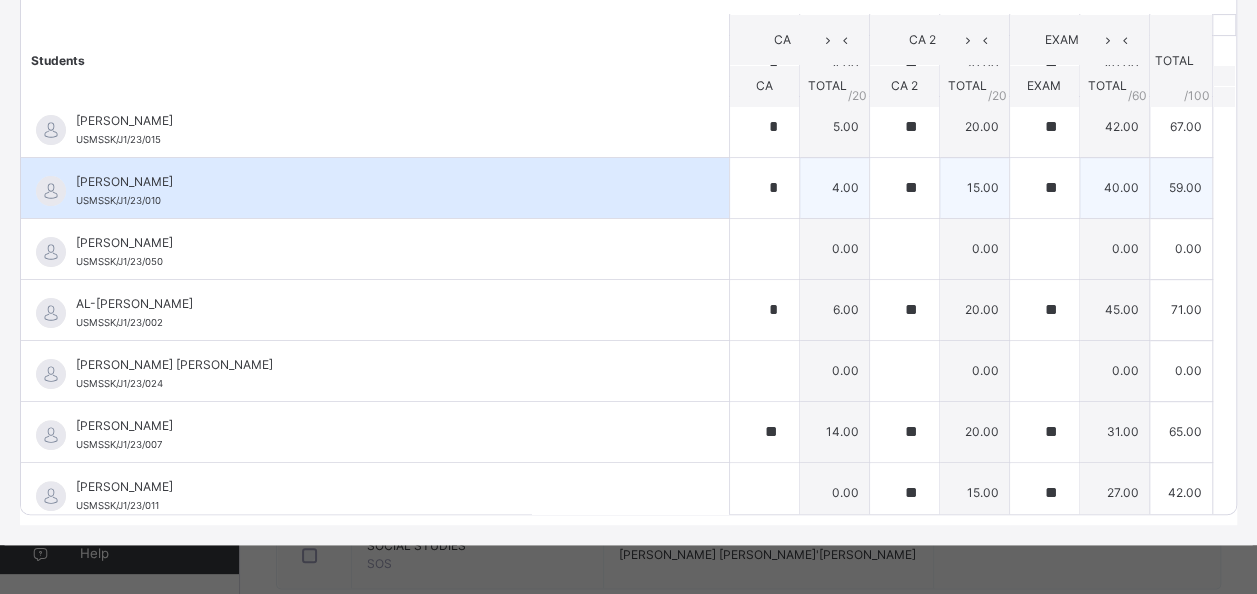 scroll, scrollTop: 0, scrollLeft: 0, axis: both 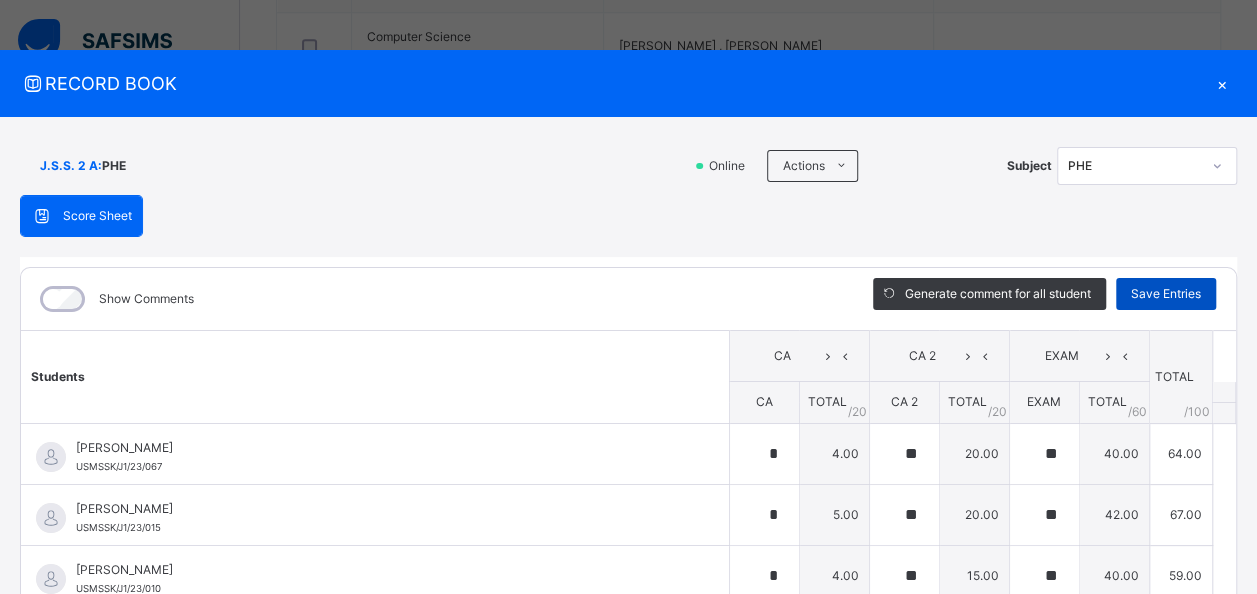 click on "Save Entries" at bounding box center (1166, 294) 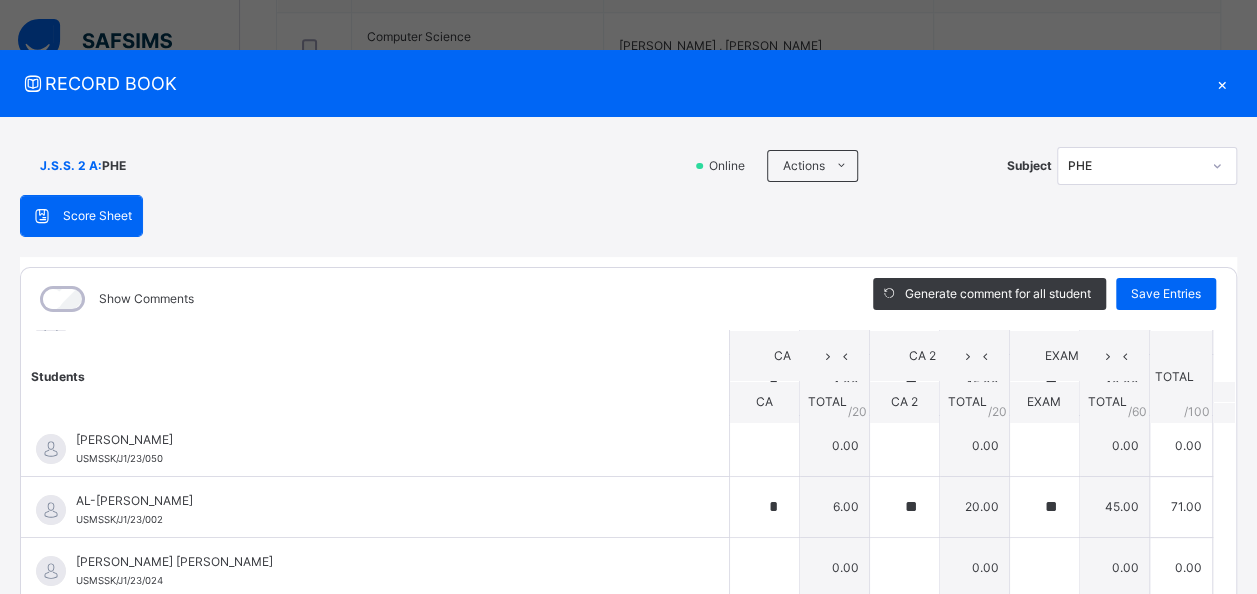scroll, scrollTop: 200, scrollLeft: 0, axis: vertical 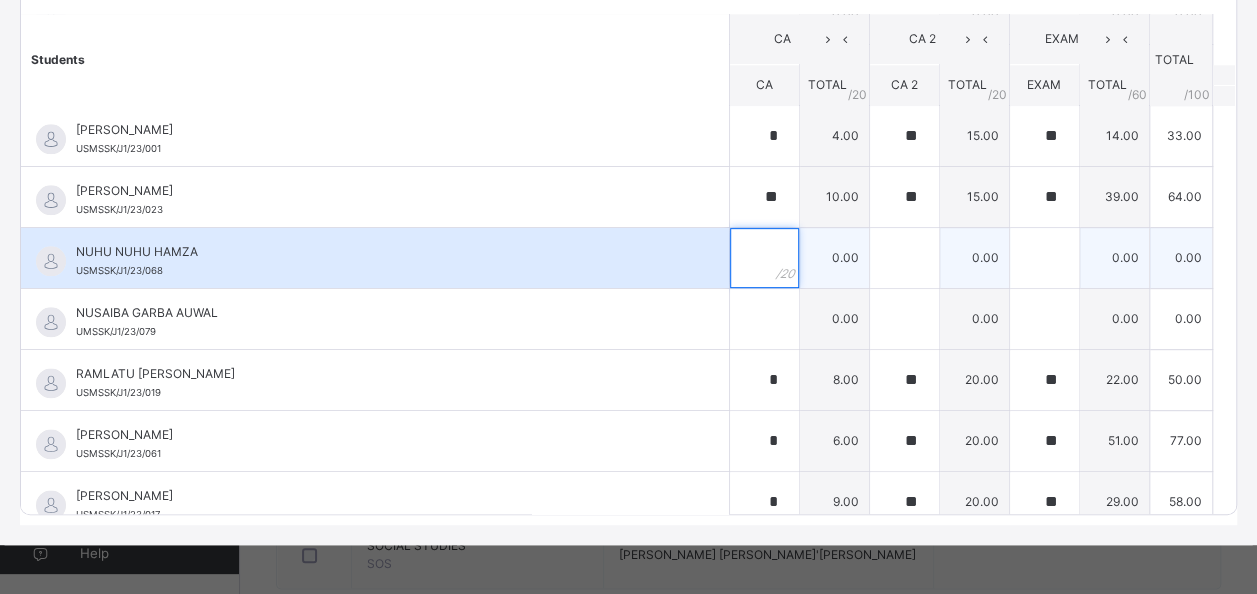 click at bounding box center [764, 258] 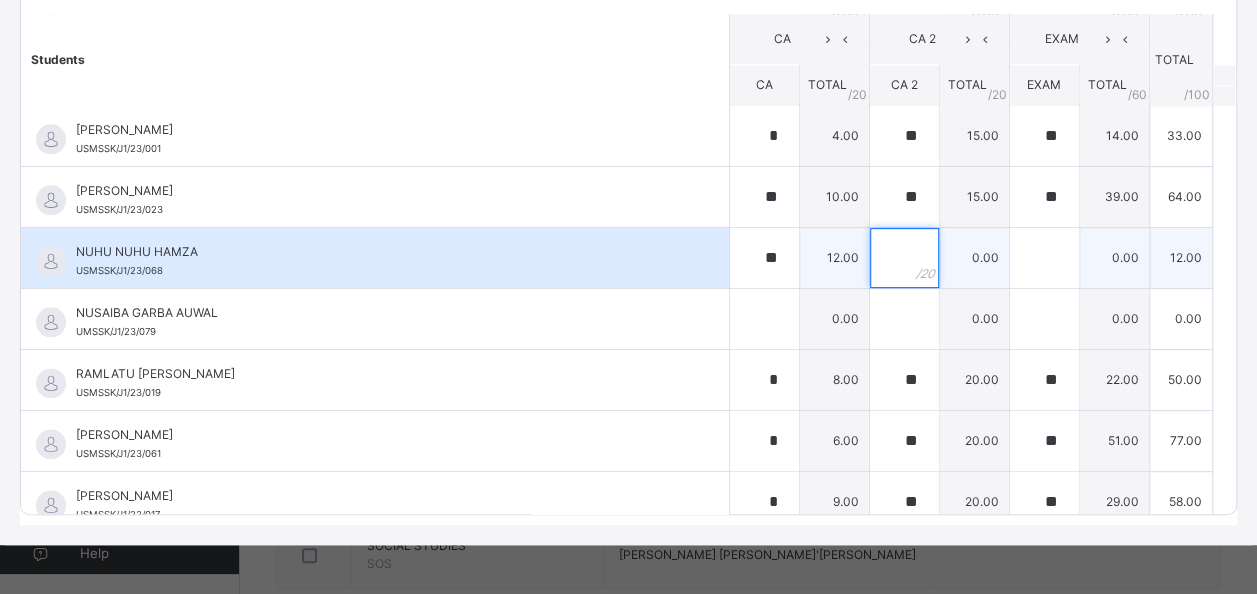 click at bounding box center [904, 258] 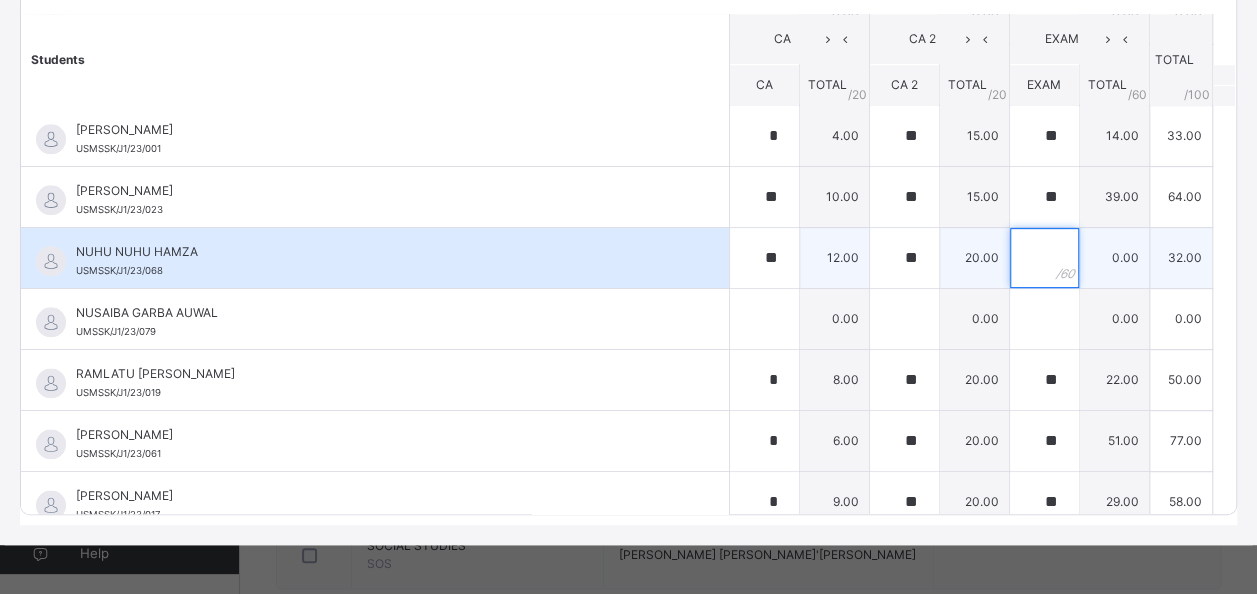 click at bounding box center [1044, 258] 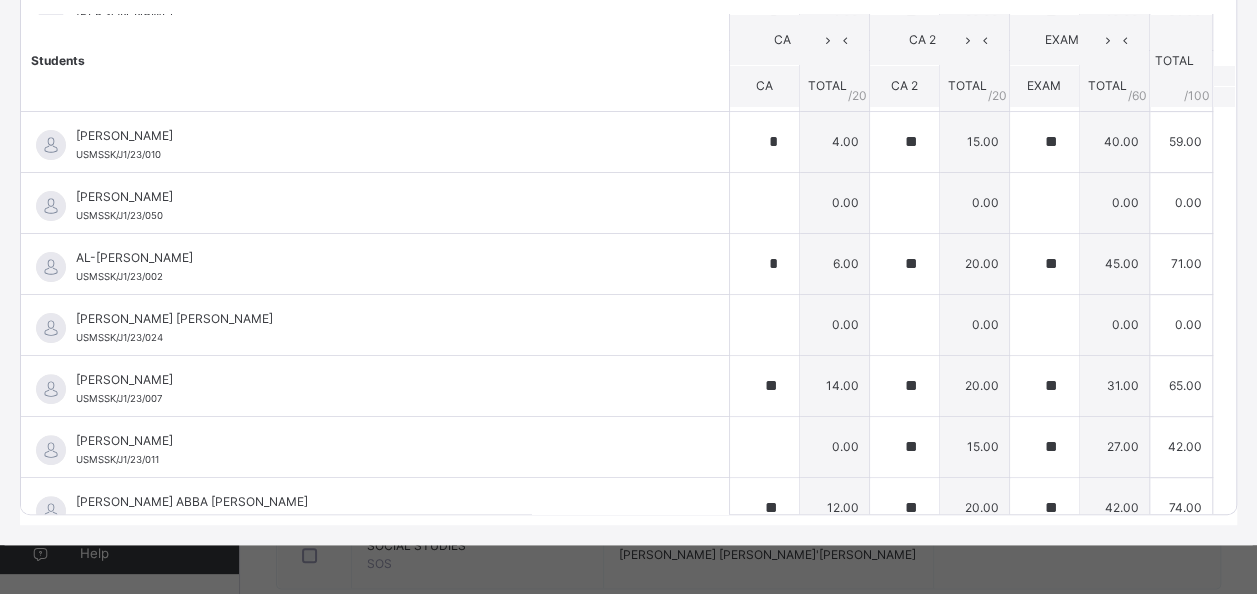 scroll, scrollTop: 0, scrollLeft: 0, axis: both 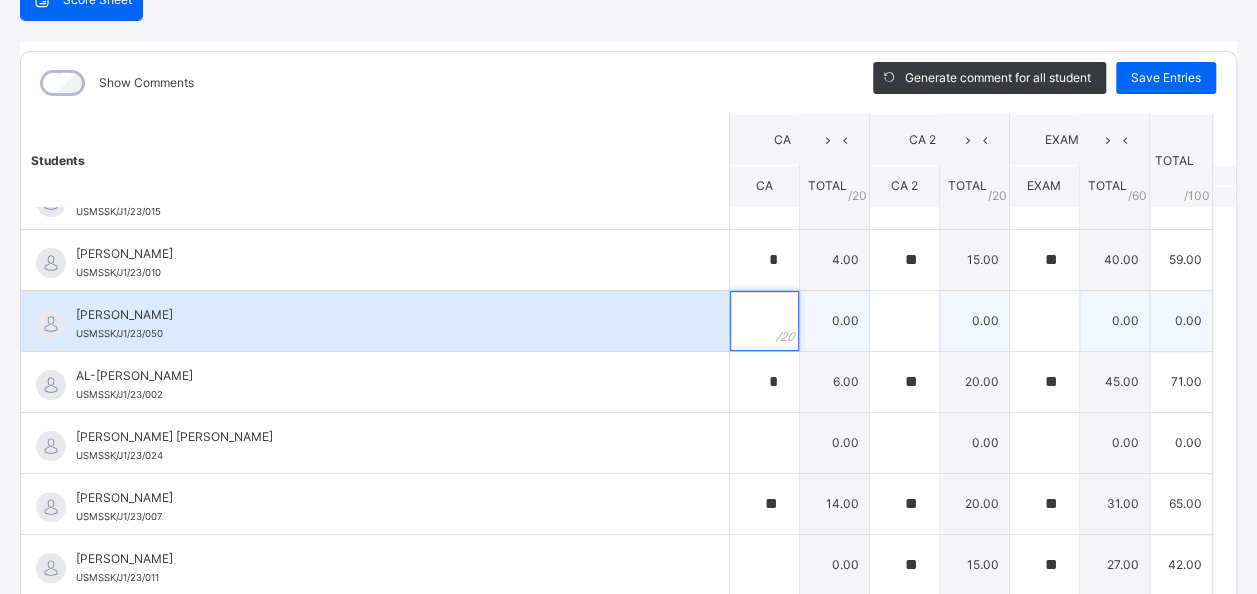 click at bounding box center [764, 321] 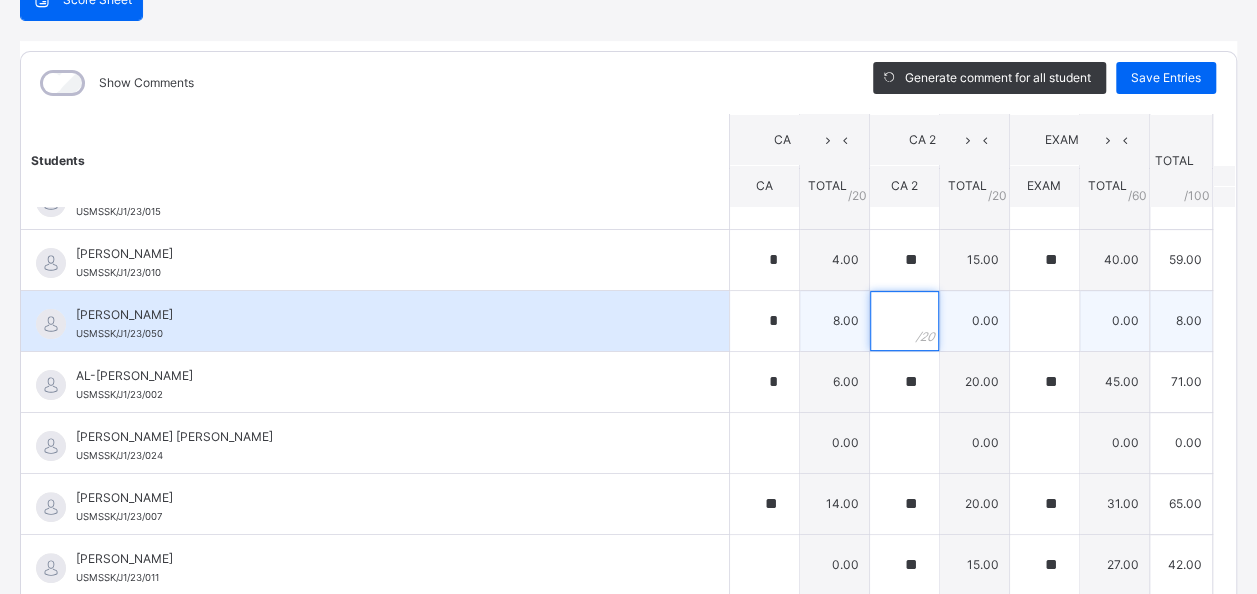 click at bounding box center [904, 321] 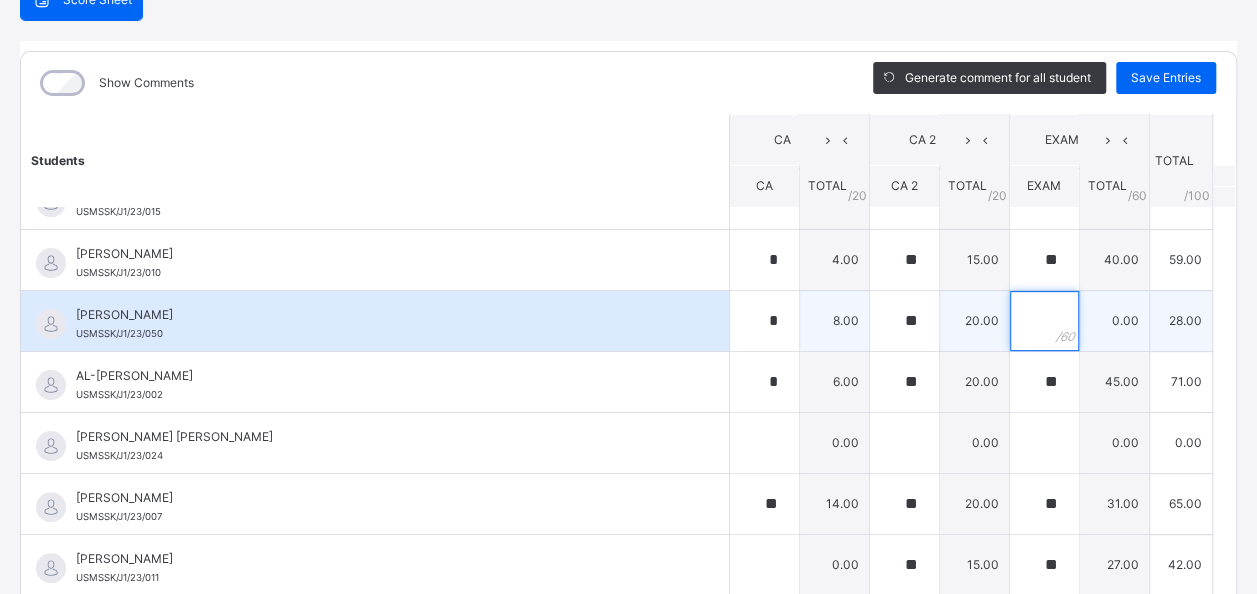 click at bounding box center (1044, 321) 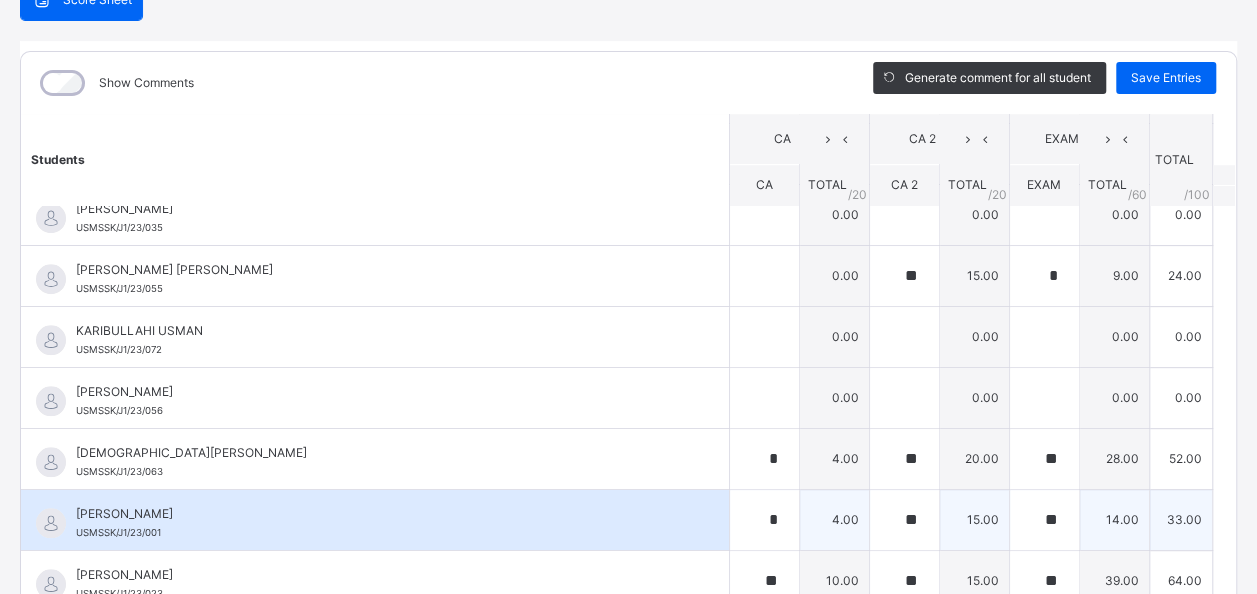 scroll, scrollTop: 1000, scrollLeft: 0, axis: vertical 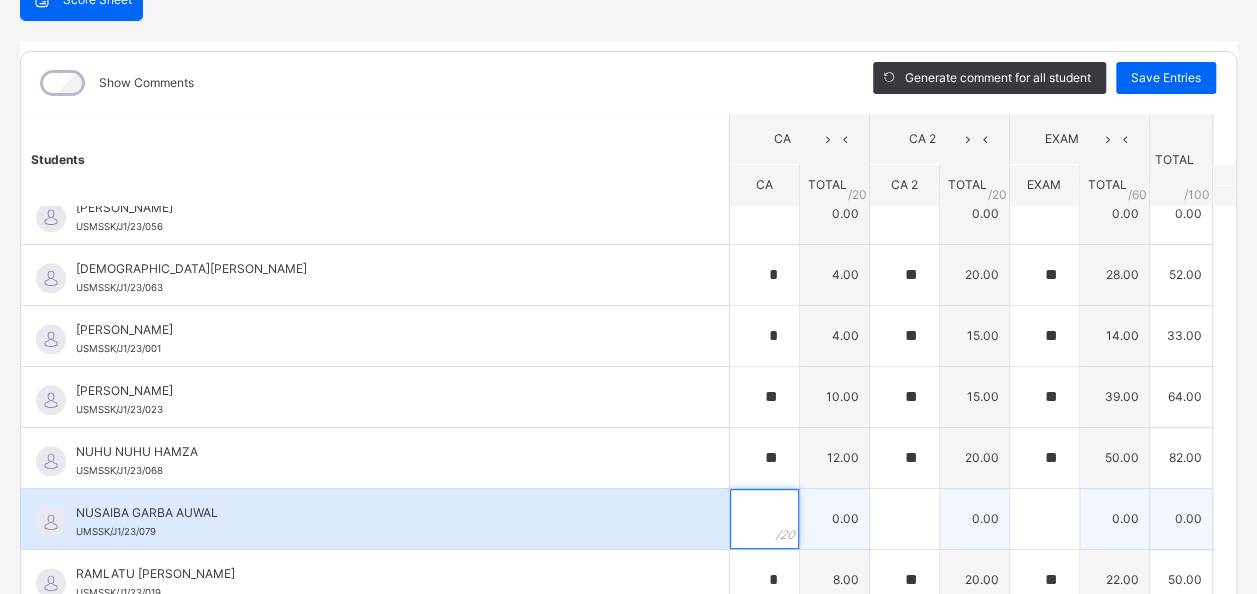 click at bounding box center (764, 519) 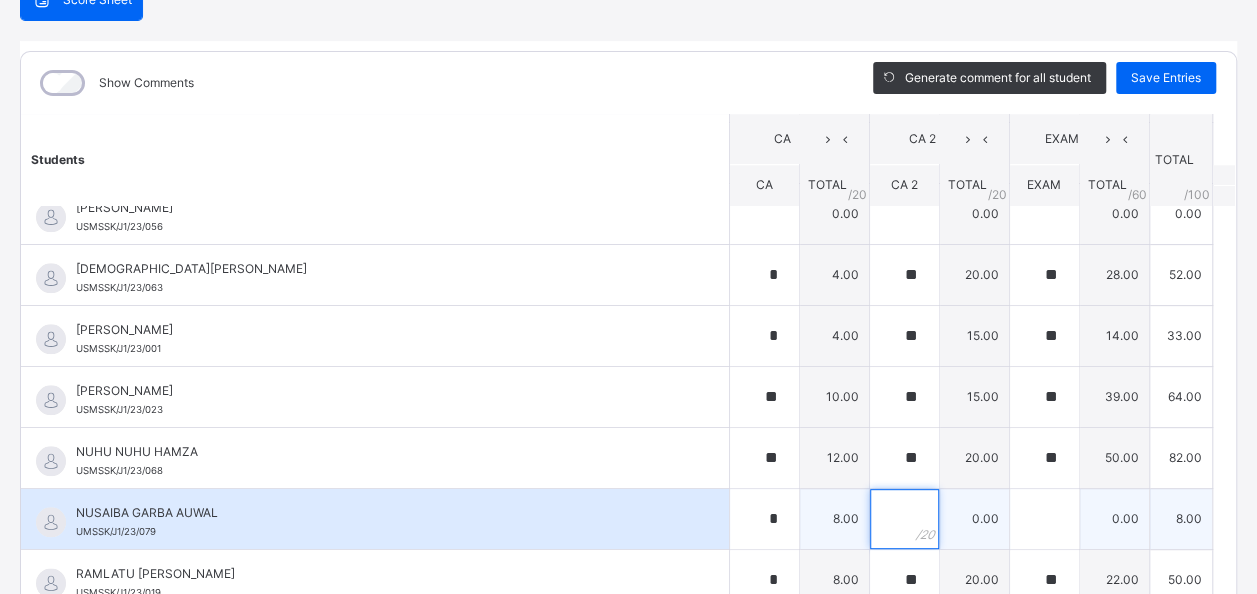 click at bounding box center [904, 519] 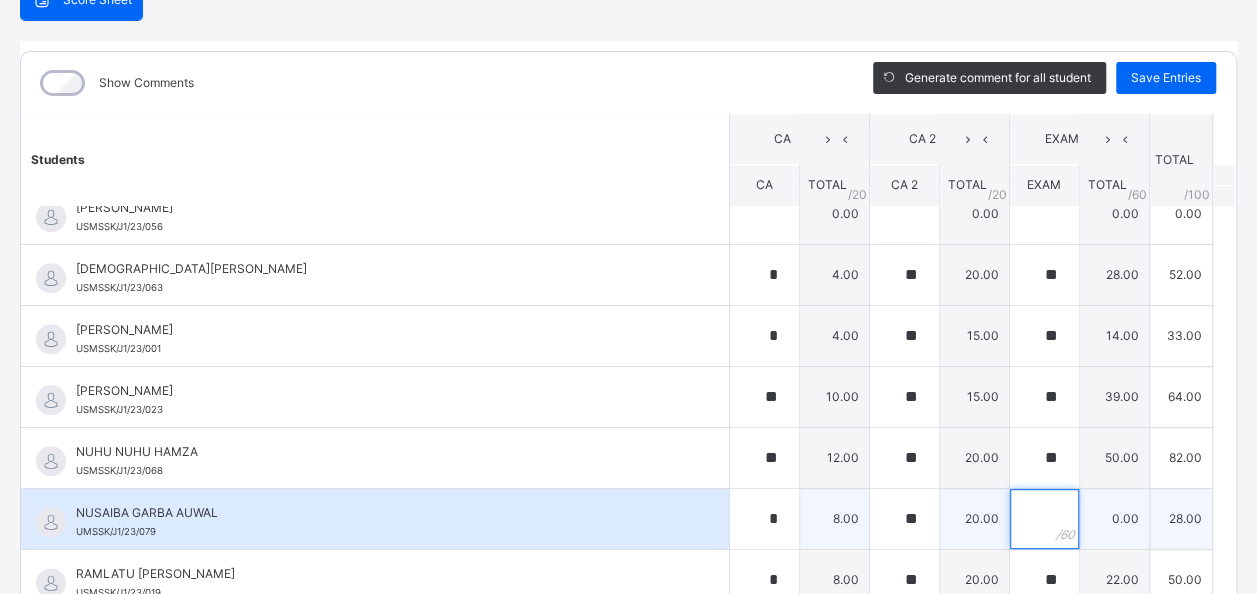 click at bounding box center [1044, 519] 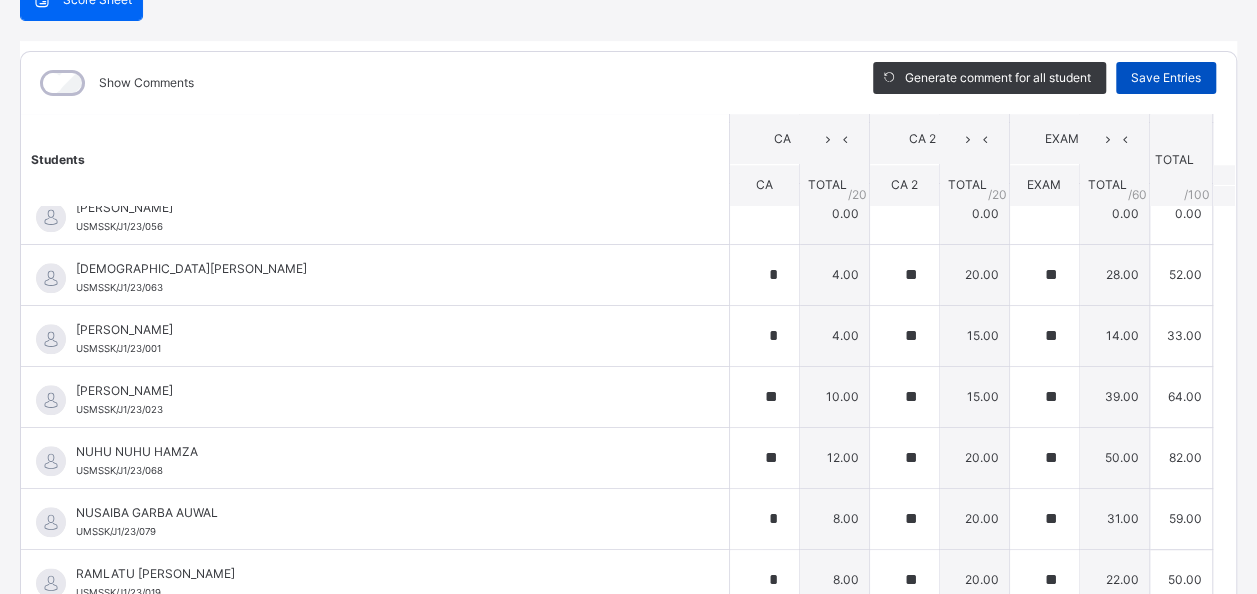 click on "Save Entries" at bounding box center (1166, 78) 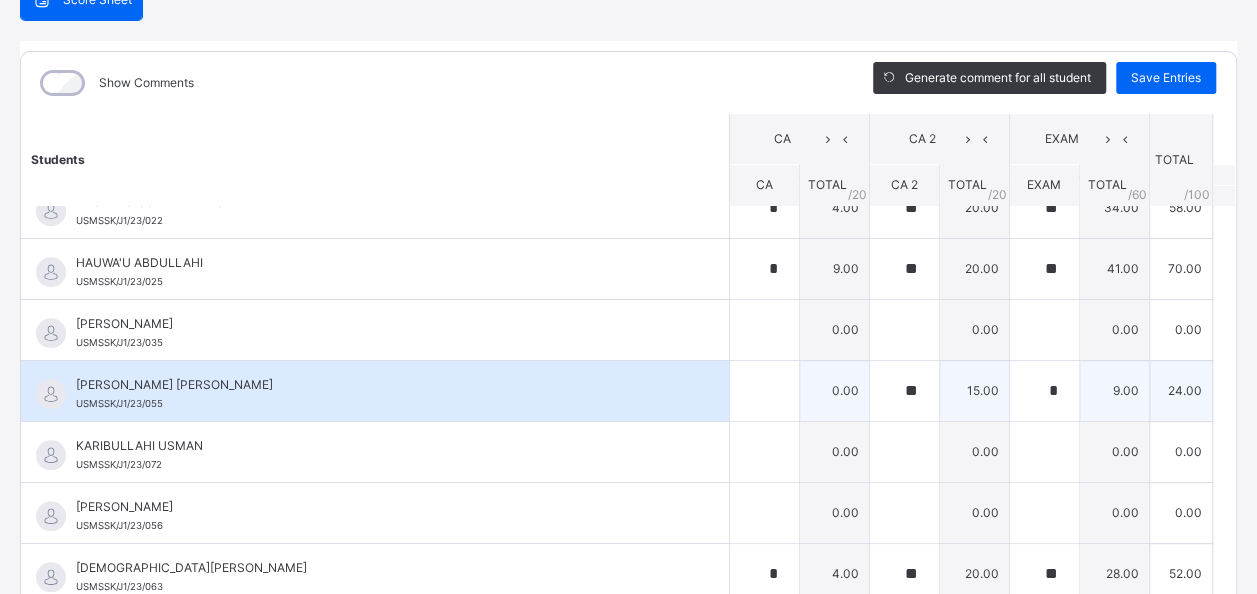 scroll, scrollTop: 800, scrollLeft: 0, axis: vertical 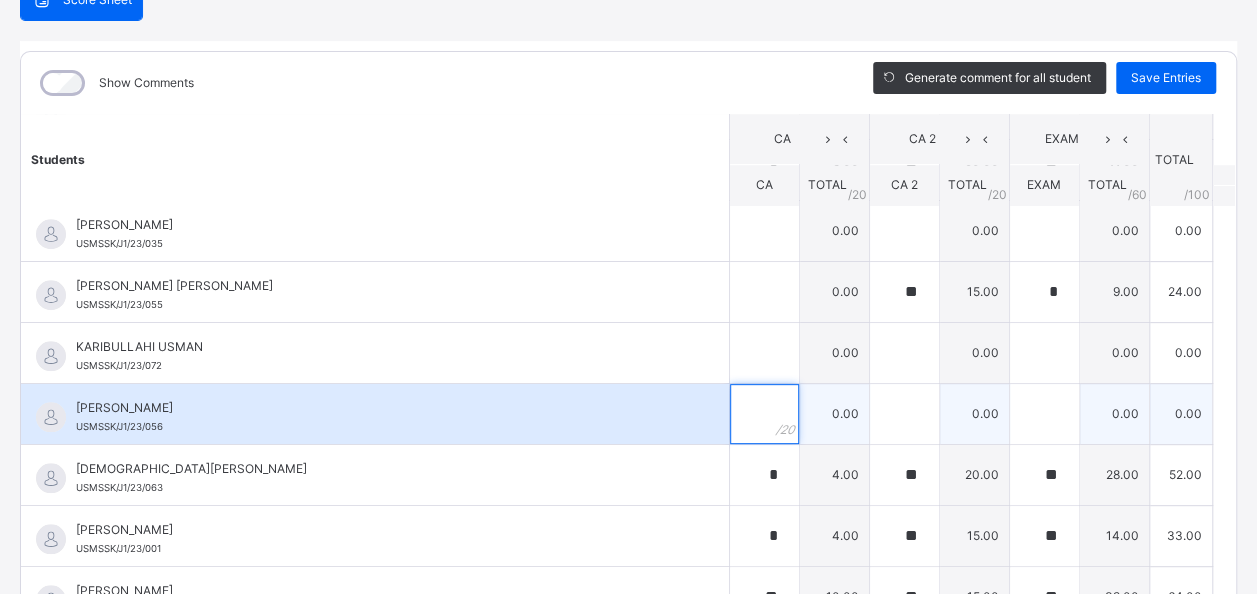 click at bounding box center [764, 414] 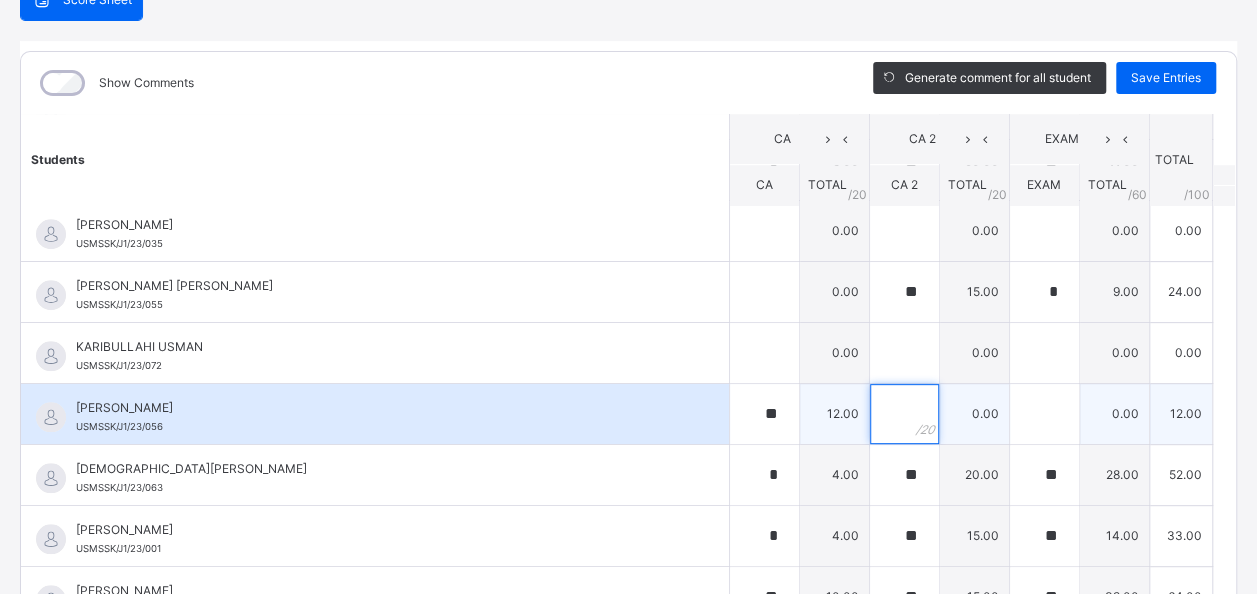 click at bounding box center [904, 414] 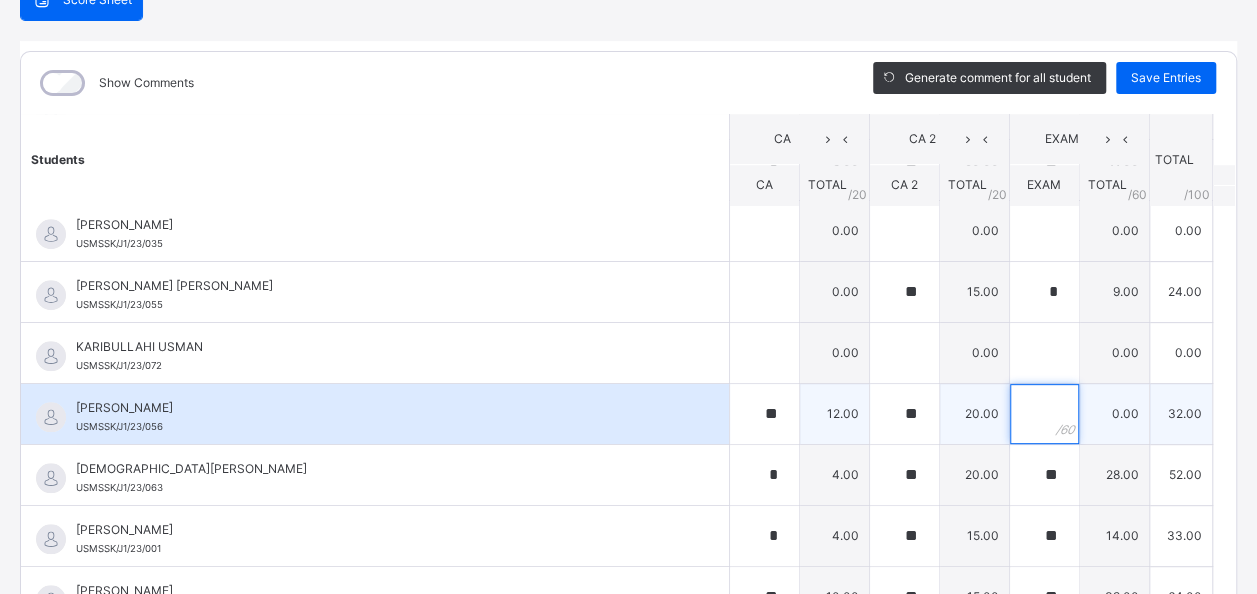 click at bounding box center [1044, 414] 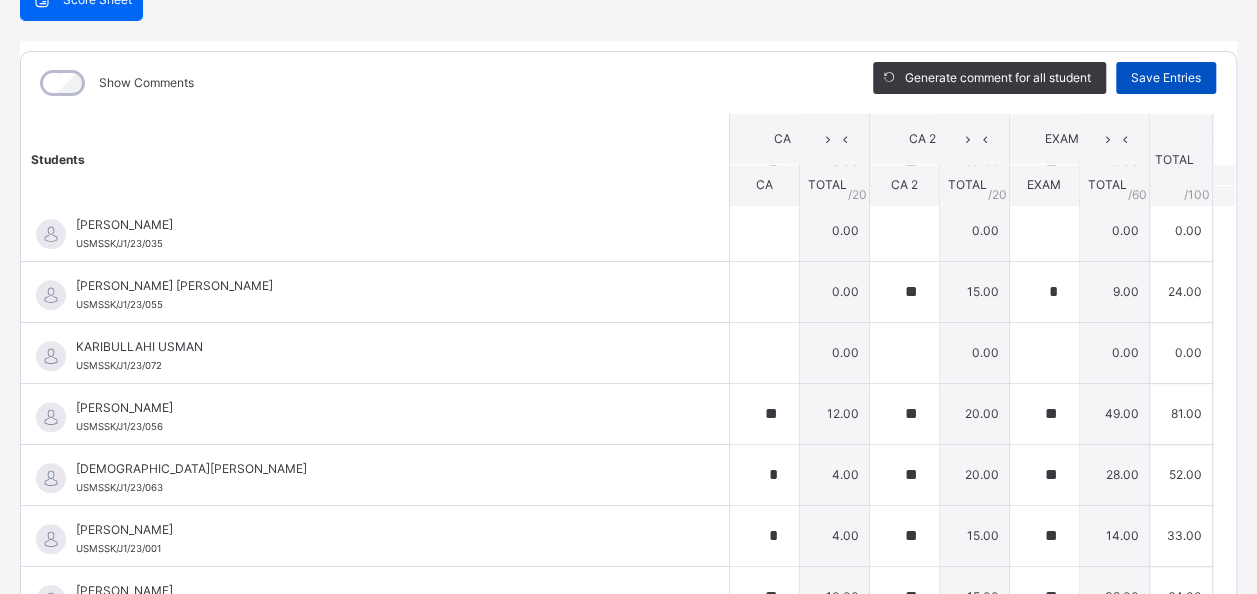 click on "Save Entries" at bounding box center [1166, 78] 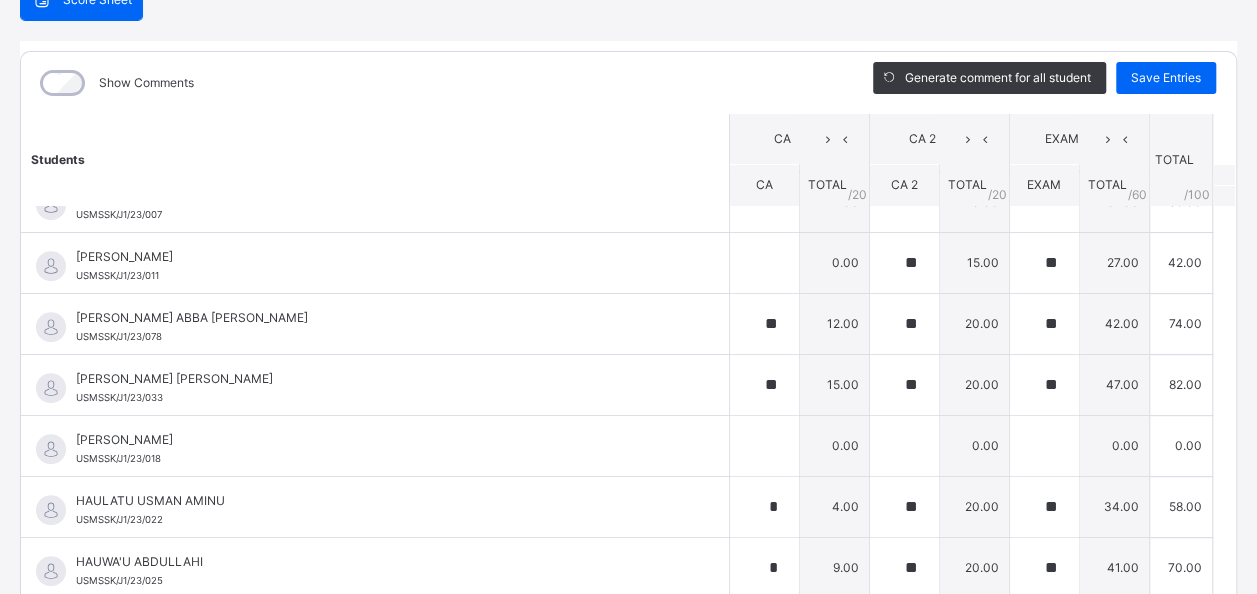 scroll, scrollTop: 400, scrollLeft: 0, axis: vertical 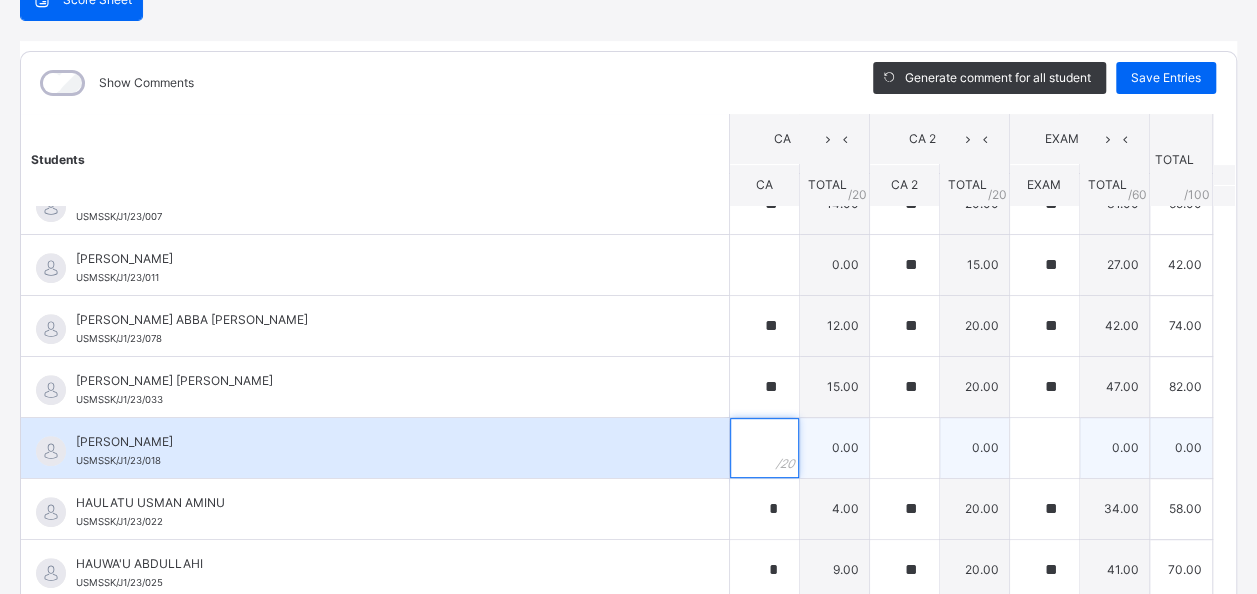 click at bounding box center (764, 448) 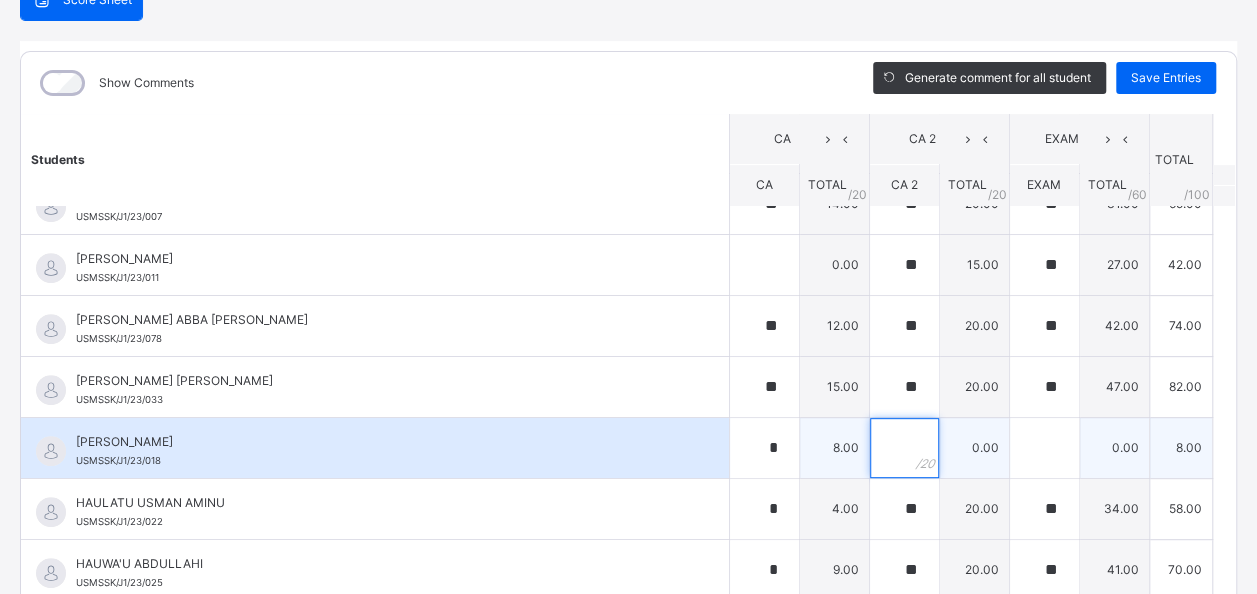 click at bounding box center [904, 448] 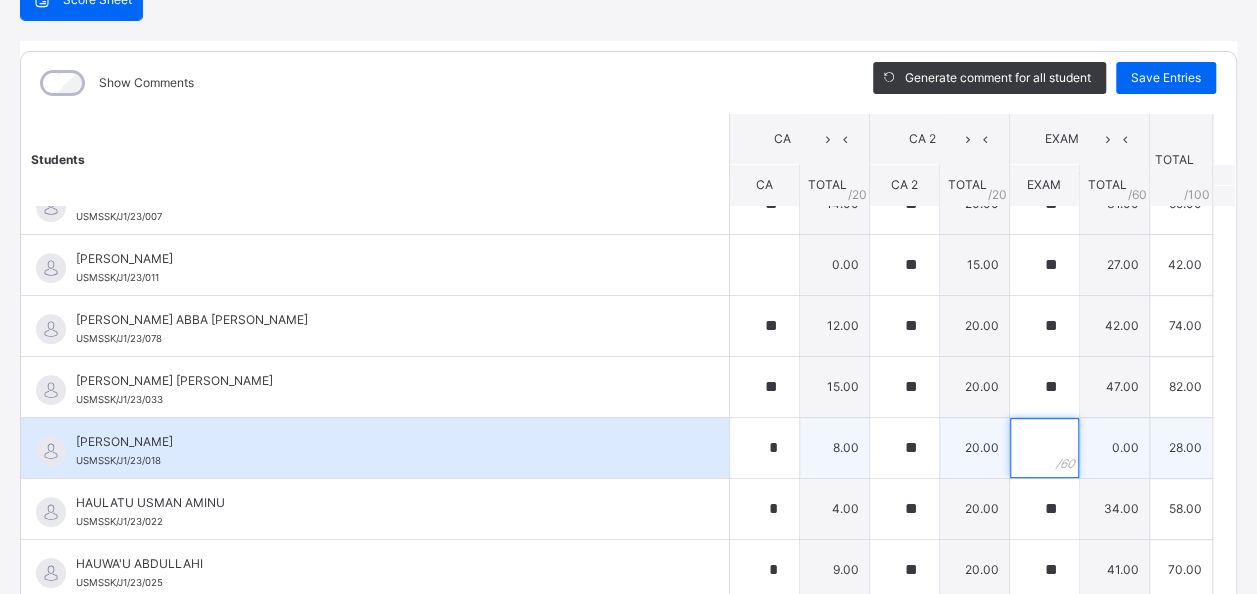 click at bounding box center (1044, 448) 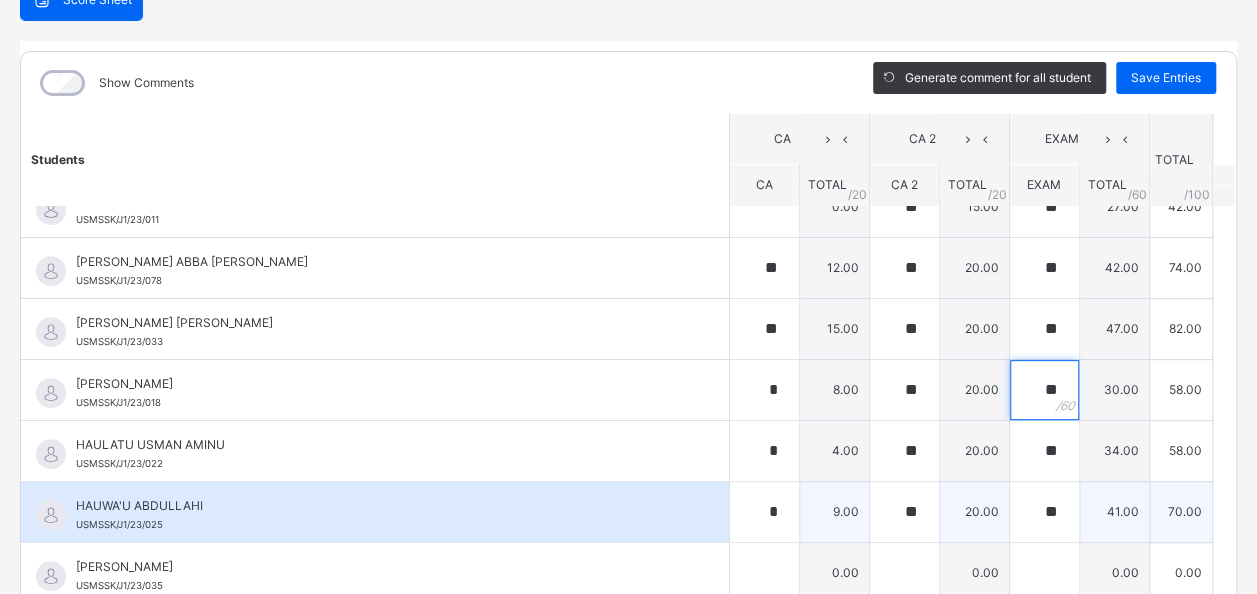 scroll, scrollTop: 500, scrollLeft: 0, axis: vertical 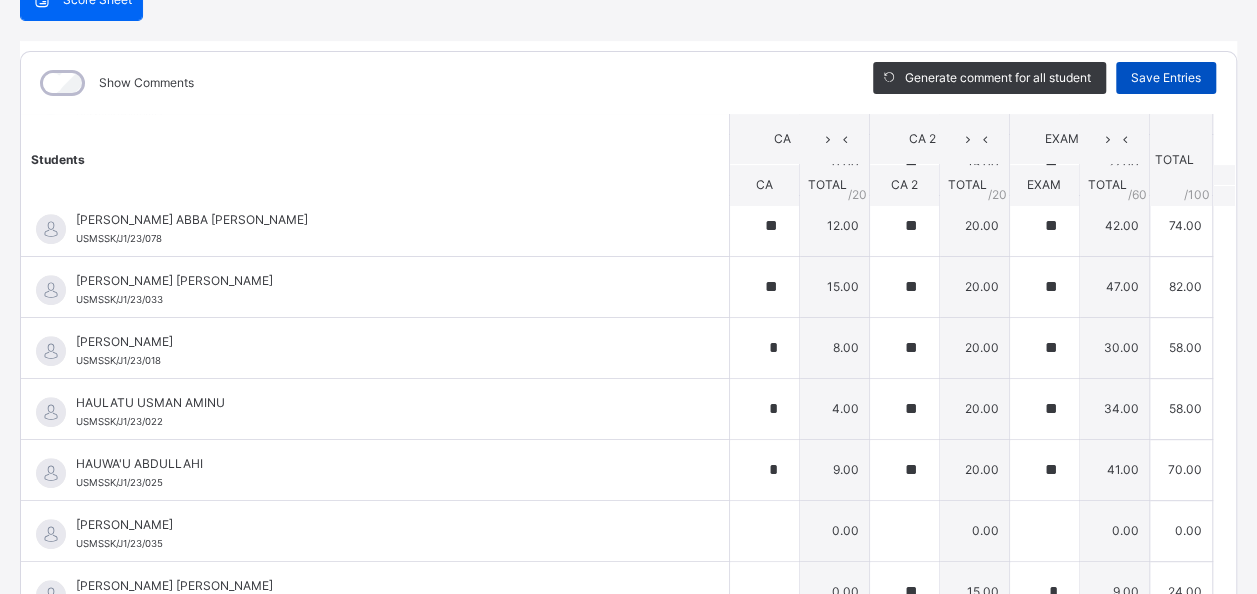 click on "Save Entries" at bounding box center (1166, 78) 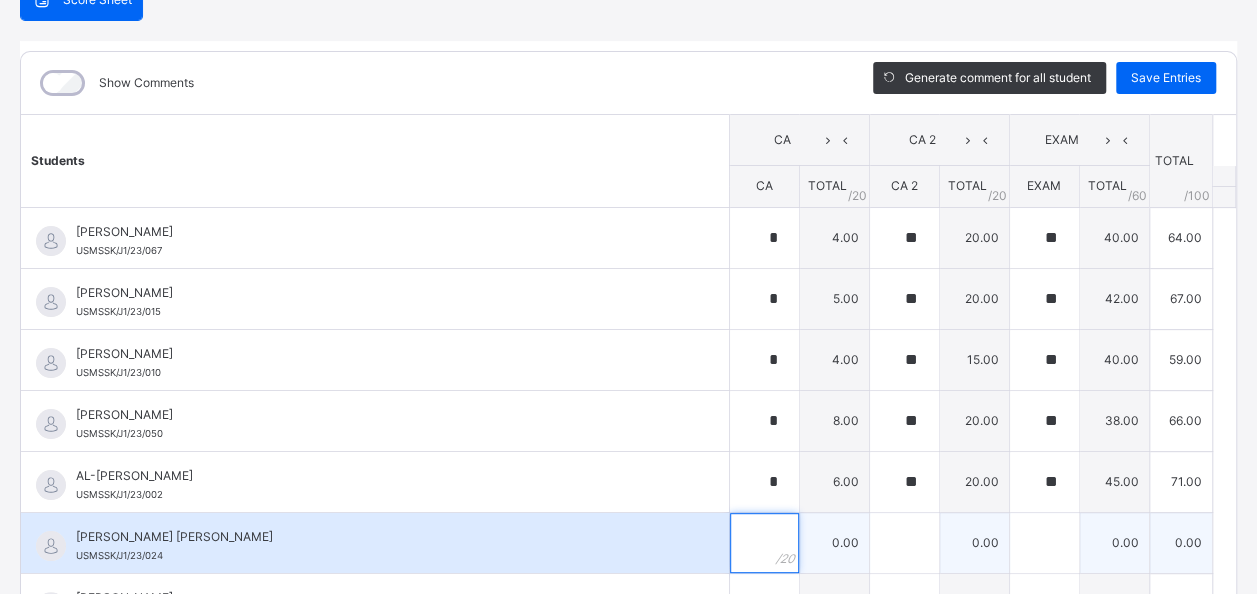click at bounding box center [764, 543] 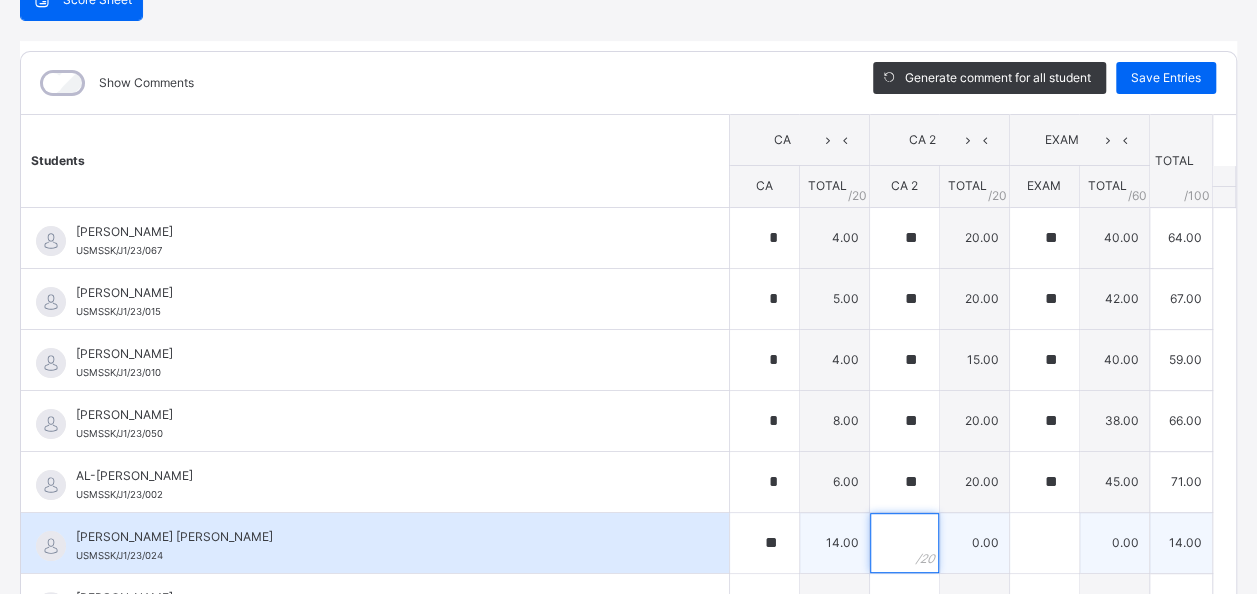 click at bounding box center (904, 543) 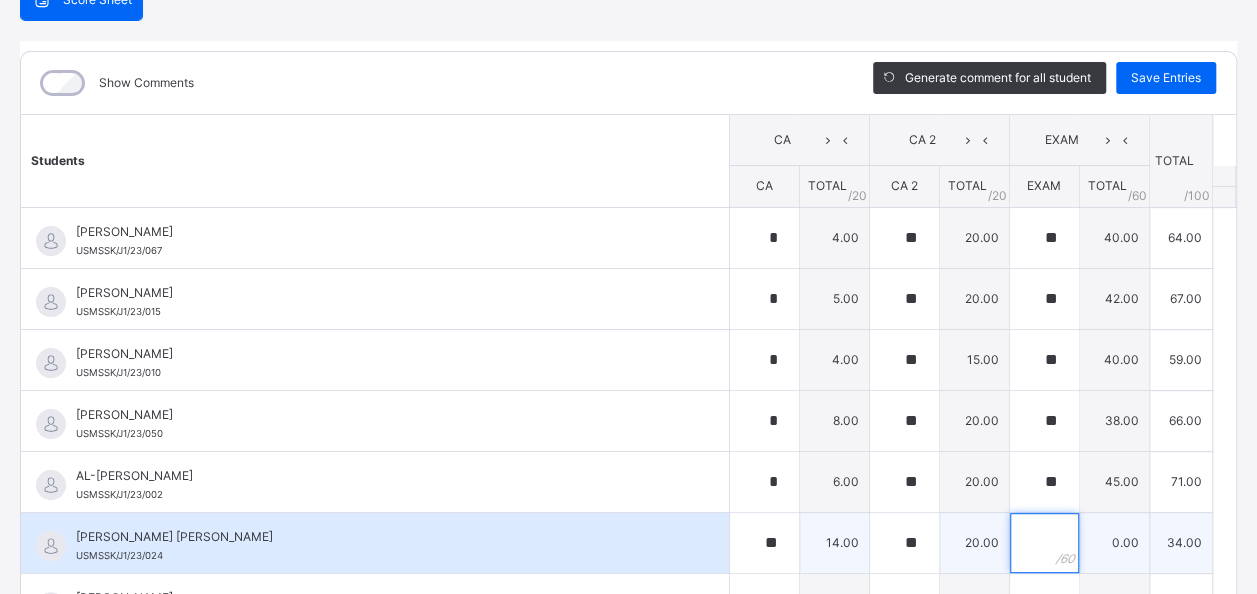 click at bounding box center (1044, 543) 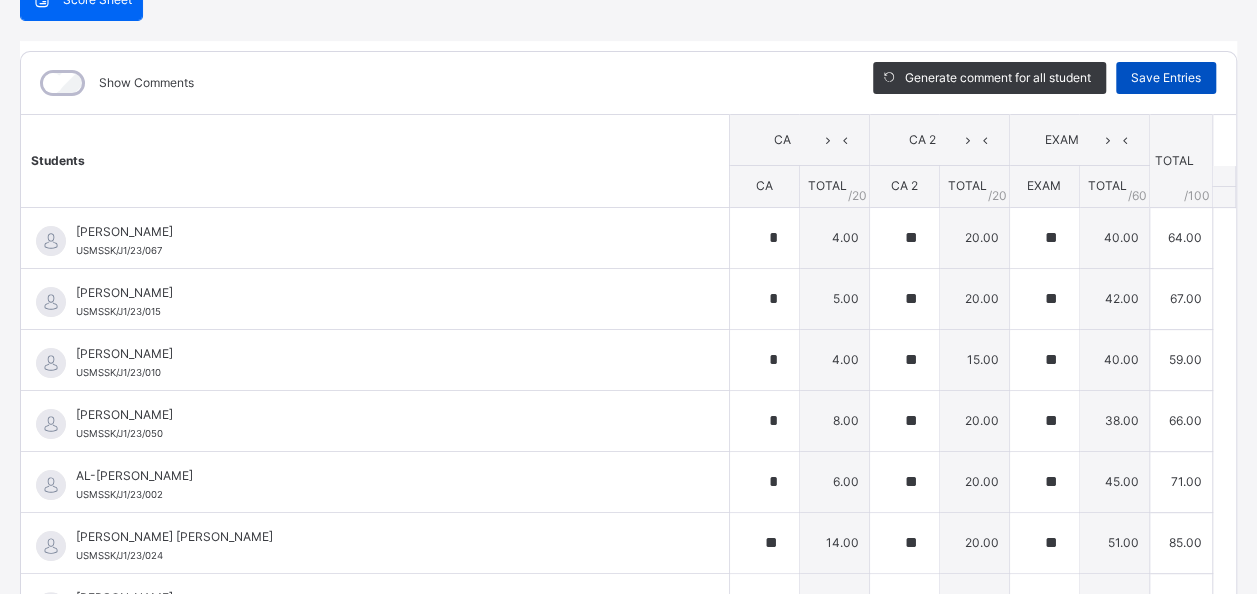 click on "Save Entries" at bounding box center (1166, 78) 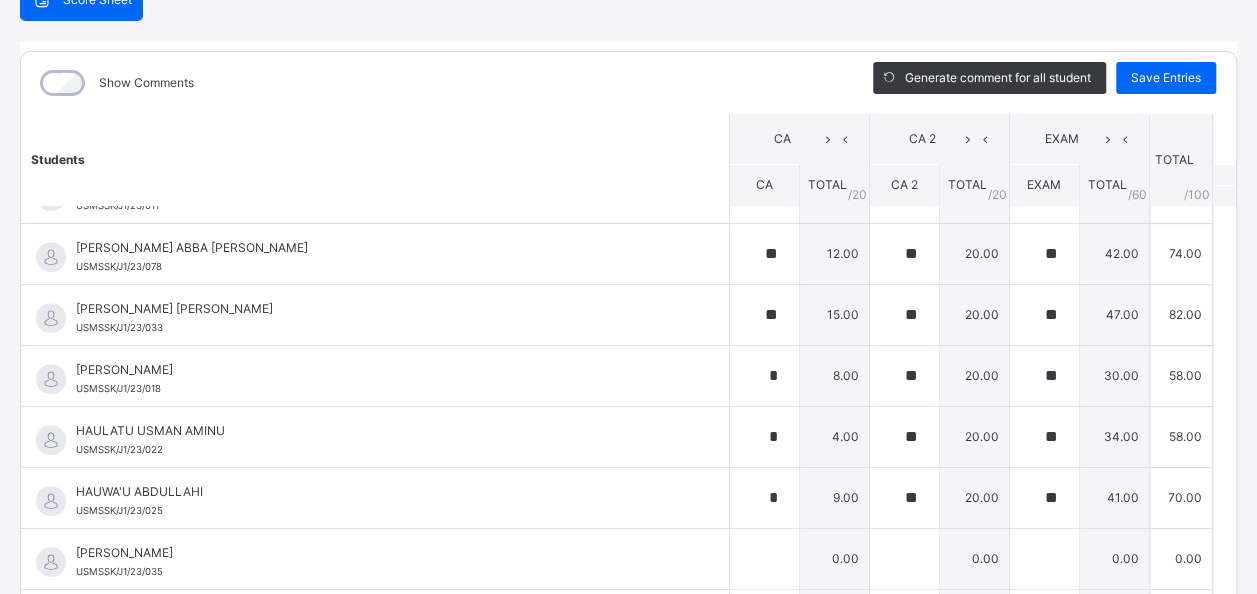 scroll, scrollTop: 372, scrollLeft: 0, axis: vertical 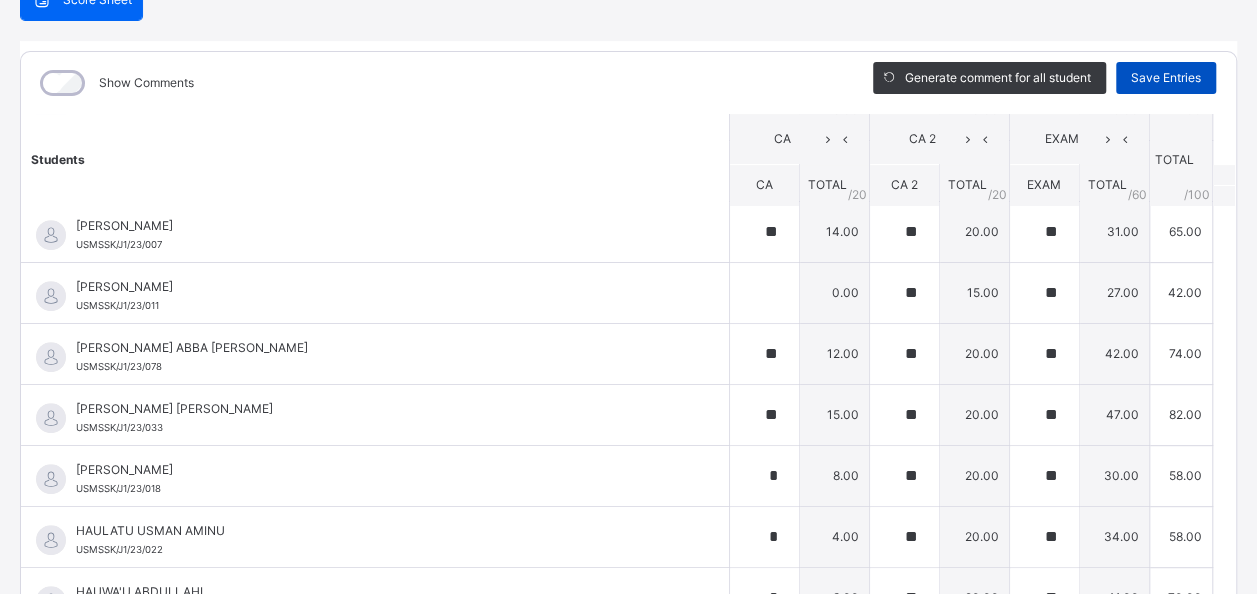 click on "Save Entries" at bounding box center (1166, 78) 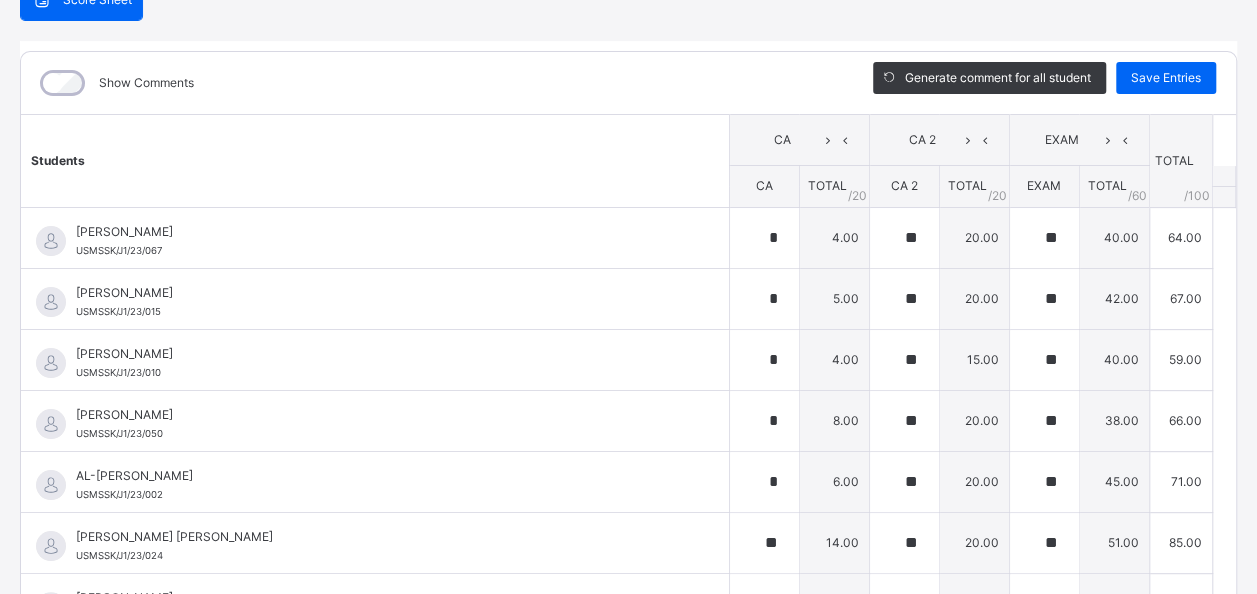 scroll, scrollTop: 0, scrollLeft: 0, axis: both 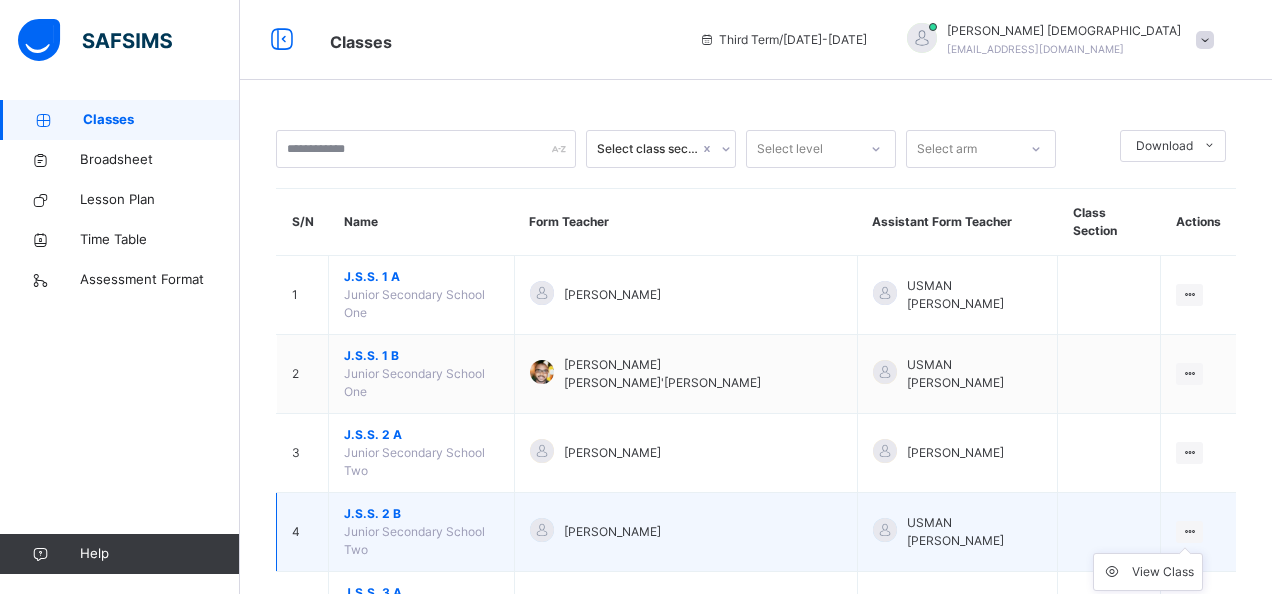click on "View Class" at bounding box center (1148, 572) 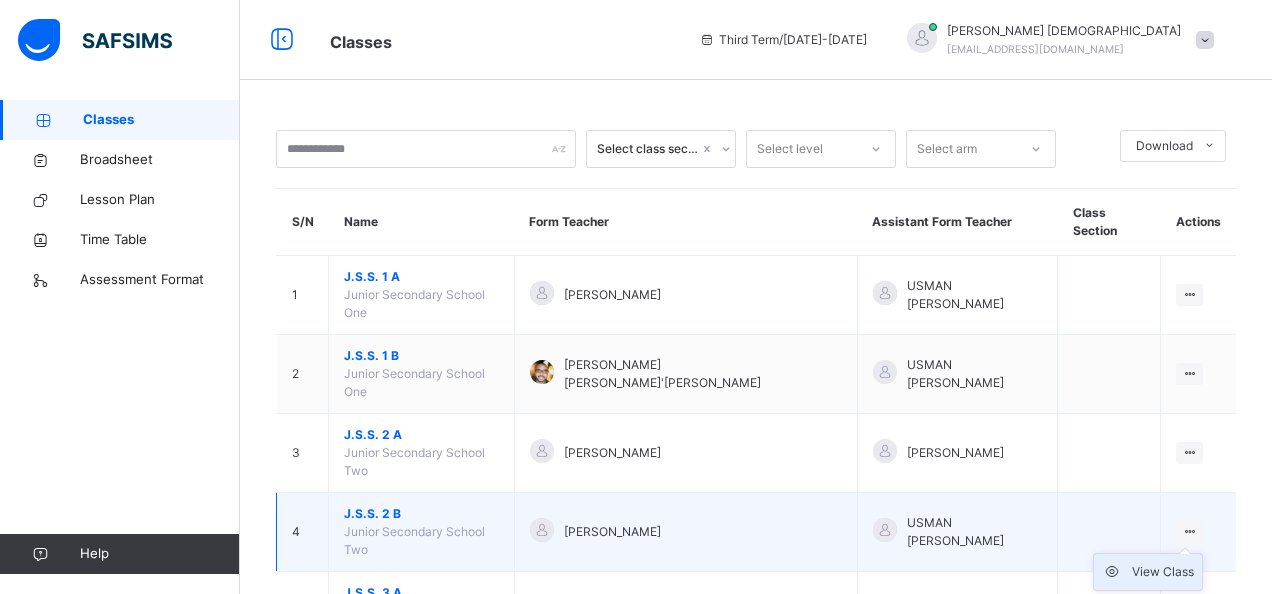 click on "View Class" at bounding box center (1163, 572) 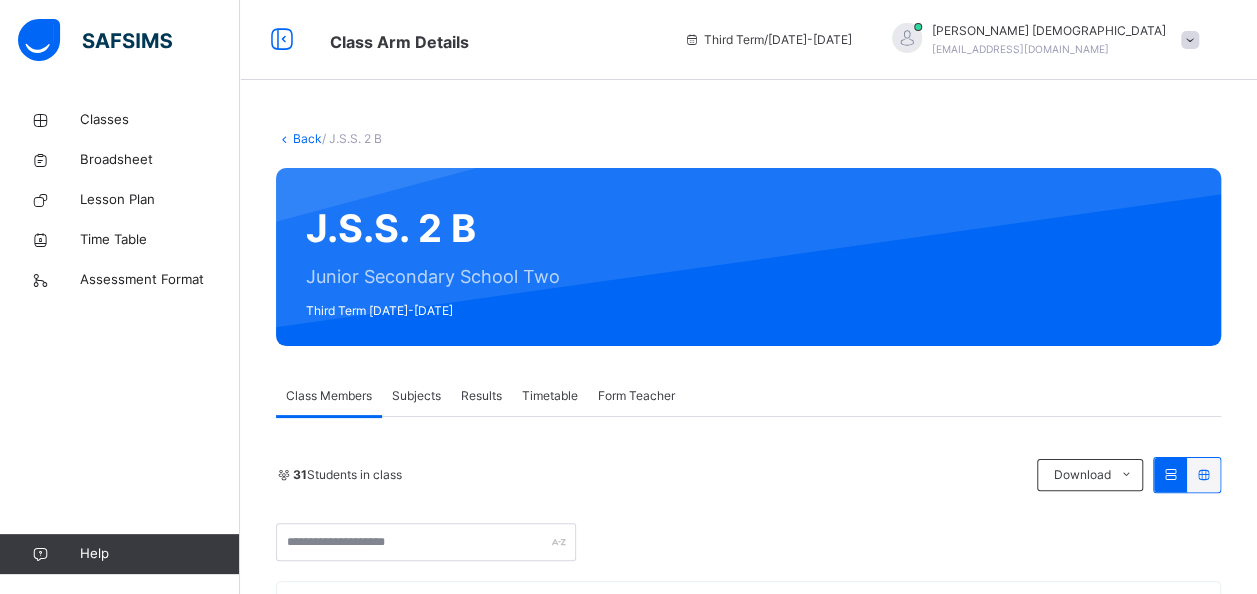 click on "Subjects" at bounding box center (416, 396) 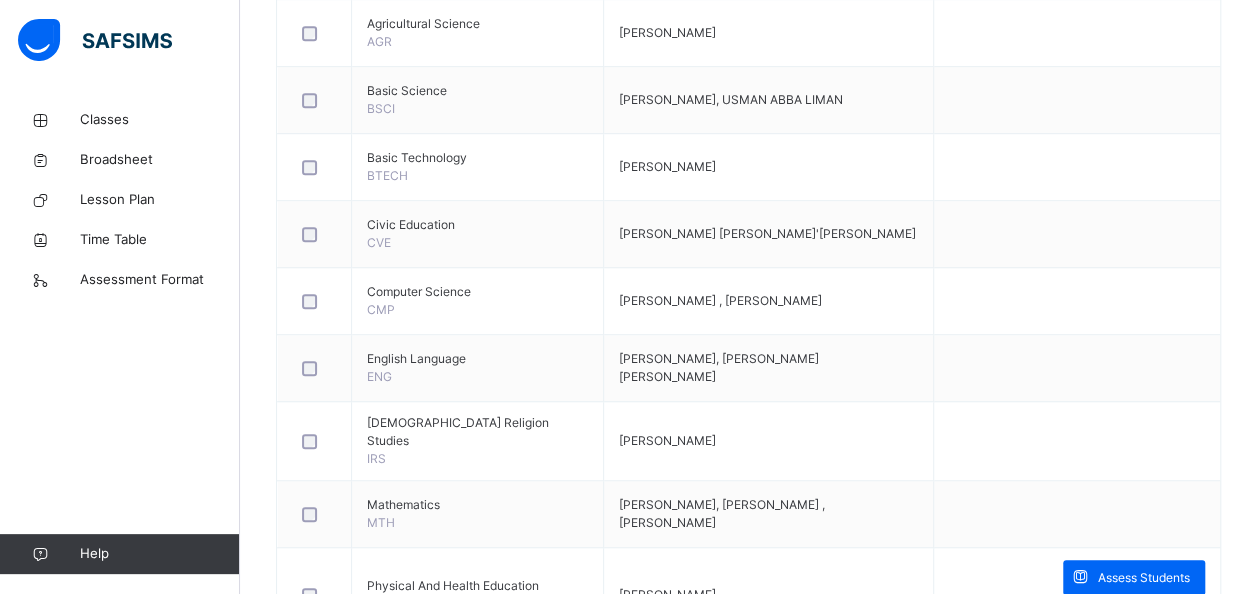 scroll, scrollTop: 626, scrollLeft: 0, axis: vertical 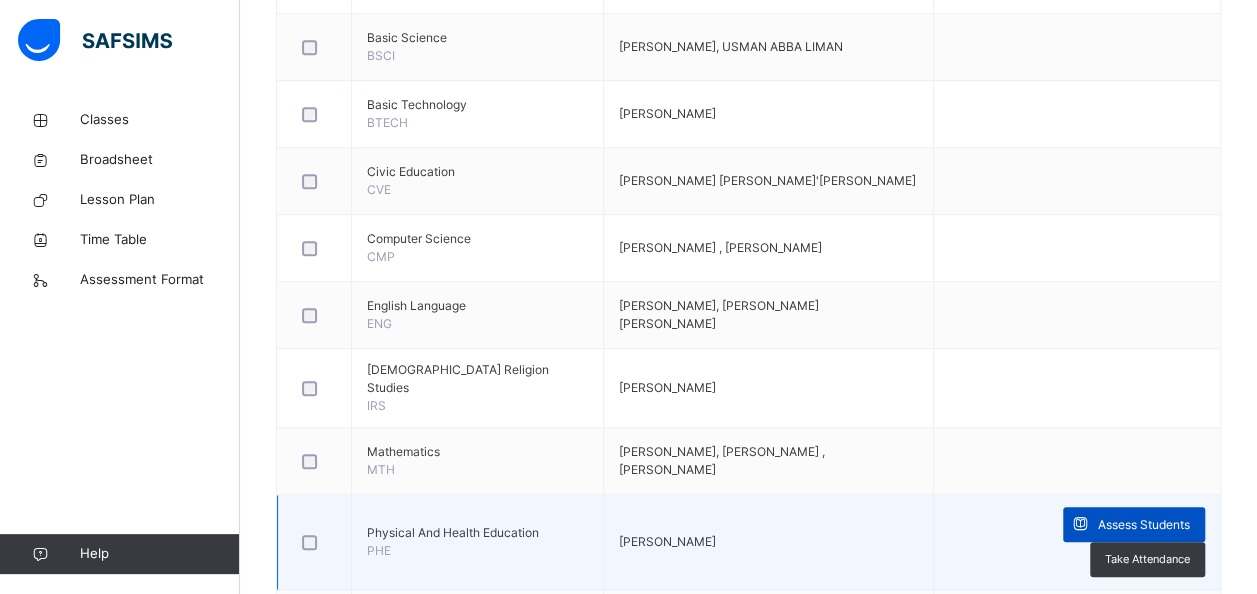 click on "Assess Students" at bounding box center (1144, 525) 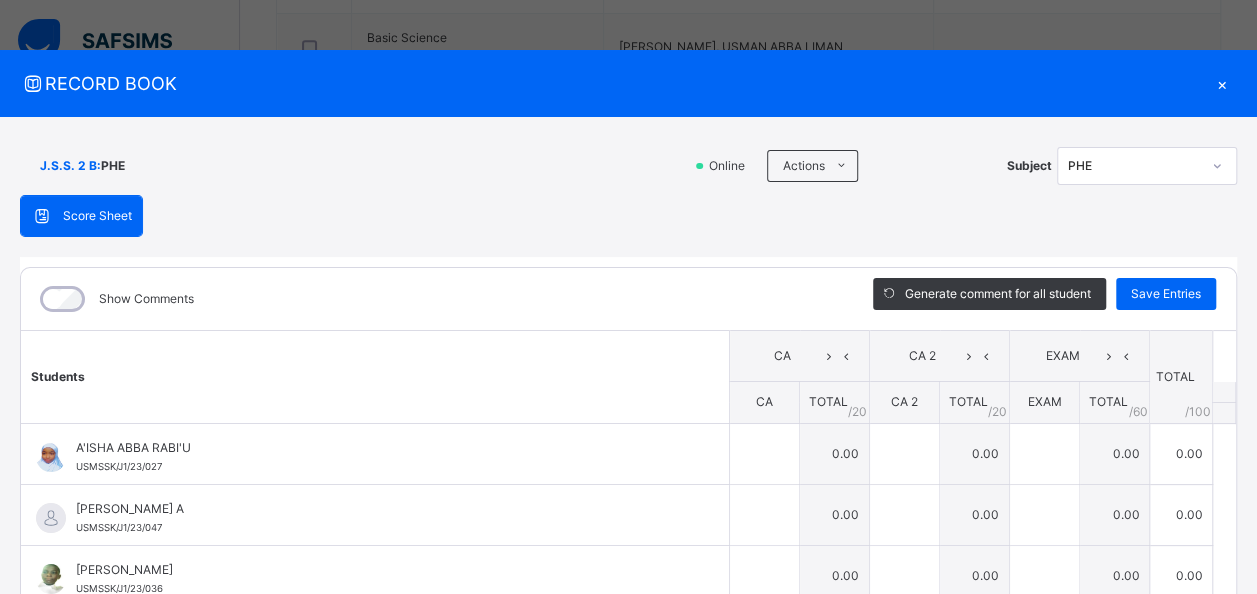 click on "J.S.S. 2   B :   PHE Online Actions  Download Empty Score Sheet  Upload/map score sheet Subject  PHE UBEC MODEL SMART SCHOOL, [GEOGRAPHIC_DATA]  Date: [DATE] 4:57:02 pm Score Sheet Score Sheet Show Comments   Generate comment for all student   Save Entries Class Level:  J.S.S. 2   B Subject:  PHE Session:  2024/2025 Session Session:  Third Term Students CA CA 2 EXAM TOTAL /100 Comment CA TOTAL / 20 CA 2 TOTAL / 20 EXAM TOTAL / 60 A'ISHA   ABBA RABI'U USMSSK/J1/23/027 A'ISHA   ABBA RABI'U USMSSK/J1/23/027 0.00 0.00 0.00 0.00 Generate comment 0 / 250   ×   Subject Teacher’s Comment Generate and see in full the comment developed by the AI with an option to regenerate the comment JS A'ISHA   ABBA RABI'U   USMSSK/J1/23/027   Total 0.00  / 100.00 [PERSON_NAME] Bot   Regenerate     Use this comment   [PERSON_NAME][GEOGRAPHIC_DATA] A USMSSK/J1/23/047 [PERSON_NAME] A USMSSK/J1/23/047 0.00 0.00 0.00 0.00 Generate comment 0 / 250   ×   Subject Teacher’s Comment [PERSON_NAME]  [PERSON_NAME] A   USMSSK/J1/23/047   Total 0.00  / 100.00 [PERSON_NAME] Bot" at bounding box center (628, 489) 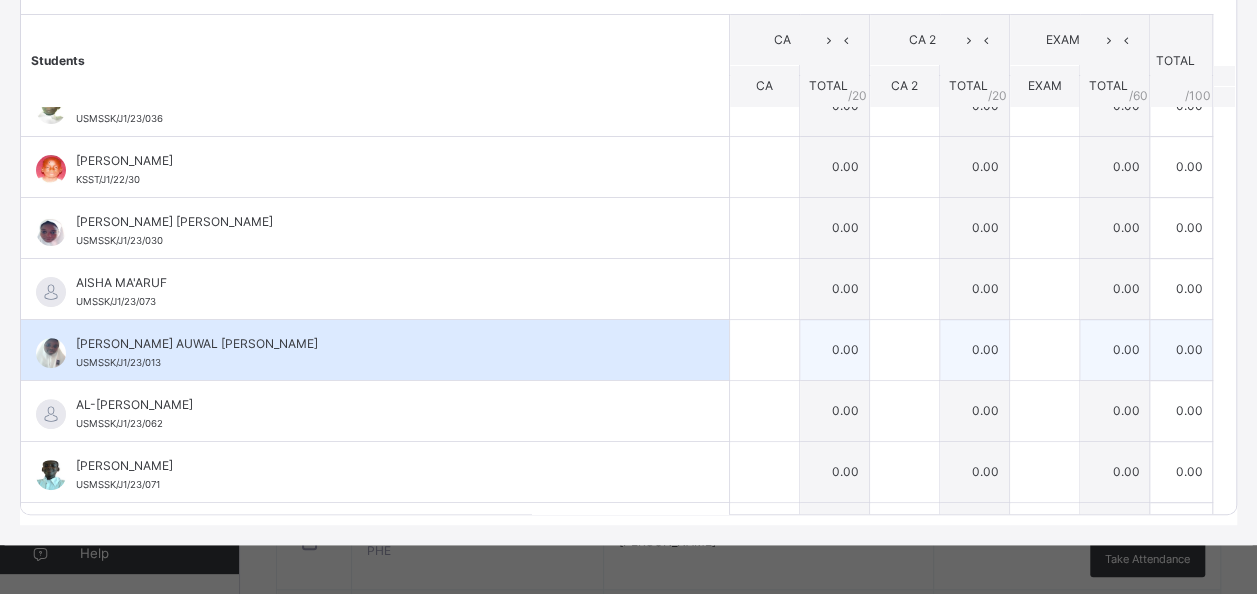 scroll, scrollTop: 200, scrollLeft: 0, axis: vertical 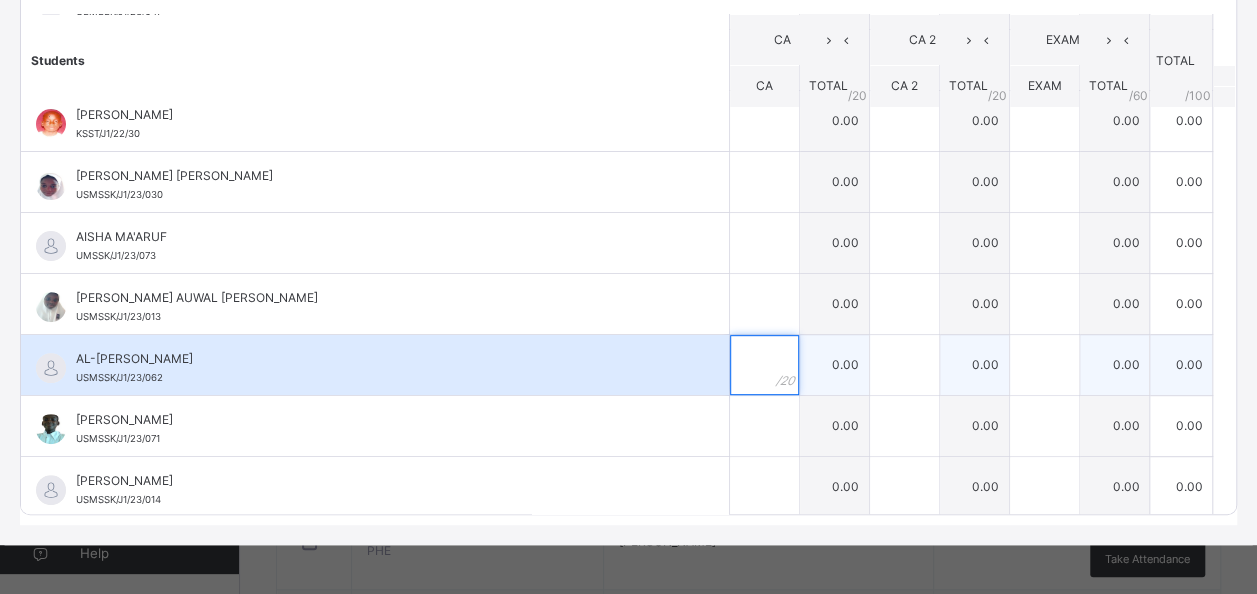 click at bounding box center (764, 365) 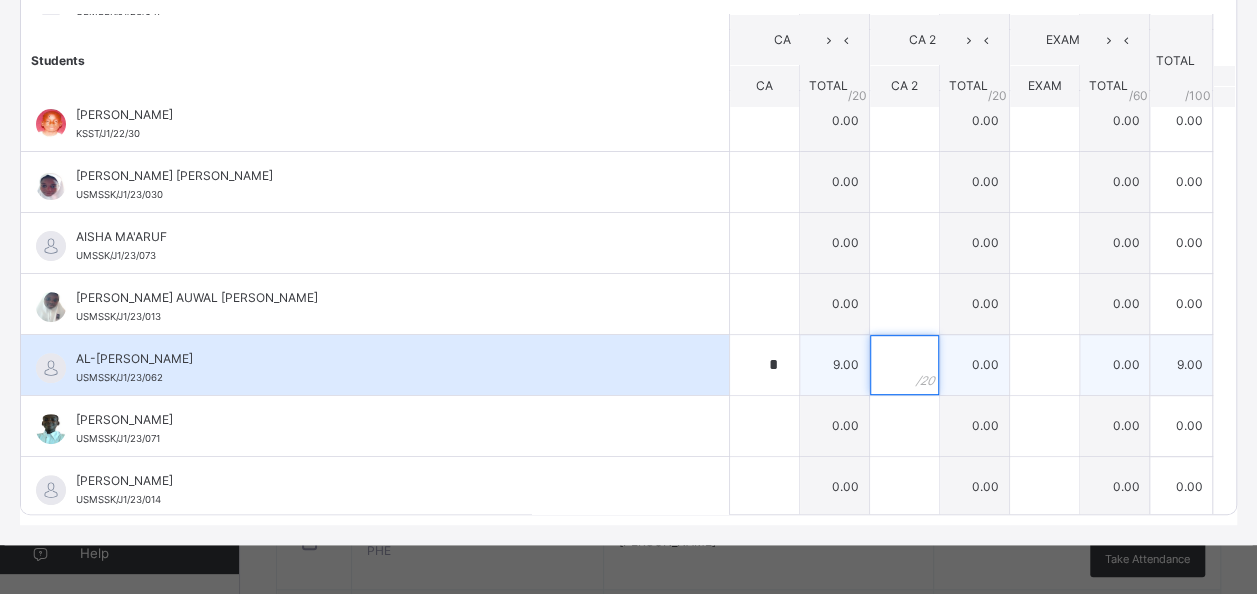 click at bounding box center [904, 365] 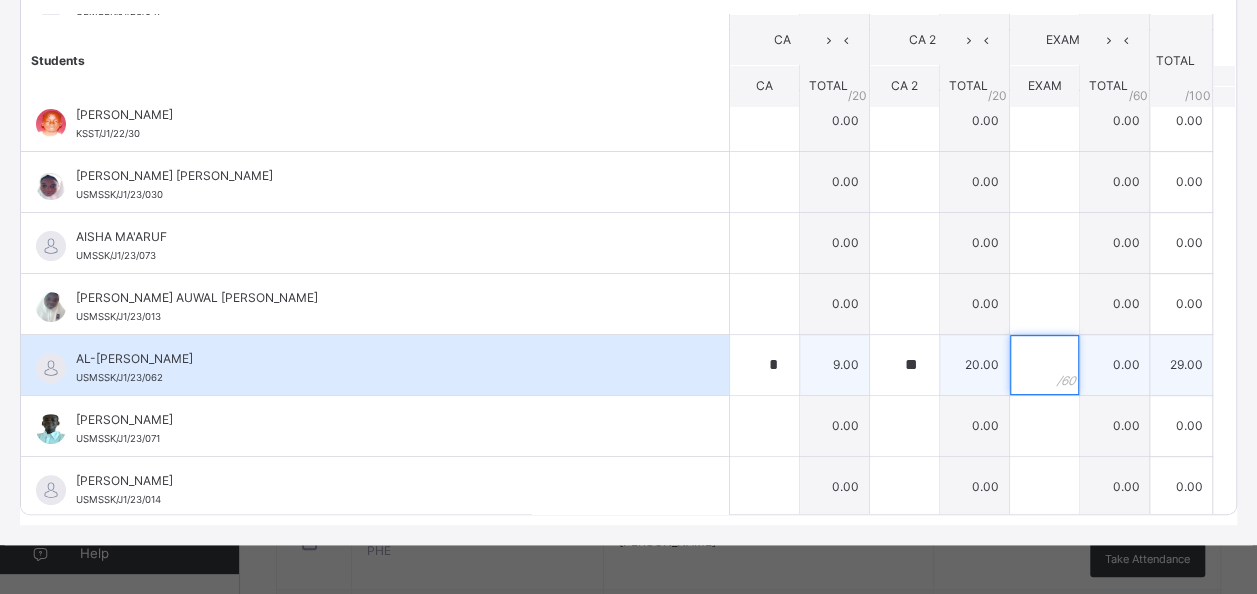 click at bounding box center [1044, 365] 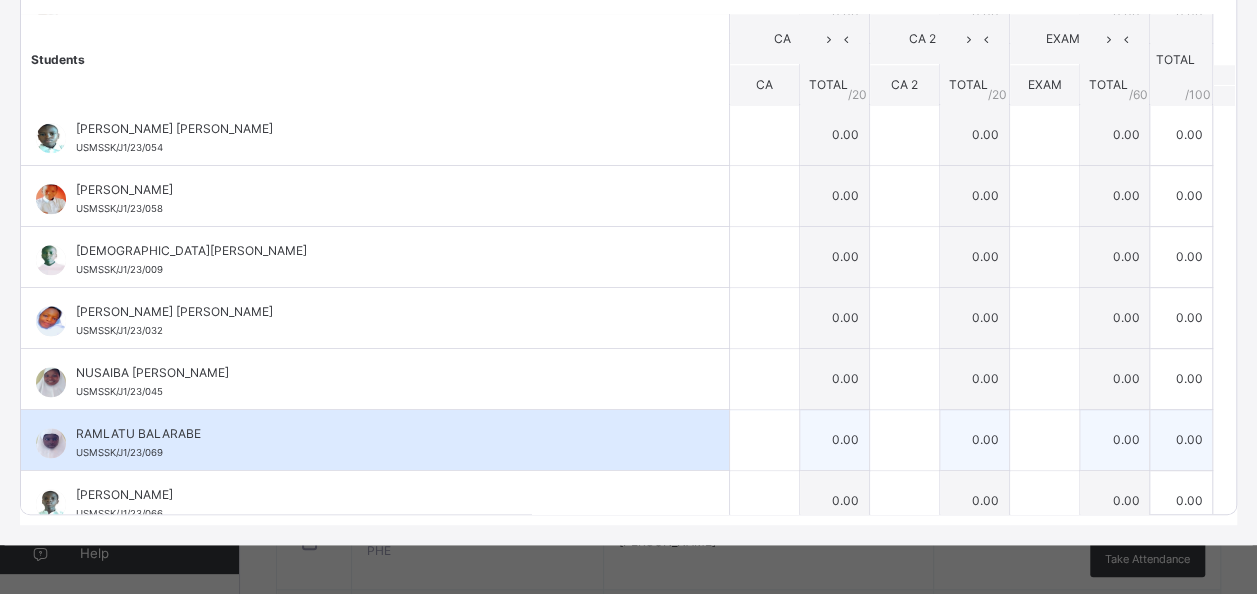 scroll, scrollTop: 1100, scrollLeft: 0, axis: vertical 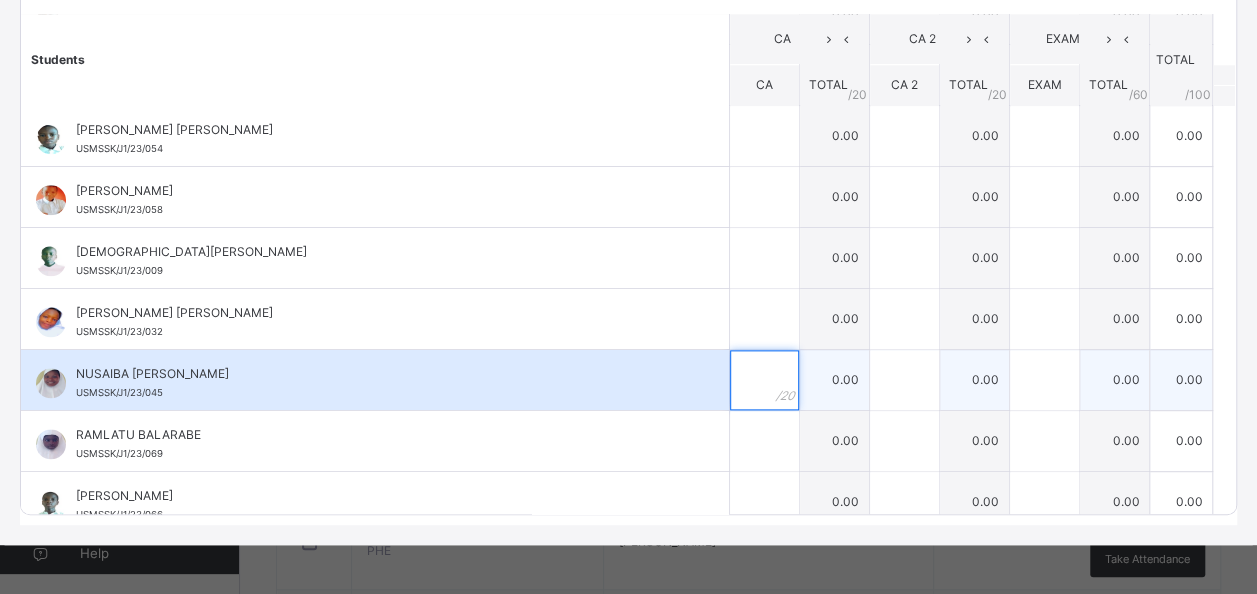 click at bounding box center (764, 380) 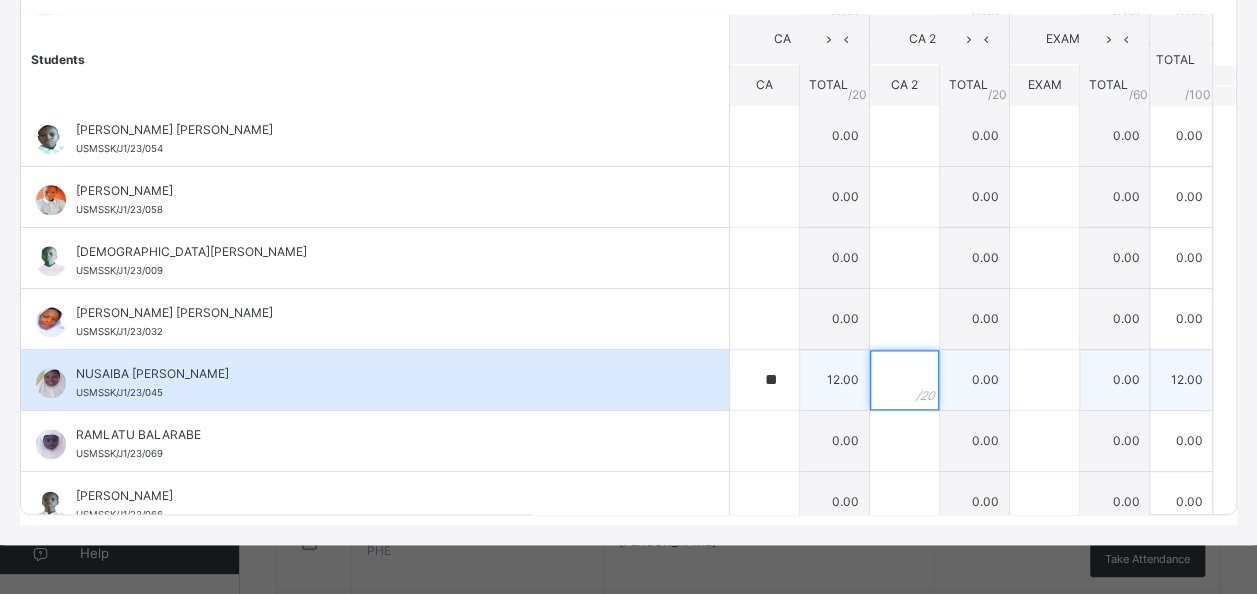 click at bounding box center (904, 380) 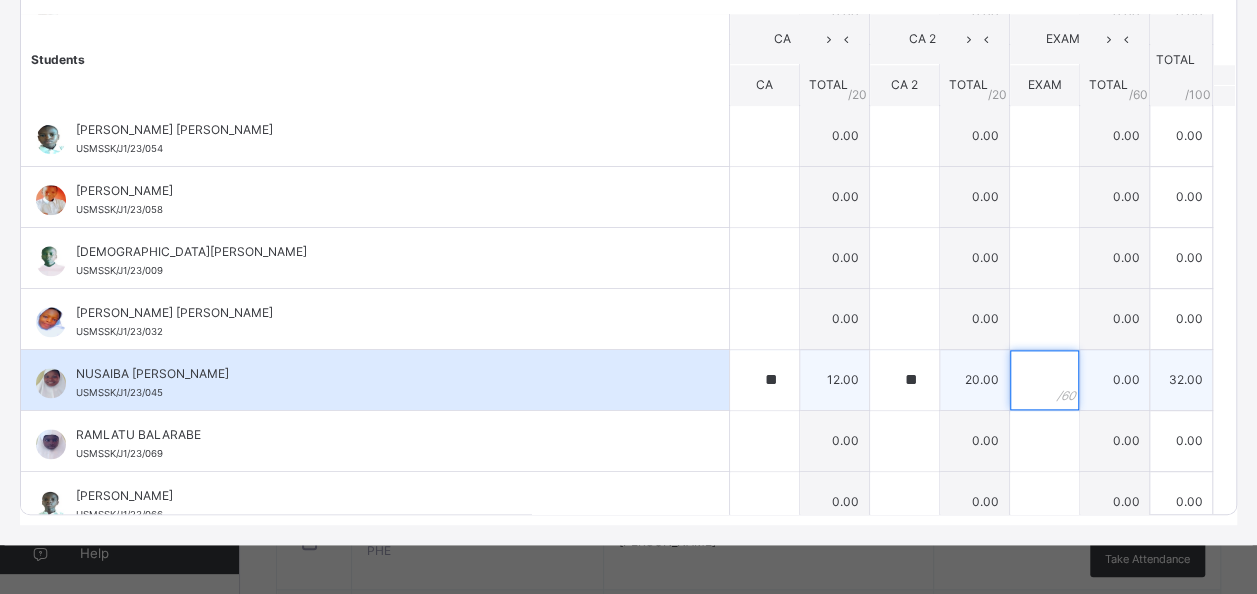 click at bounding box center (1044, 380) 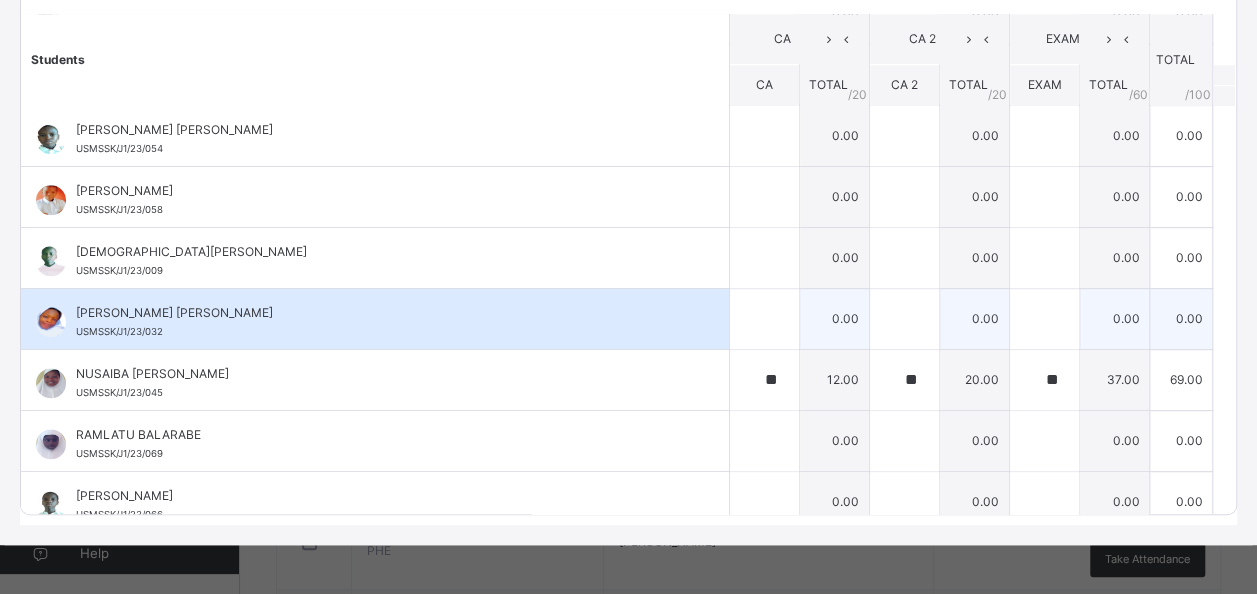 click on "[PERSON_NAME] [PERSON_NAME]  USMSSK/J1/23/032" at bounding box center [375, 319] 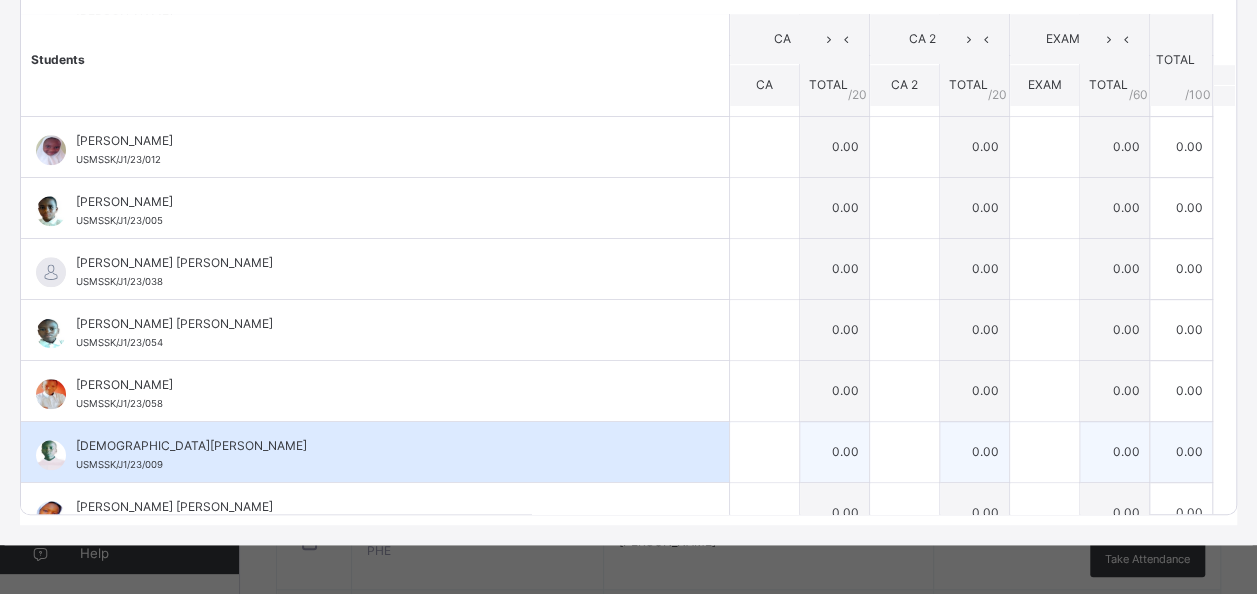 scroll, scrollTop: 900, scrollLeft: 0, axis: vertical 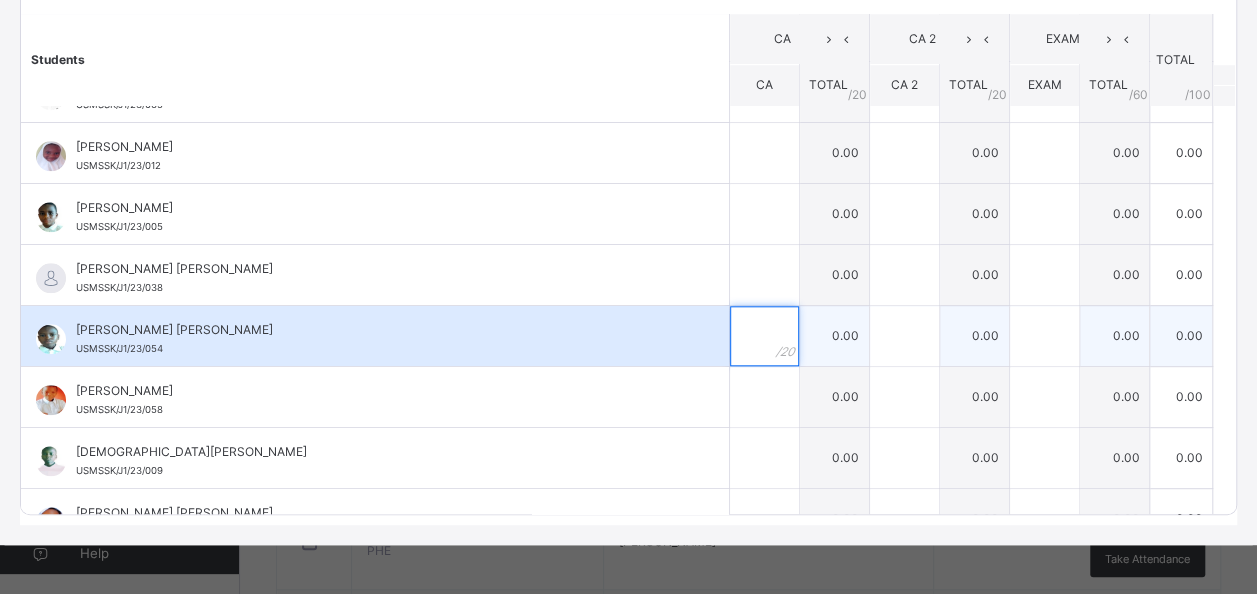 click at bounding box center (764, 336) 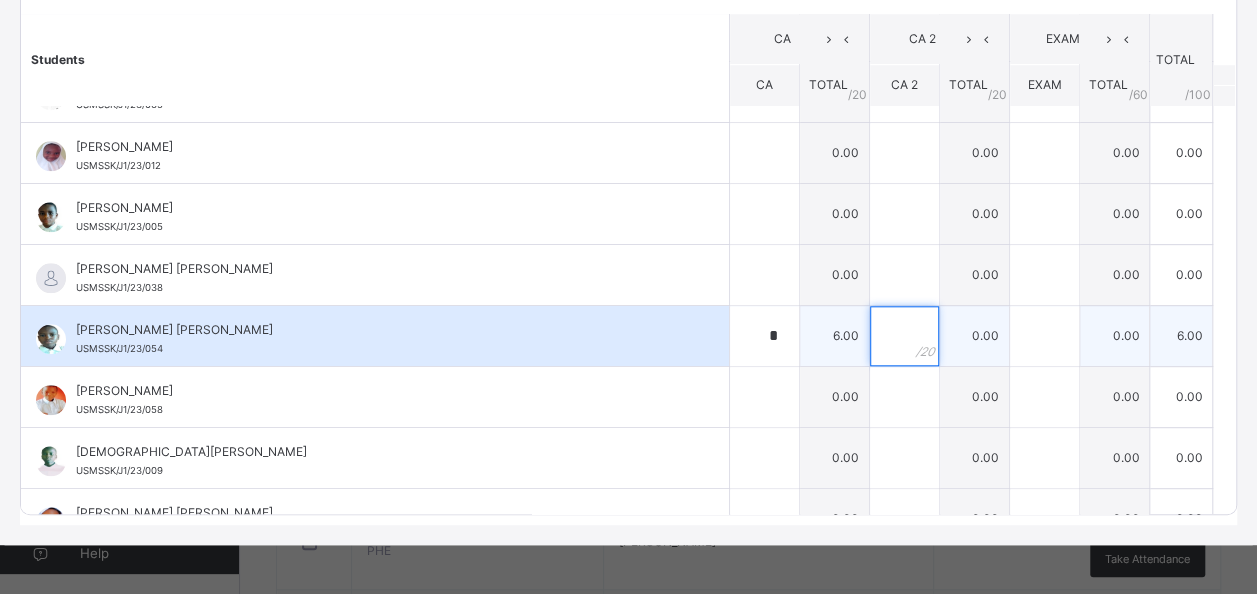 click at bounding box center [904, 336] 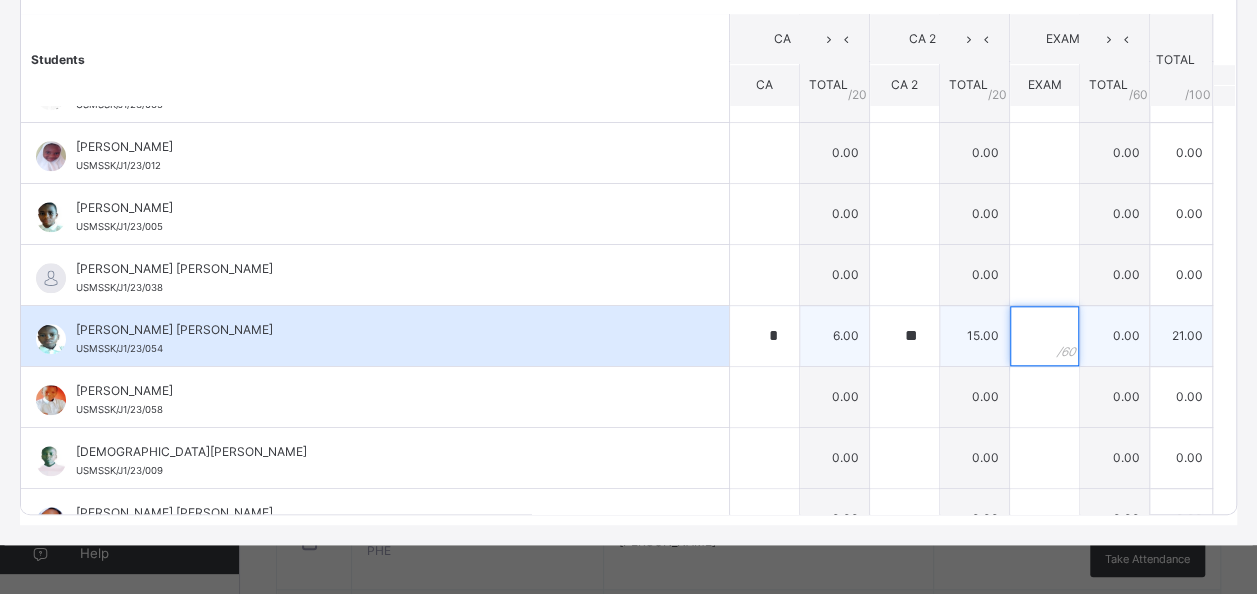 click at bounding box center [1044, 336] 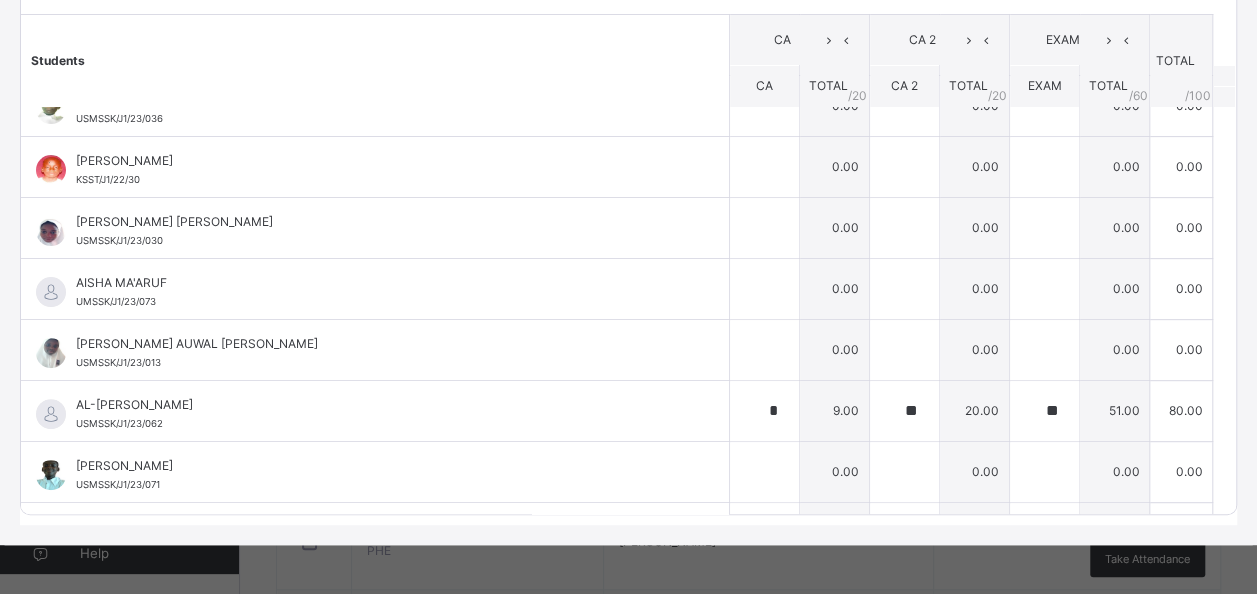 scroll, scrollTop: 0, scrollLeft: 0, axis: both 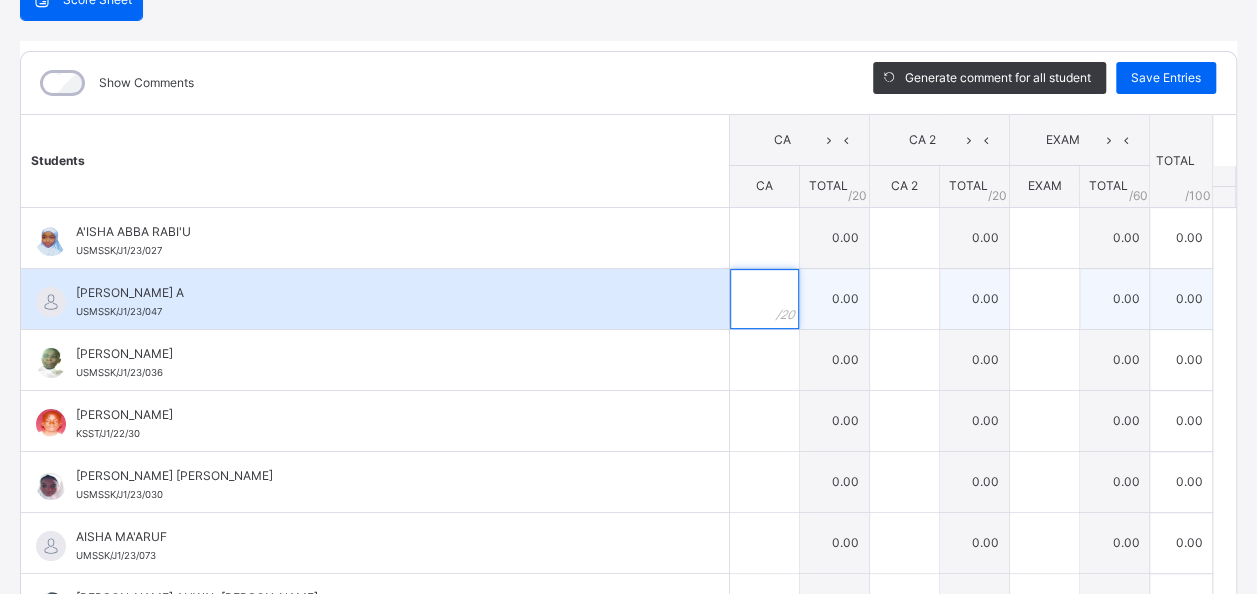 click at bounding box center [764, 299] 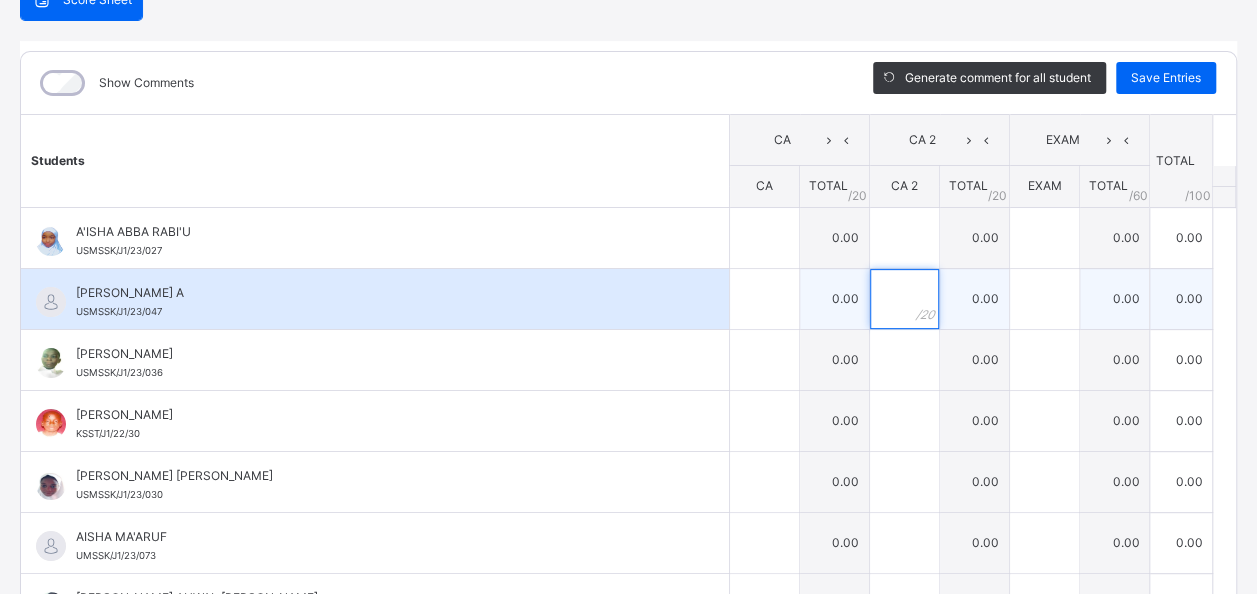click at bounding box center (904, 299) 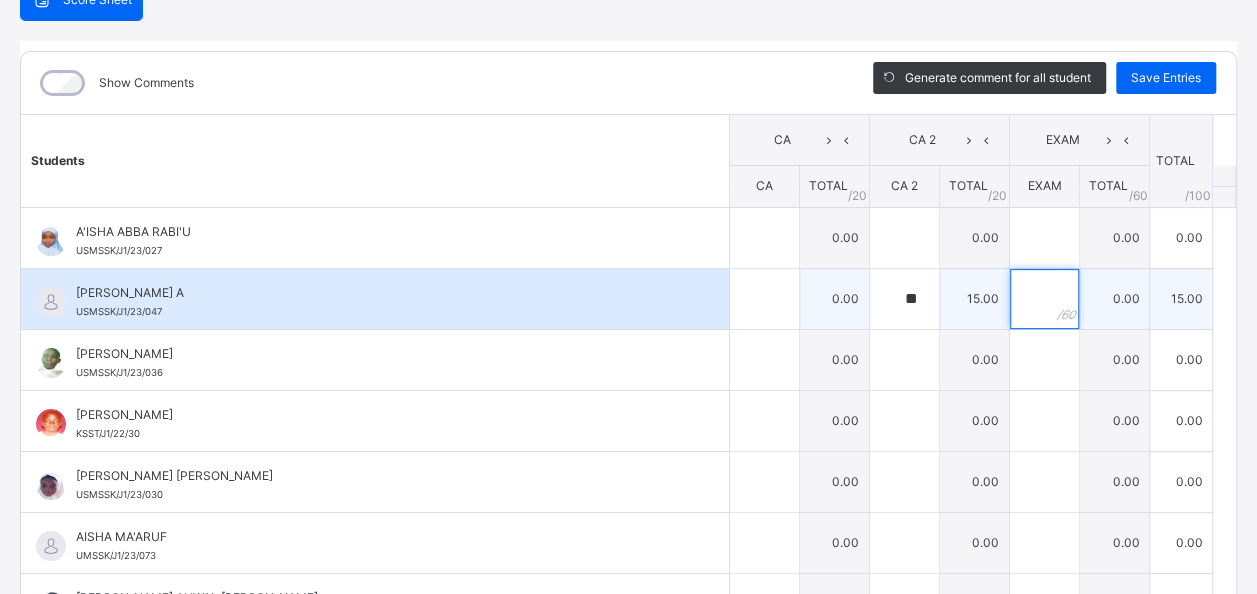click at bounding box center (1044, 299) 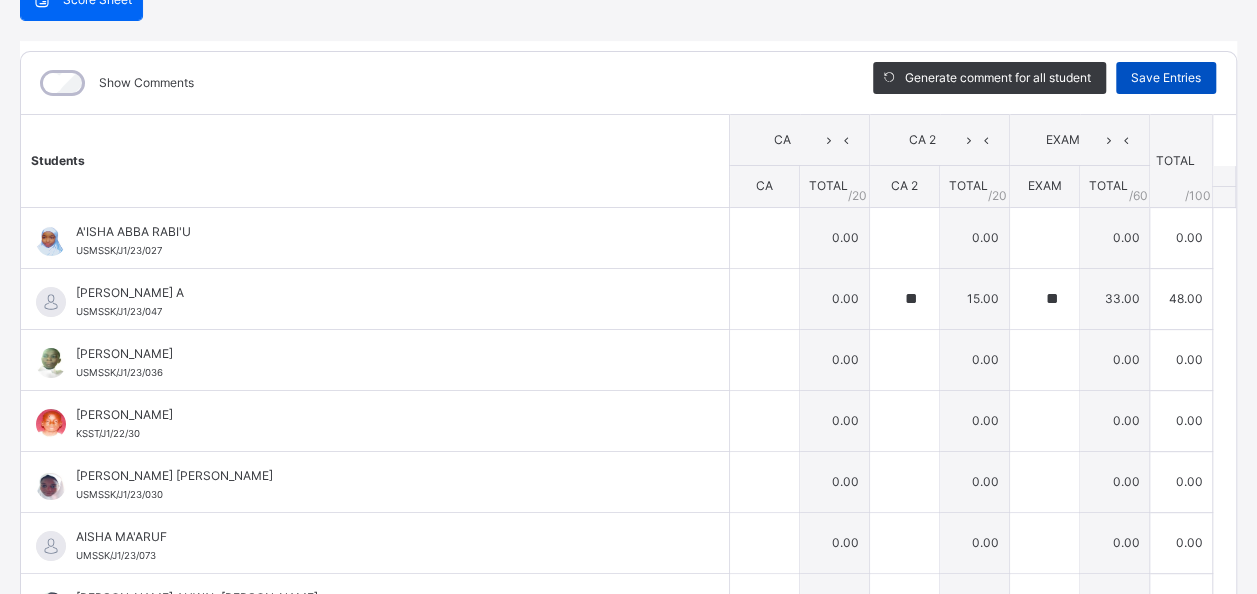 click on "Save Entries" at bounding box center (1166, 78) 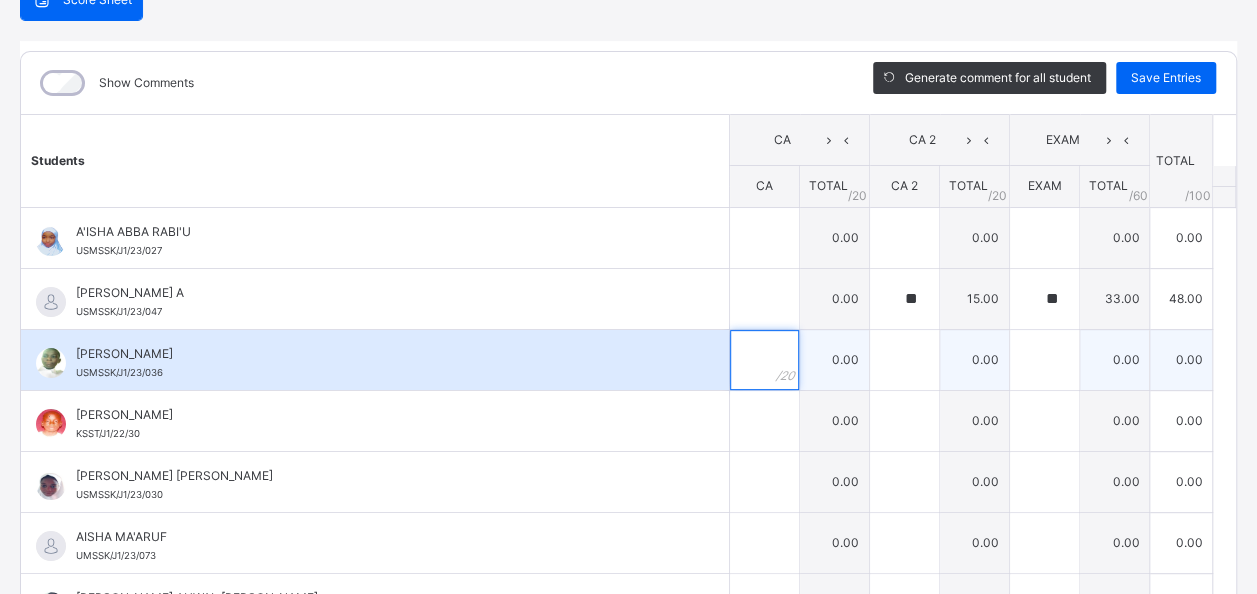click at bounding box center [764, 360] 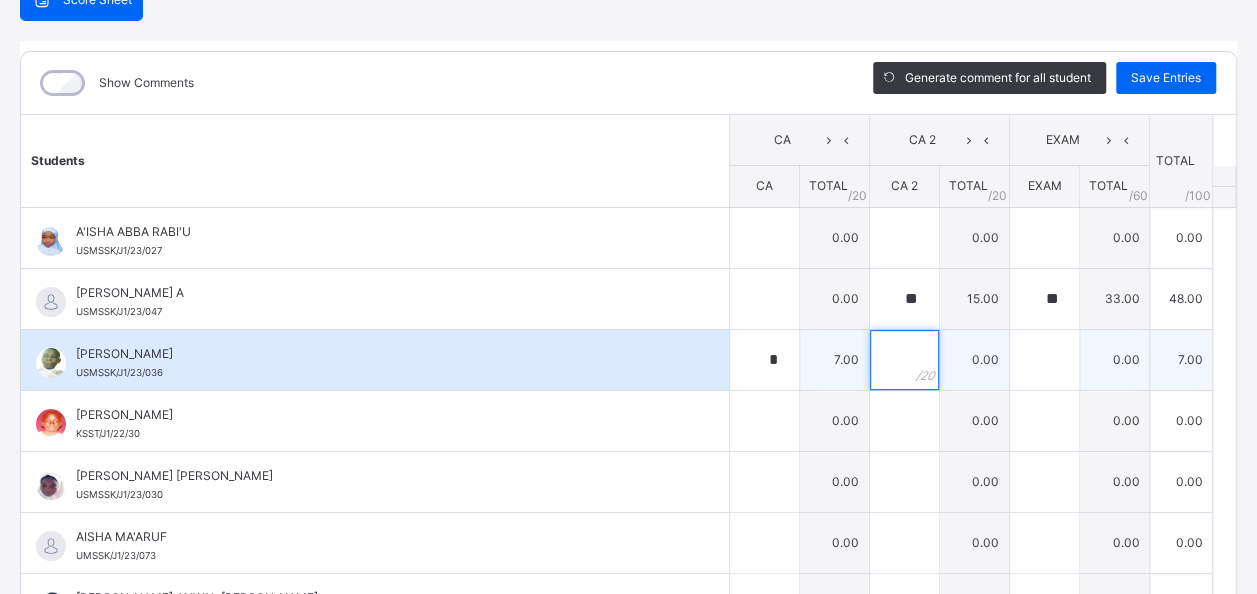click at bounding box center [904, 360] 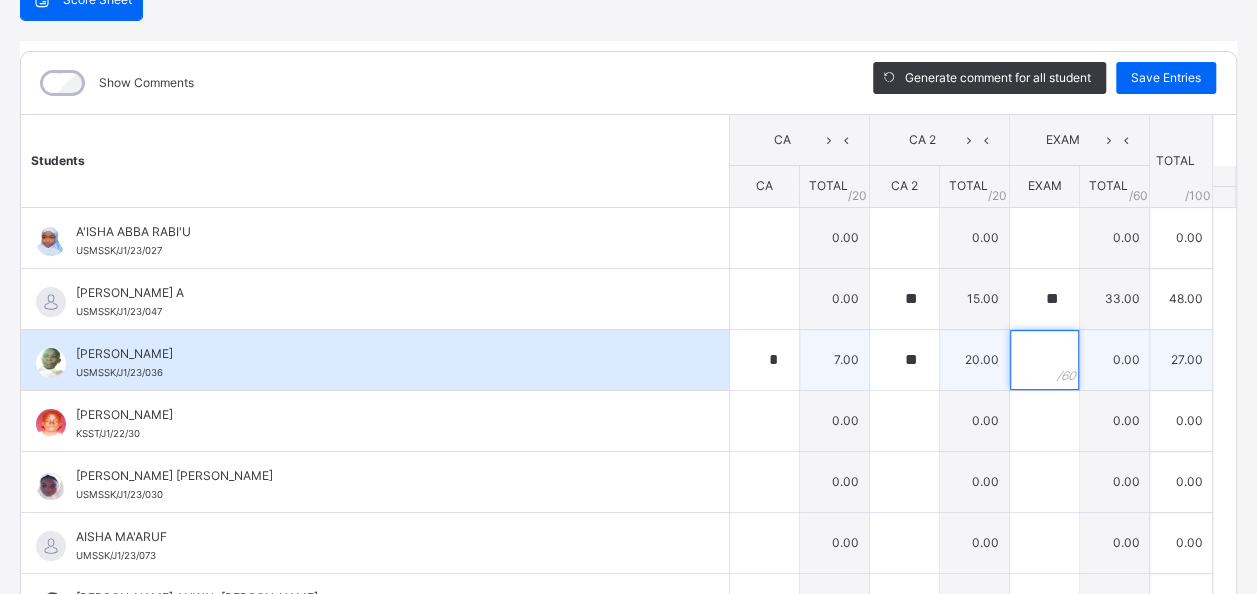 click at bounding box center (1044, 360) 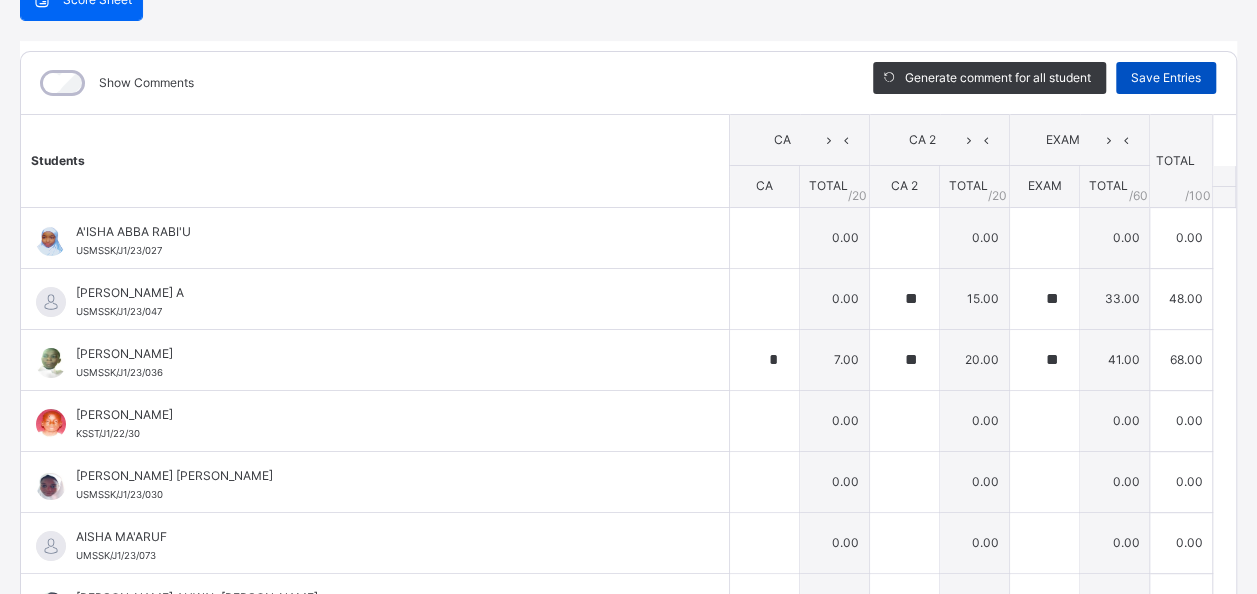 click on "Save Entries" at bounding box center (1166, 78) 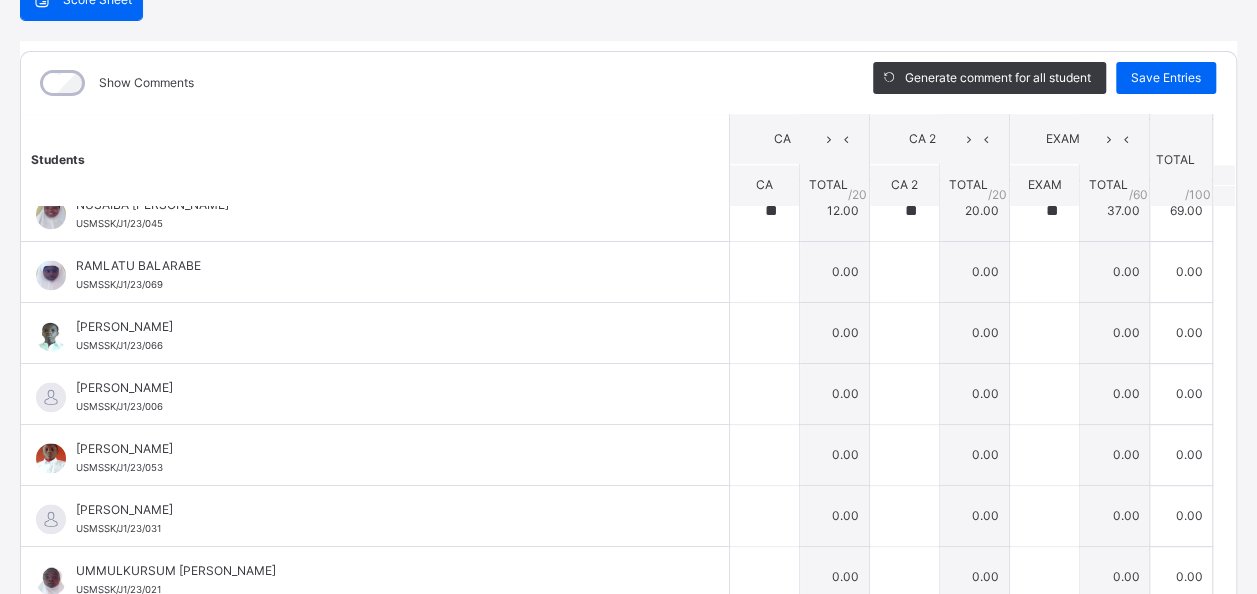 scroll, scrollTop: 1400, scrollLeft: 0, axis: vertical 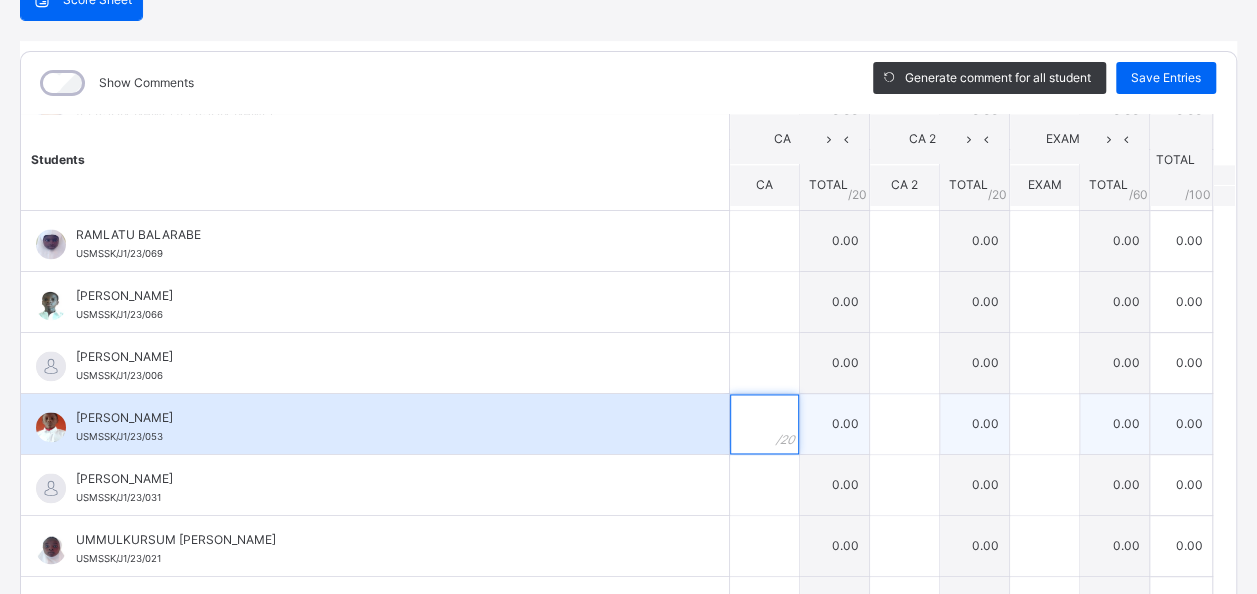 click at bounding box center [764, 424] 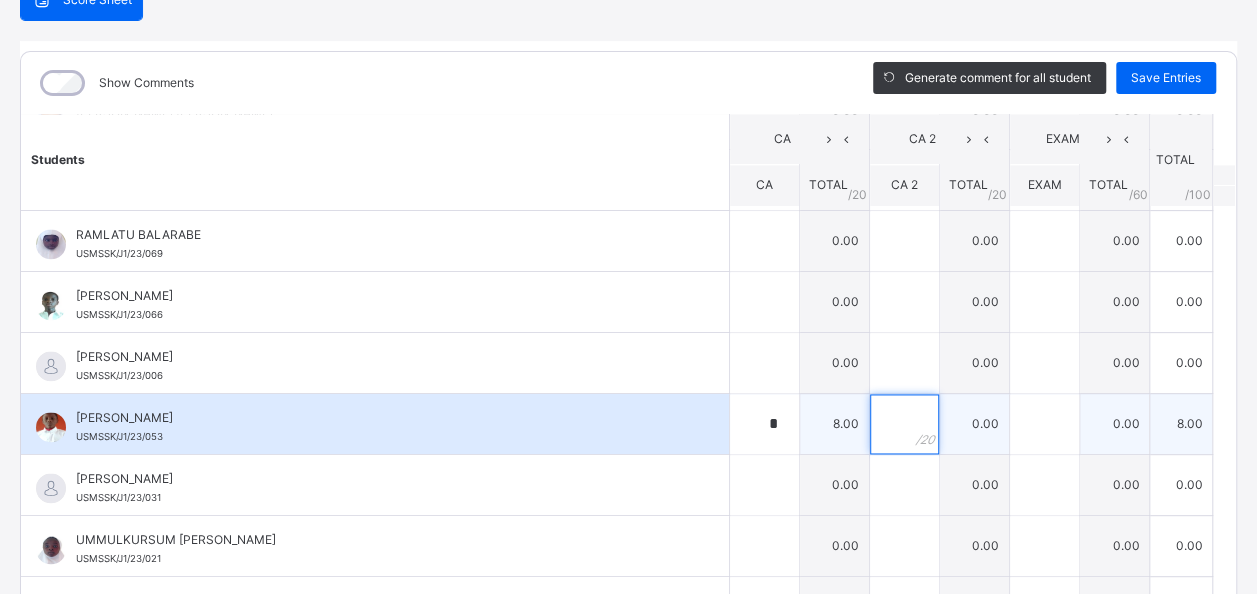 click at bounding box center [904, 424] 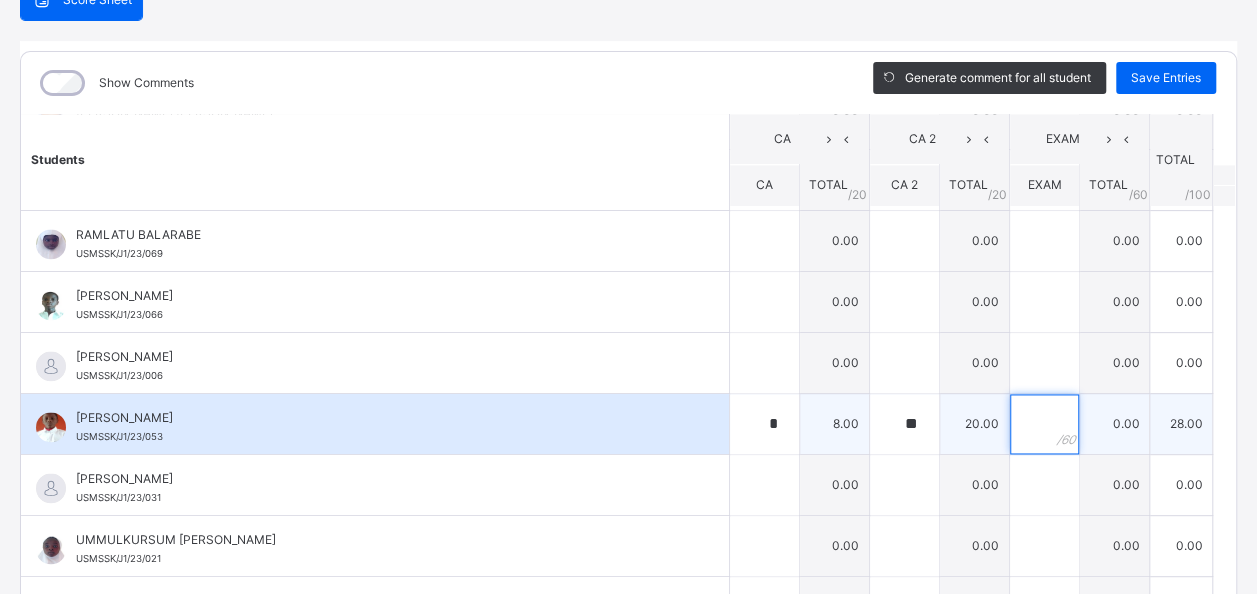 click at bounding box center (1044, 424) 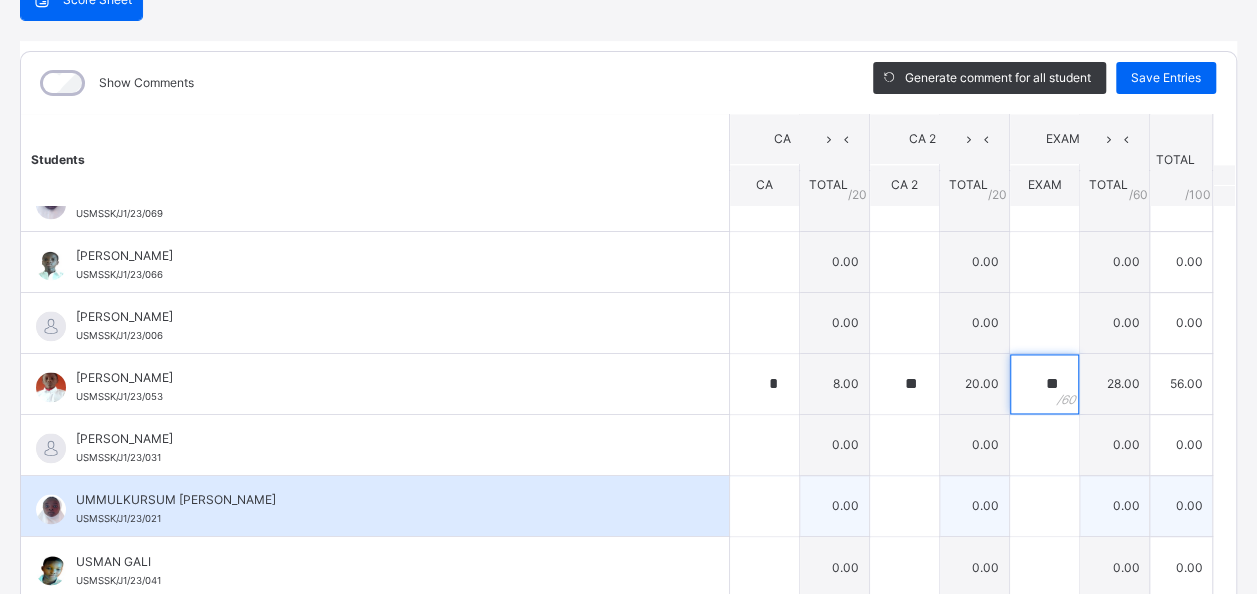 scroll, scrollTop: 1472, scrollLeft: 0, axis: vertical 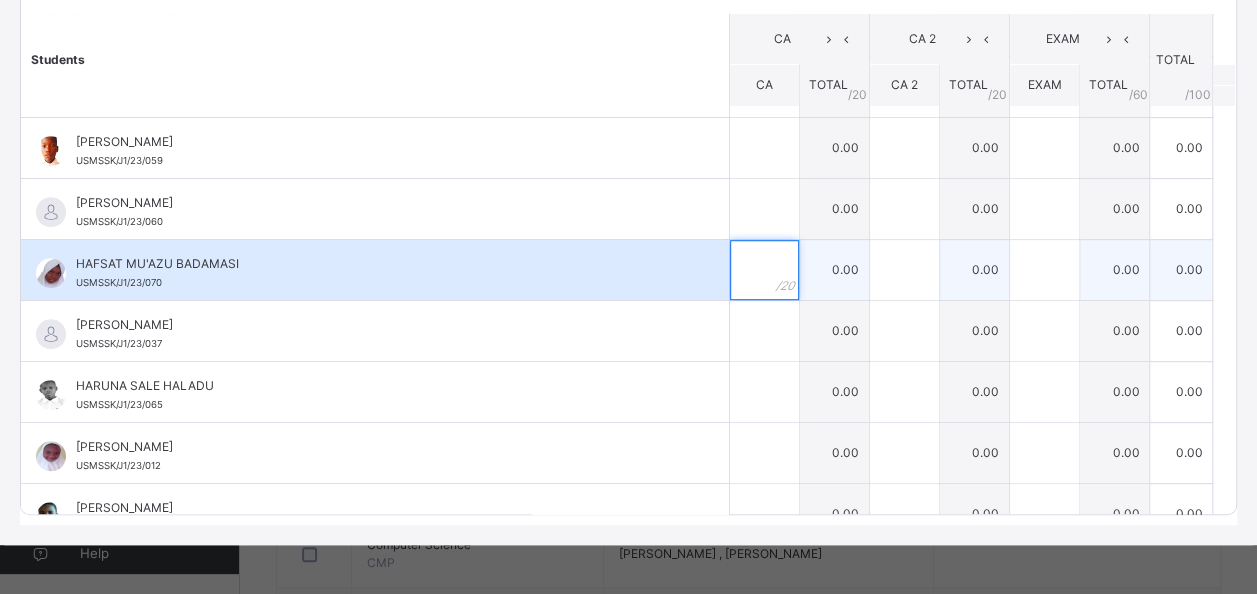 click at bounding box center (764, 270) 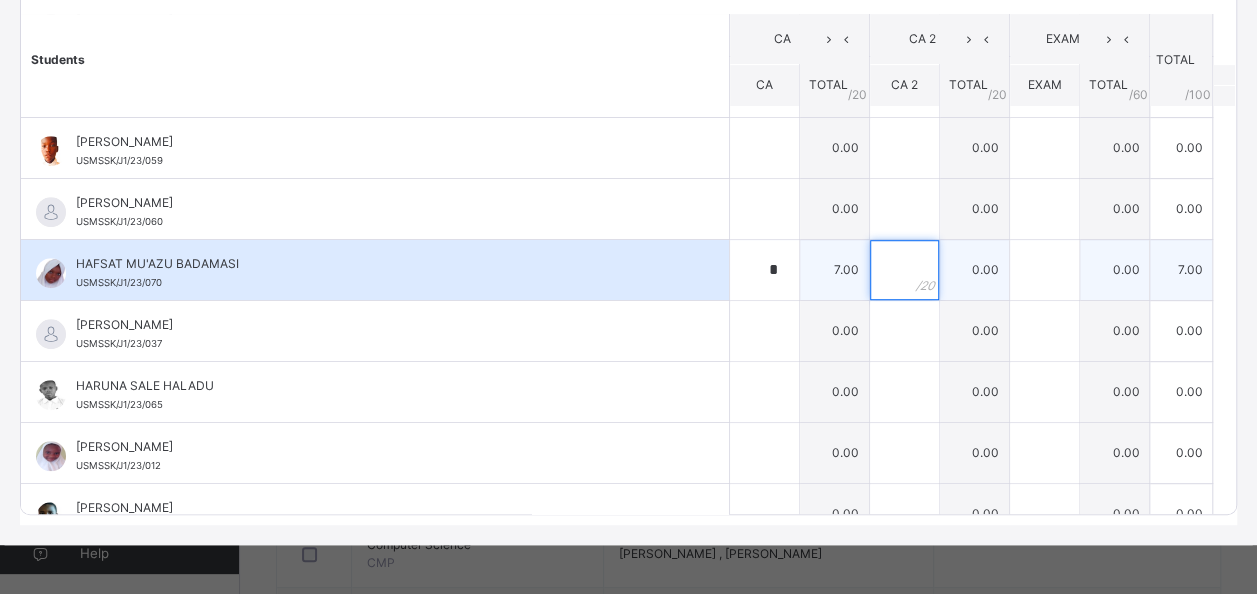 click at bounding box center [904, 270] 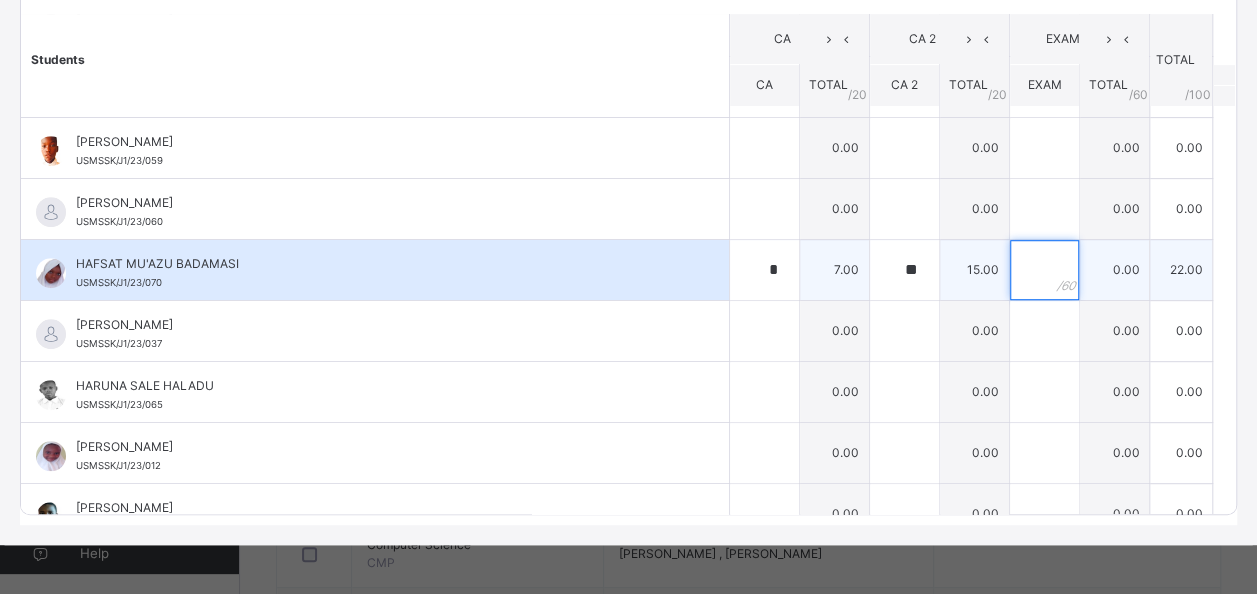 click at bounding box center (1044, 270) 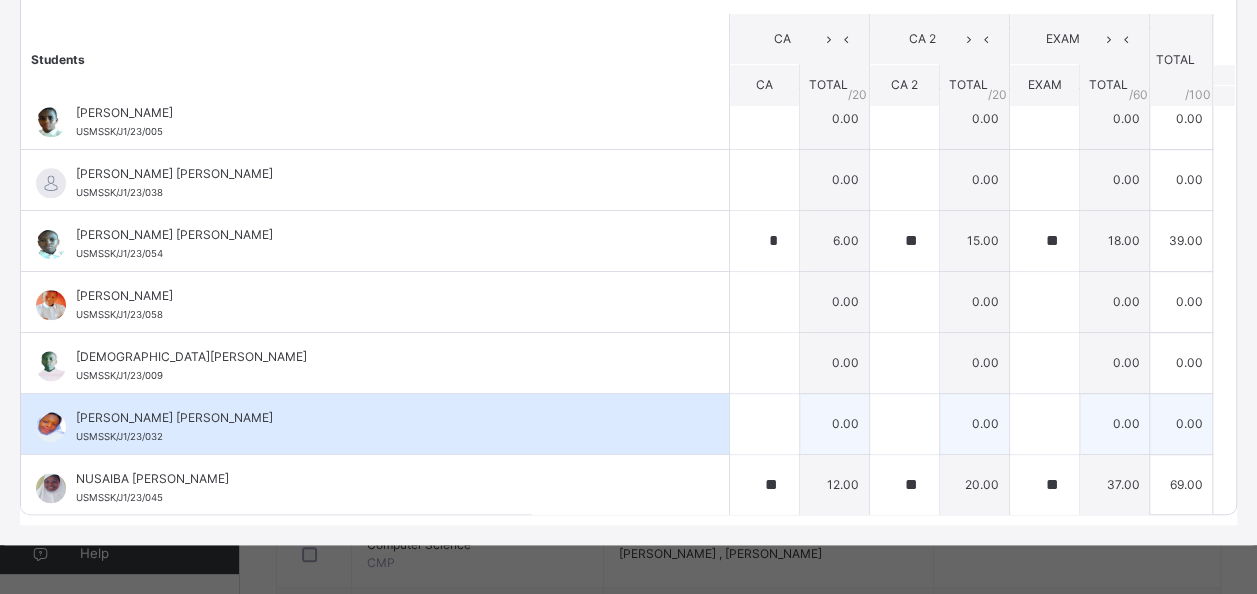 scroll, scrollTop: 1100, scrollLeft: 0, axis: vertical 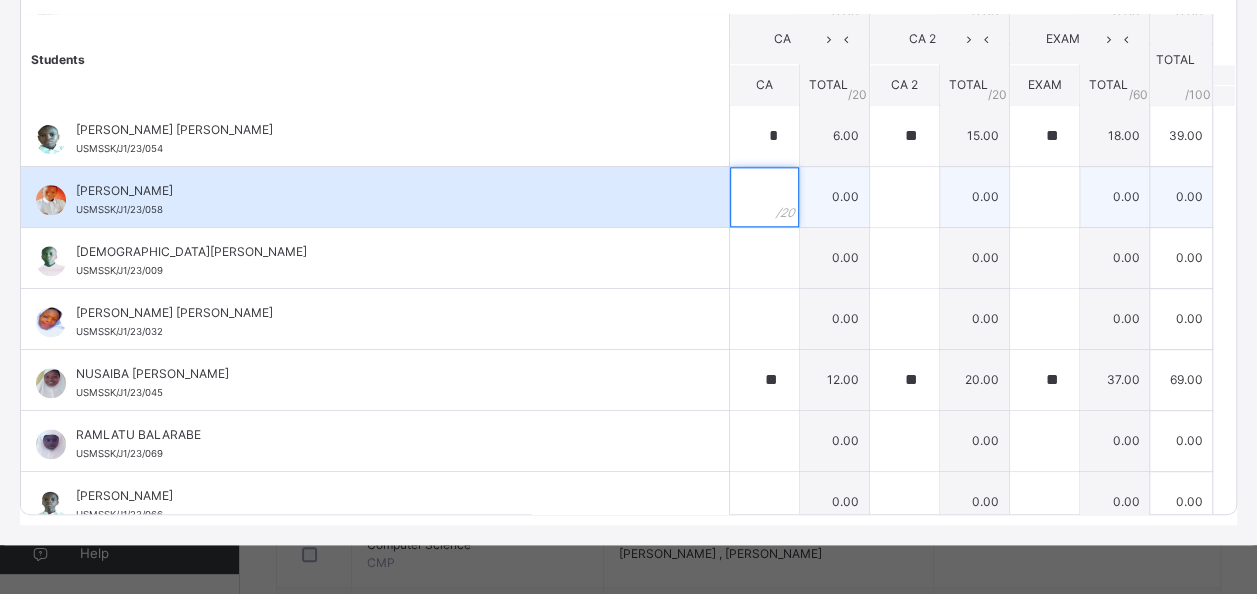 click at bounding box center [764, 197] 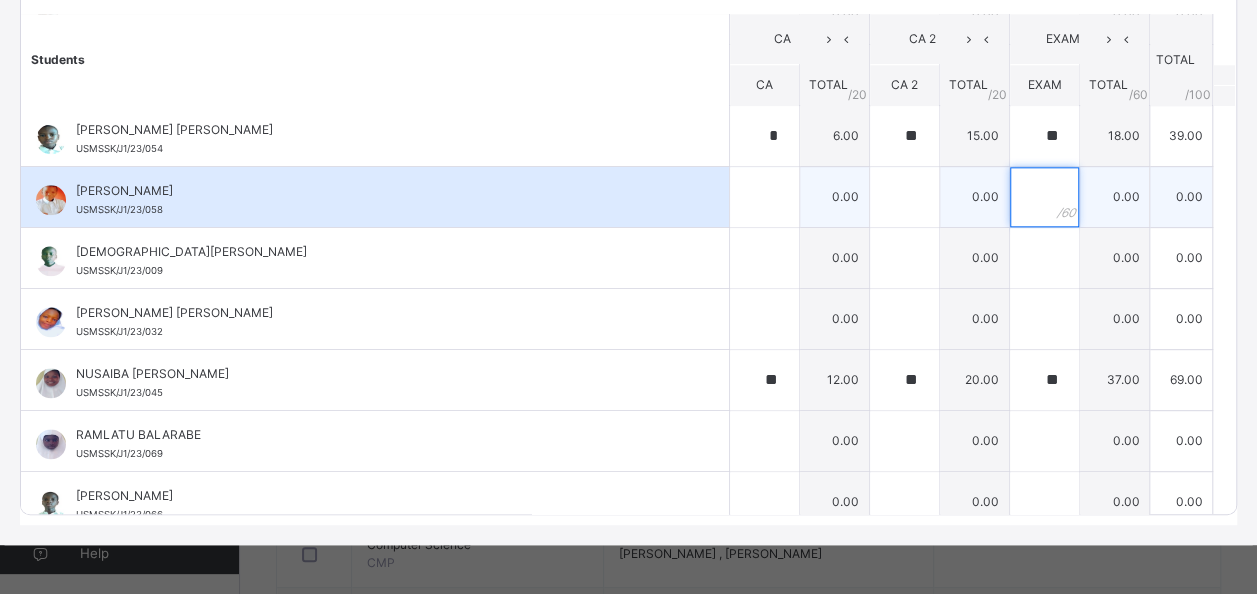 click at bounding box center (1044, 197) 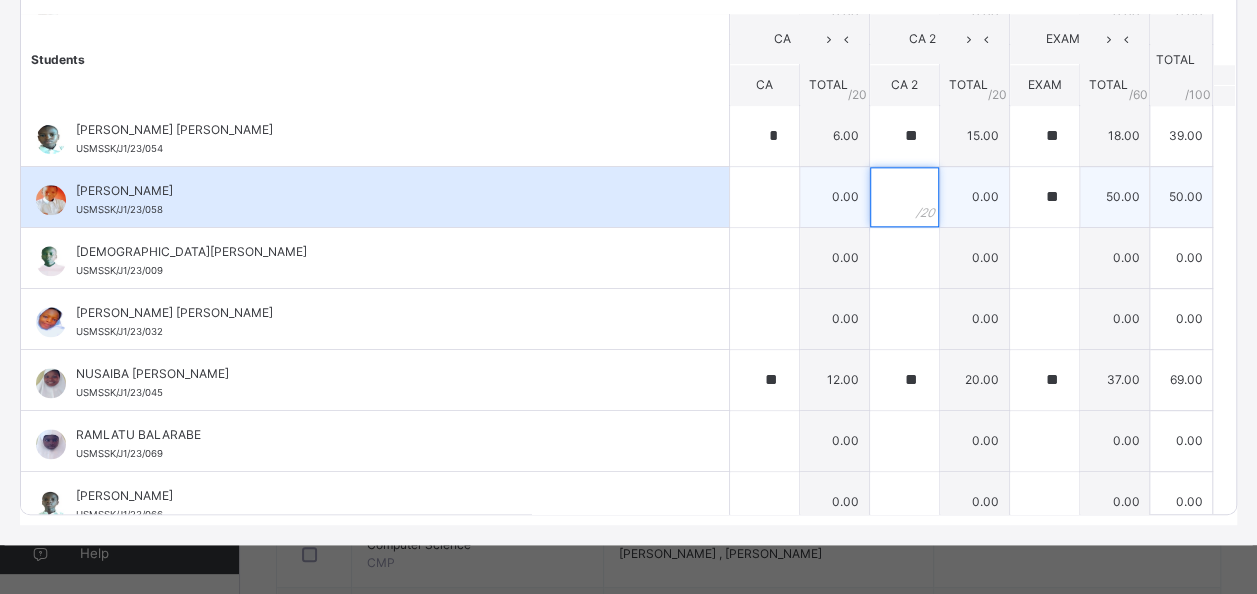 click at bounding box center [904, 197] 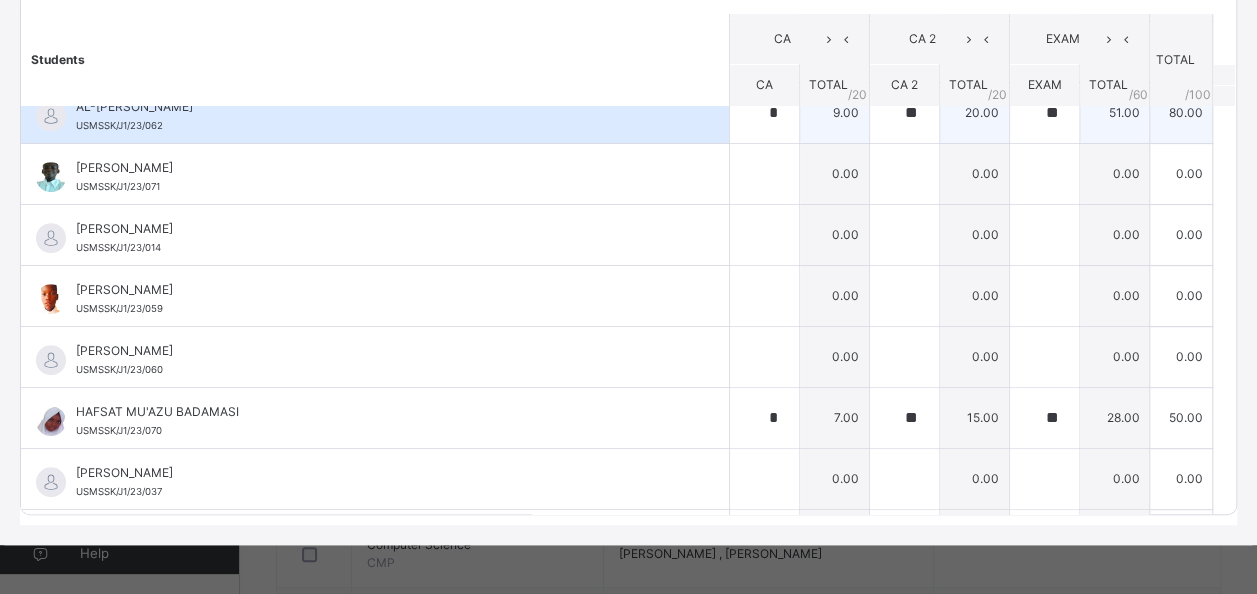 scroll, scrollTop: 400, scrollLeft: 0, axis: vertical 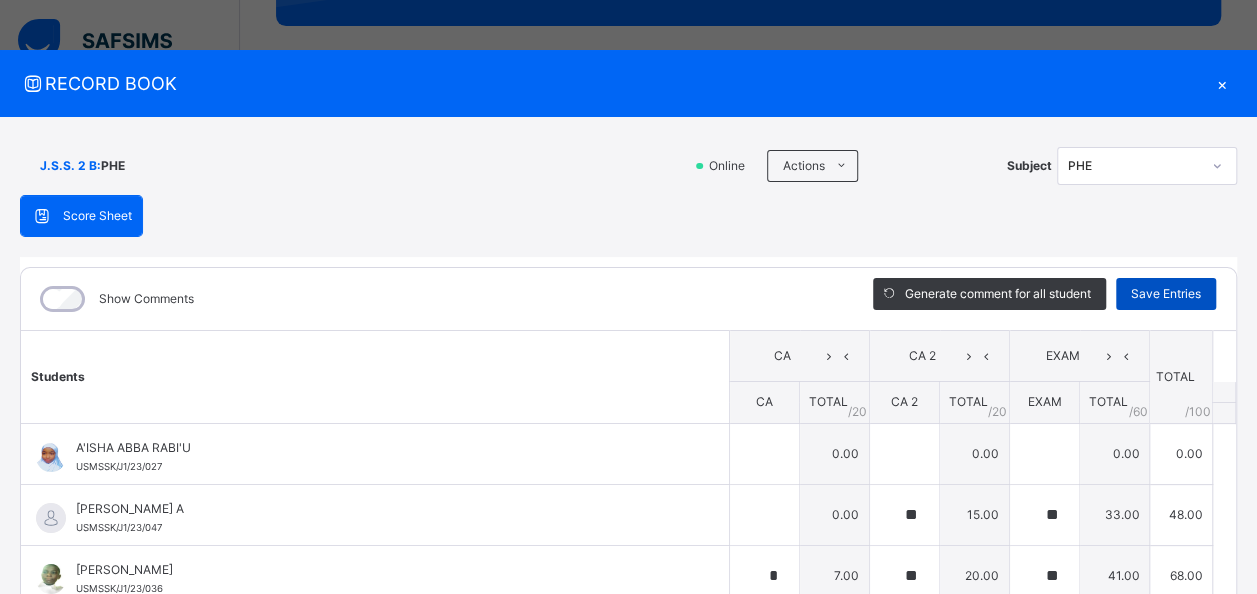 click on "Save Entries" at bounding box center [1166, 294] 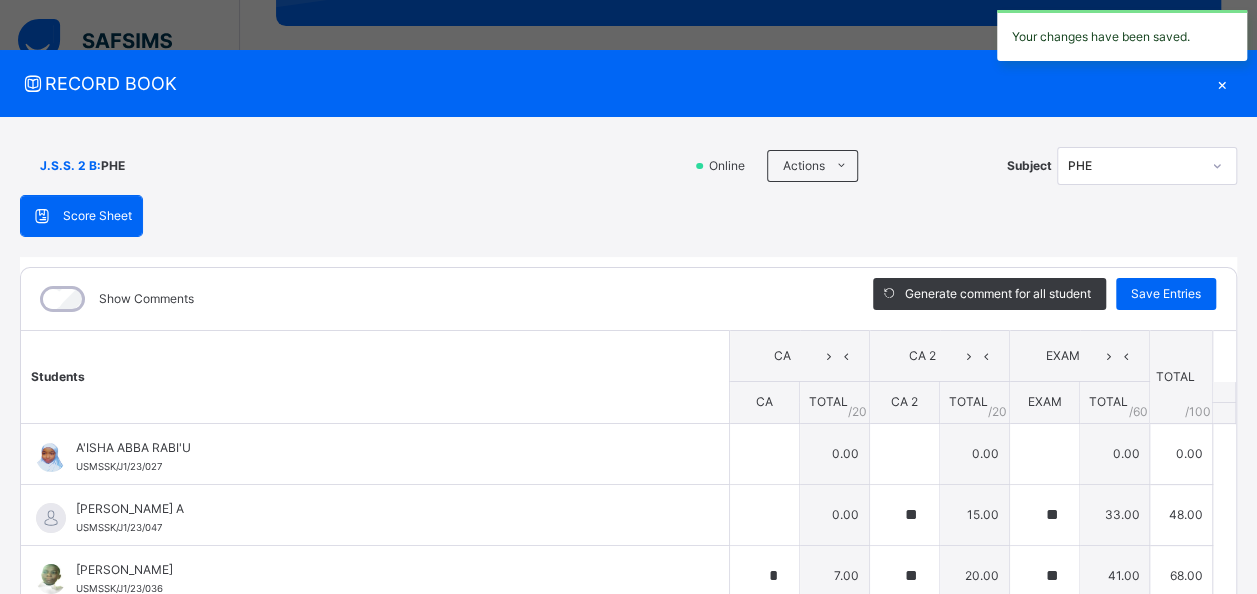scroll, scrollTop: 100, scrollLeft: 0, axis: vertical 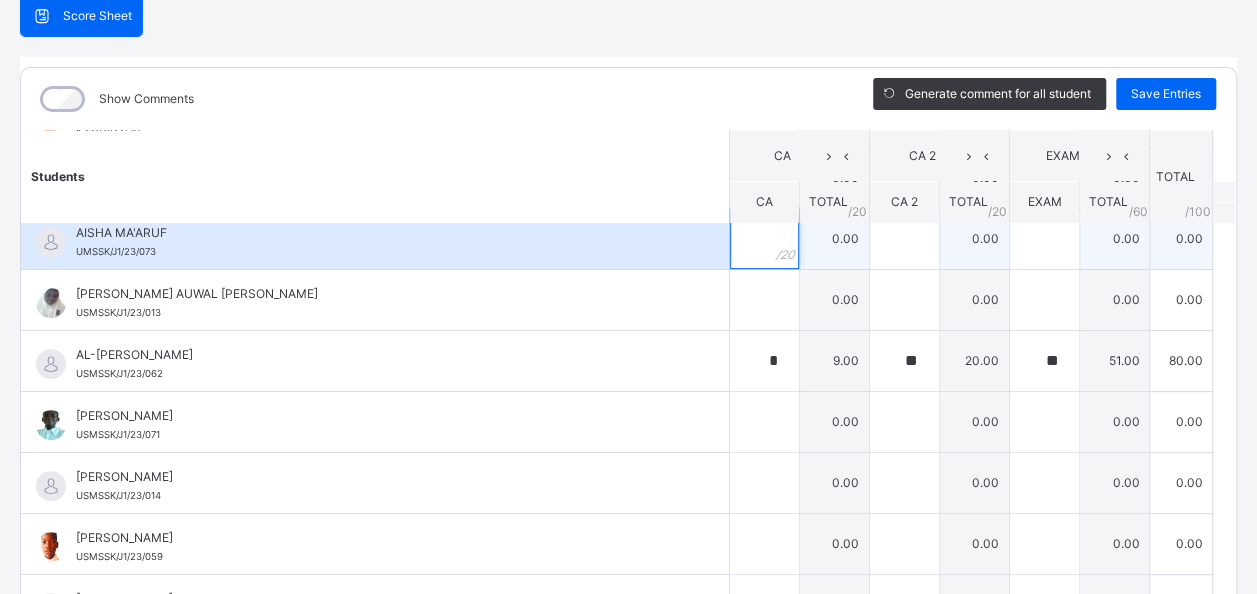 click at bounding box center (764, 239) 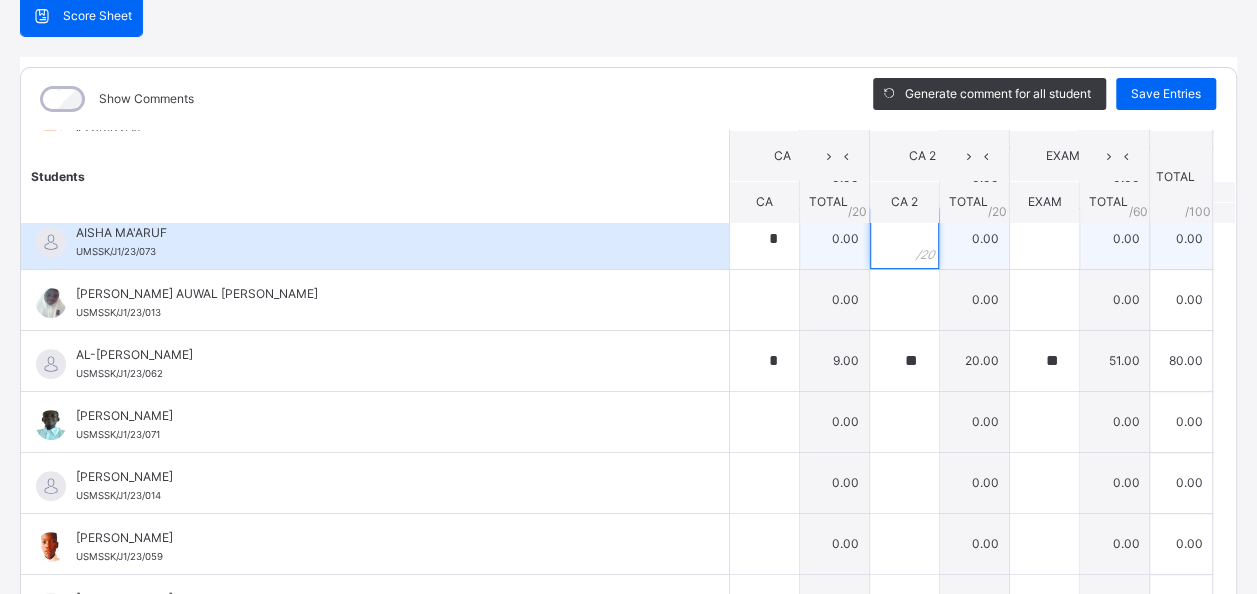 click at bounding box center (904, 239) 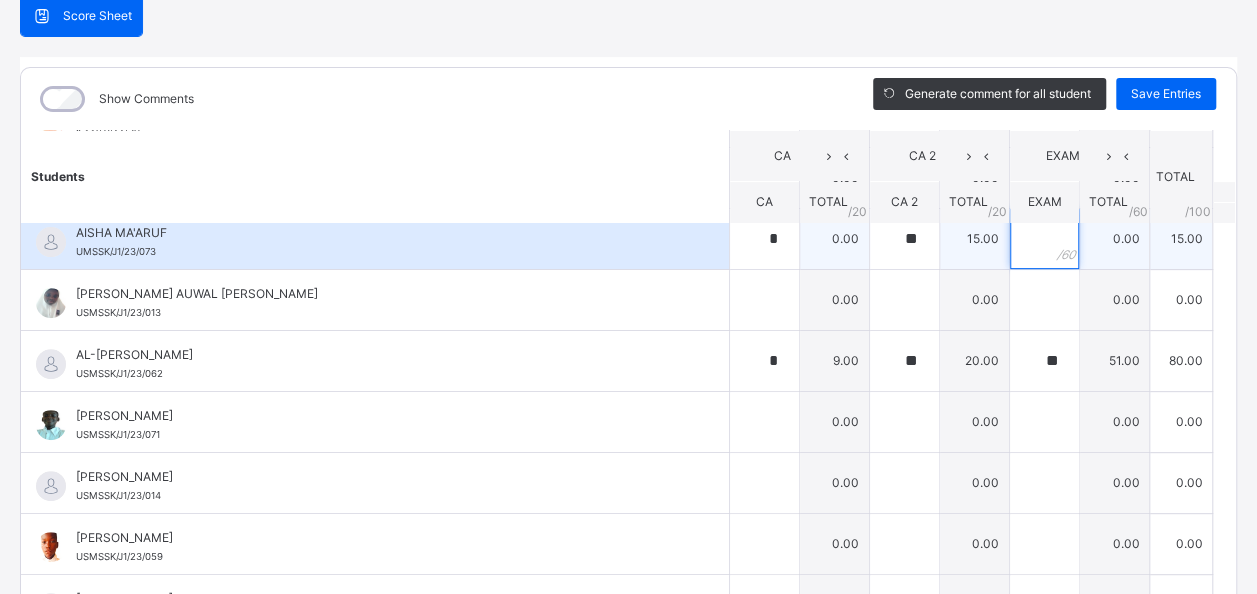 click at bounding box center (1044, 239) 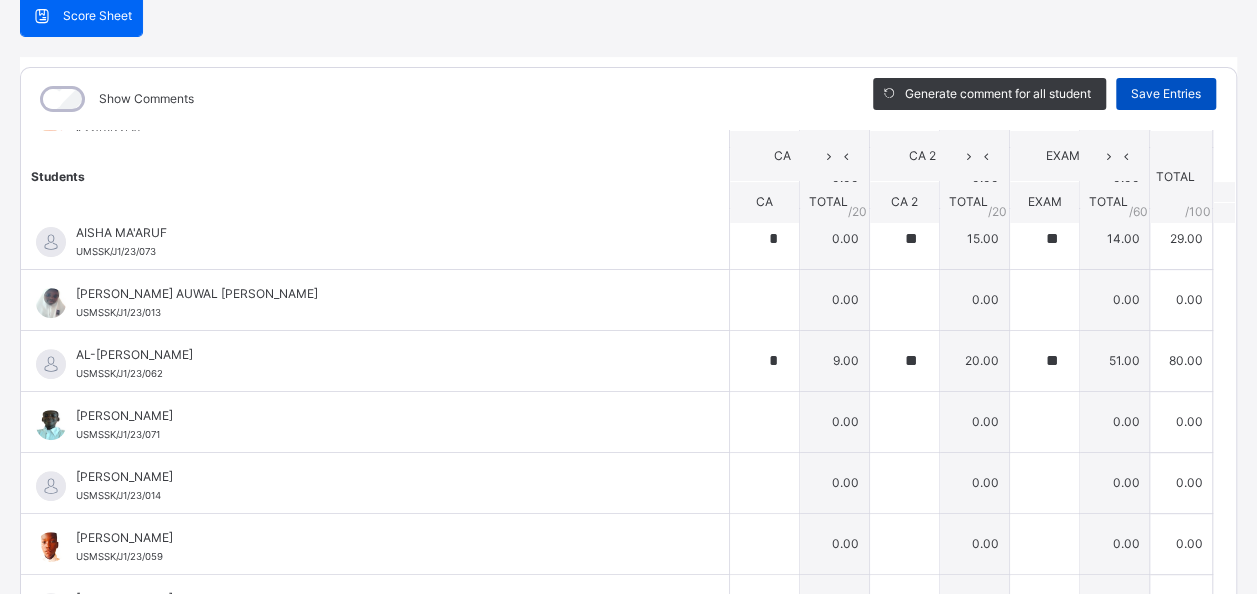 click on "Save Entries" at bounding box center (1166, 94) 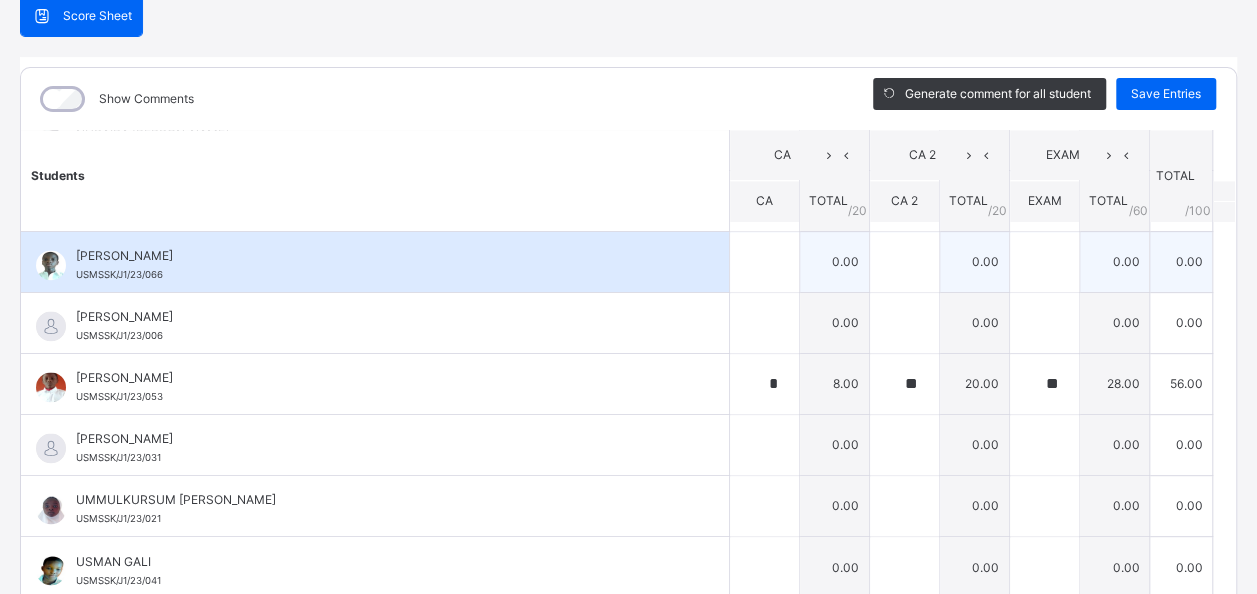 scroll, scrollTop: 1472, scrollLeft: 0, axis: vertical 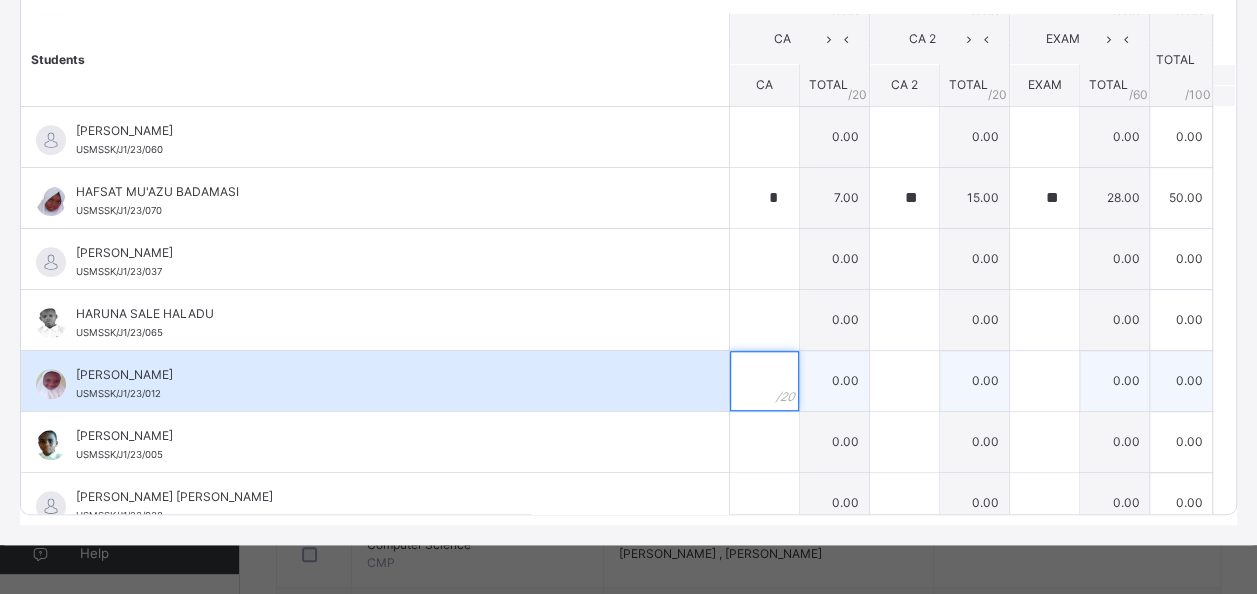 click at bounding box center [764, 381] 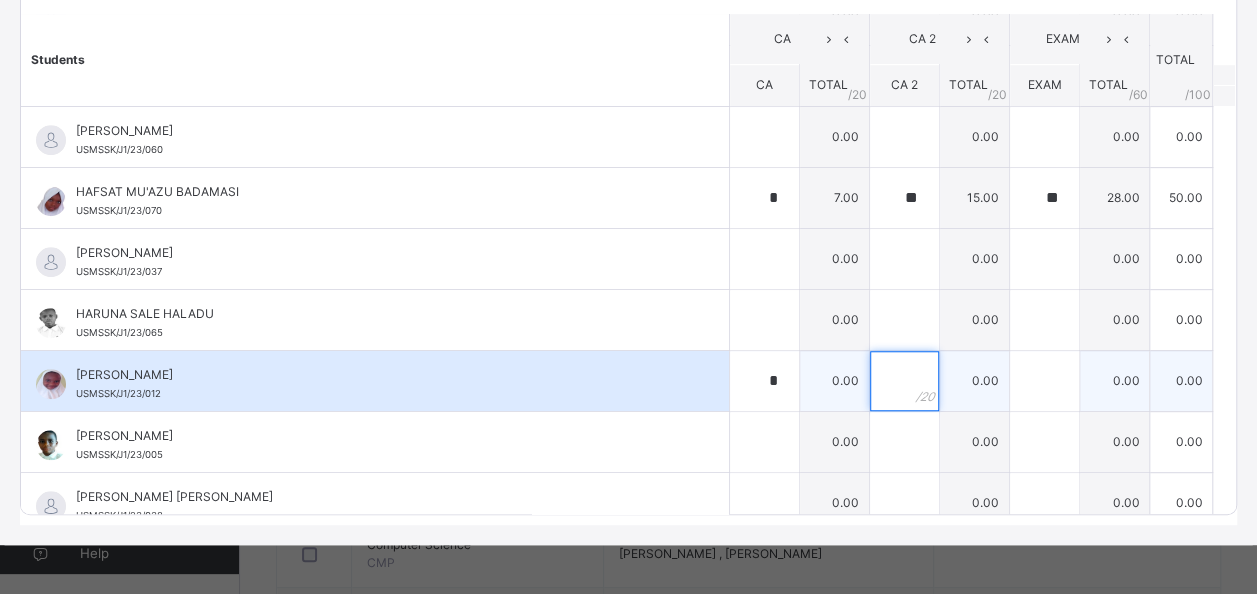 click at bounding box center (904, 381) 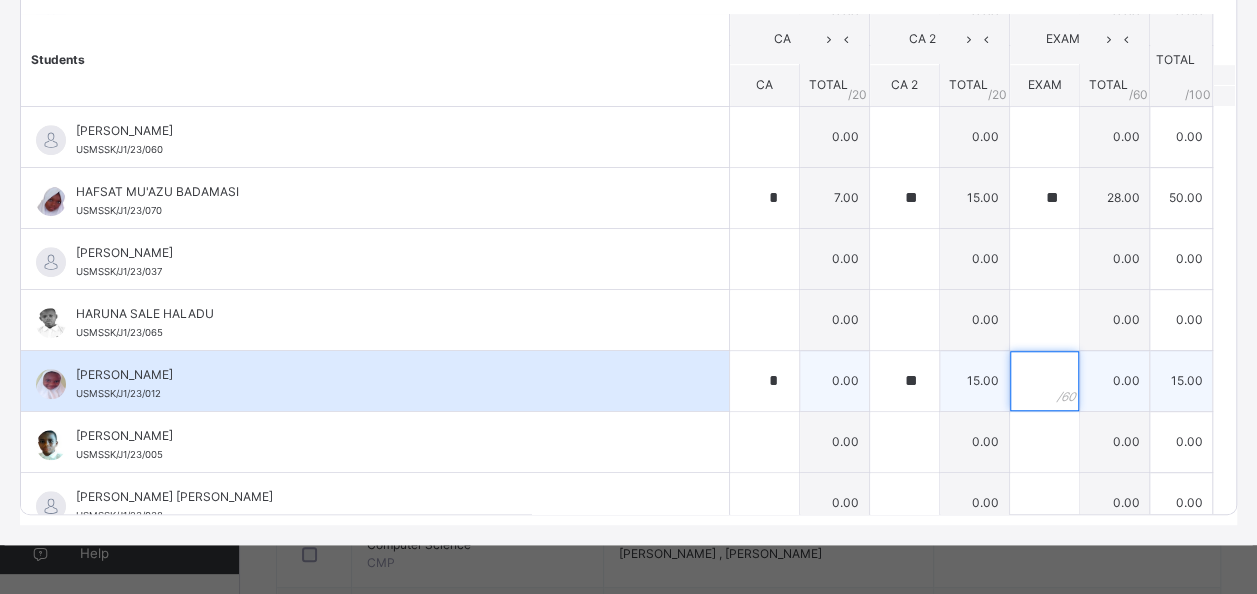 click at bounding box center (1044, 381) 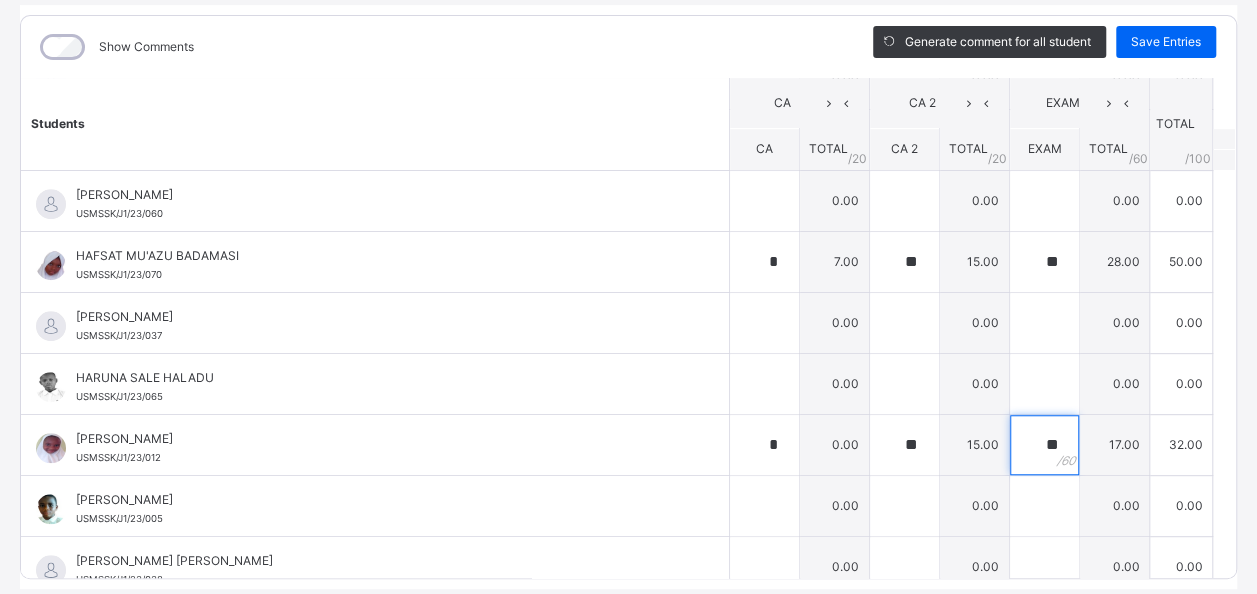 scroll, scrollTop: 253, scrollLeft: 0, axis: vertical 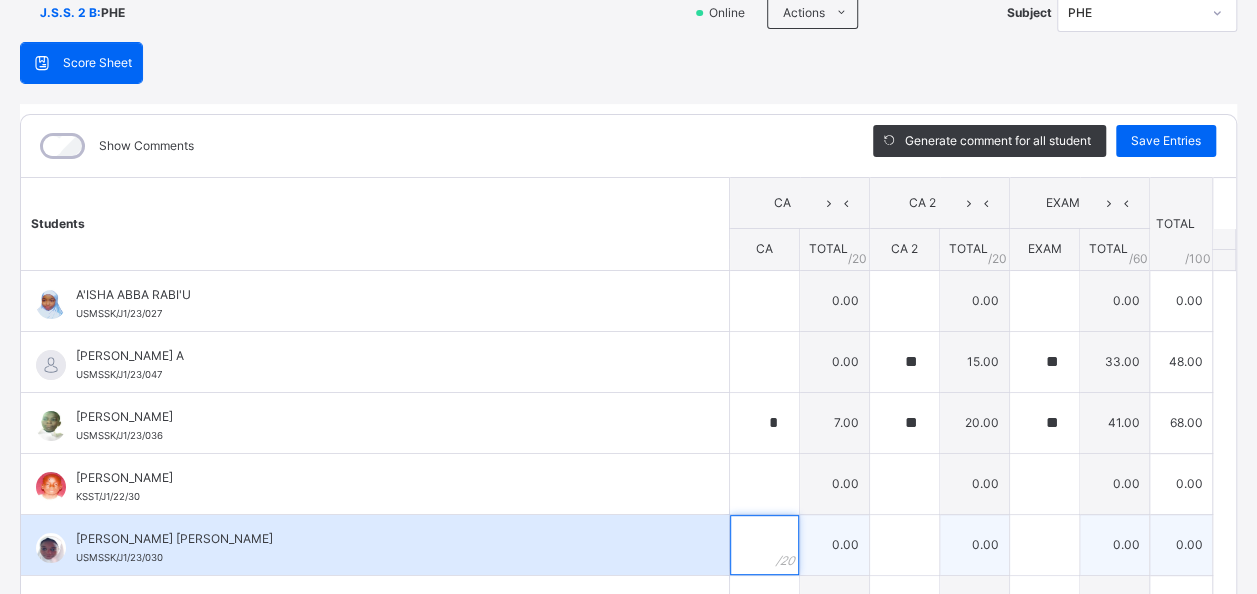 click at bounding box center [764, 545] 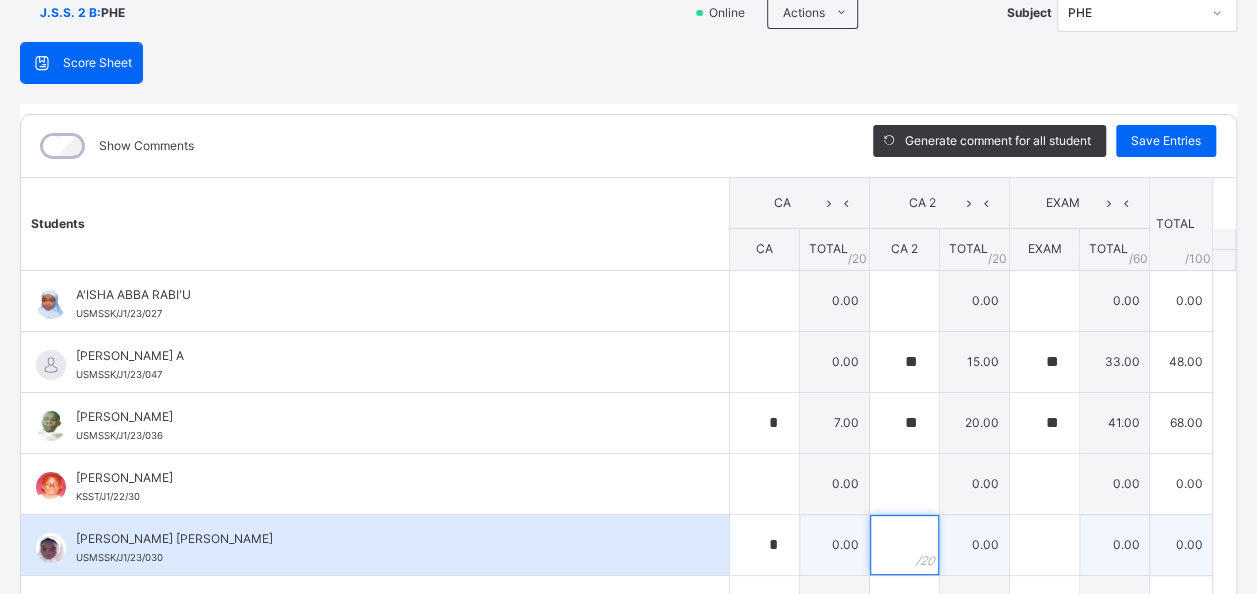 click at bounding box center (904, 545) 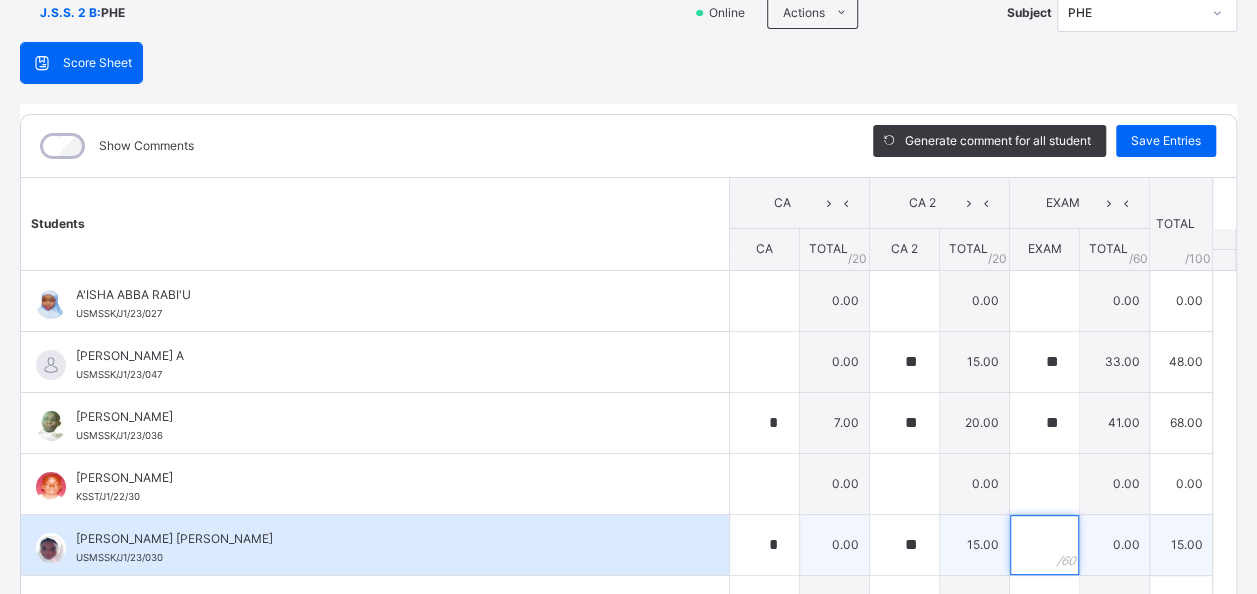 click at bounding box center (1044, 545) 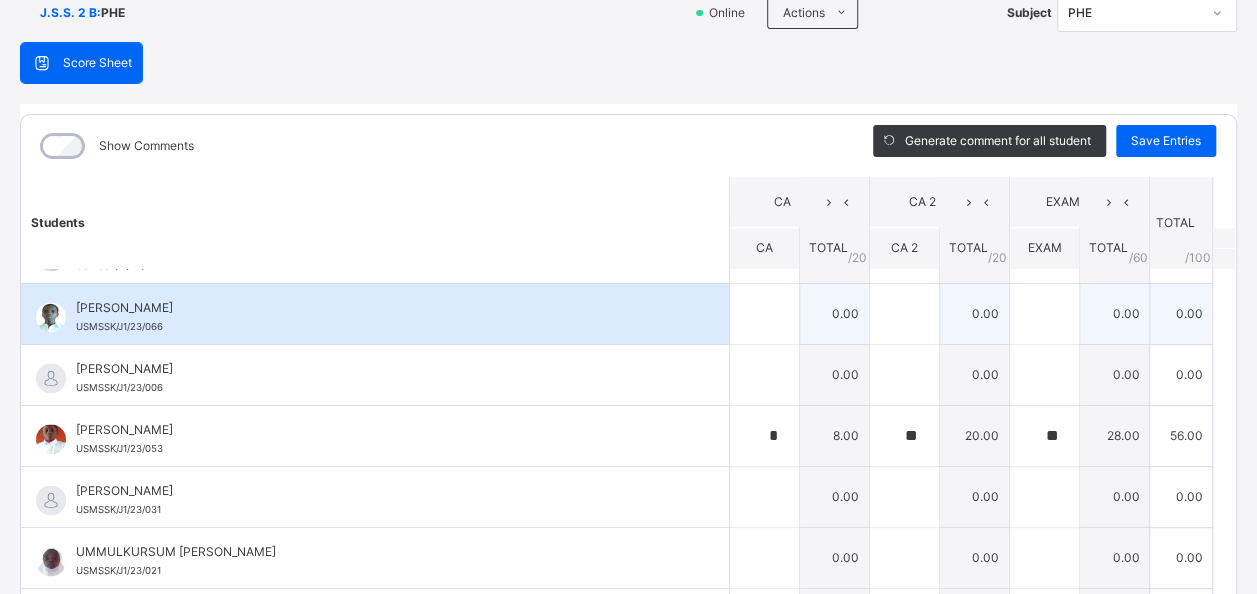 scroll, scrollTop: 1472, scrollLeft: 0, axis: vertical 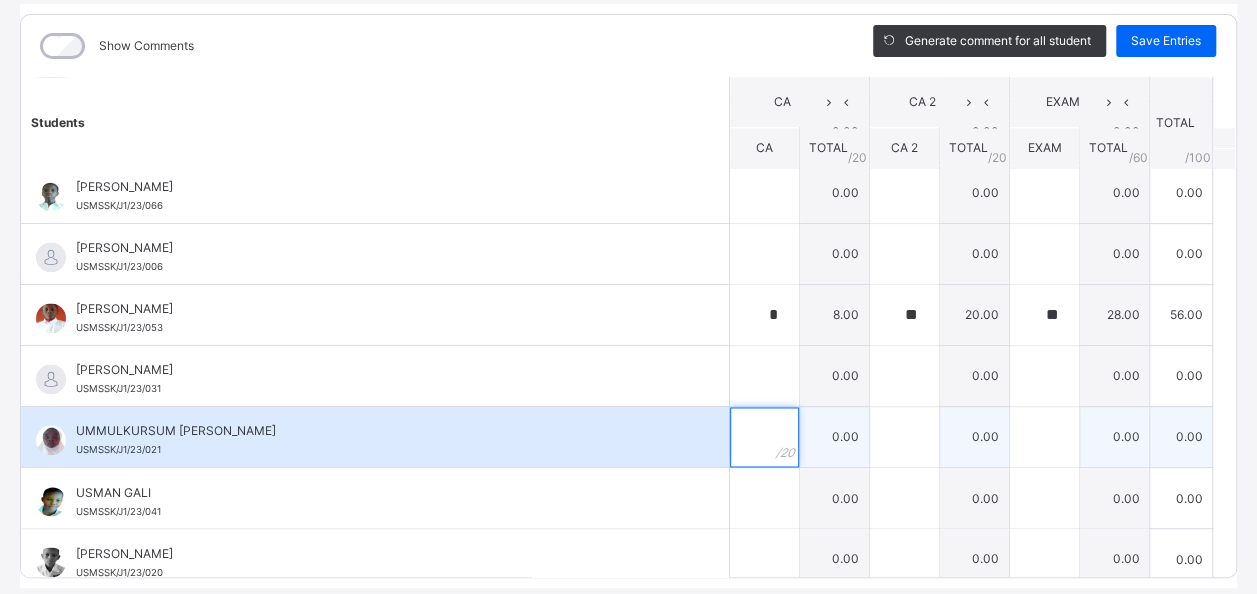 click at bounding box center [764, 437] 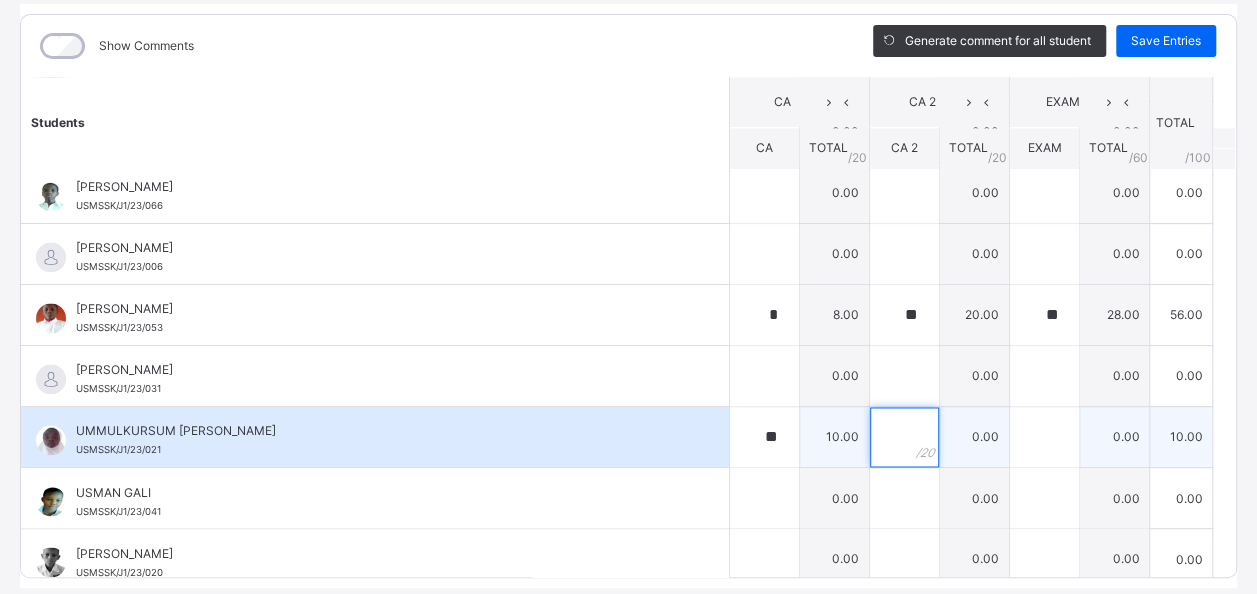 click at bounding box center (904, 437) 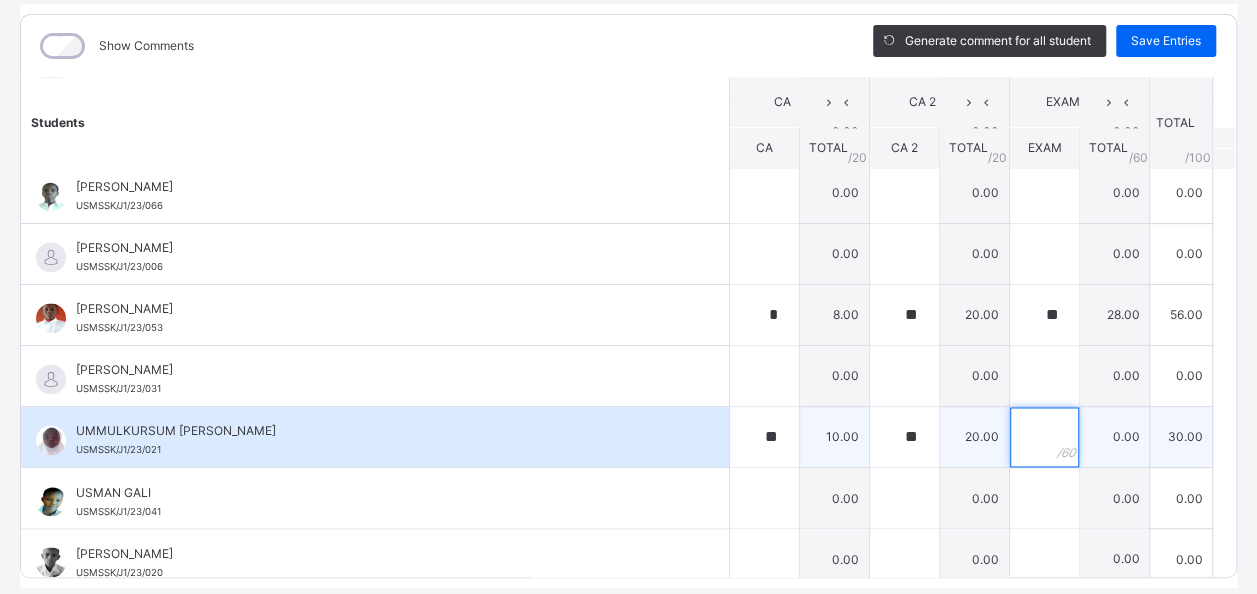 click at bounding box center (1044, 437) 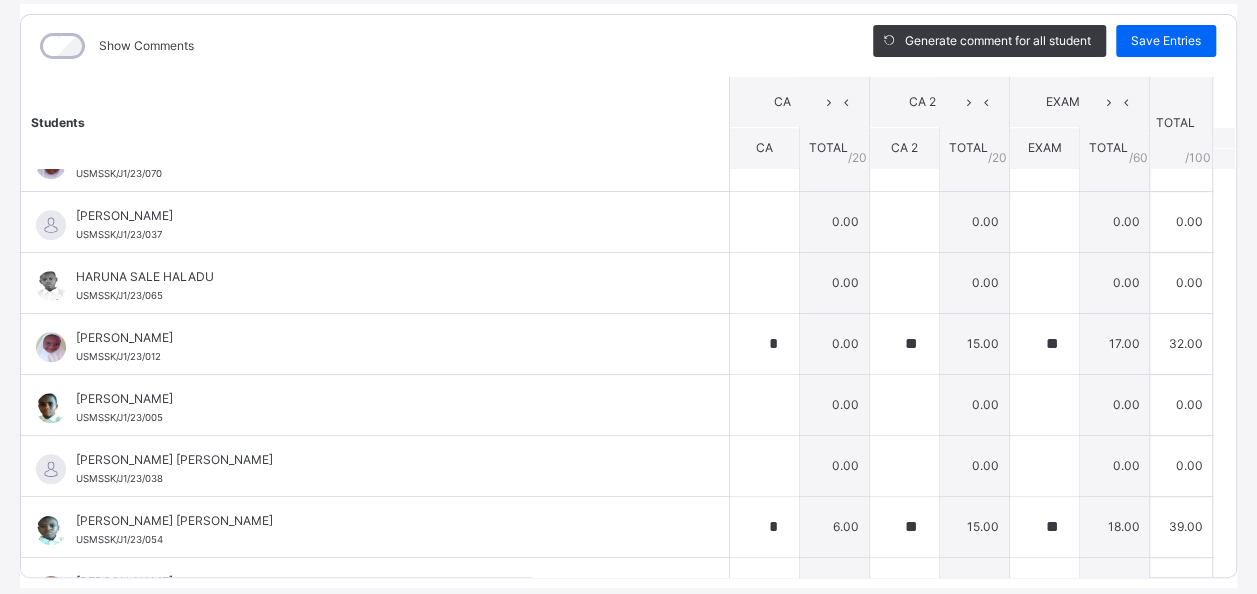 scroll, scrollTop: 672, scrollLeft: 0, axis: vertical 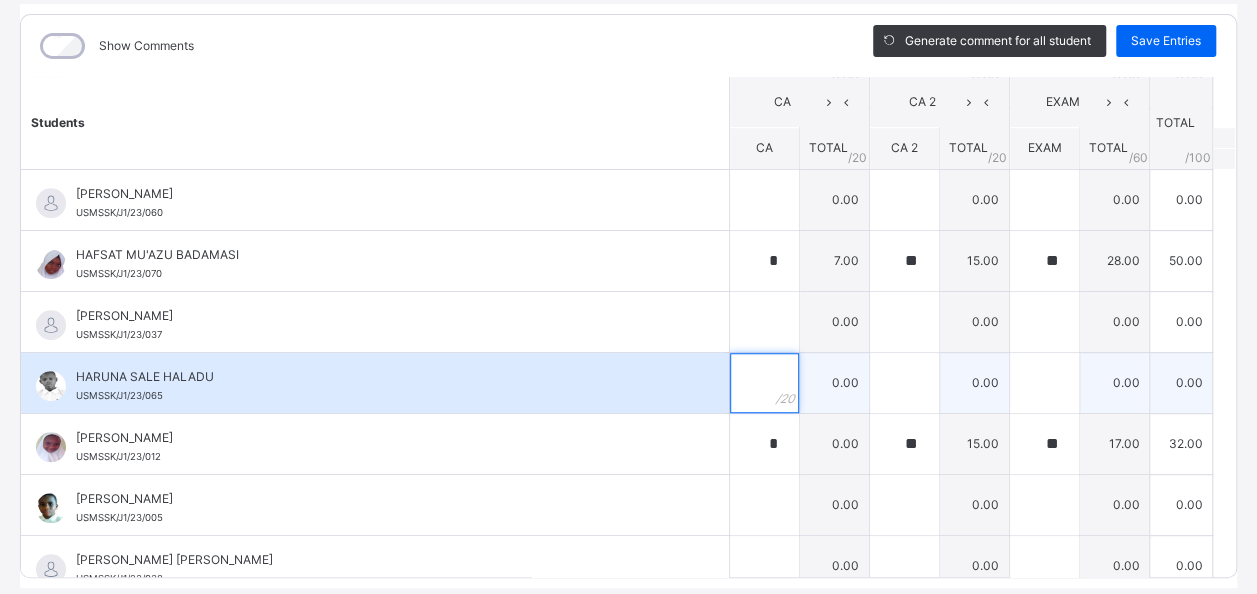 click at bounding box center (764, 383) 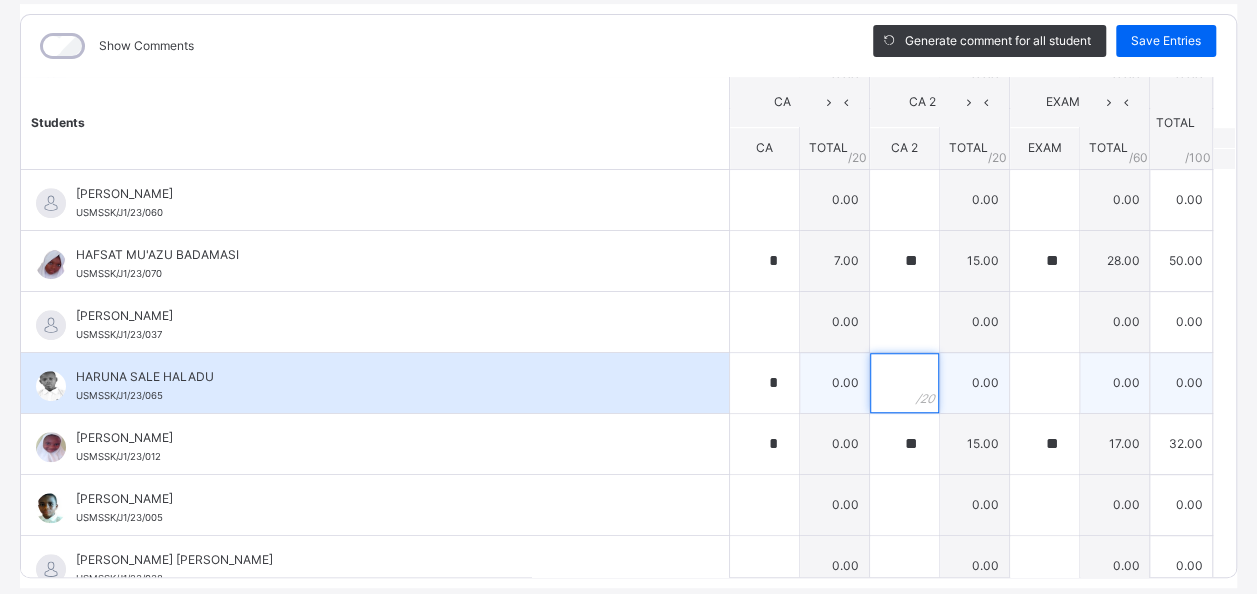 click at bounding box center (904, 383) 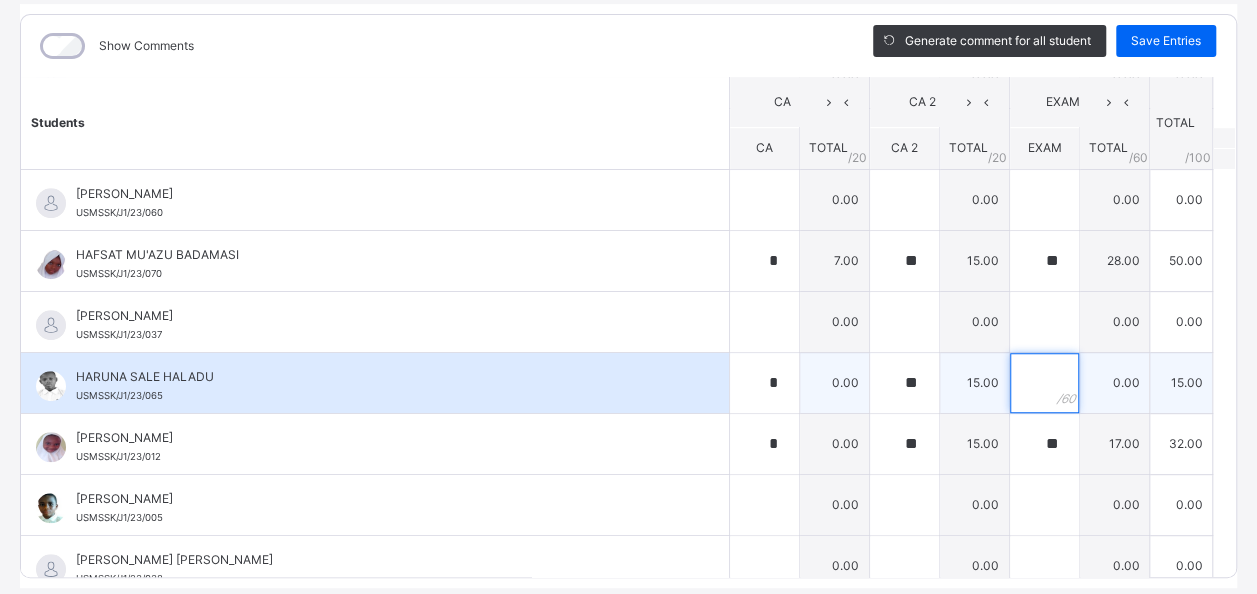 click at bounding box center [1044, 383] 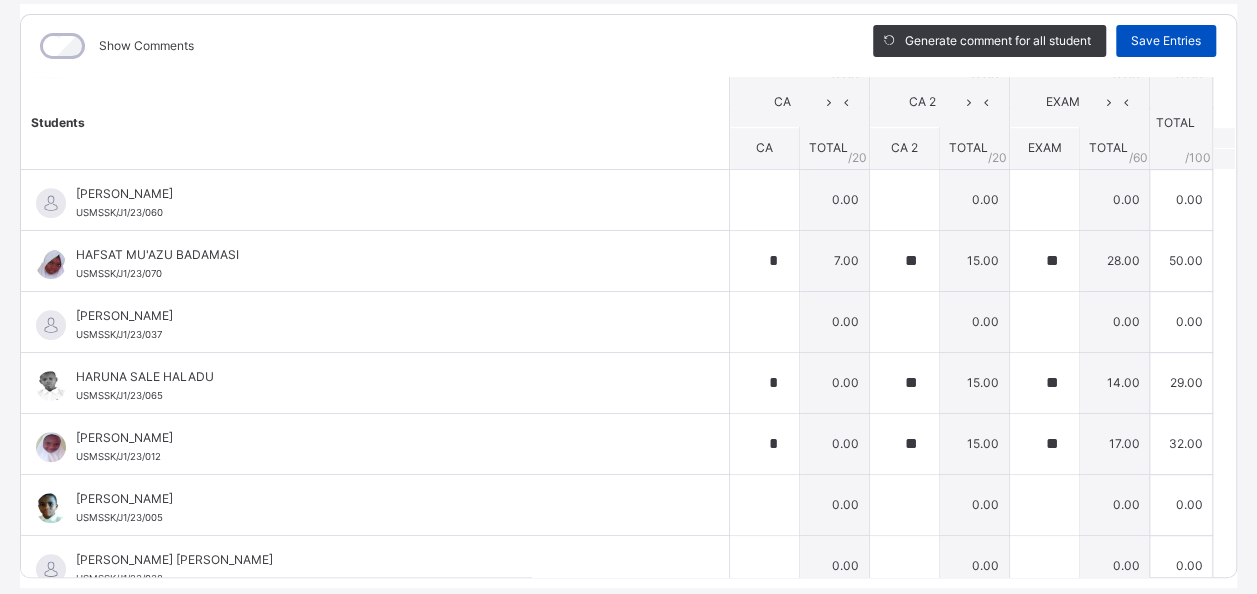 click on "Save Entries" at bounding box center (1166, 41) 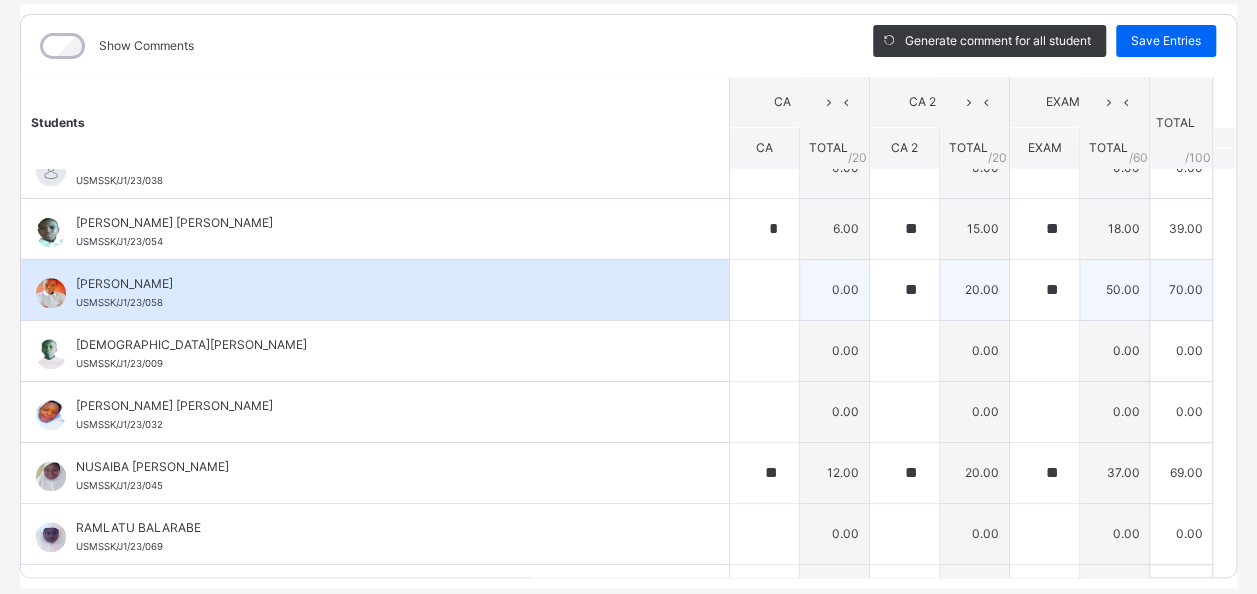 scroll, scrollTop: 1100, scrollLeft: 0, axis: vertical 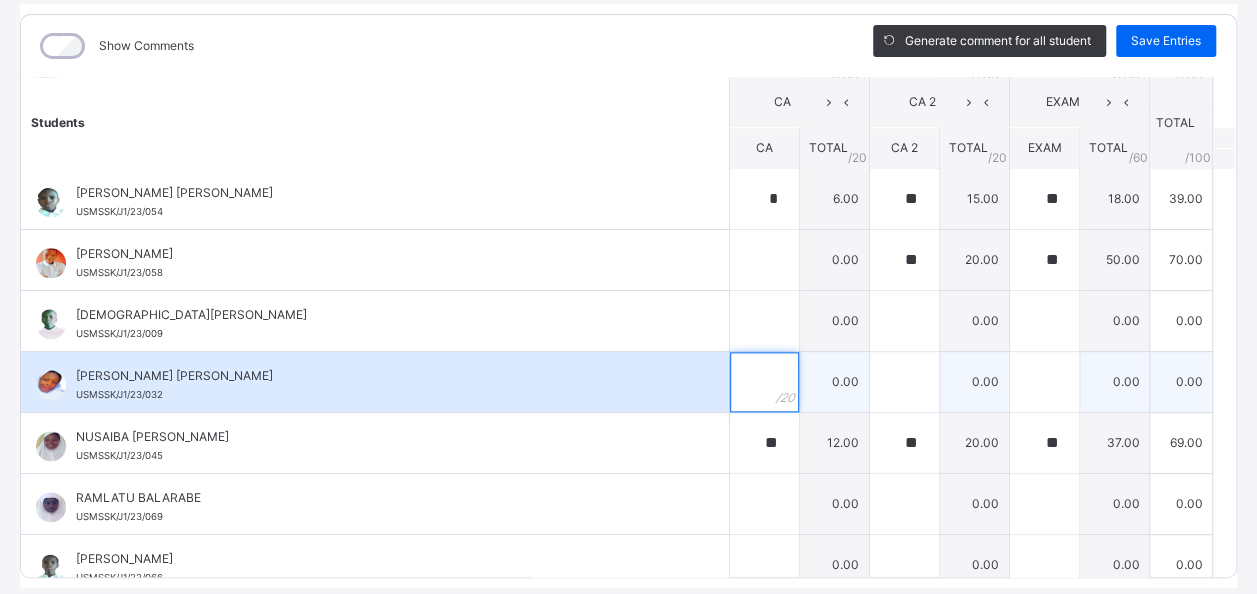 click at bounding box center (764, 382) 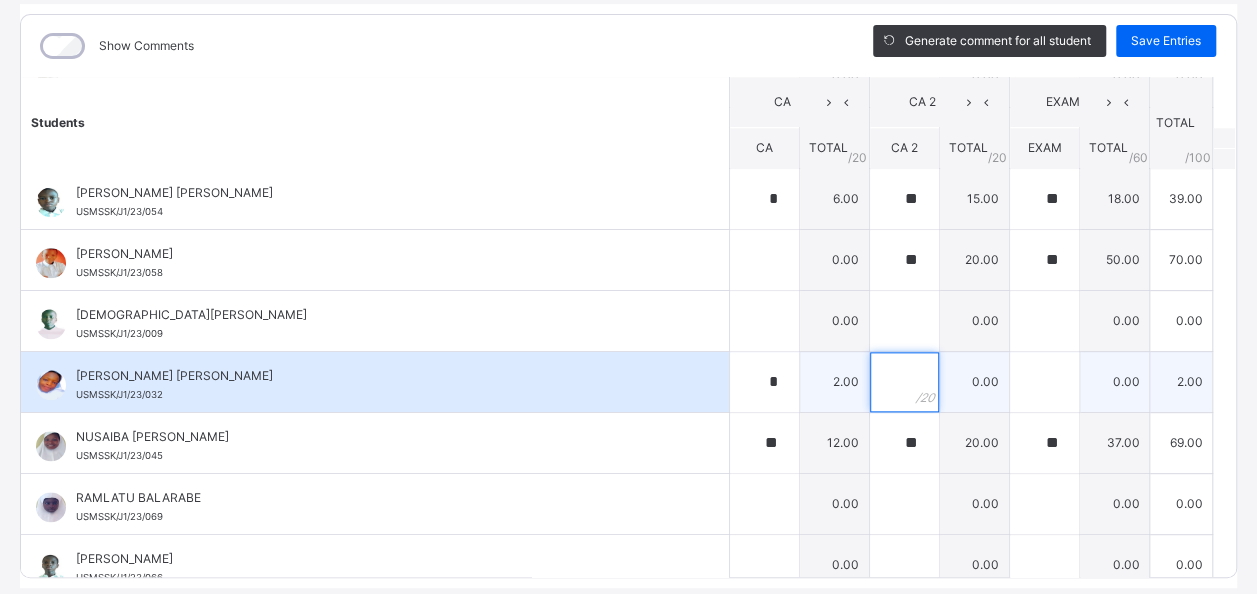 click at bounding box center (904, 382) 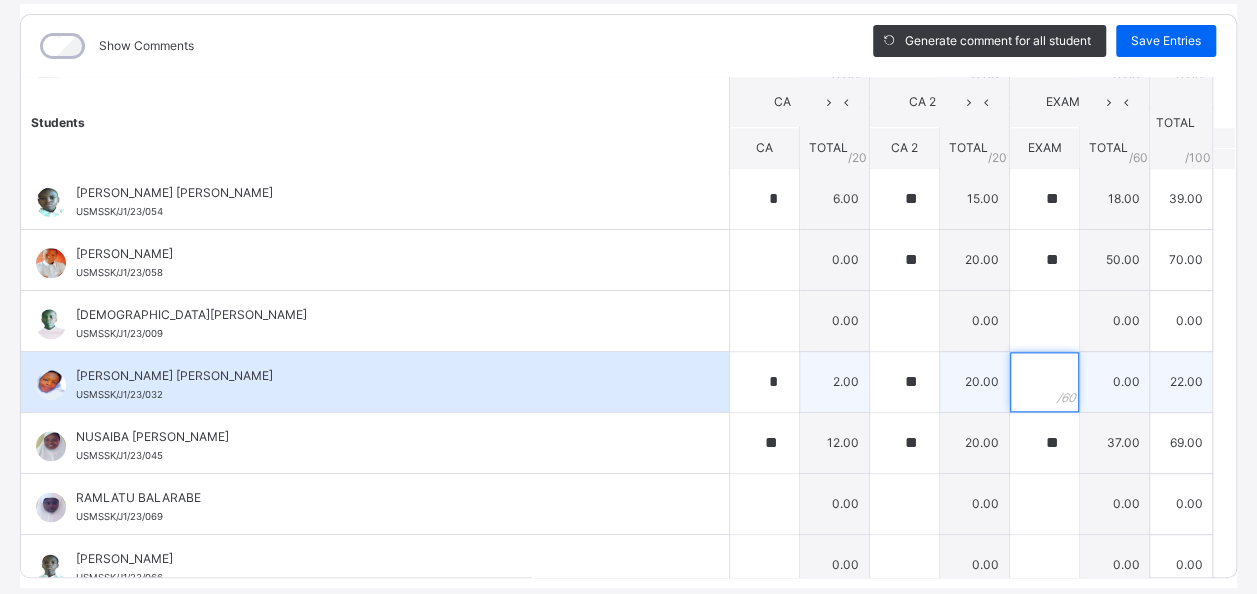 click at bounding box center (1044, 382) 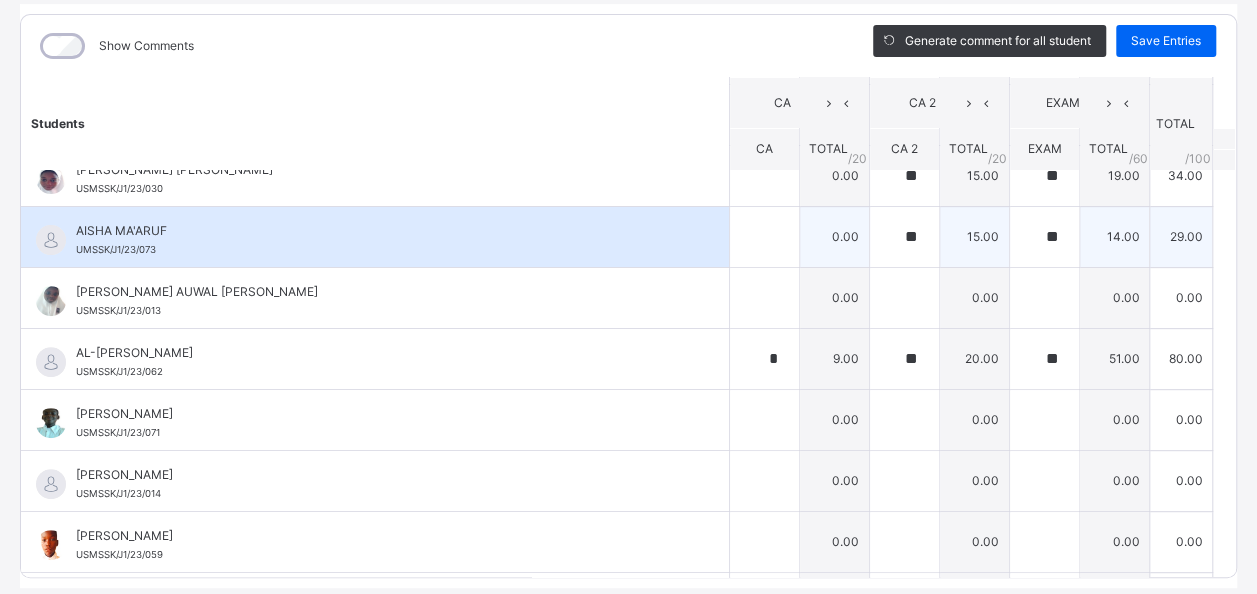 scroll, scrollTop: 300, scrollLeft: 0, axis: vertical 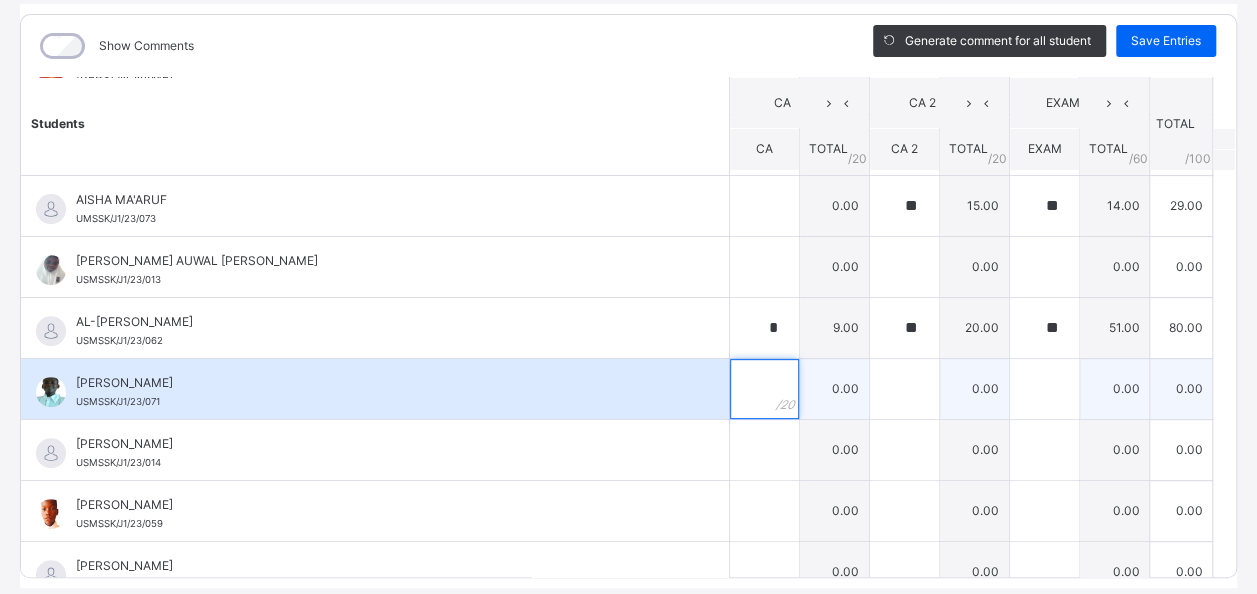 click at bounding box center (764, 389) 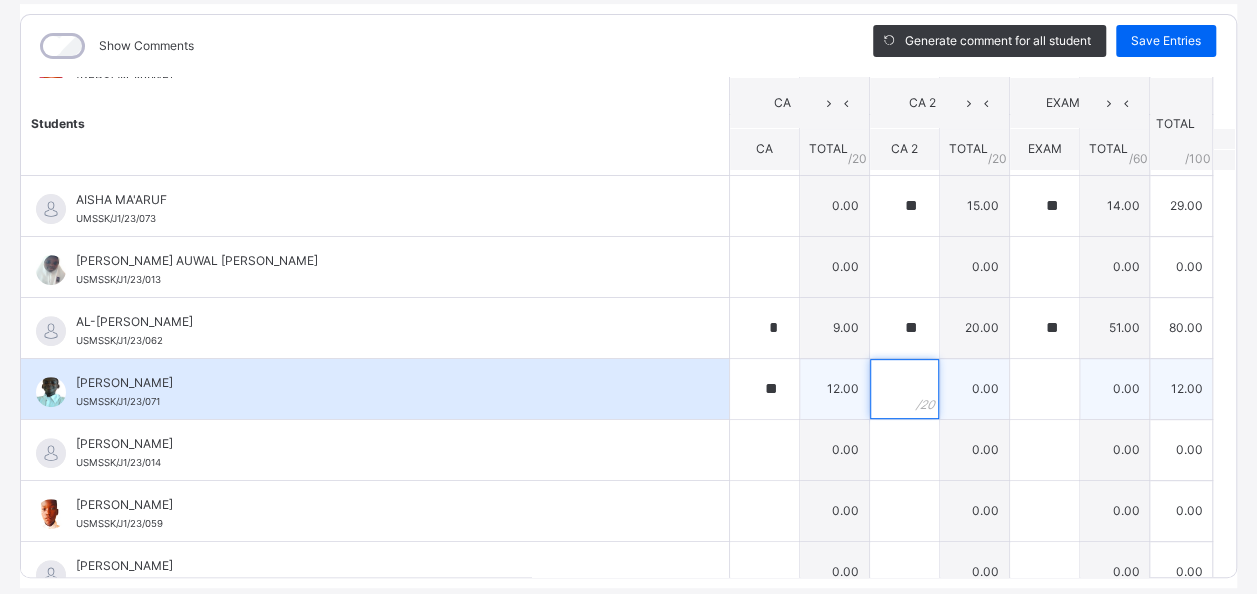 click at bounding box center [904, 389] 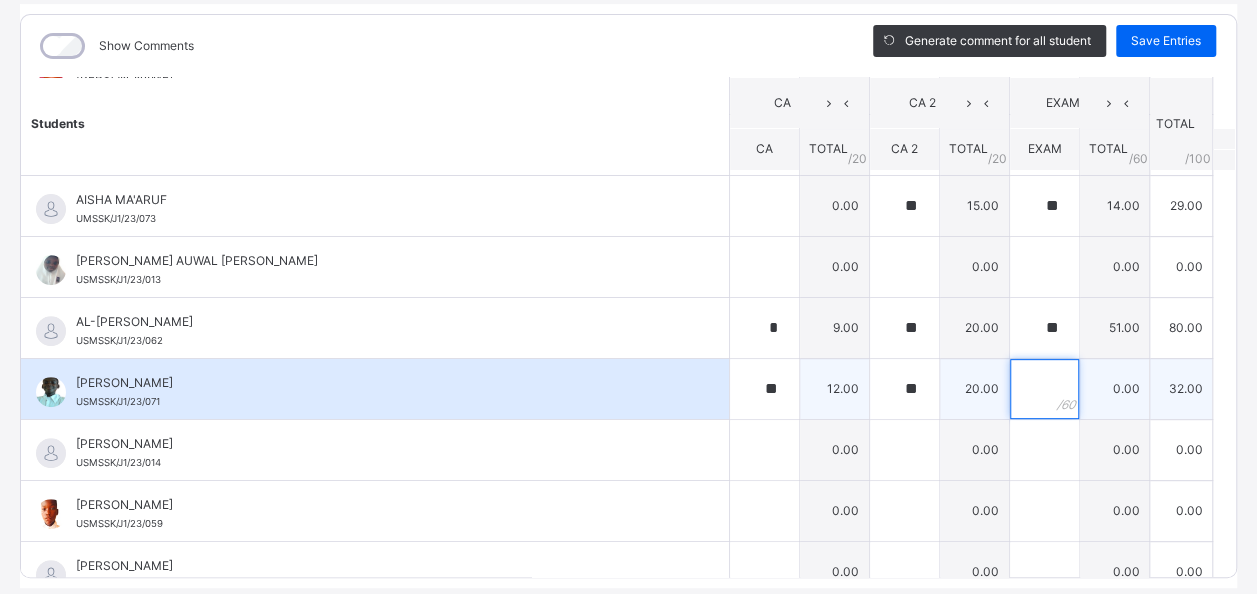 click at bounding box center [1044, 389] 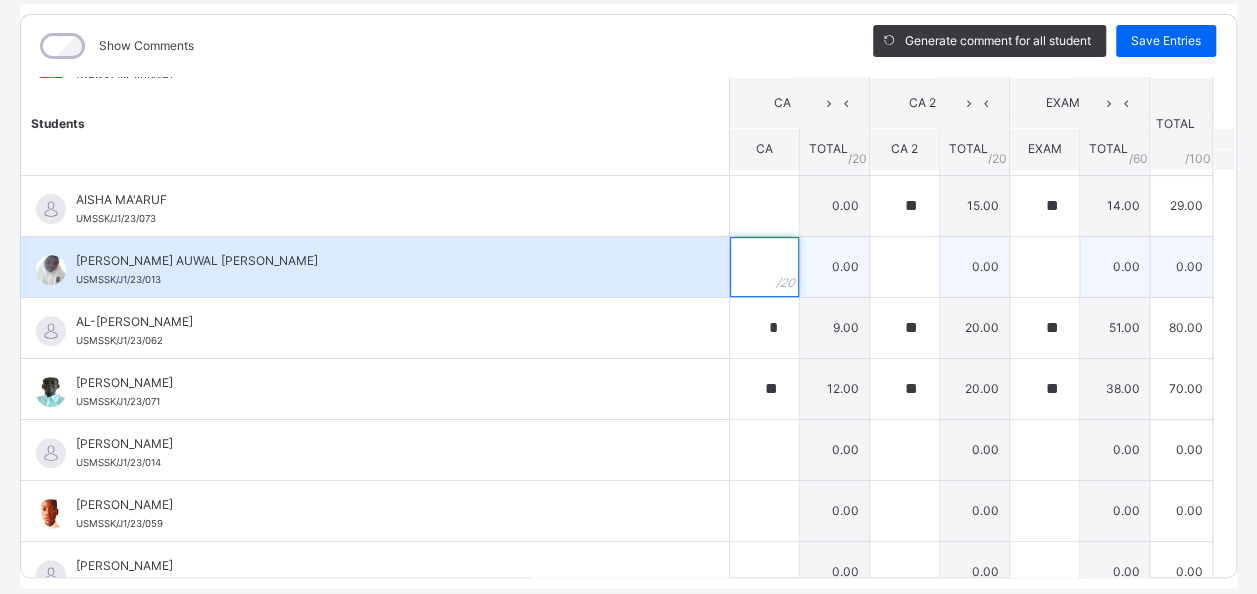 click at bounding box center (764, 267) 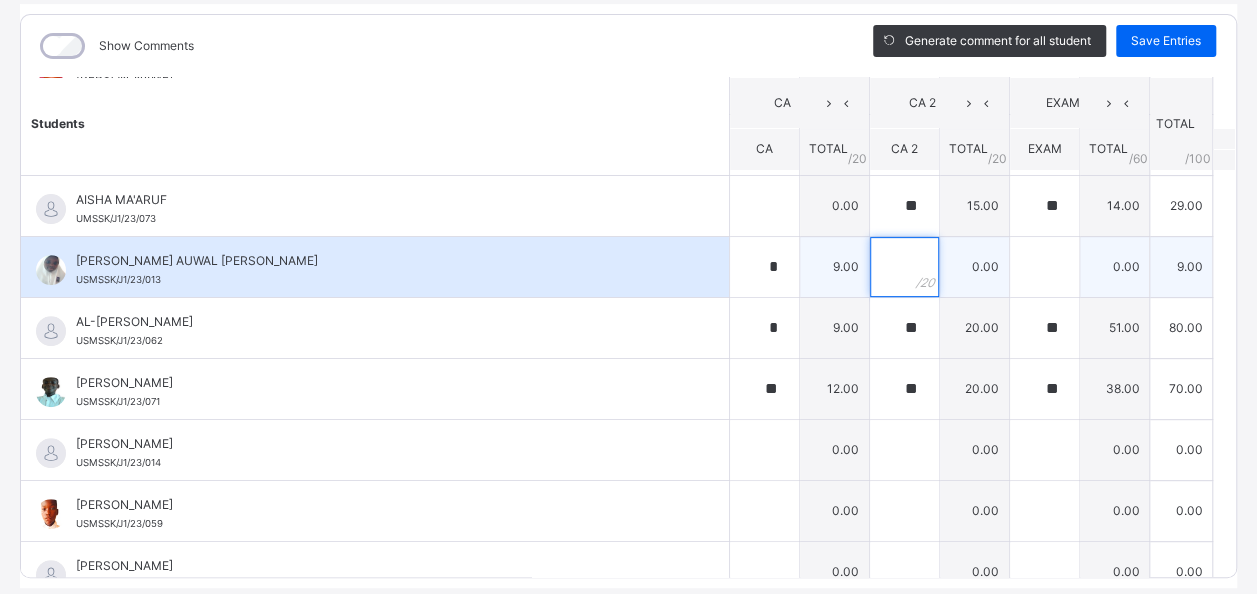 click at bounding box center (904, 267) 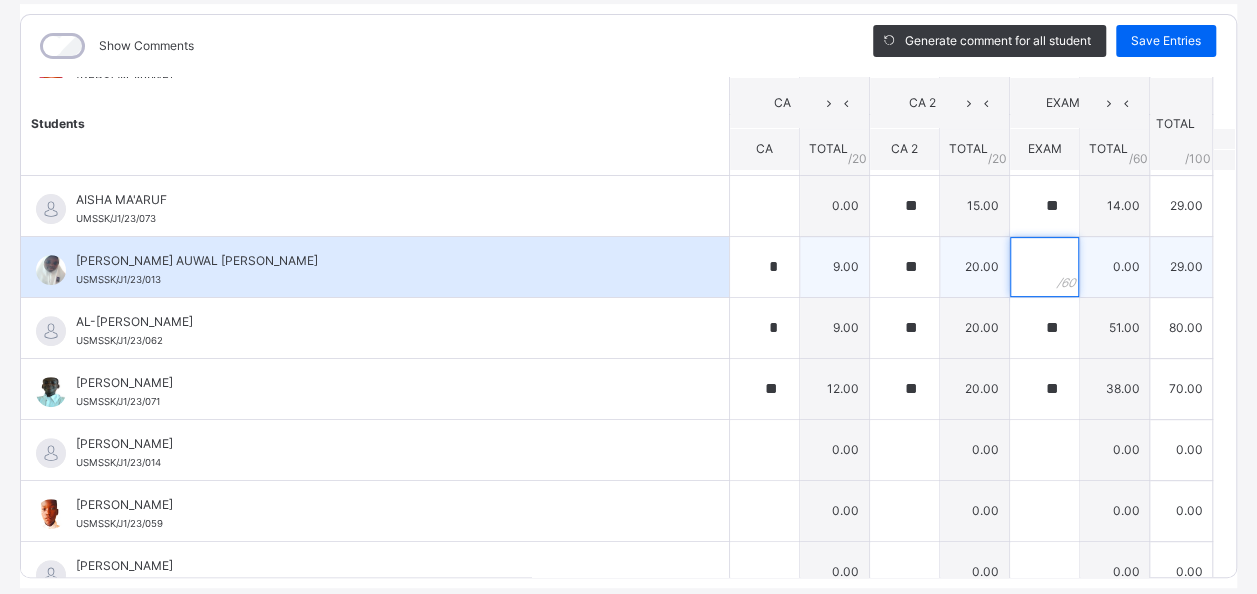 click at bounding box center [1044, 267] 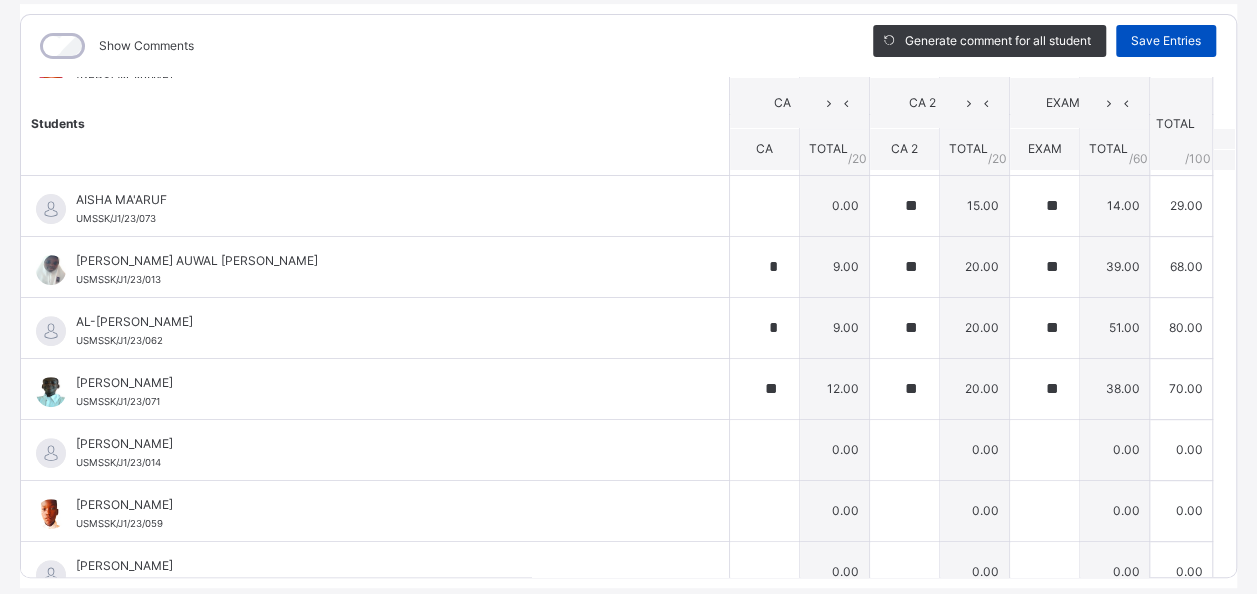 click on "Save Entries" at bounding box center (1166, 41) 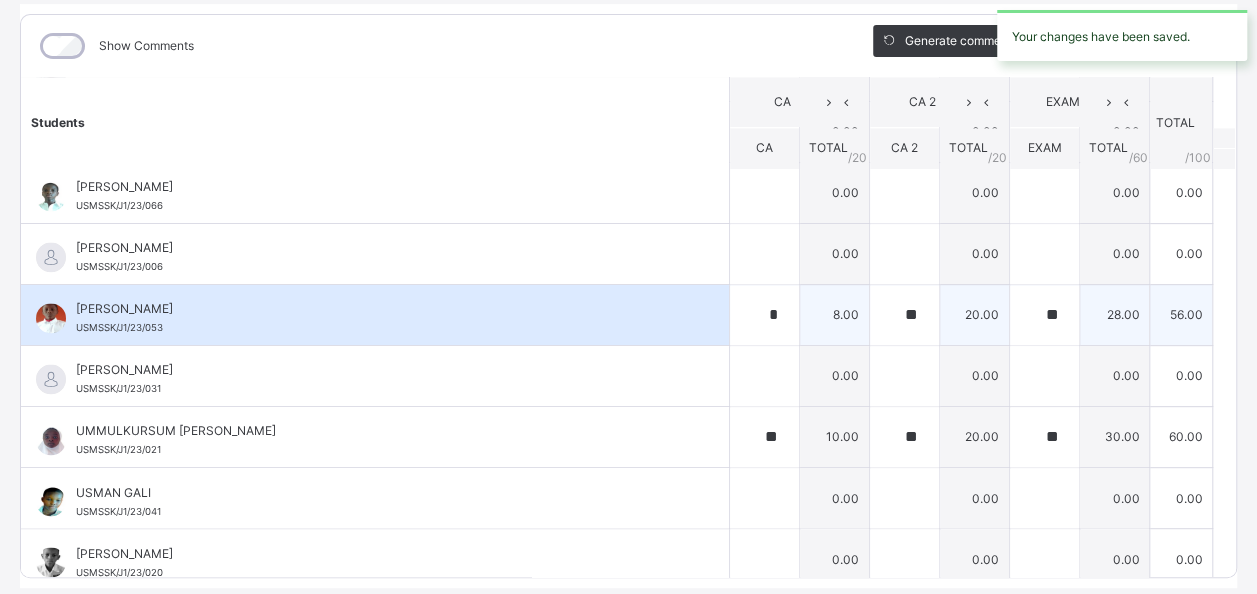 scroll, scrollTop: 1472, scrollLeft: 0, axis: vertical 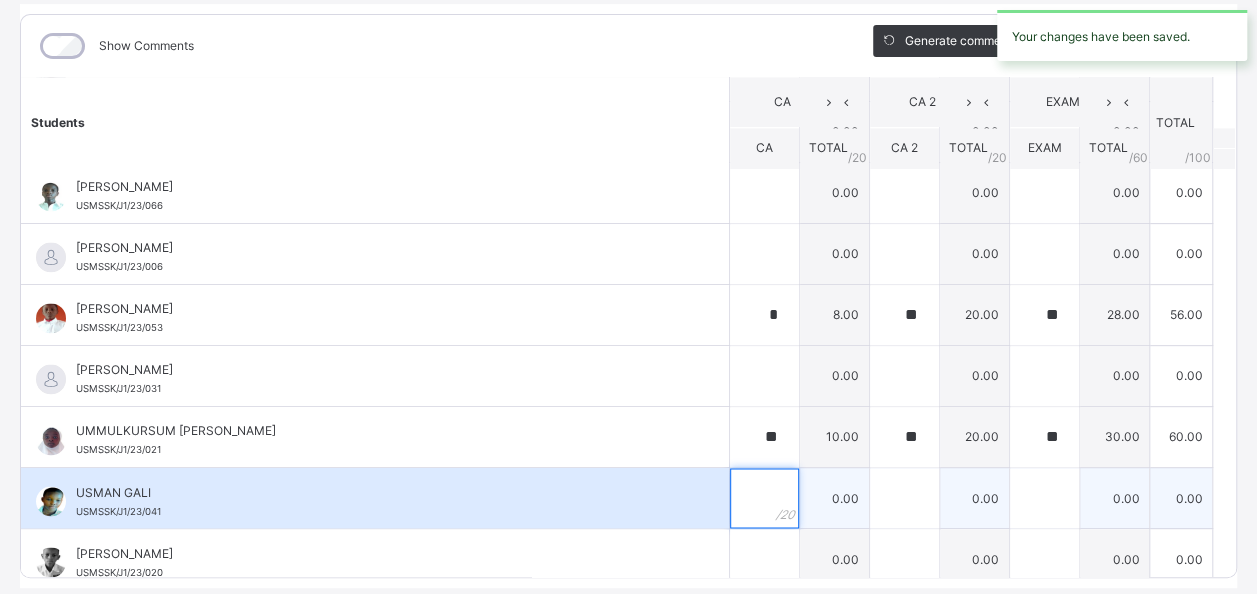 click at bounding box center (764, 498) 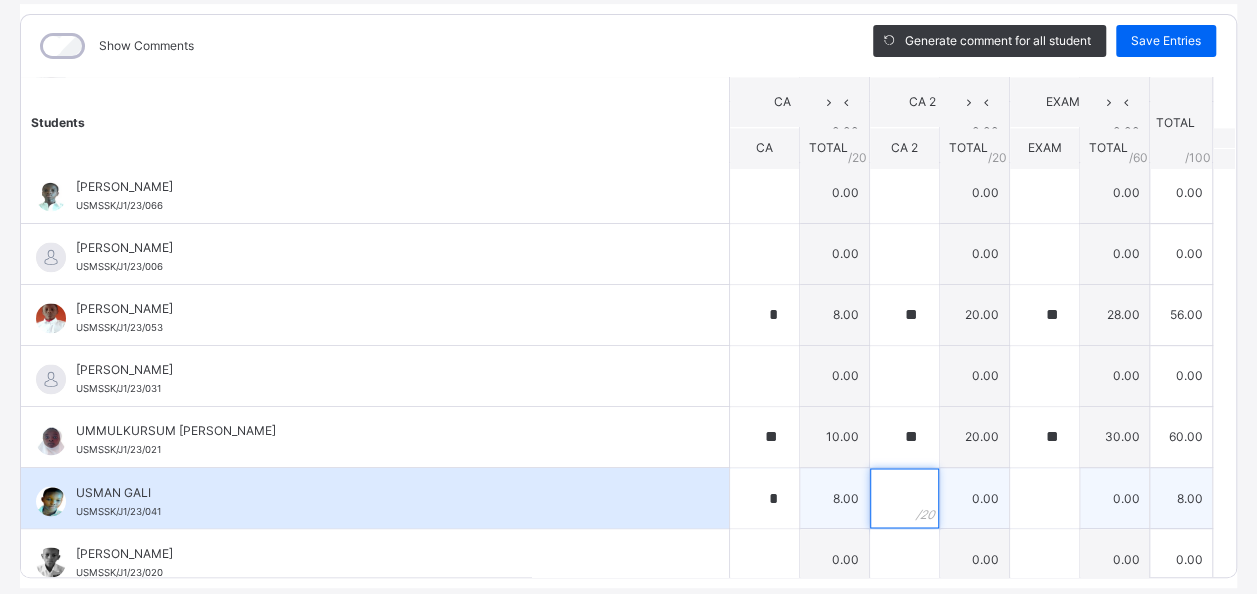 click at bounding box center (904, 498) 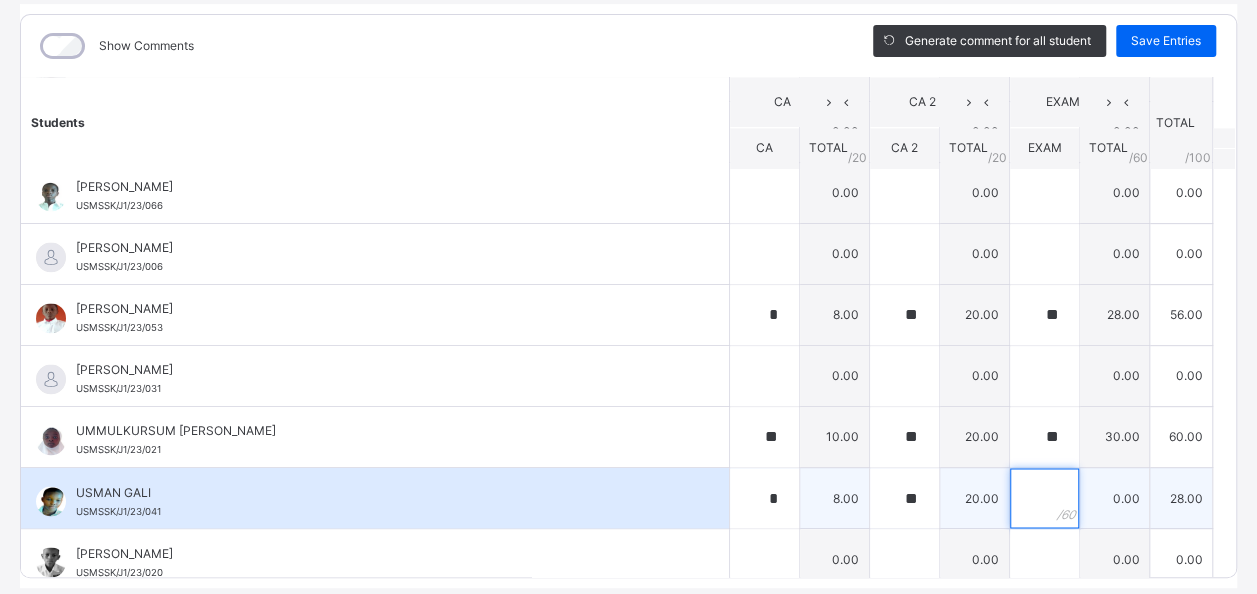 click at bounding box center (1044, 498) 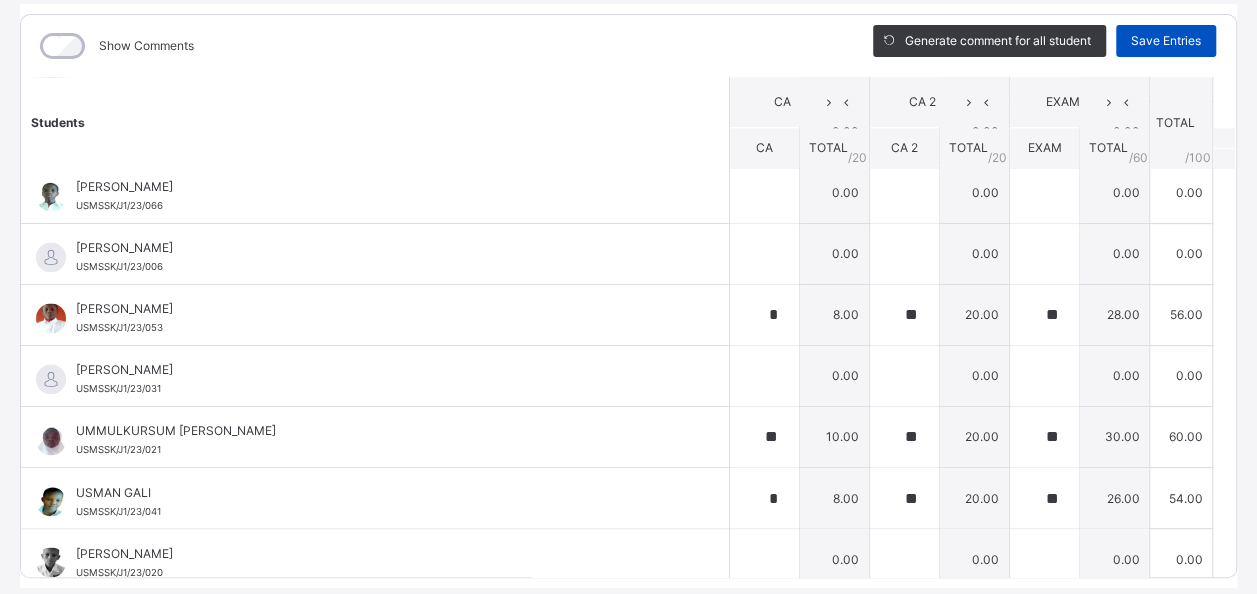click on "Save Entries" at bounding box center [1166, 41] 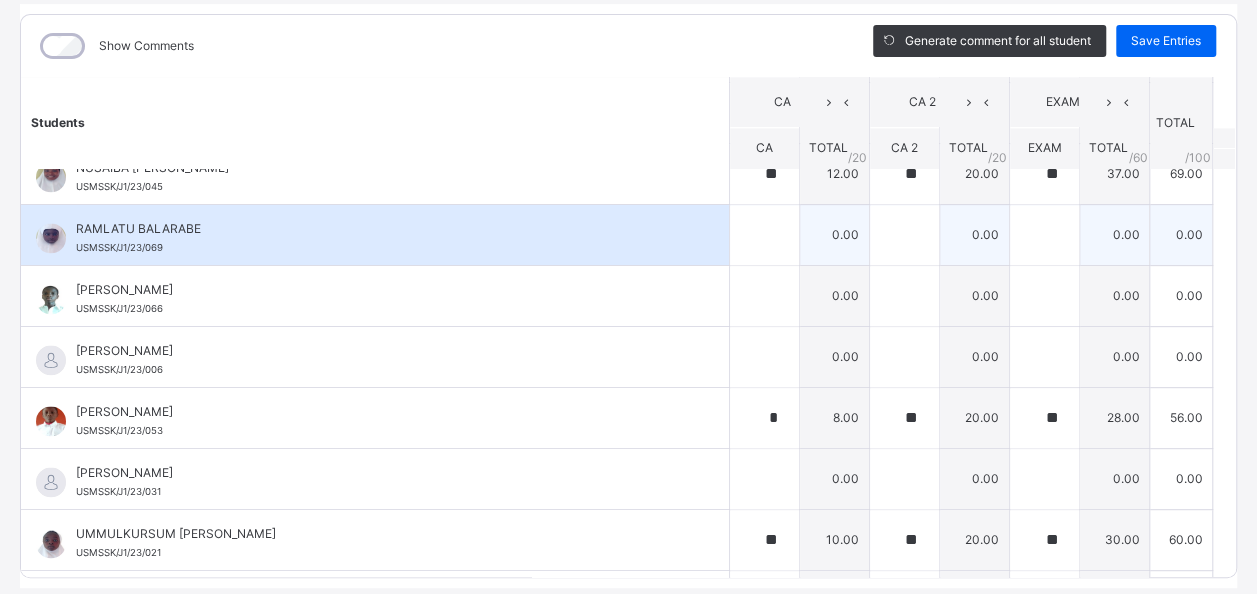 scroll, scrollTop: 1472, scrollLeft: 0, axis: vertical 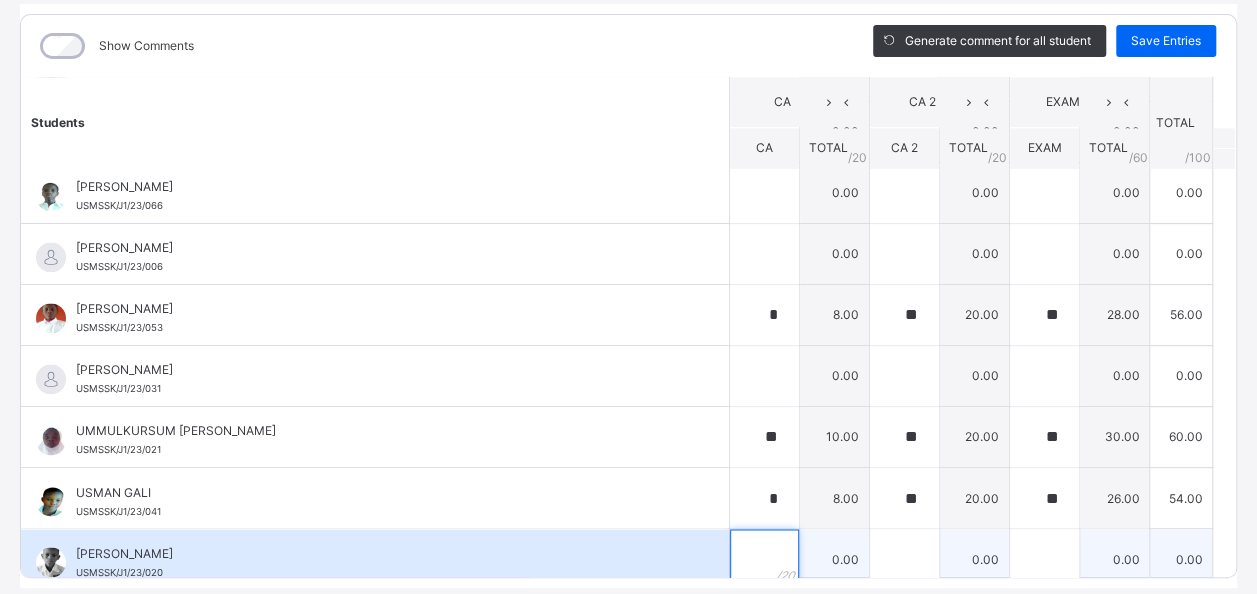 click at bounding box center (764, 559) 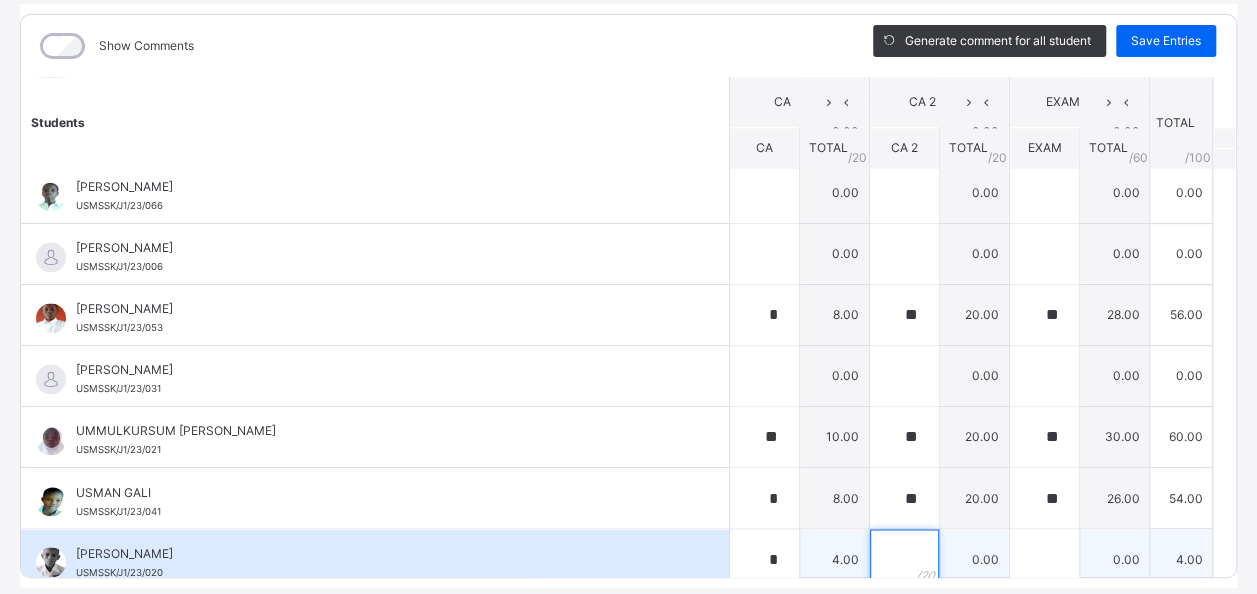click at bounding box center [904, 559] 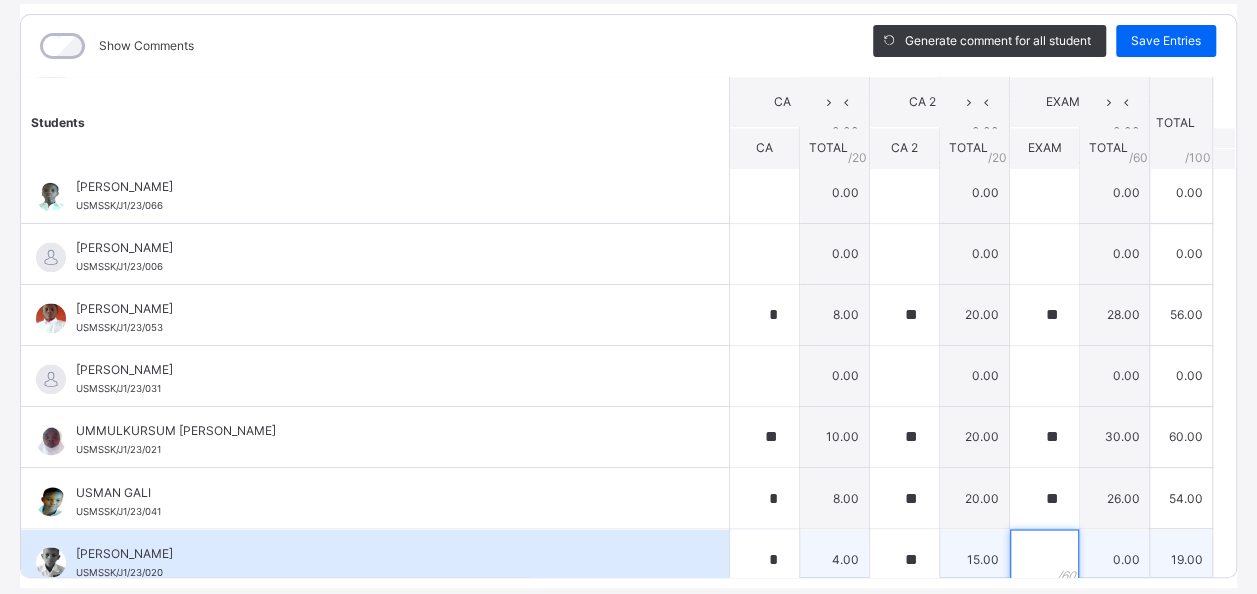 click at bounding box center [1044, 559] 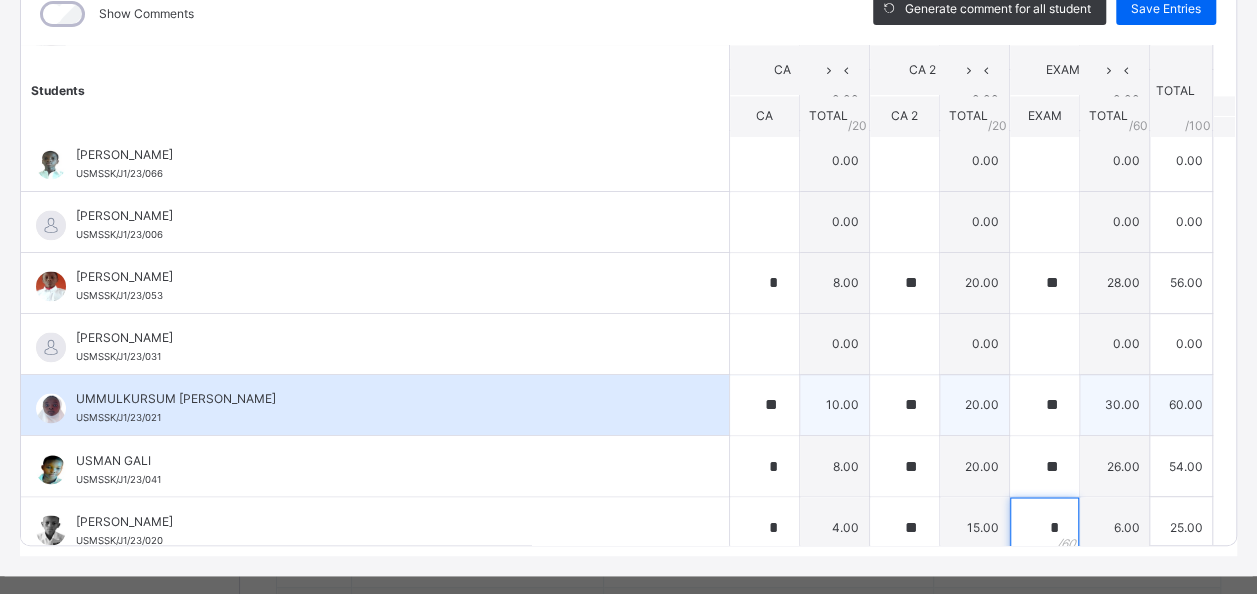 scroll, scrollTop: 316, scrollLeft: 0, axis: vertical 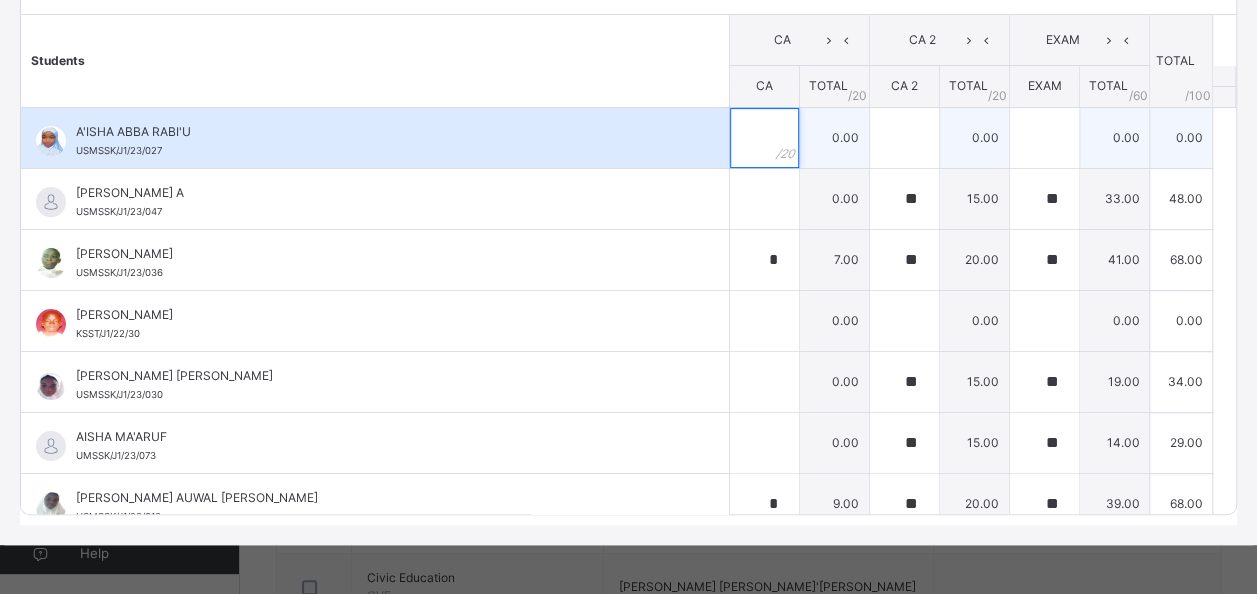 click at bounding box center [764, 138] 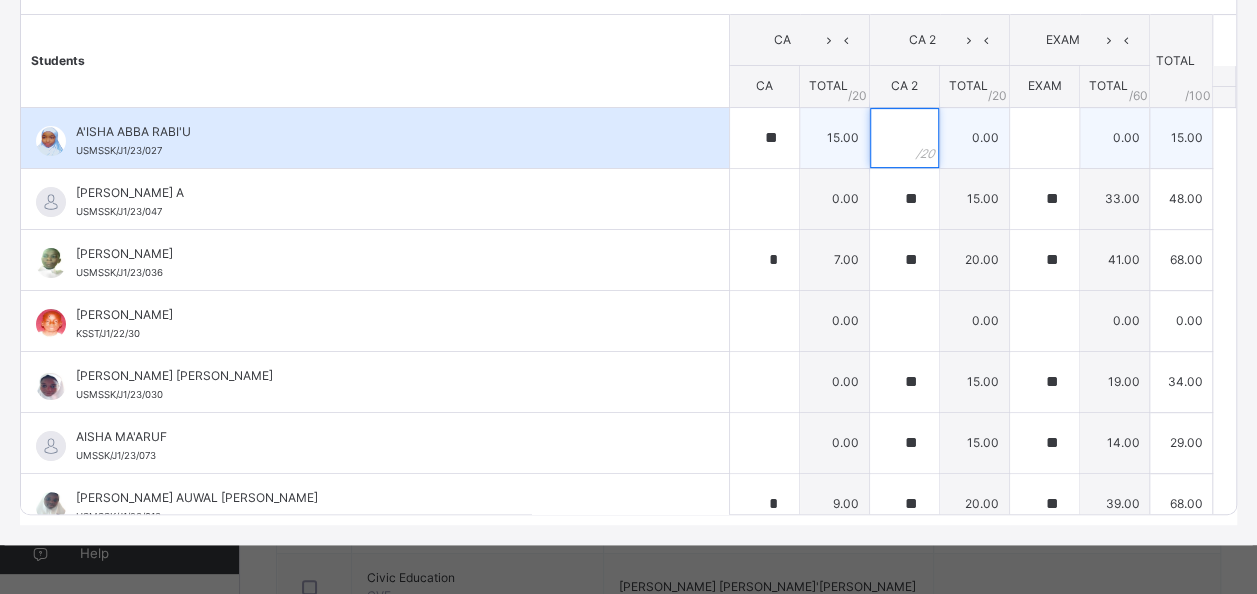 click at bounding box center (904, 138) 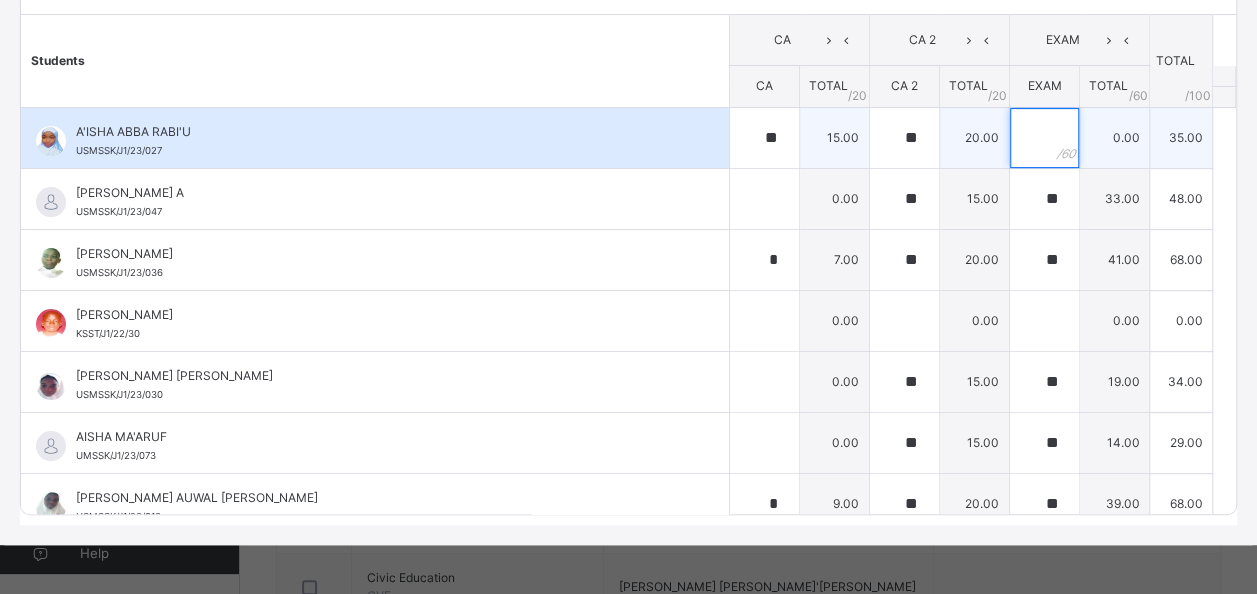 click at bounding box center (1044, 138) 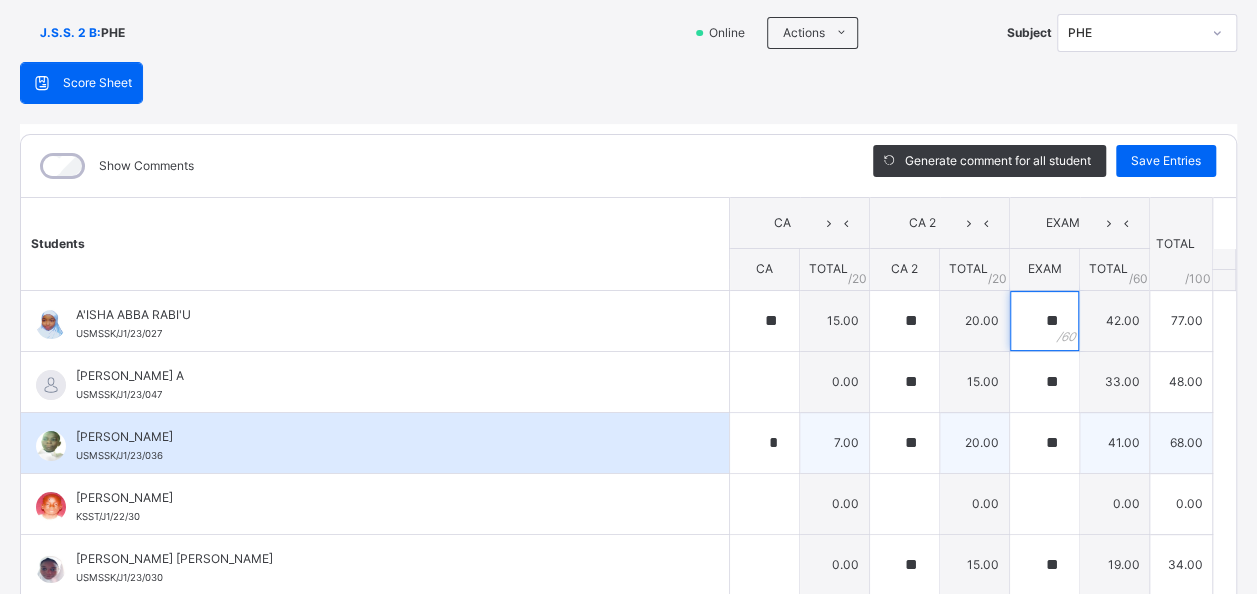 scroll, scrollTop: 116, scrollLeft: 0, axis: vertical 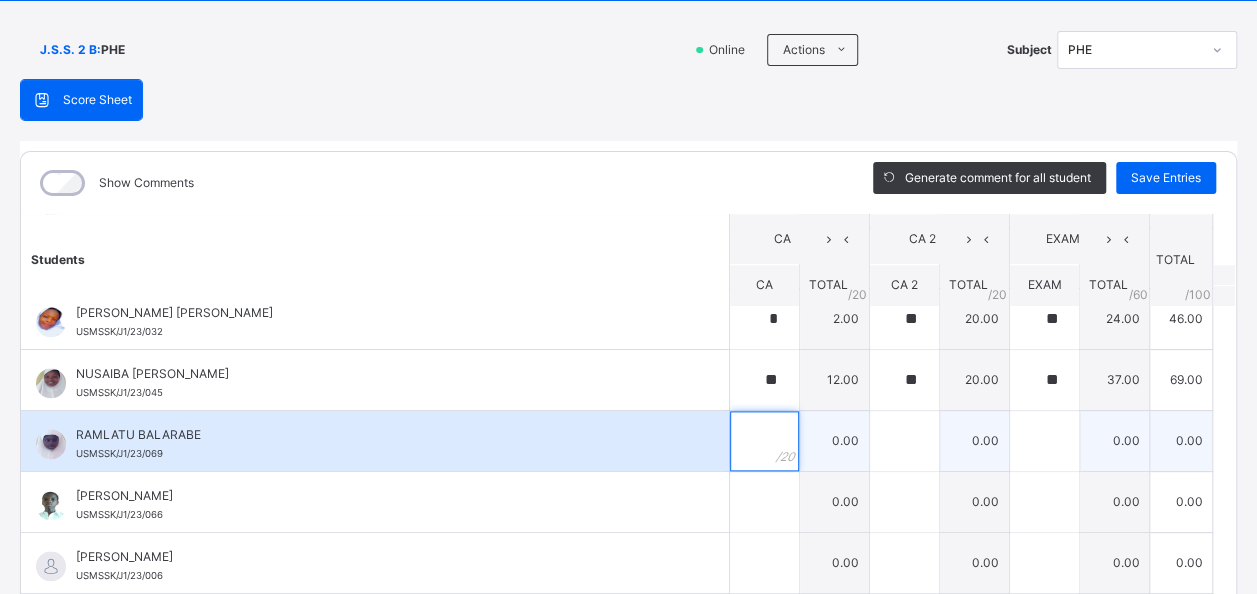 click at bounding box center [764, 441] 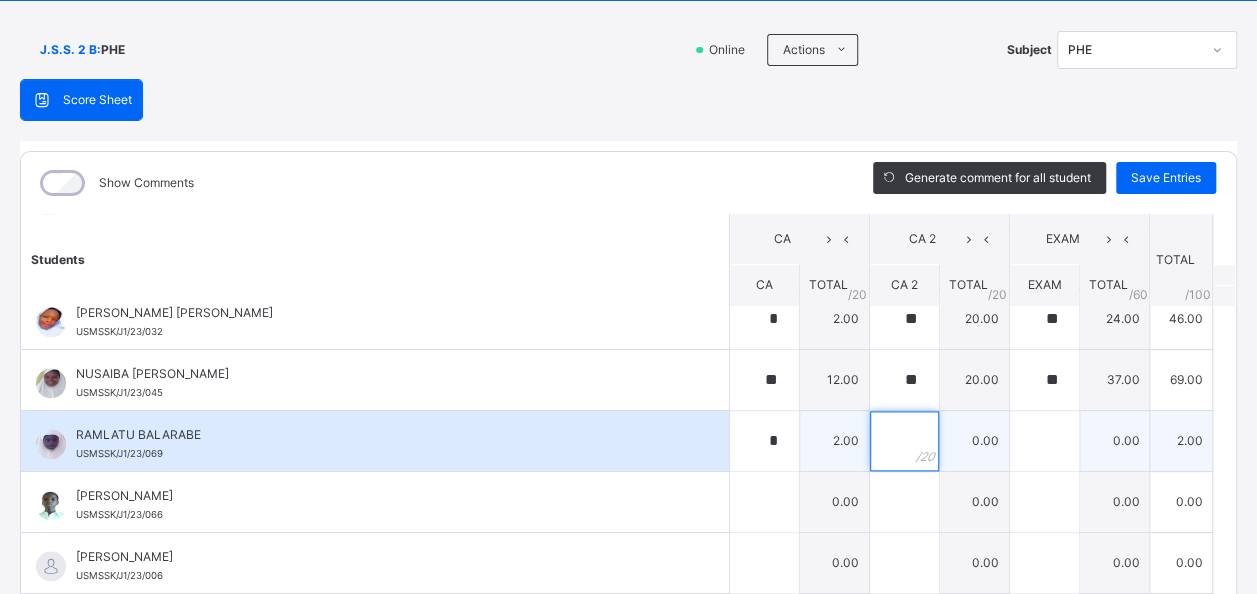 click at bounding box center (904, 441) 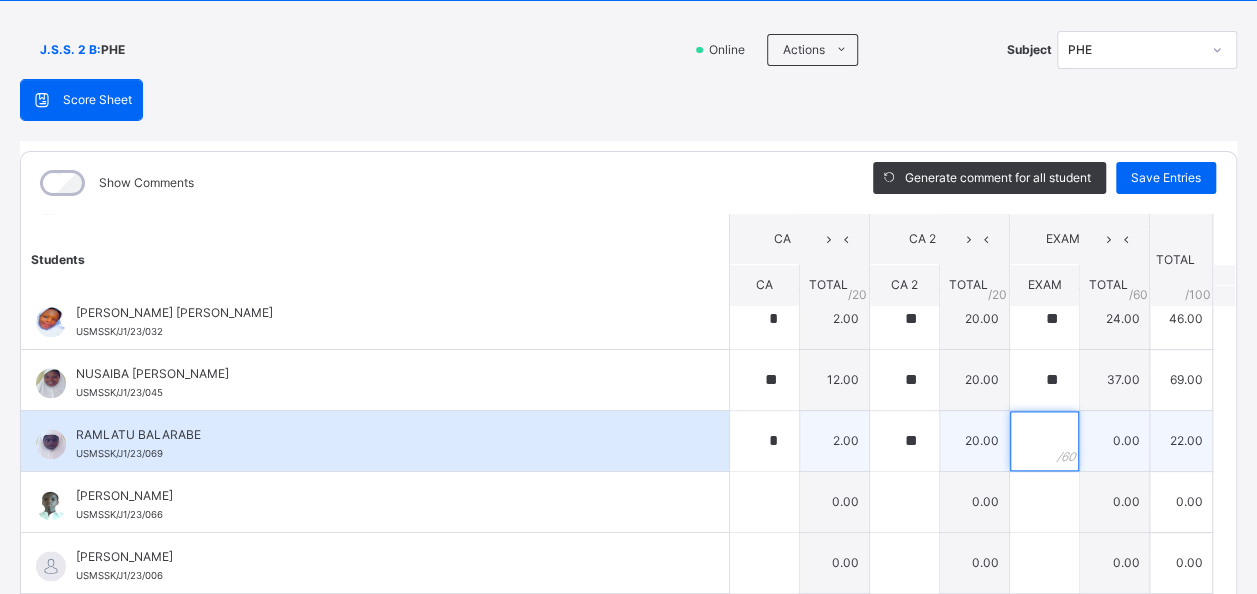 click at bounding box center (1044, 441) 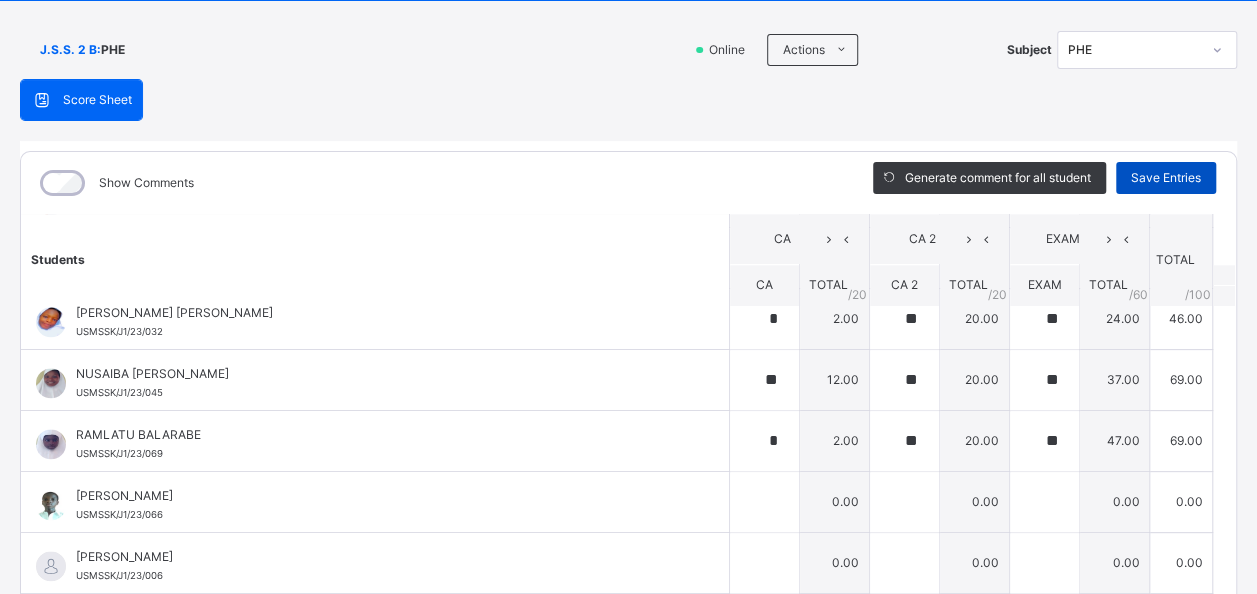 click on "Save Entries" at bounding box center [1166, 178] 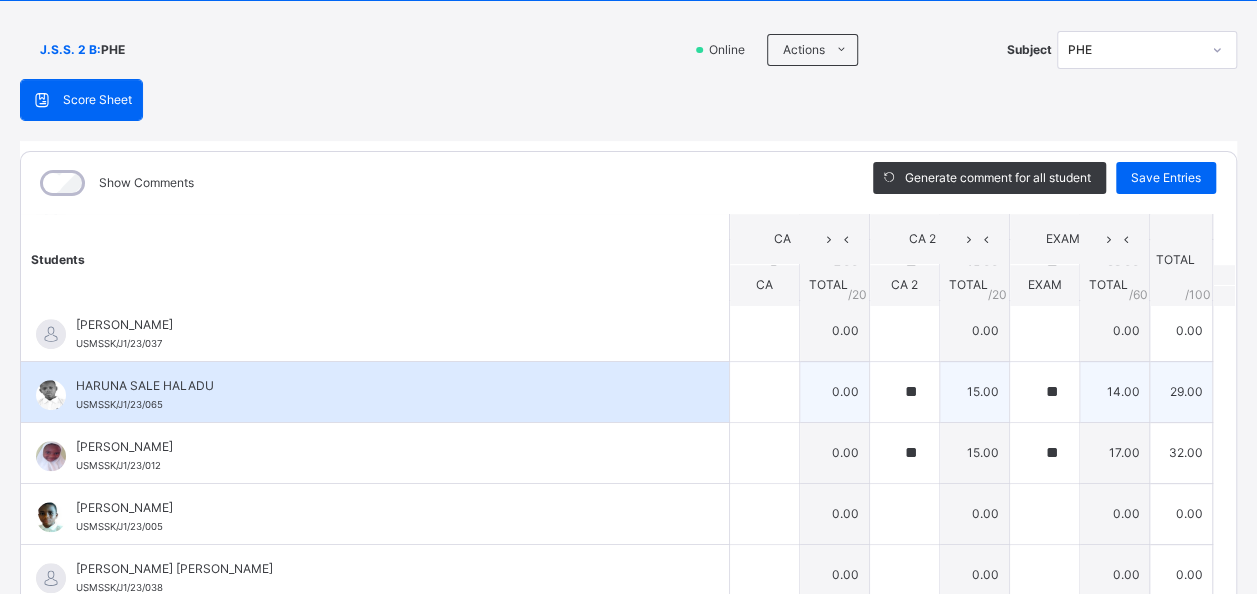 scroll, scrollTop: 900, scrollLeft: 0, axis: vertical 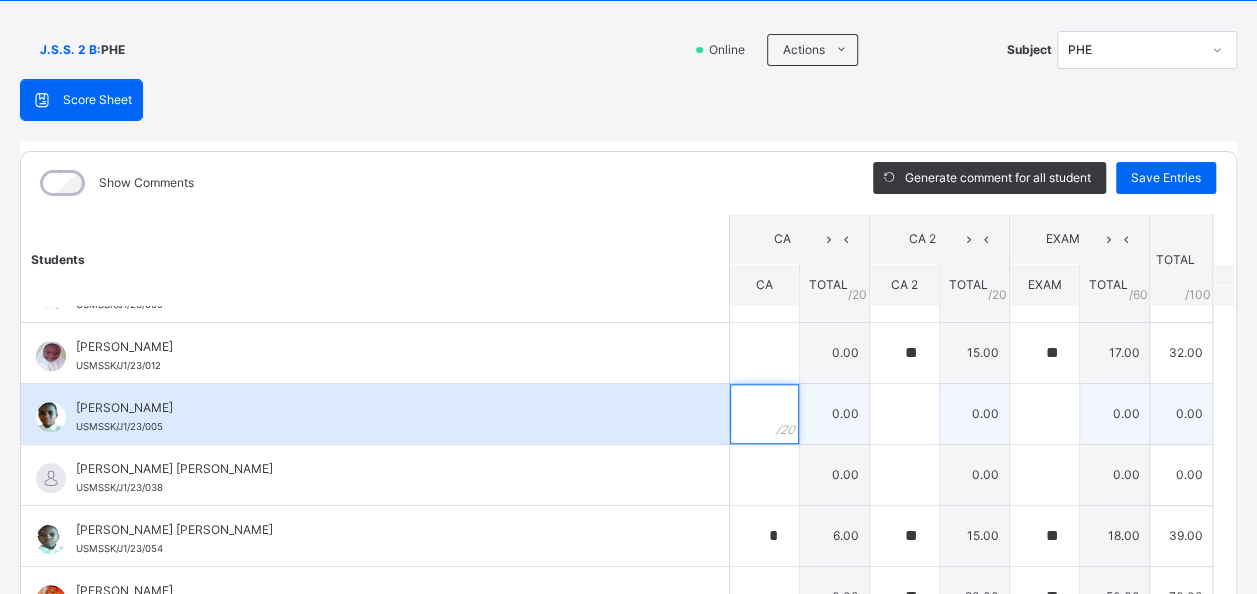 click at bounding box center [764, 414] 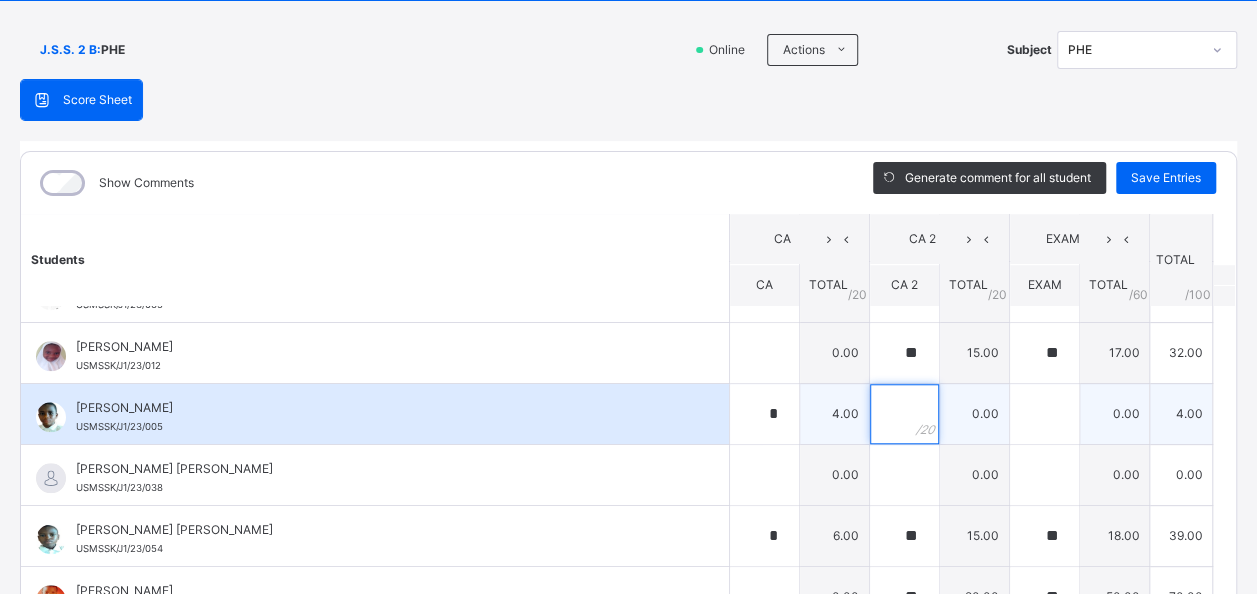 click at bounding box center (904, 414) 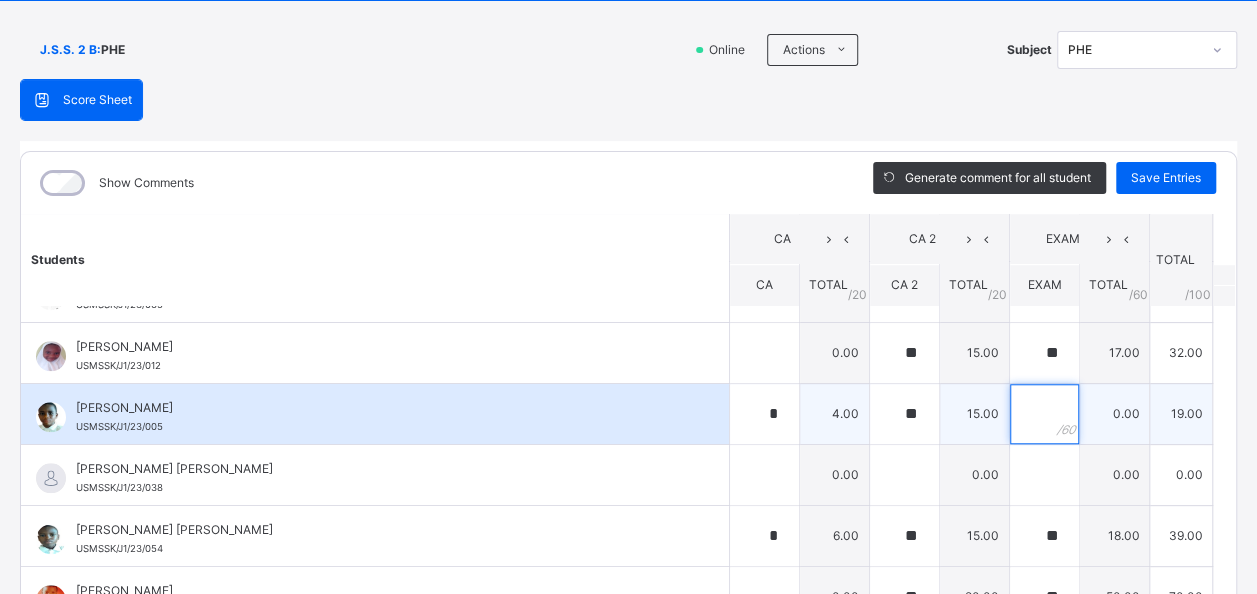 click at bounding box center (1044, 414) 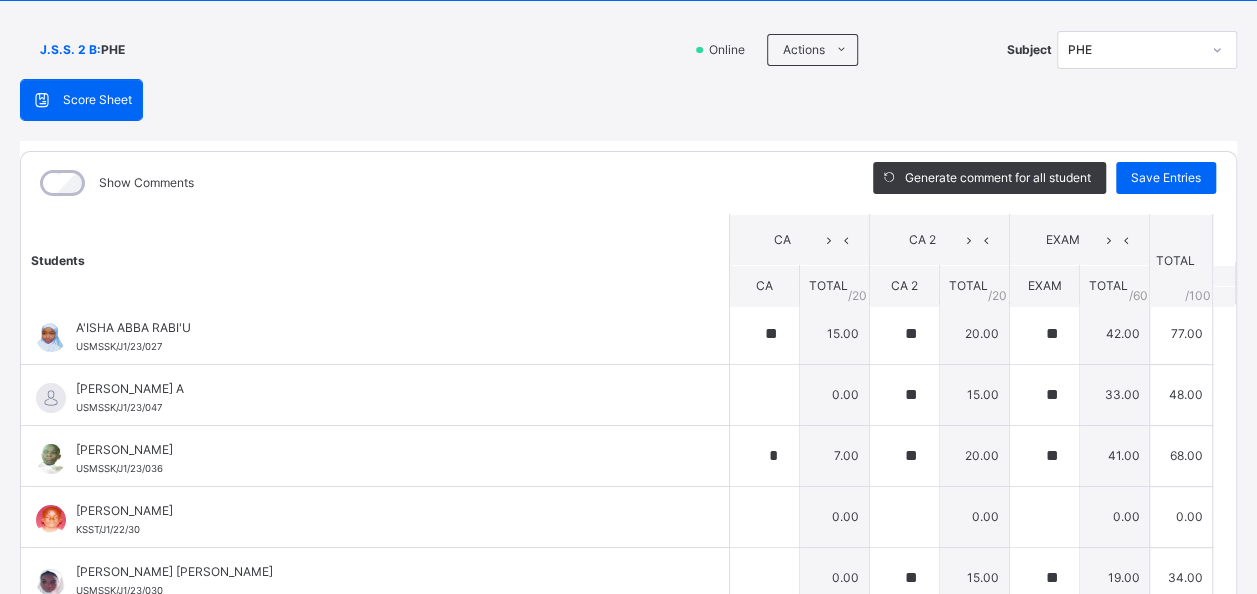scroll, scrollTop: 0, scrollLeft: 0, axis: both 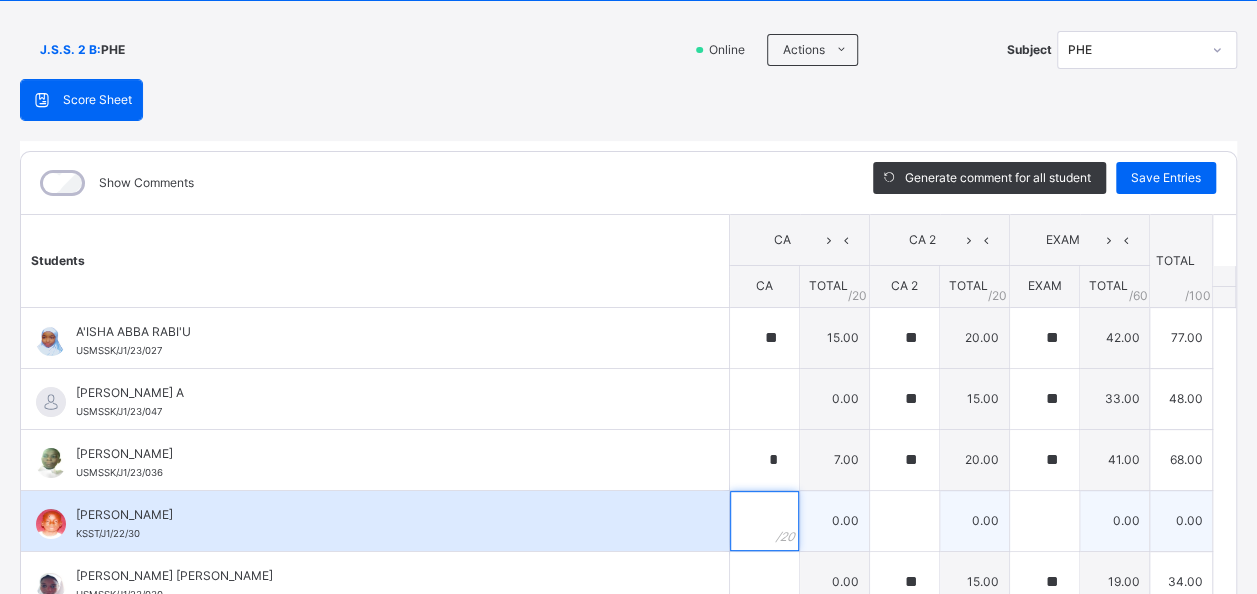 click at bounding box center [764, 521] 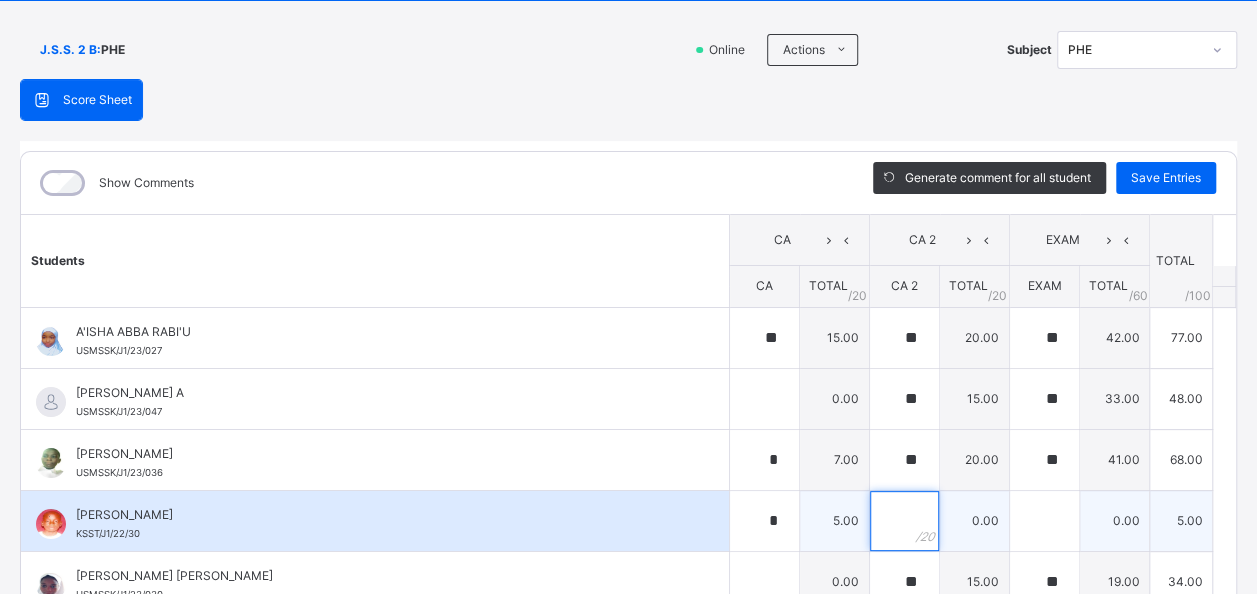 click at bounding box center (904, 521) 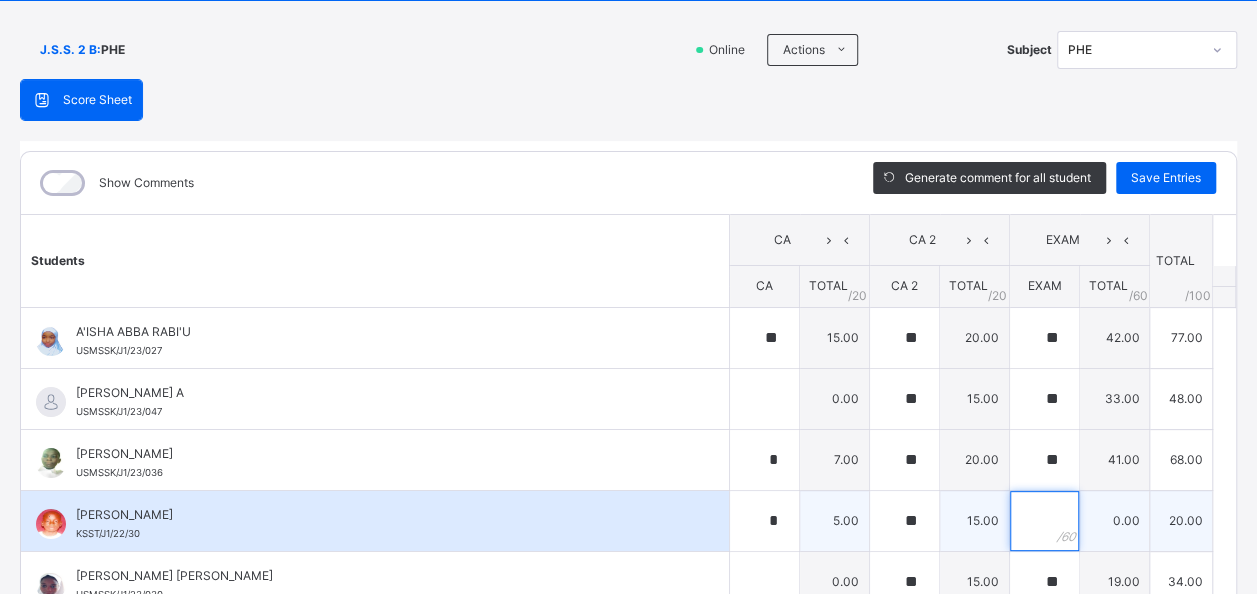 click at bounding box center [1044, 521] 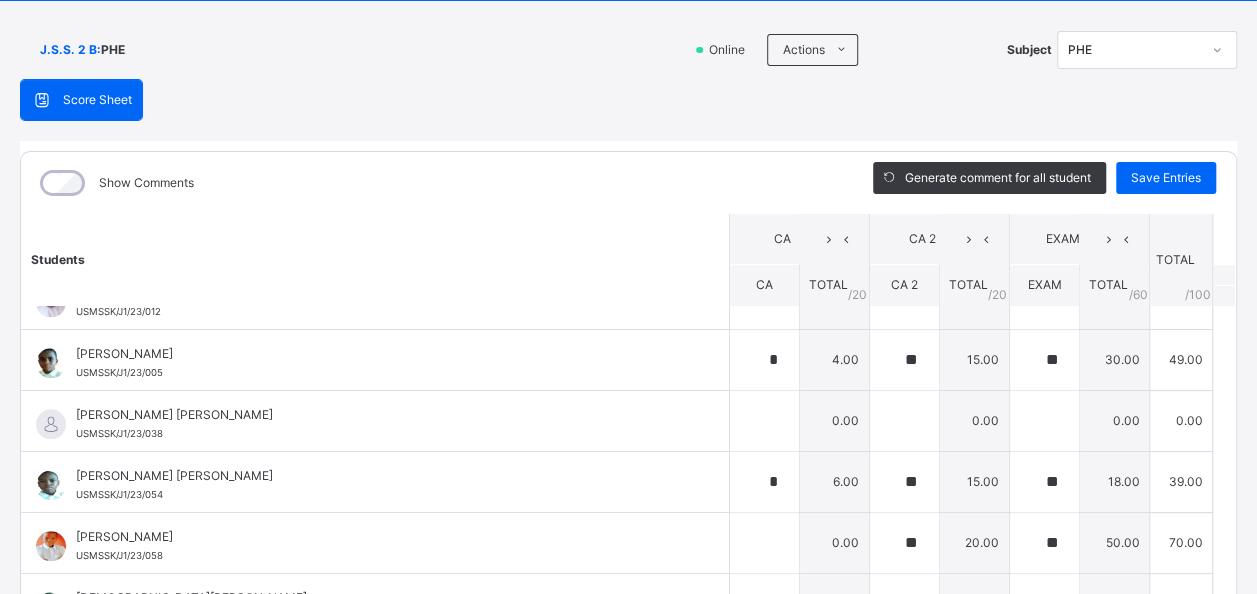 scroll, scrollTop: 1472, scrollLeft: 0, axis: vertical 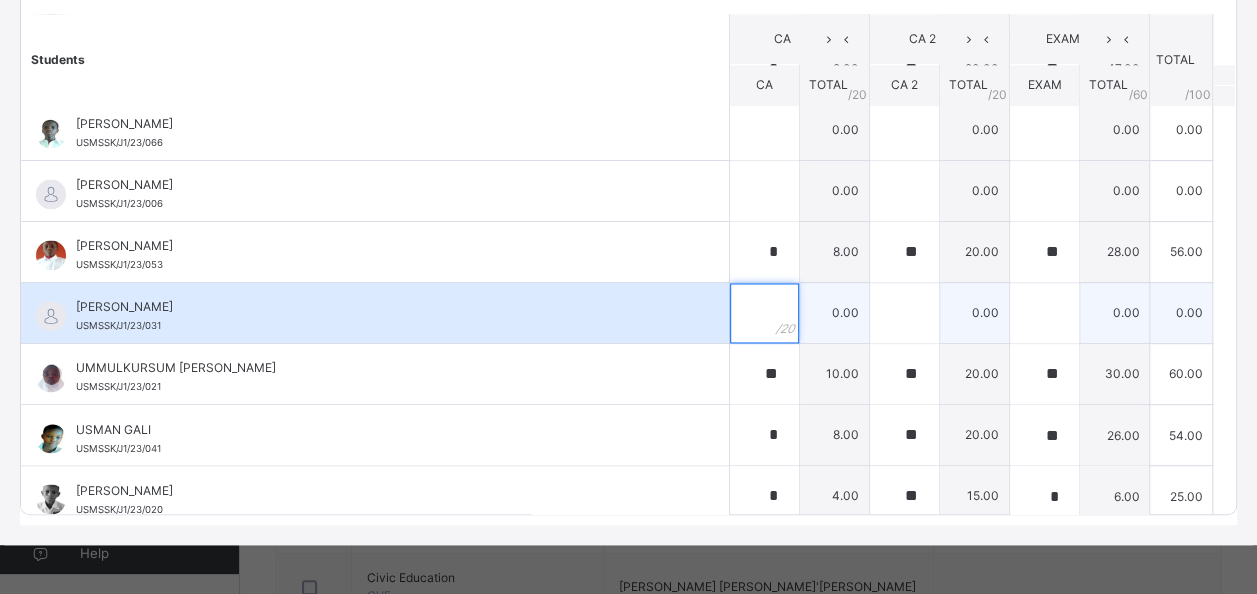 click at bounding box center [764, 313] 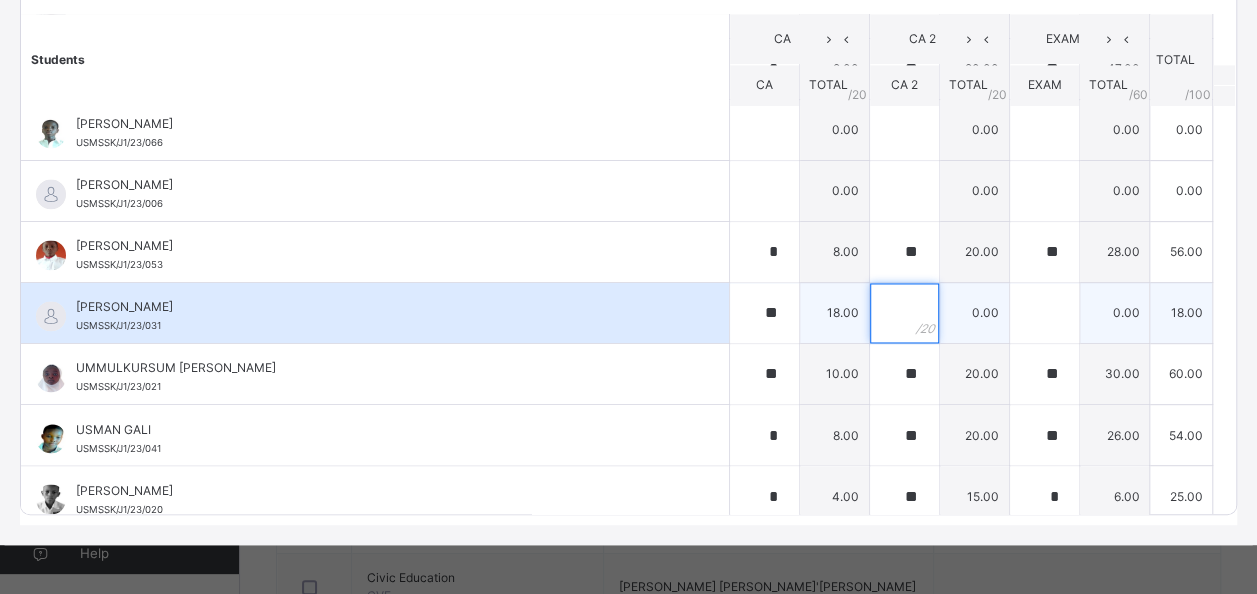 click at bounding box center [904, 313] 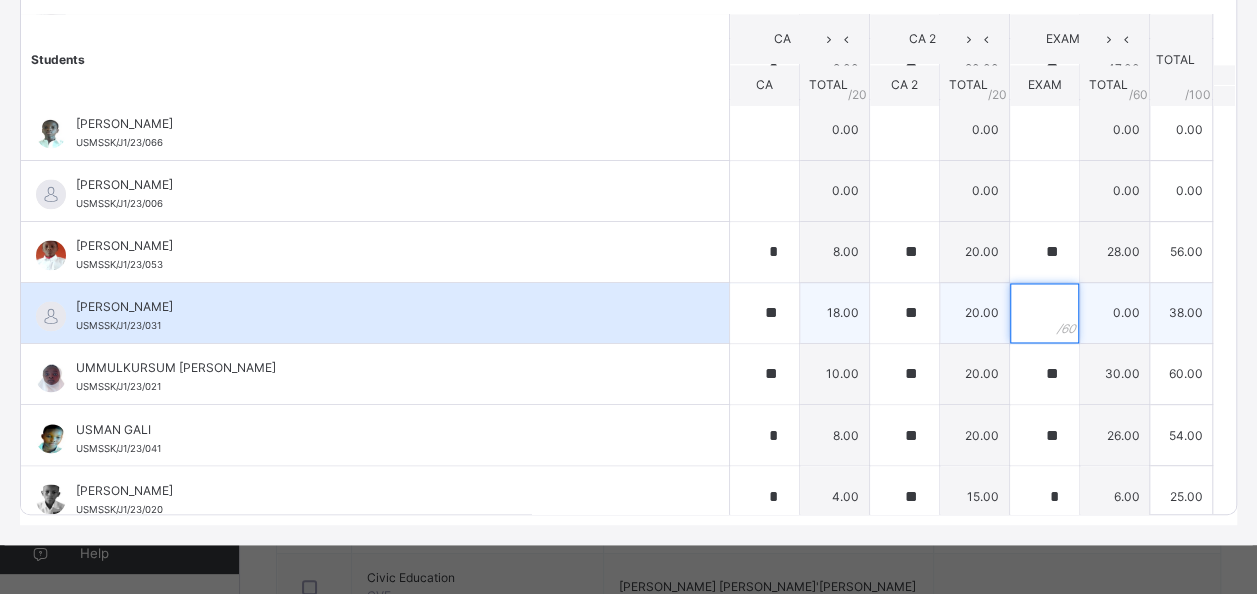 click at bounding box center (1044, 313) 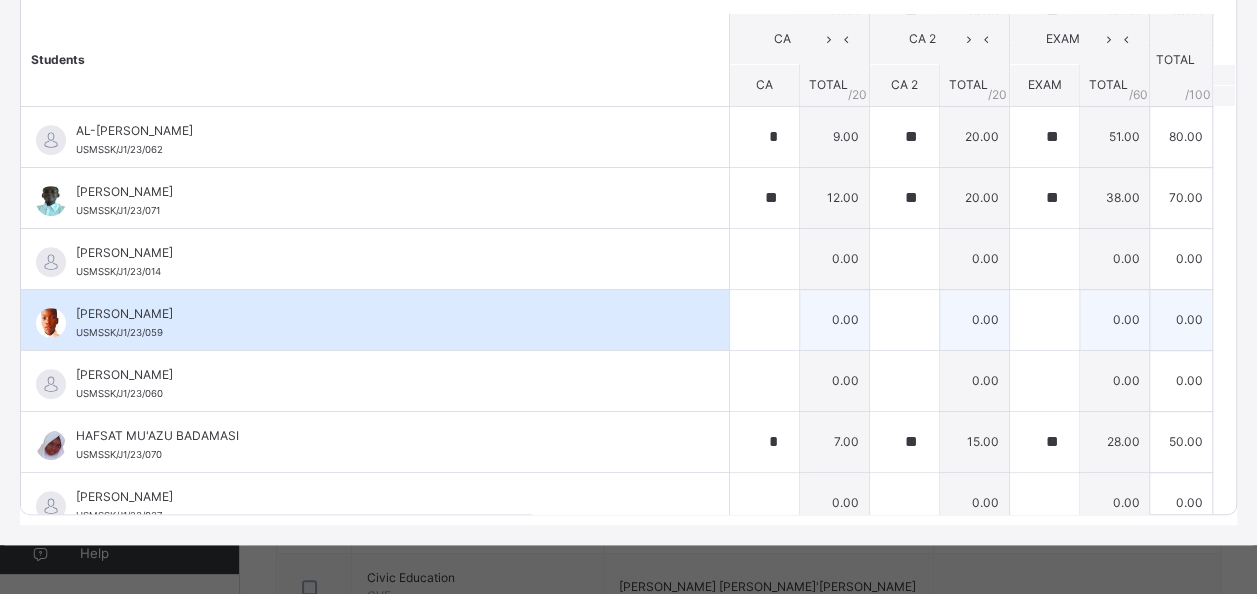 scroll, scrollTop: 472, scrollLeft: 0, axis: vertical 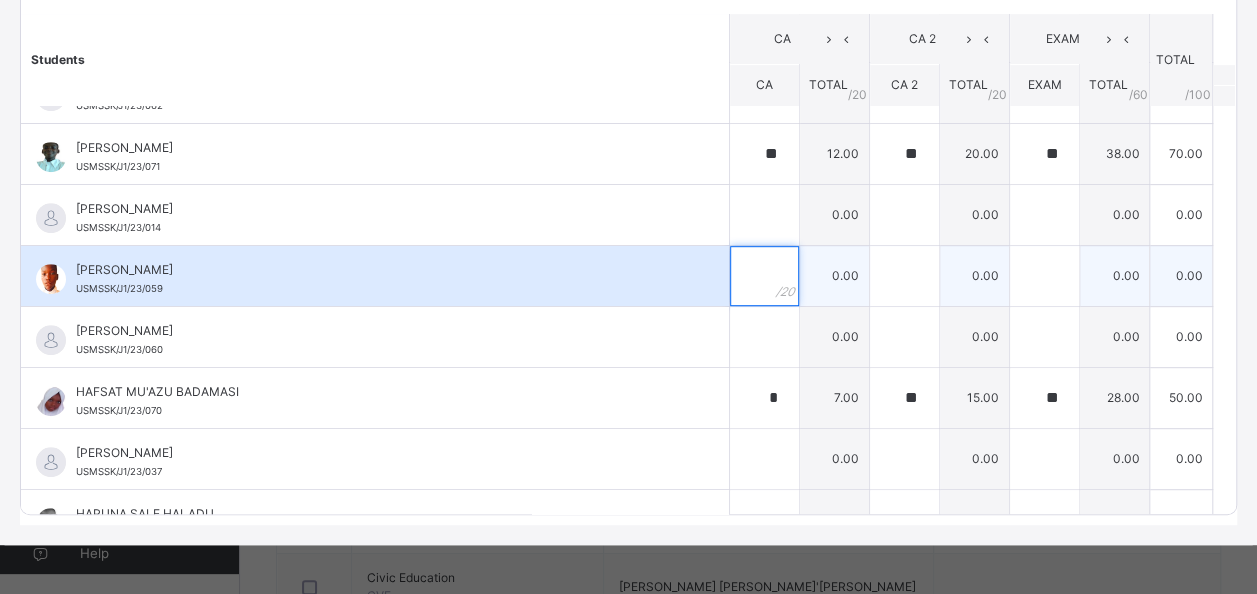 click at bounding box center (764, 276) 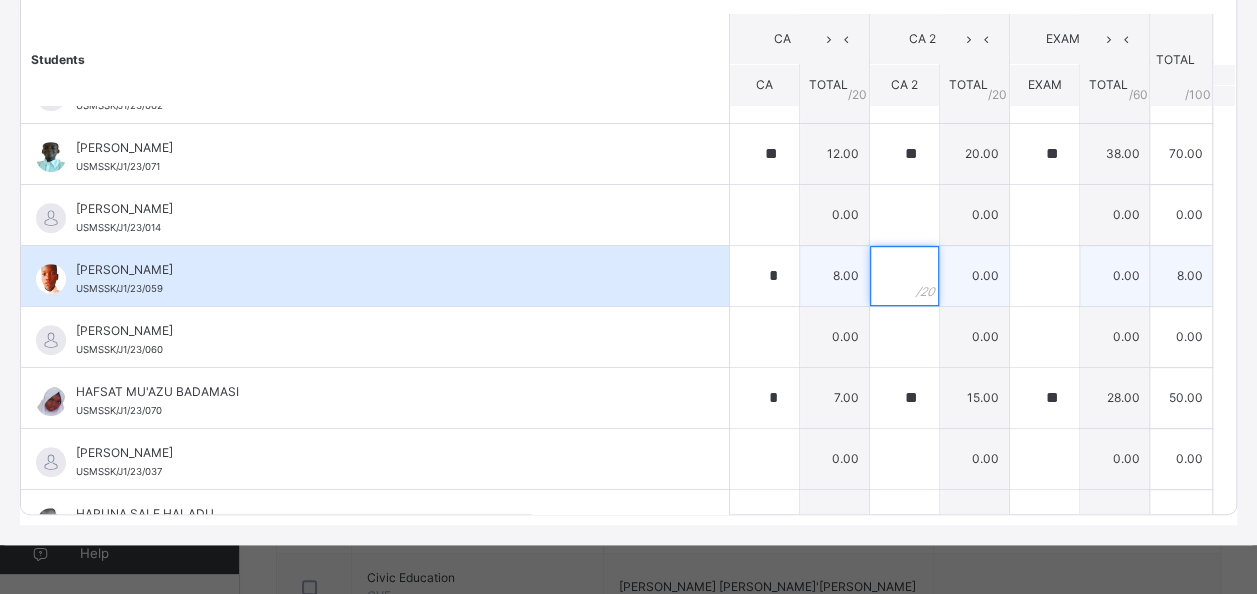 click at bounding box center (904, 276) 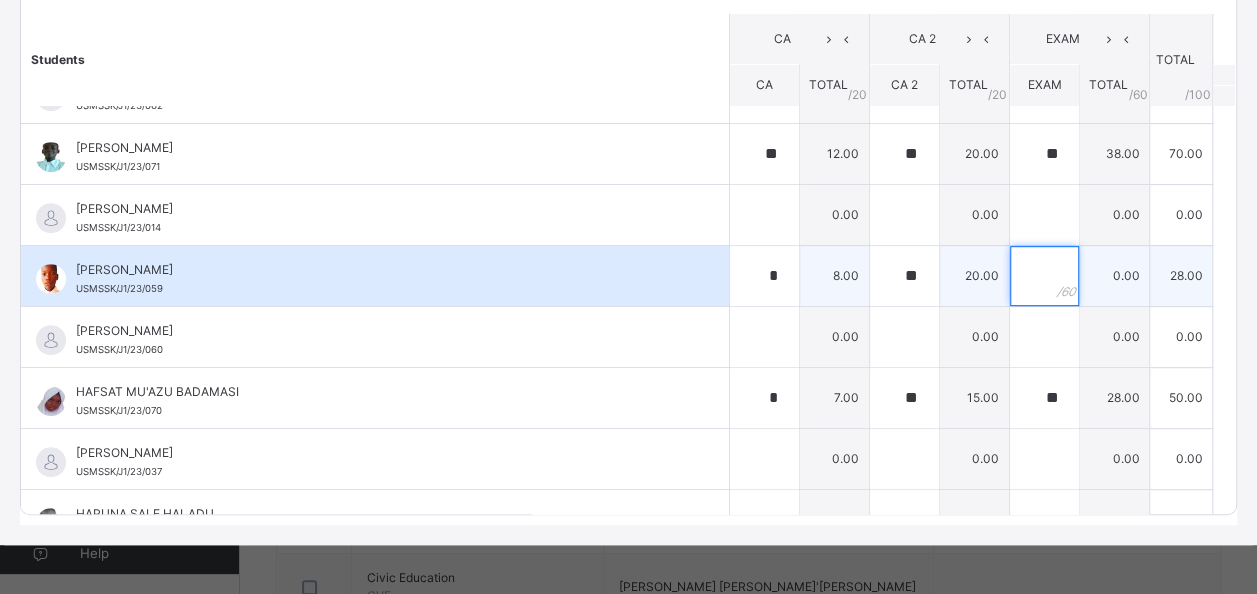 click at bounding box center [1044, 276] 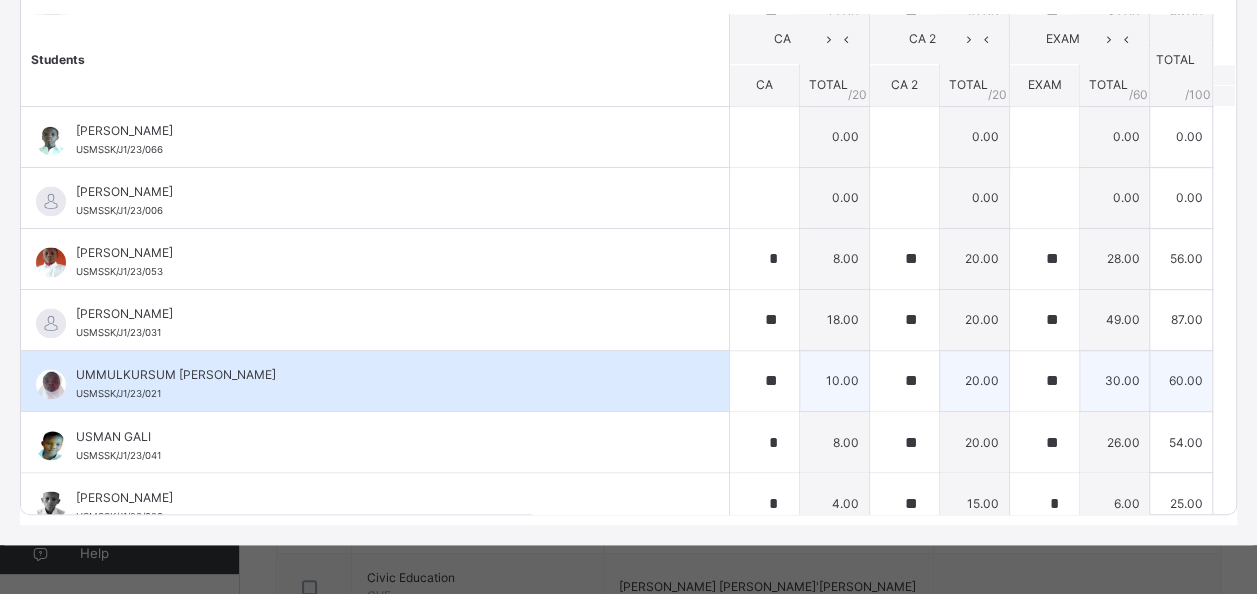 scroll, scrollTop: 1472, scrollLeft: 0, axis: vertical 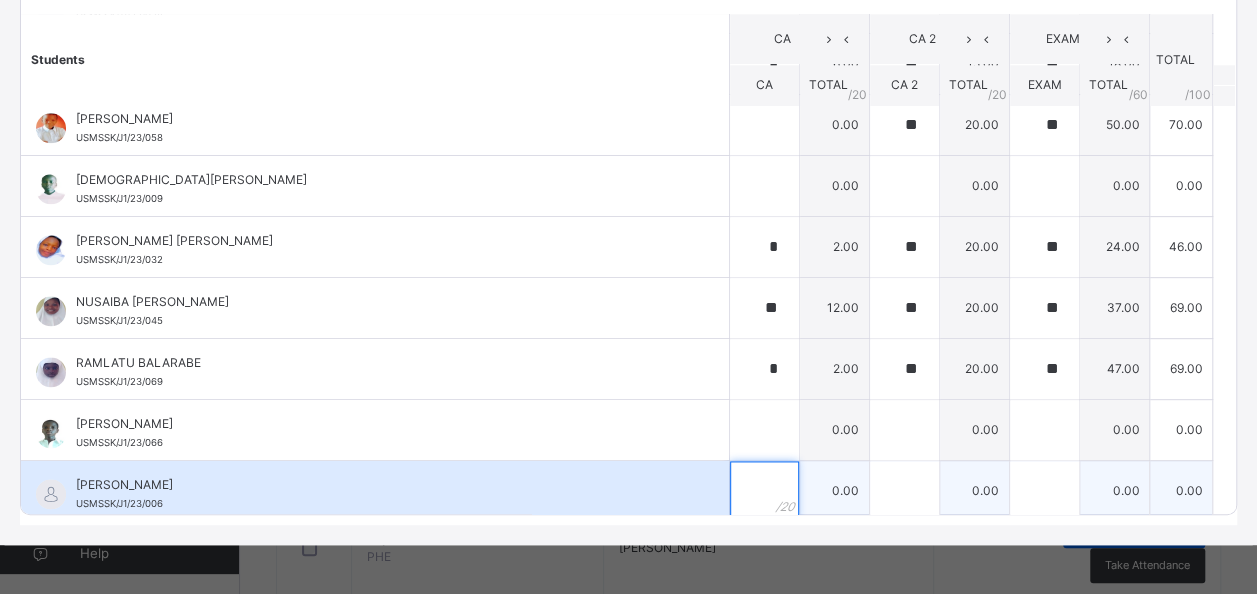 click at bounding box center (764, 491) 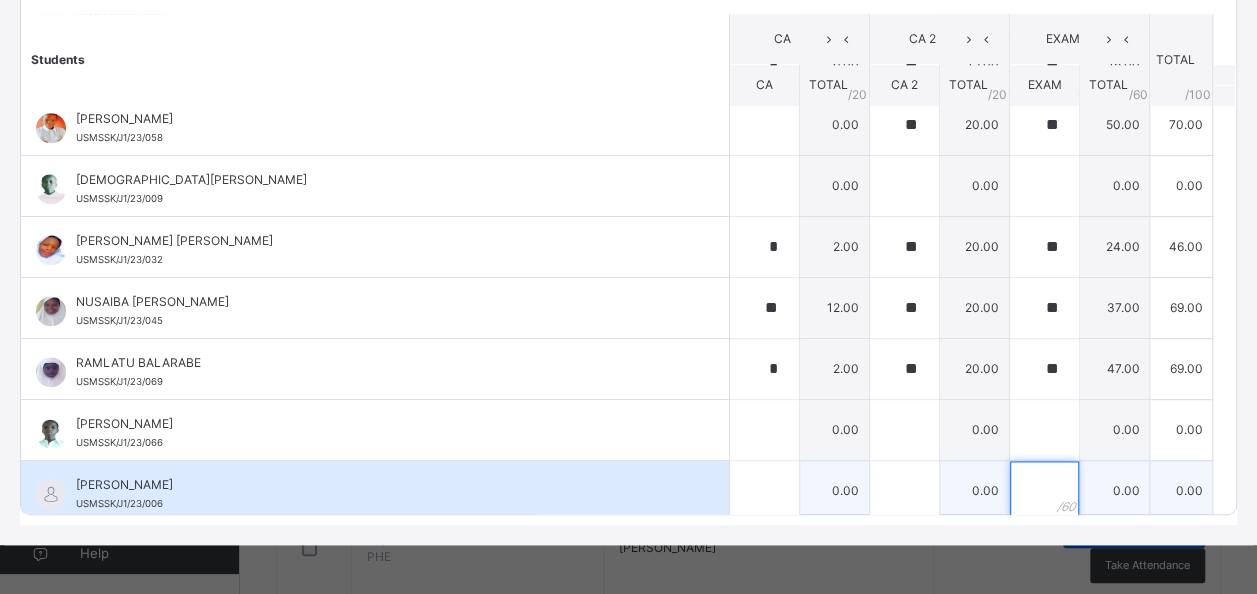 click at bounding box center (1044, 491) 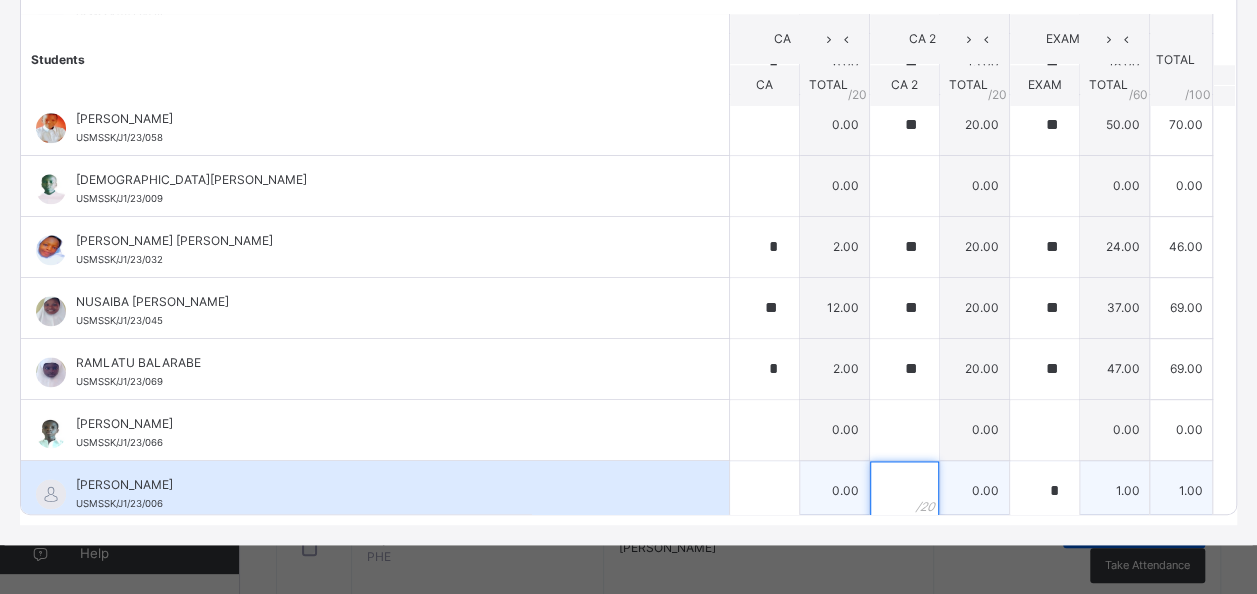 click at bounding box center [904, 491] 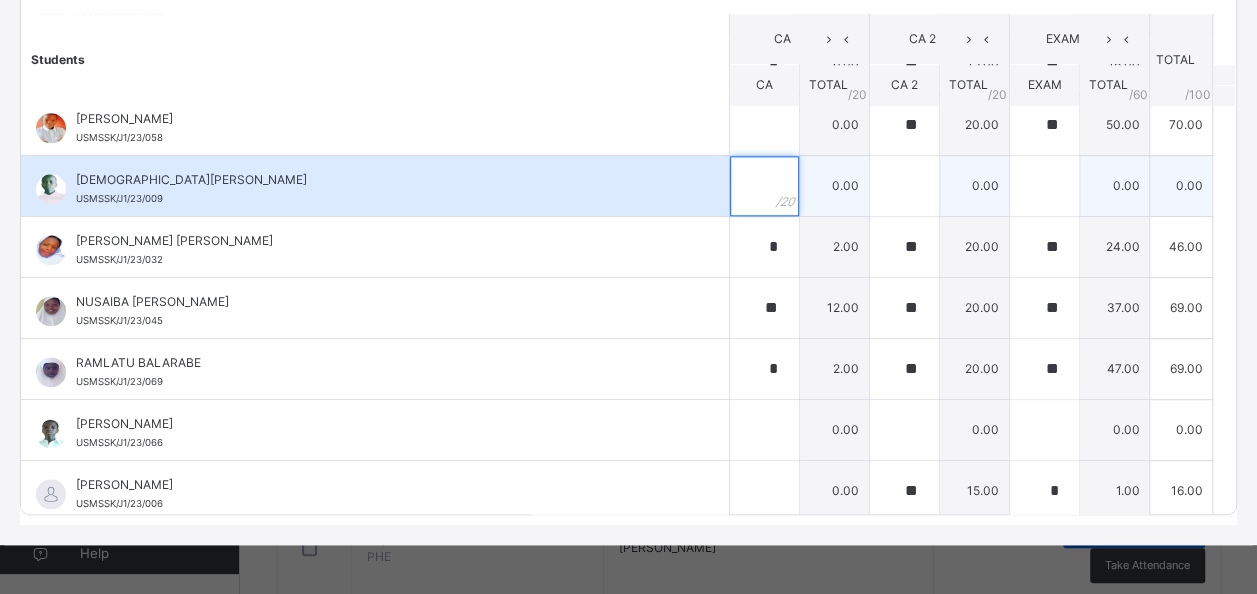 click at bounding box center [764, 186] 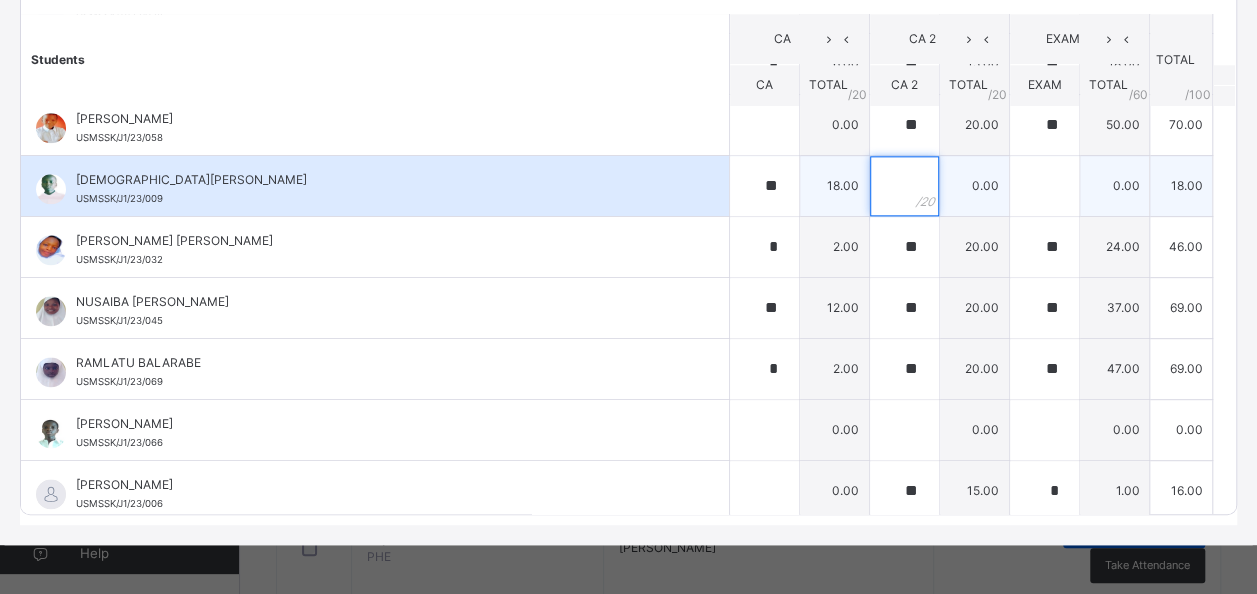 click at bounding box center [904, 186] 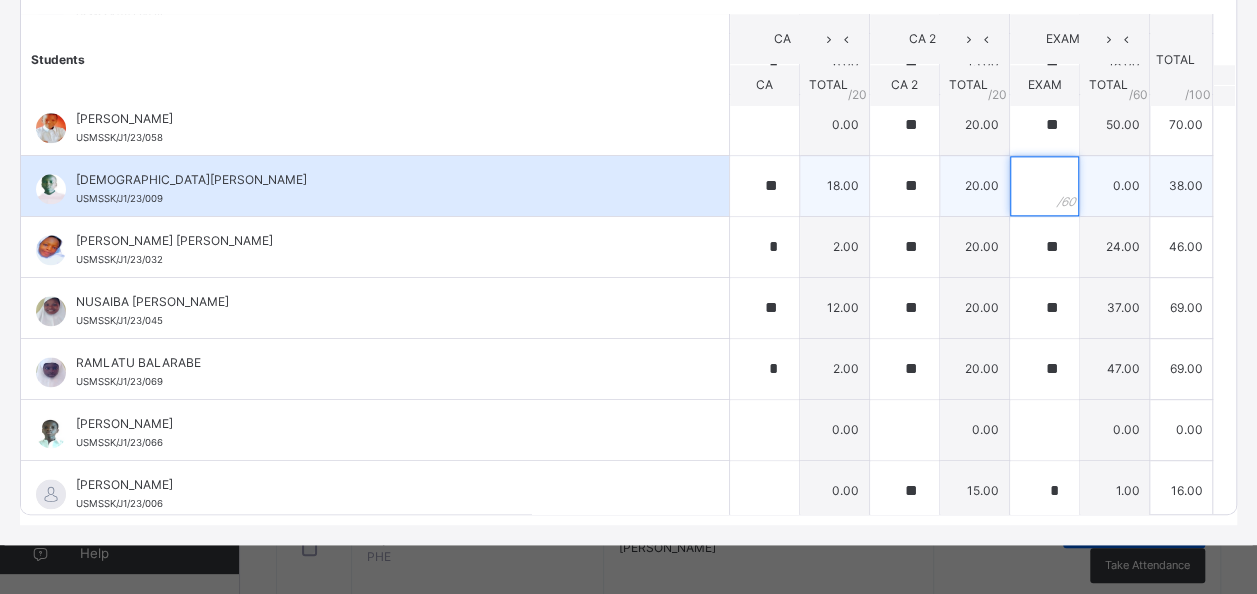 click at bounding box center [1044, 186] 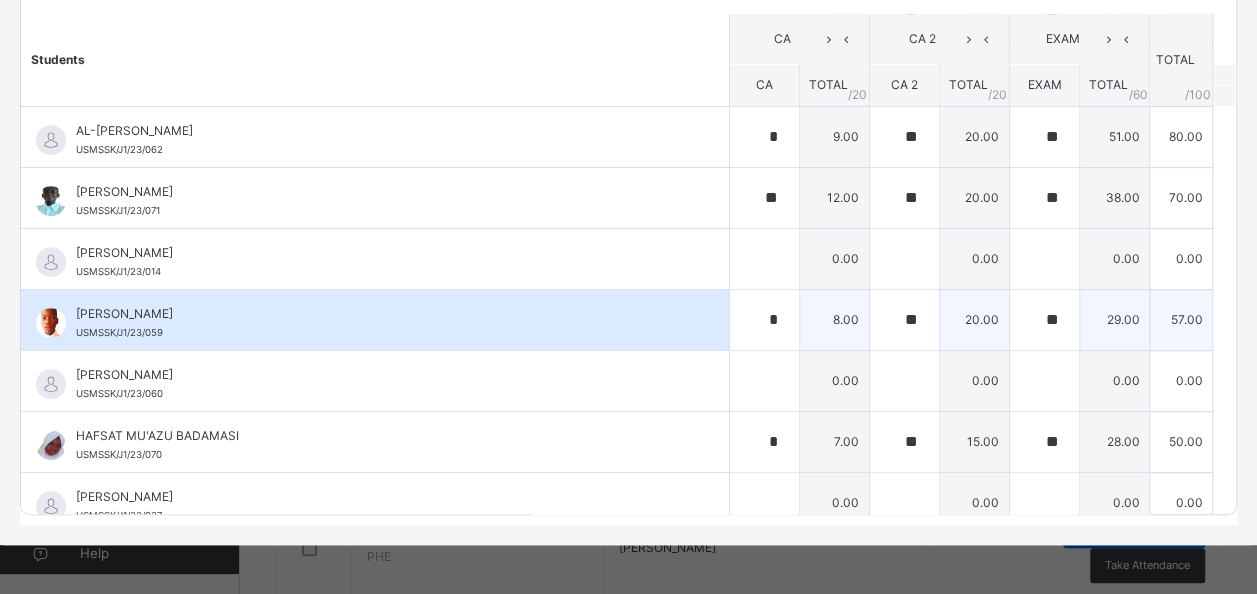 scroll, scrollTop: 472, scrollLeft: 0, axis: vertical 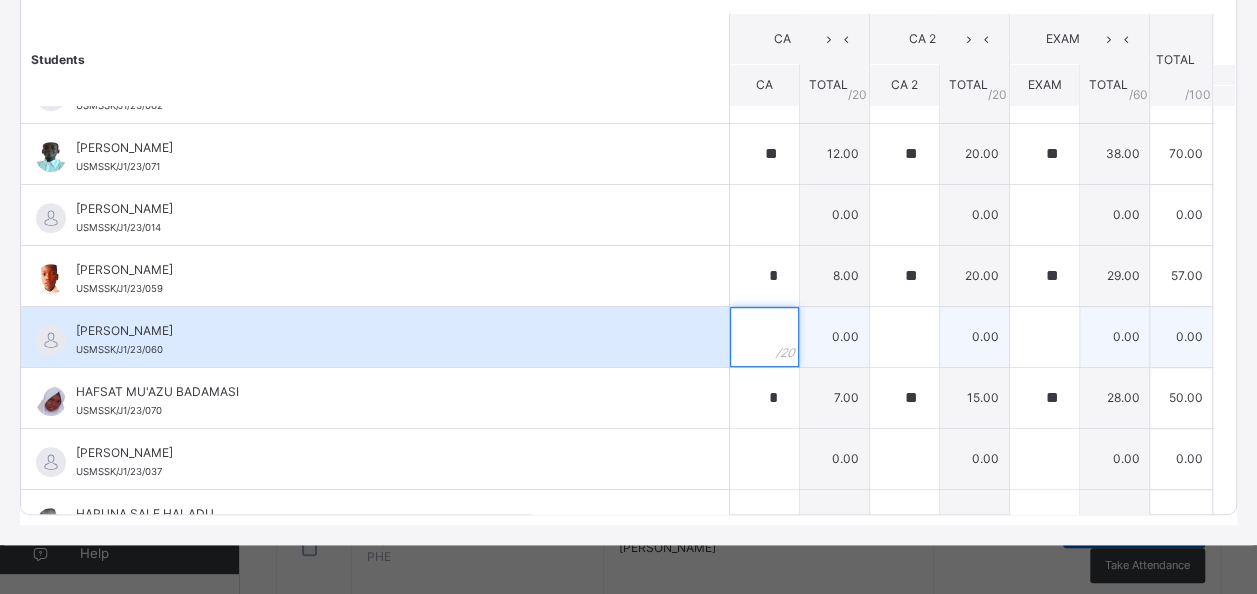 click at bounding box center (764, 337) 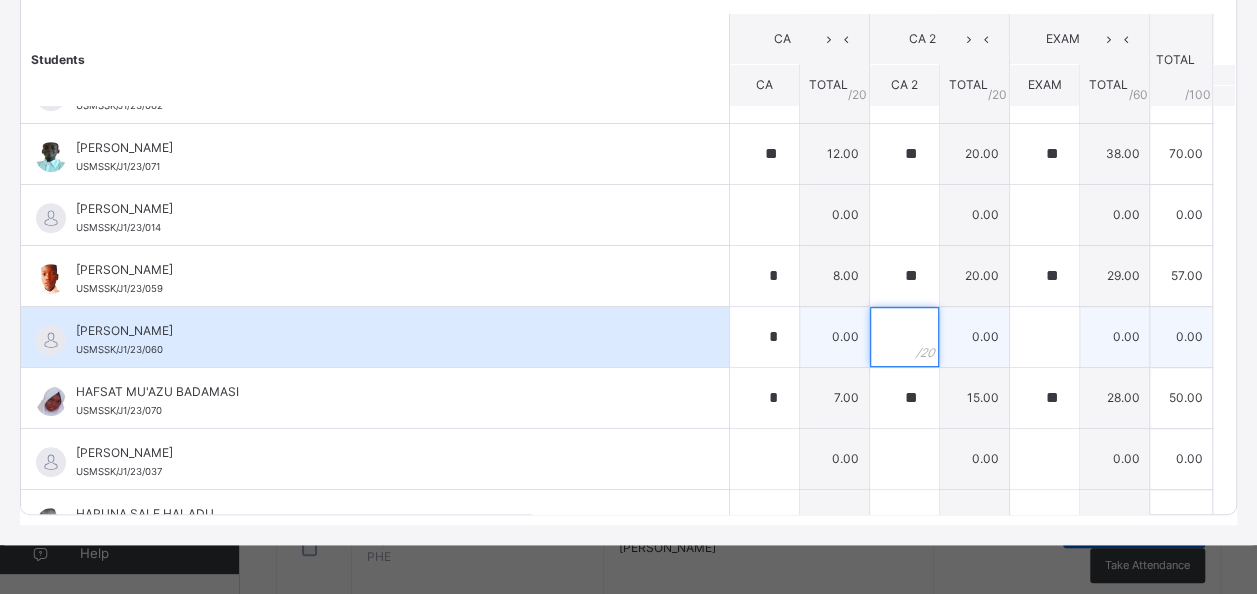 click at bounding box center [904, 337] 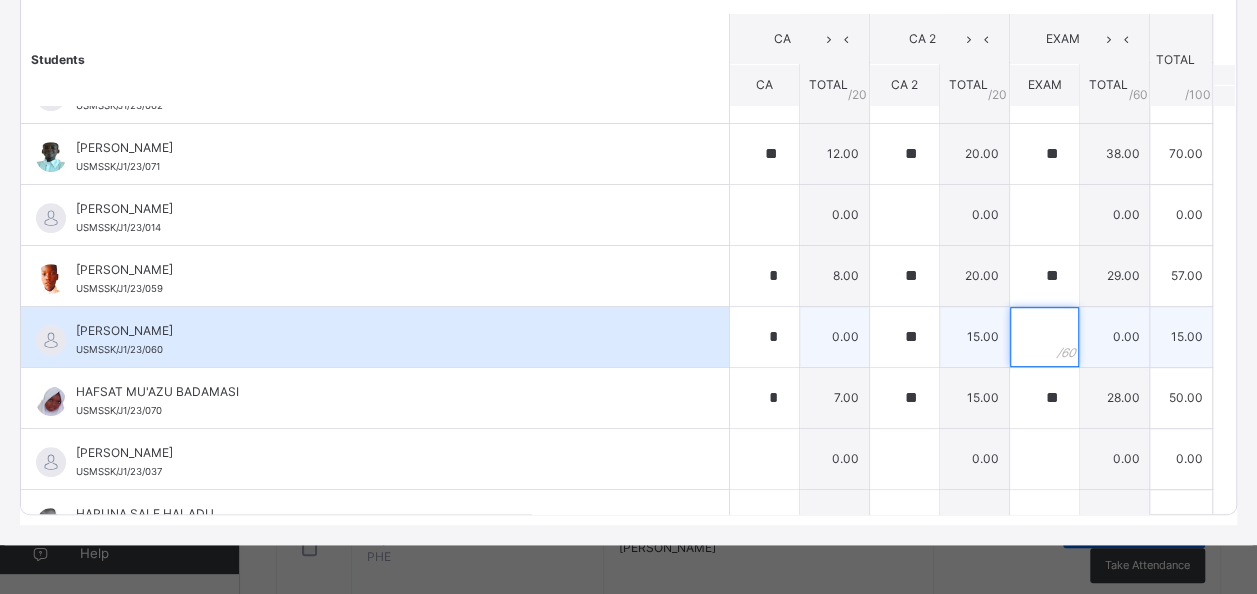 click at bounding box center [1044, 337] 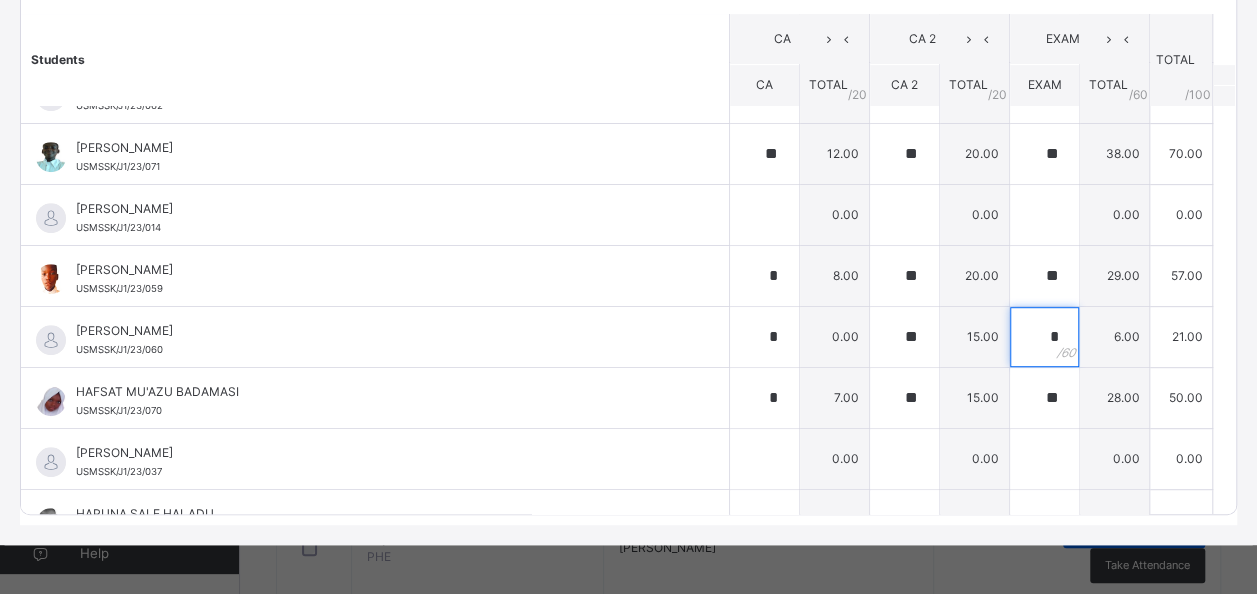 scroll, scrollTop: 0, scrollLeft: 0, axis: both 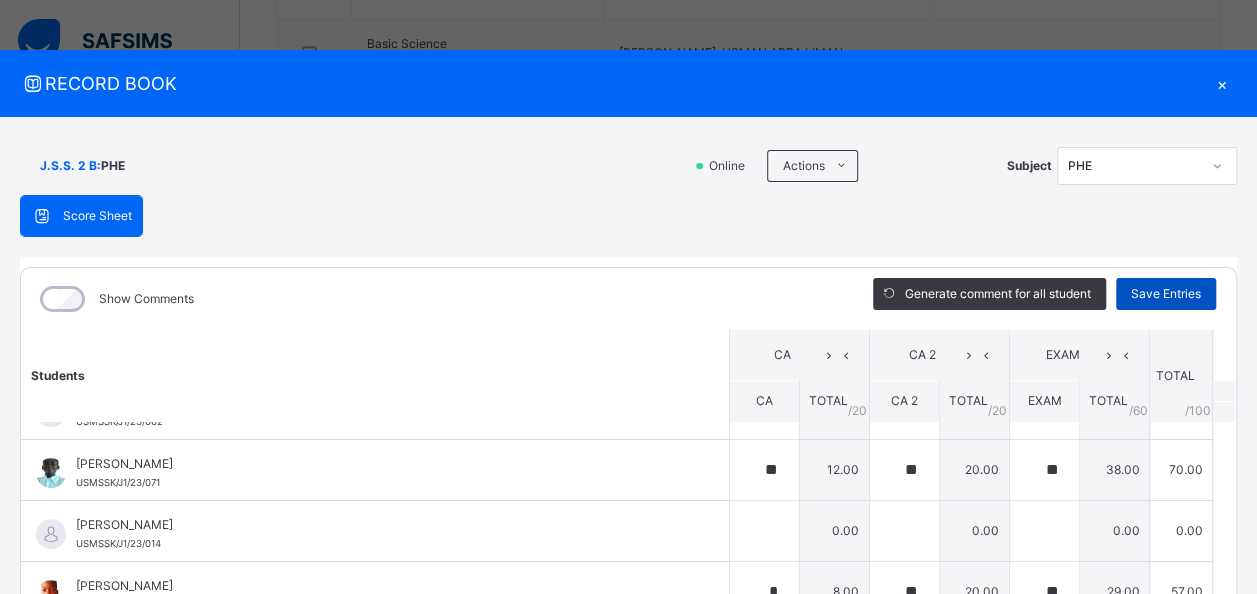 click on "Save Entries" at bounding box center (1166, 294) 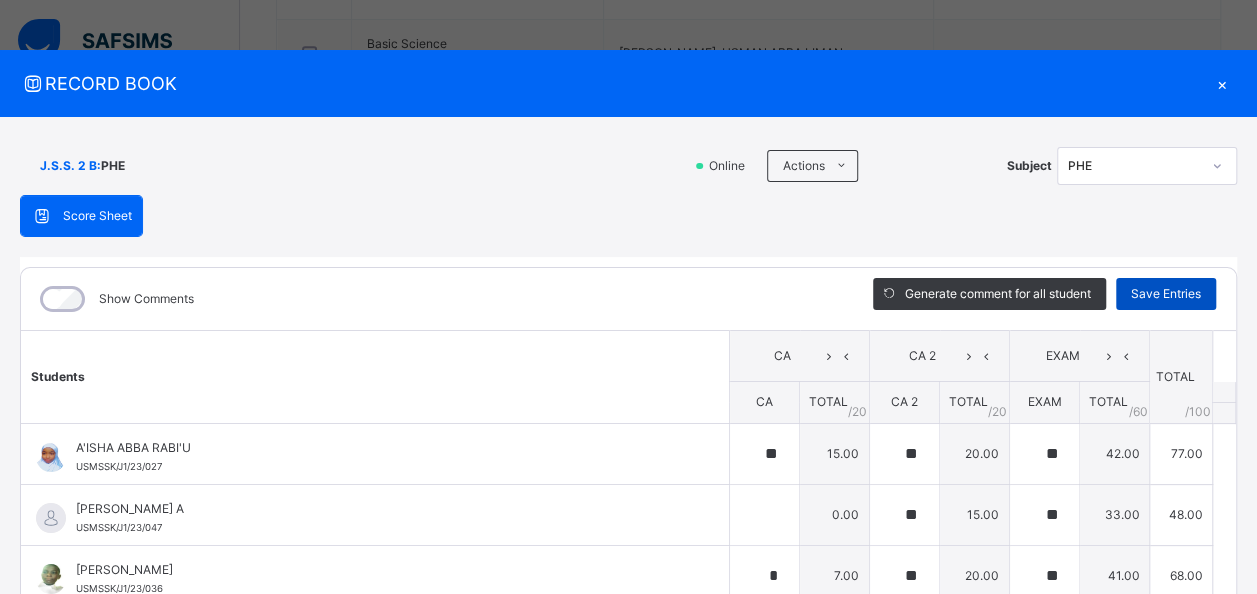 click on "Save Entries" at bounding box center [1166, 294] 